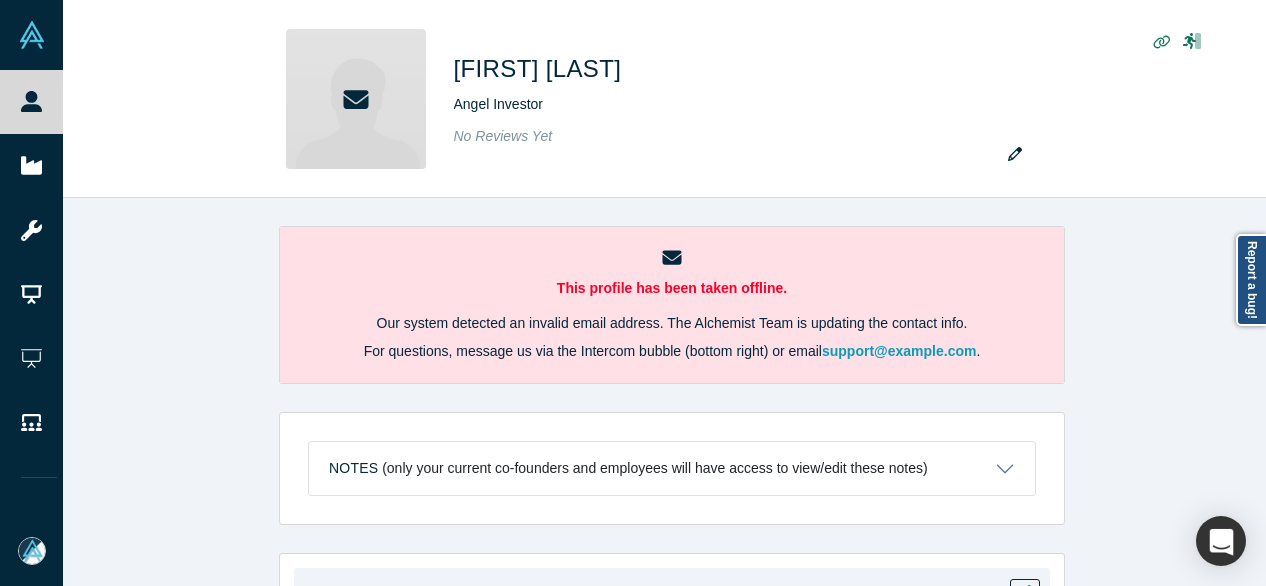 scroll, scrollTop: 0, scrollLeft: 0, axis: both 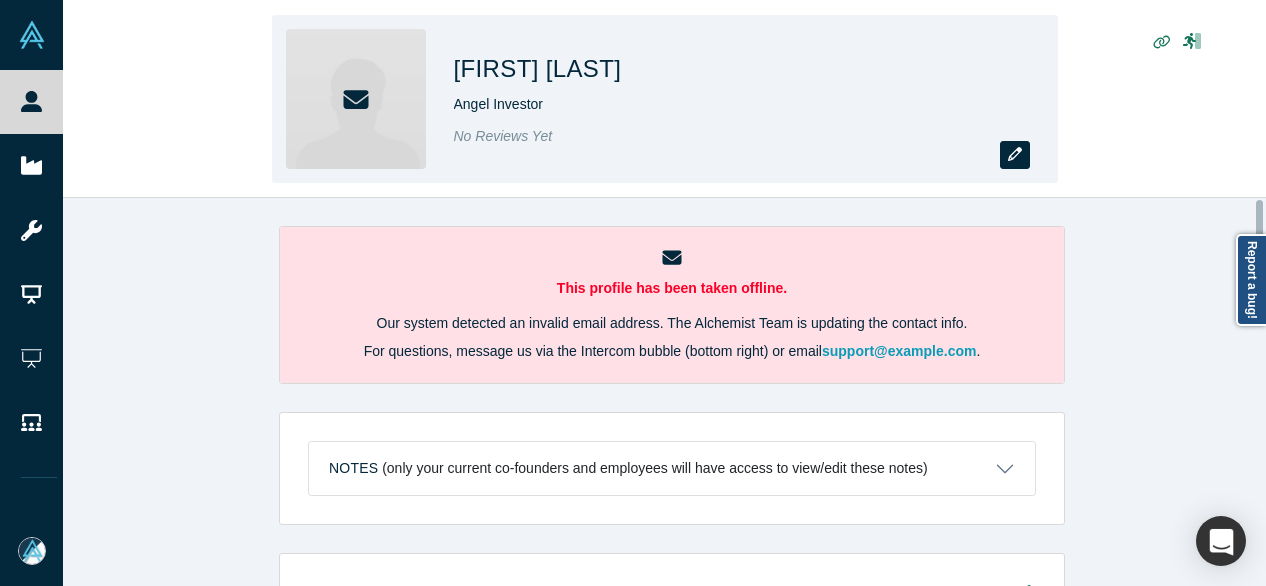 click 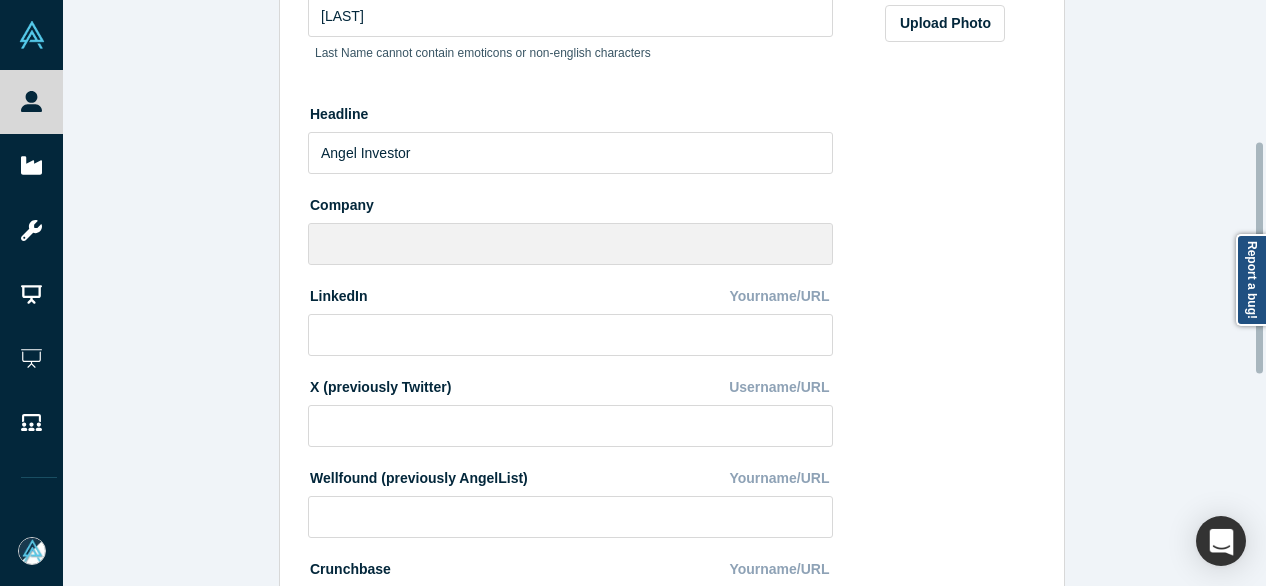 scroll, scrollTop: 400, scrollLeft: 0, axis: vertical 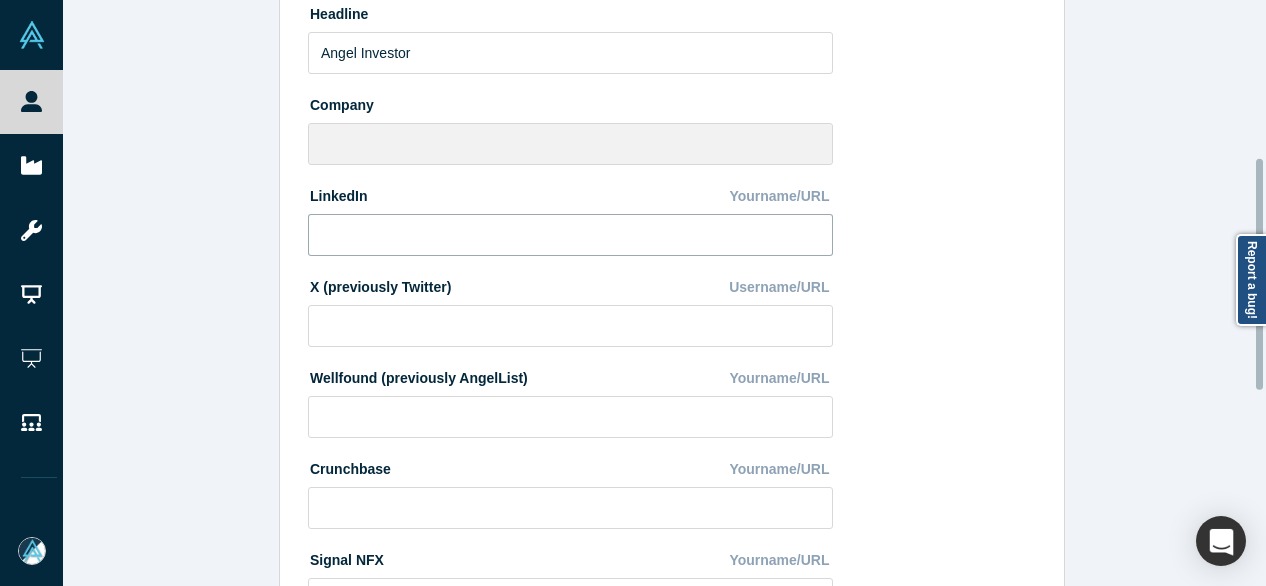 click at bounding box center [570, 235] 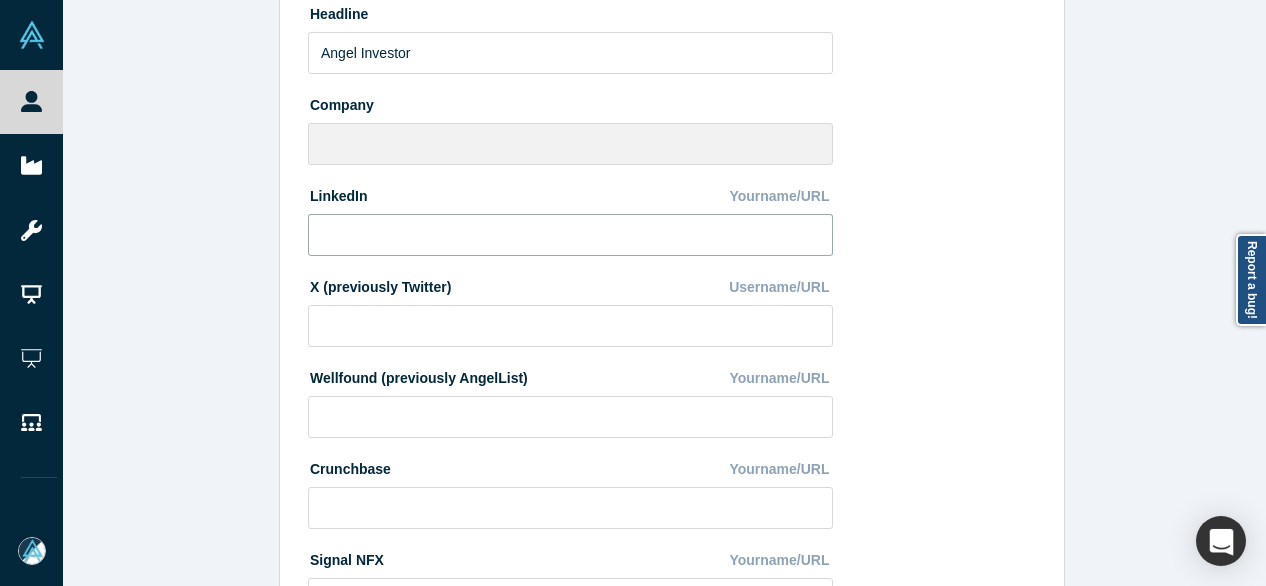 paste on "https://www.linkedin.com/in/jonas-nordlander-749274/" 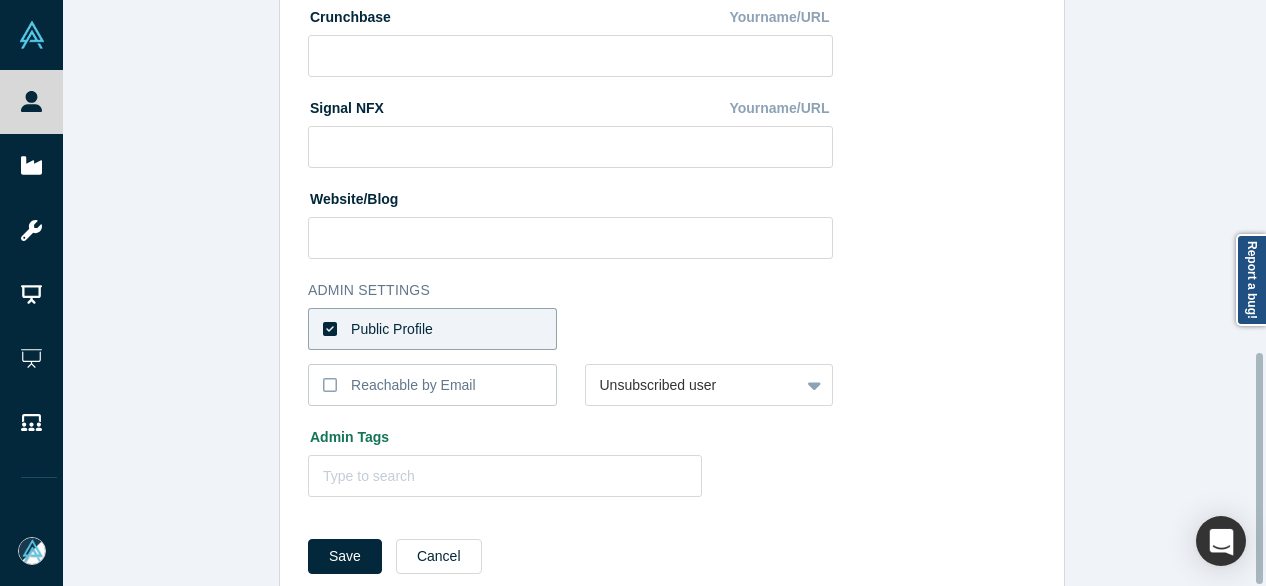 scroll, scrollTop: 896, scrollLeft: 0, axis: vertical 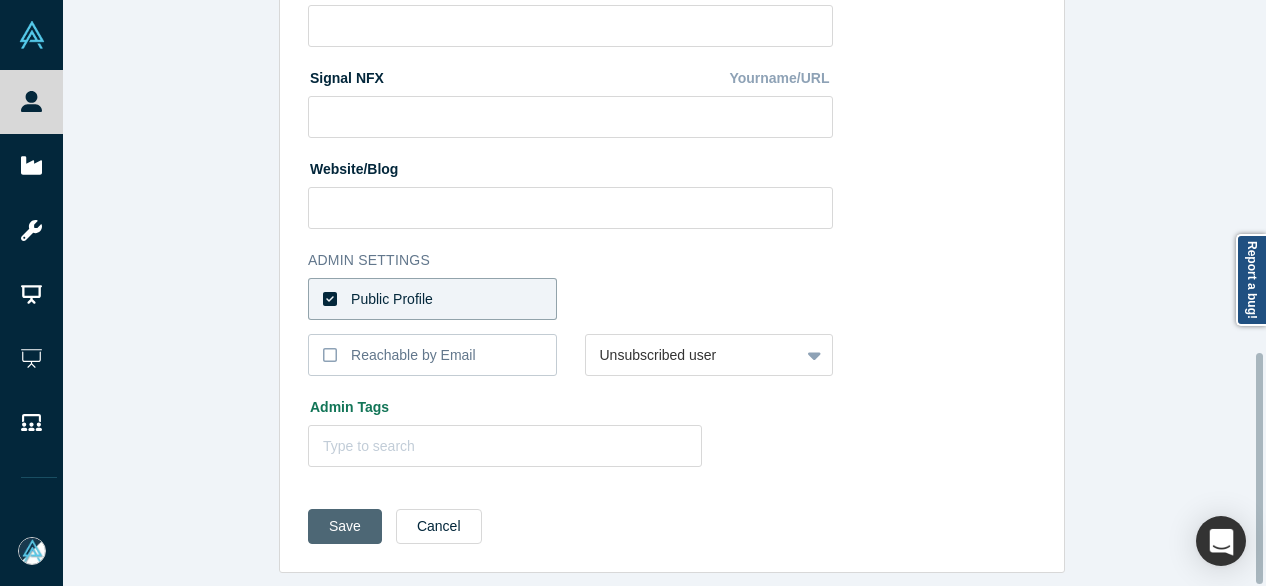 type on "https://www.linkedin.com/in/jonas-nordlander-749274/" 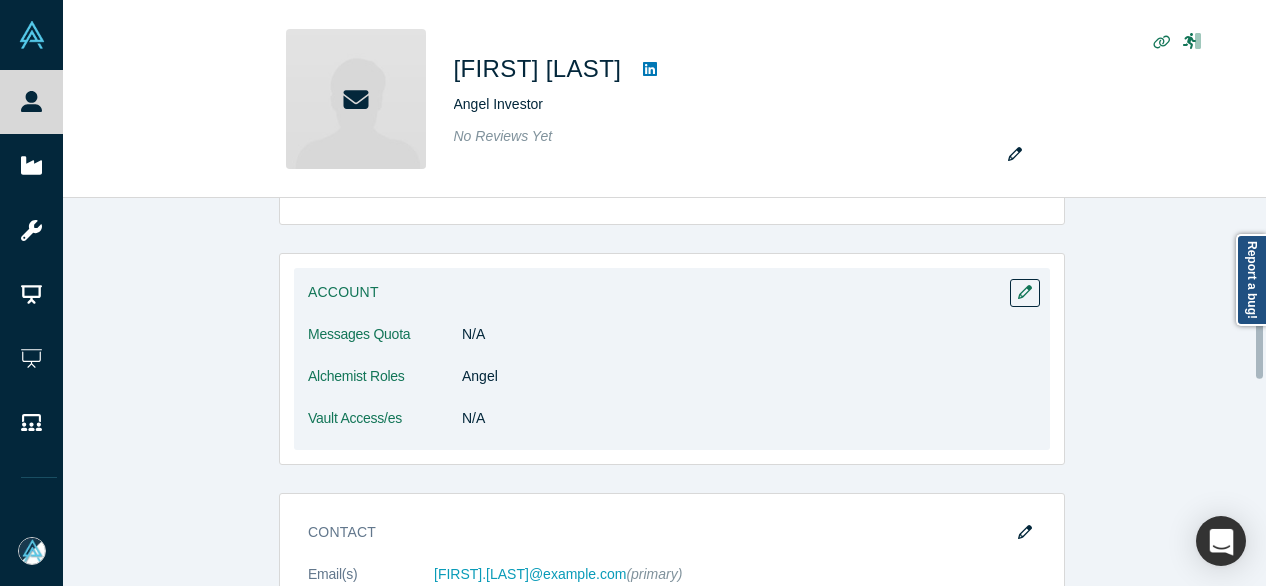 scroll, scrollTop: 500, scrollLeft: 0, axis: vertical 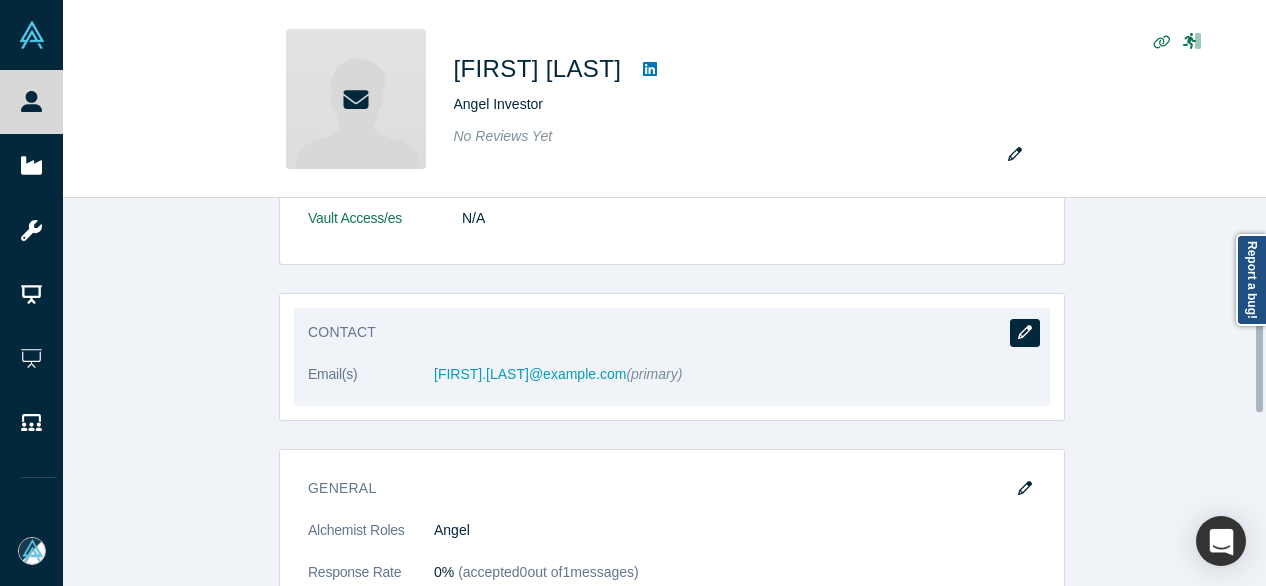 click 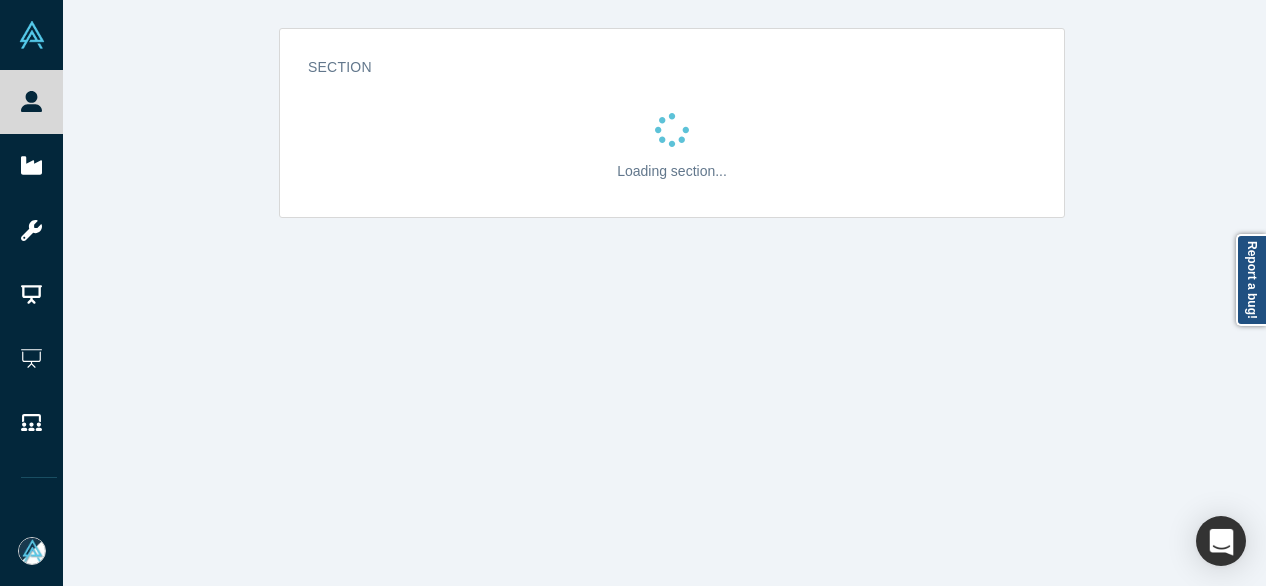 scroll, scrollTop: 0, scrollLeft: 0, axis: both 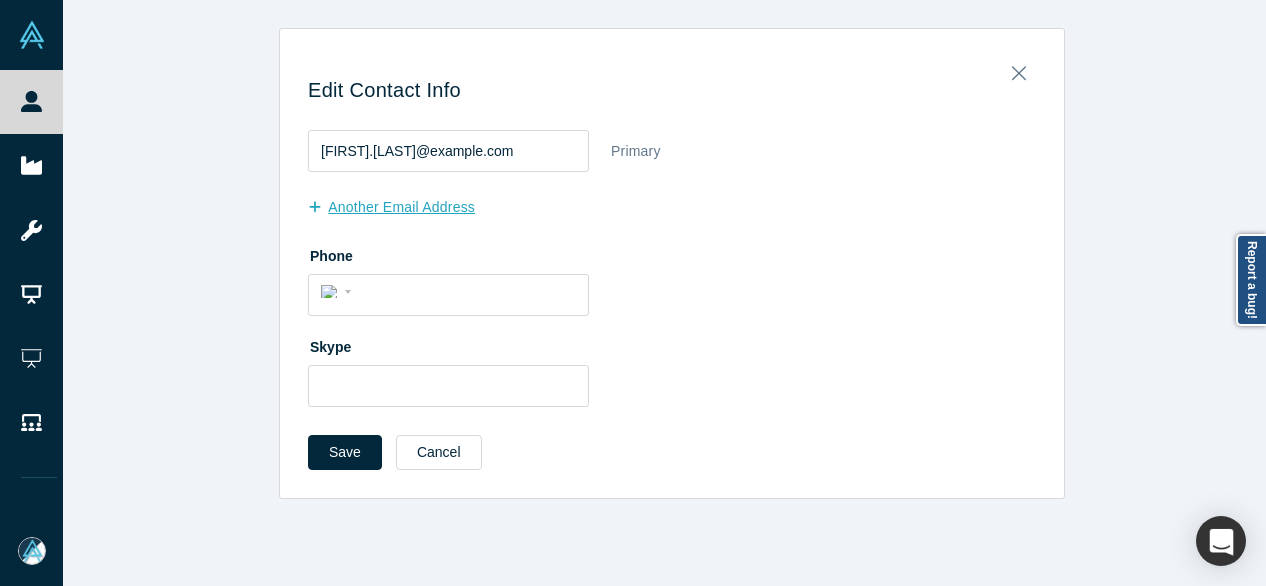 click on "another Email Address" at bounding box center (402, 207) 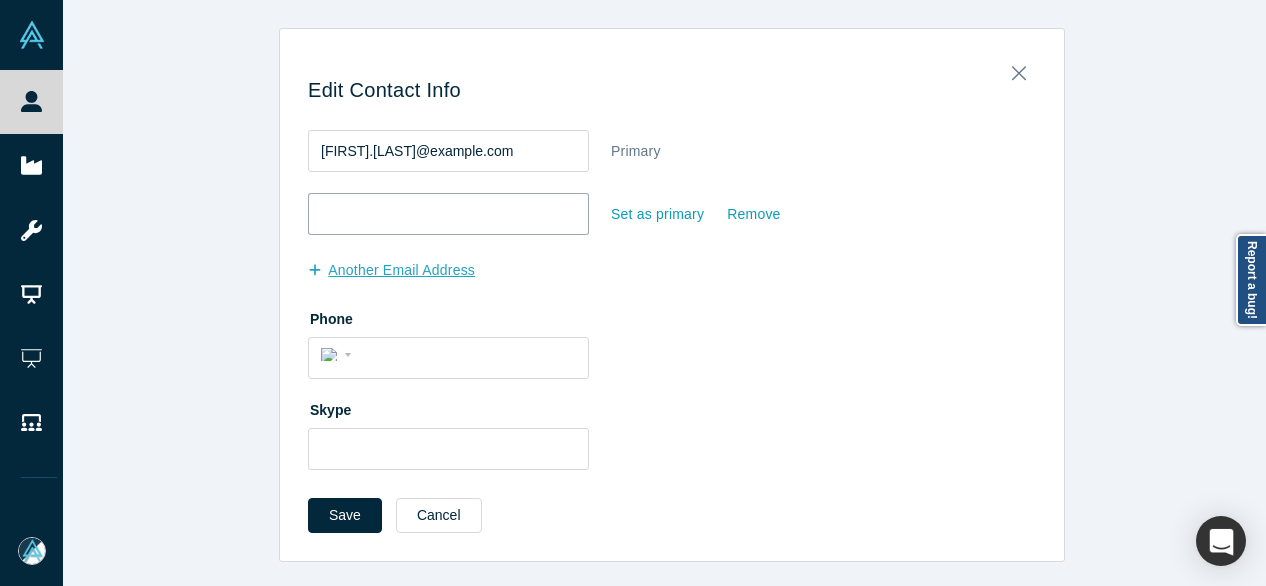 click at bounding box center [448, 214] 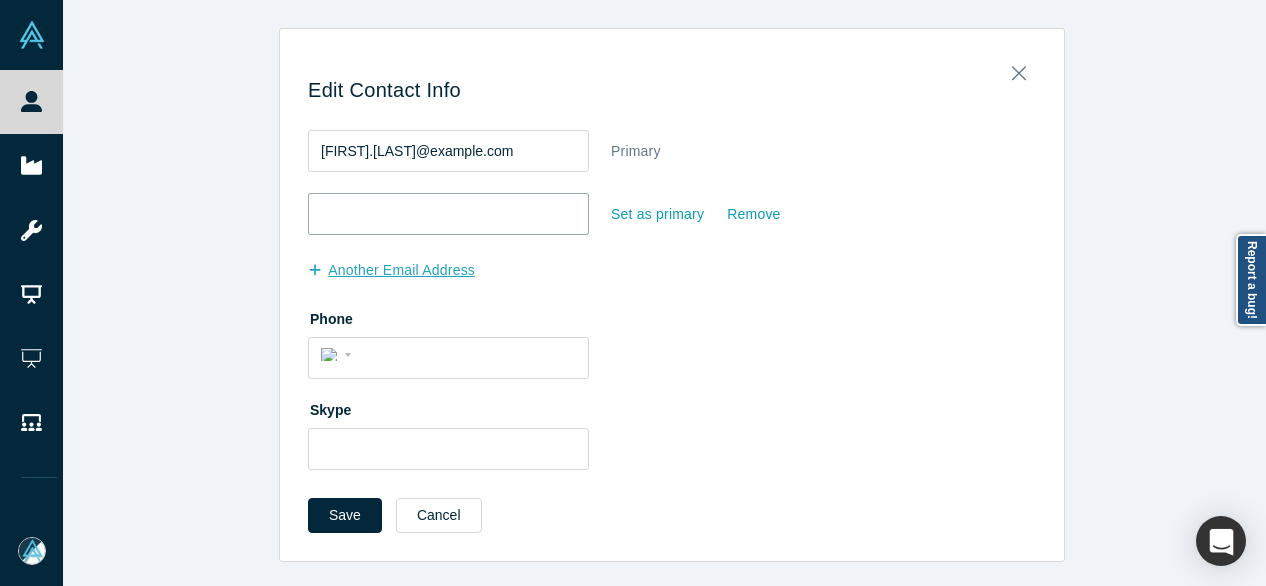 paste on "jonasnordlanderfamily@gmail.com" 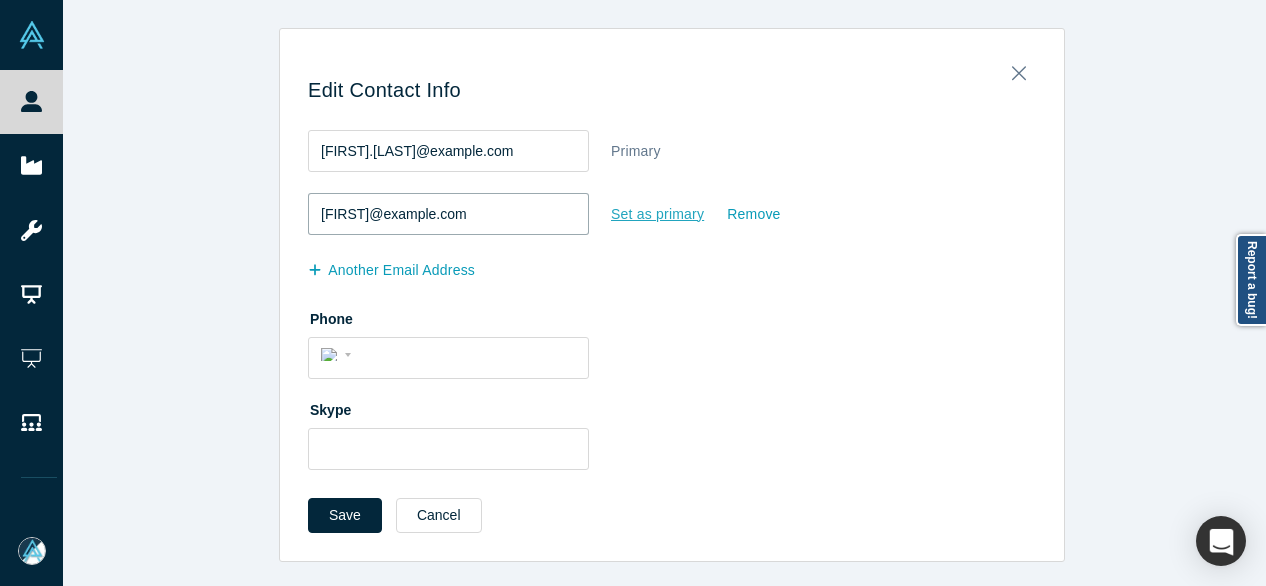 type on "jonasnordlanderfamily@gmail.com" 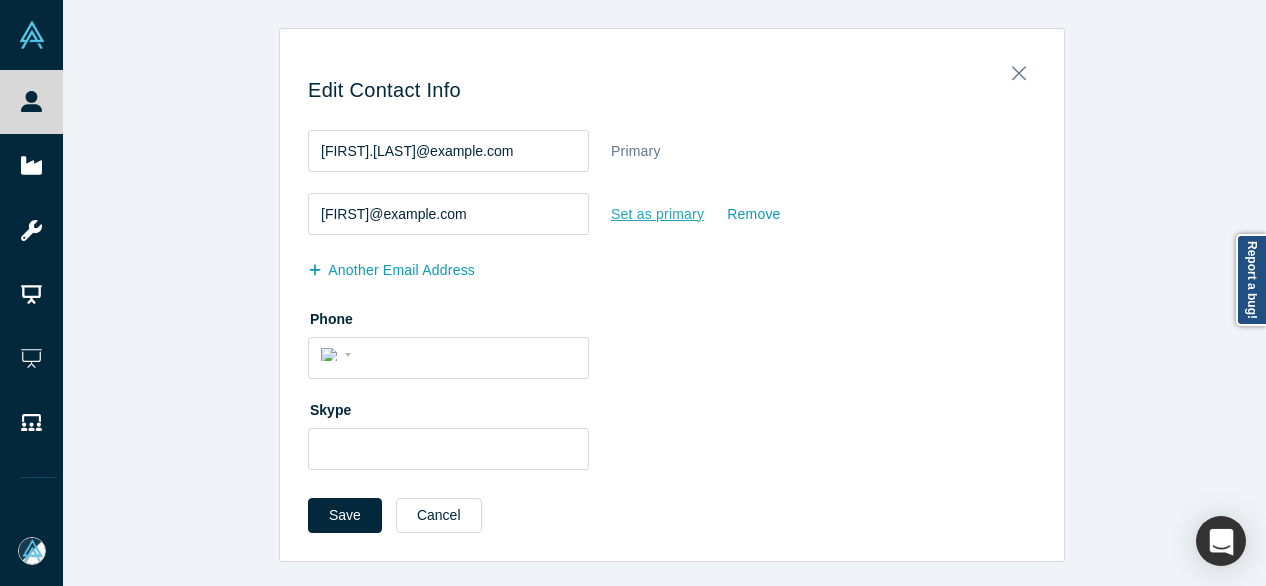click on "Set as primary" at bounding box center (657, 214) 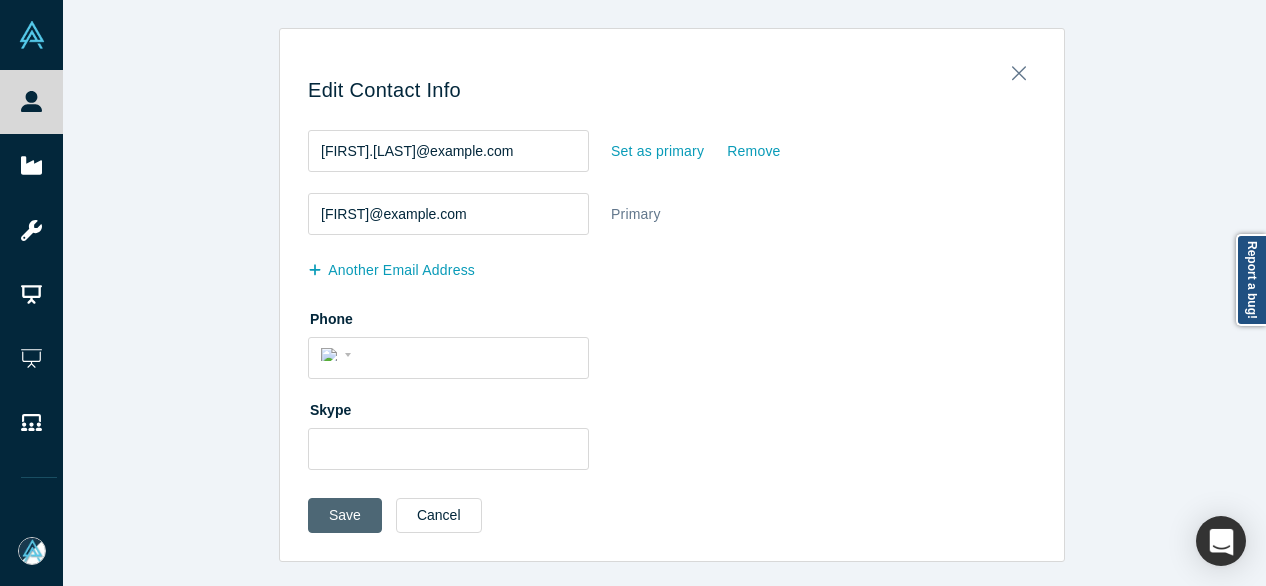 click on "Save" at bounding box center [345, 515] 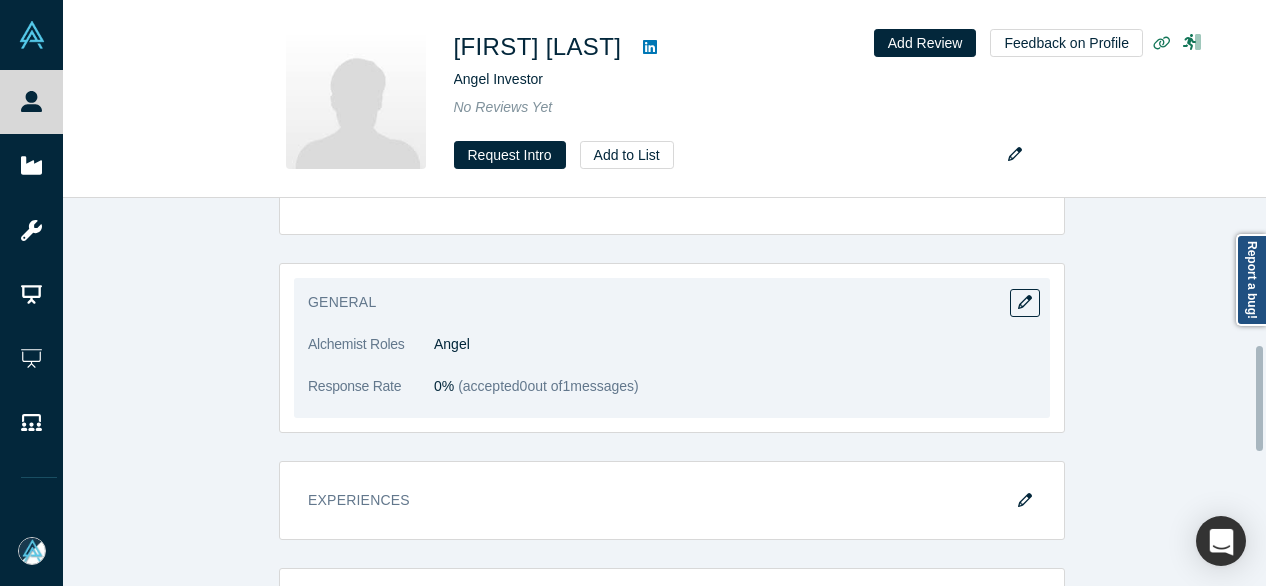 scroll, scrollTop: 600, scrollLeft: 0, axis: vertical 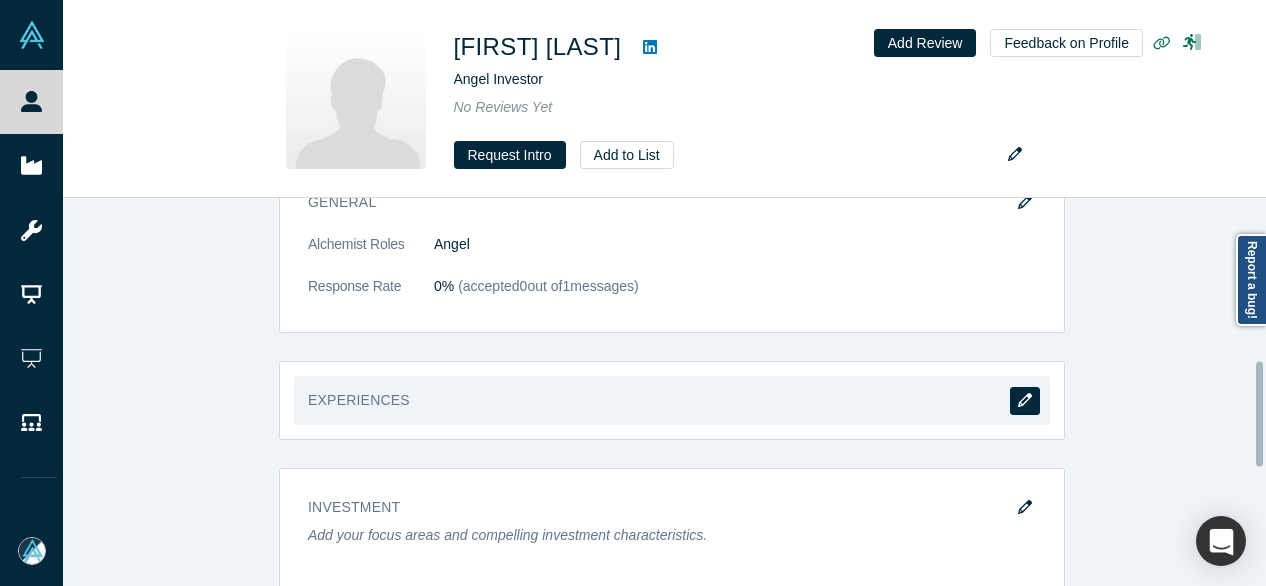 click at bounding box center (1025, 401) 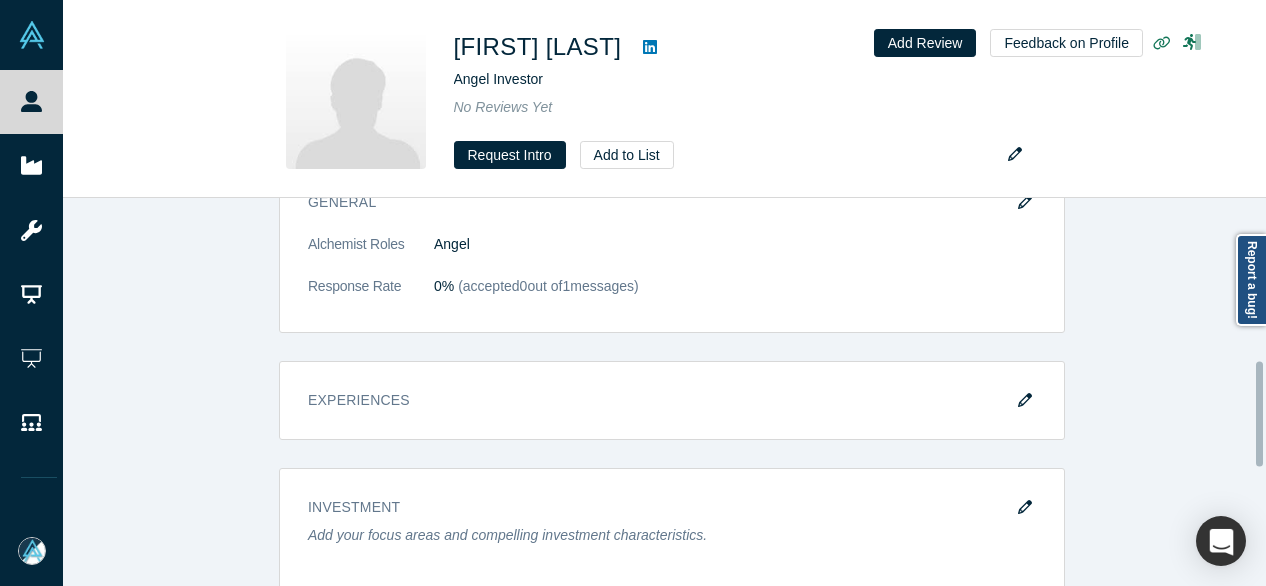 scroll, scrollTop: 0, scrollLeft: 0, axis: both 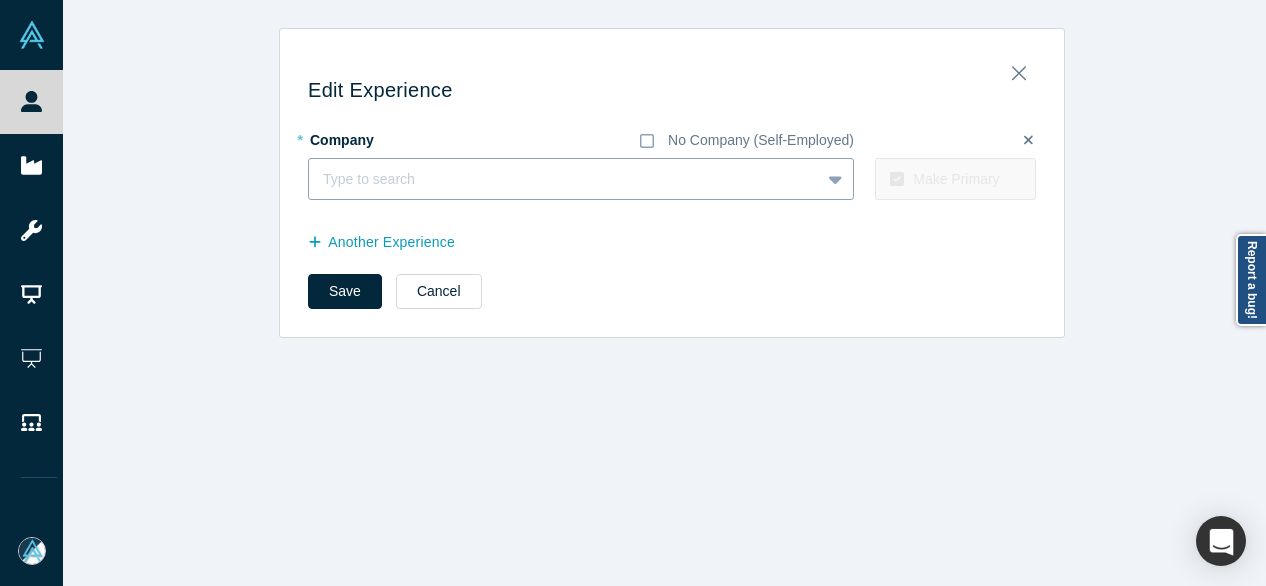 click on "Type to search" at bounding box center [564, 179] 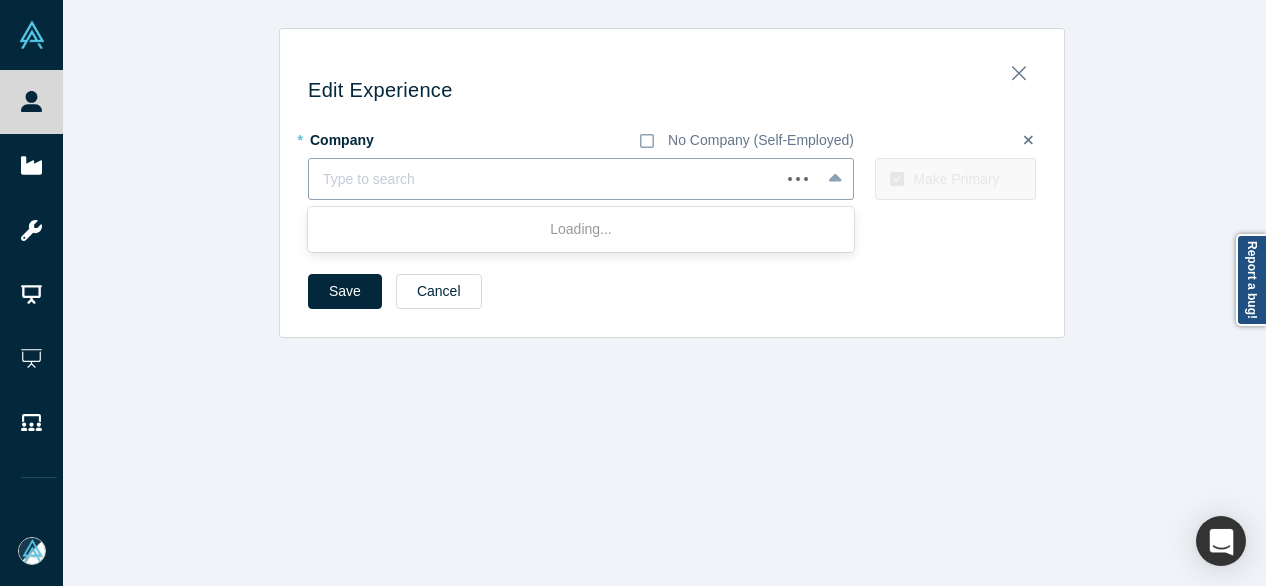 paste on "Business Owner Business Owner Jonas Nordlander Otiva" 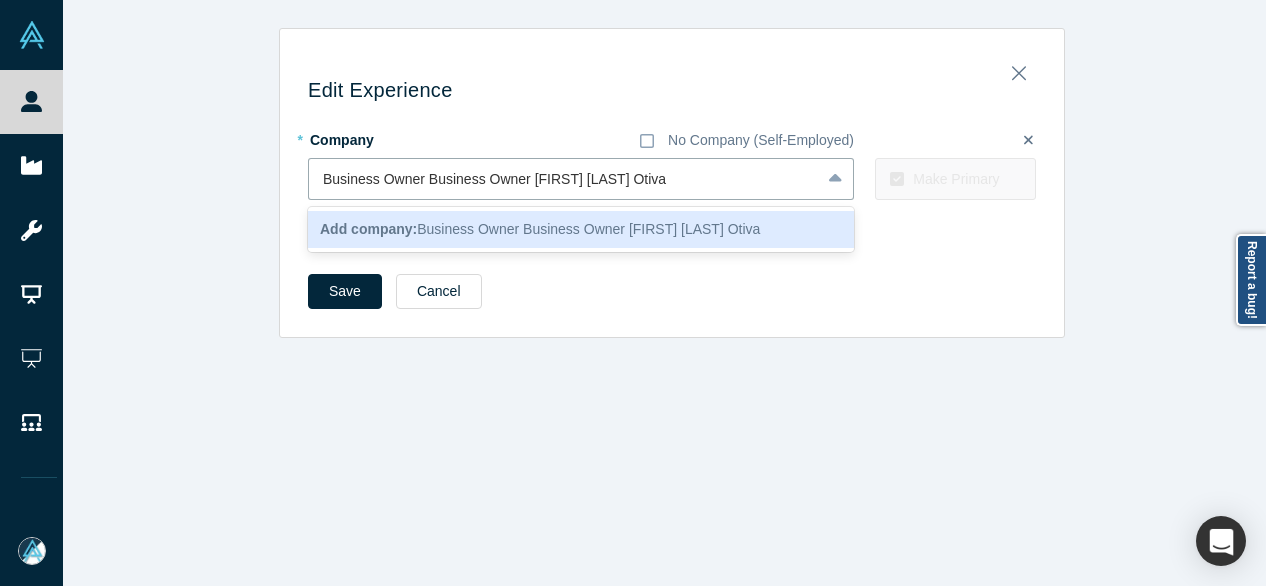 drag, startPoint x: 629, startPoint y: 178, endPoint x: 256, endPoint y: 173, distance: 373.0335 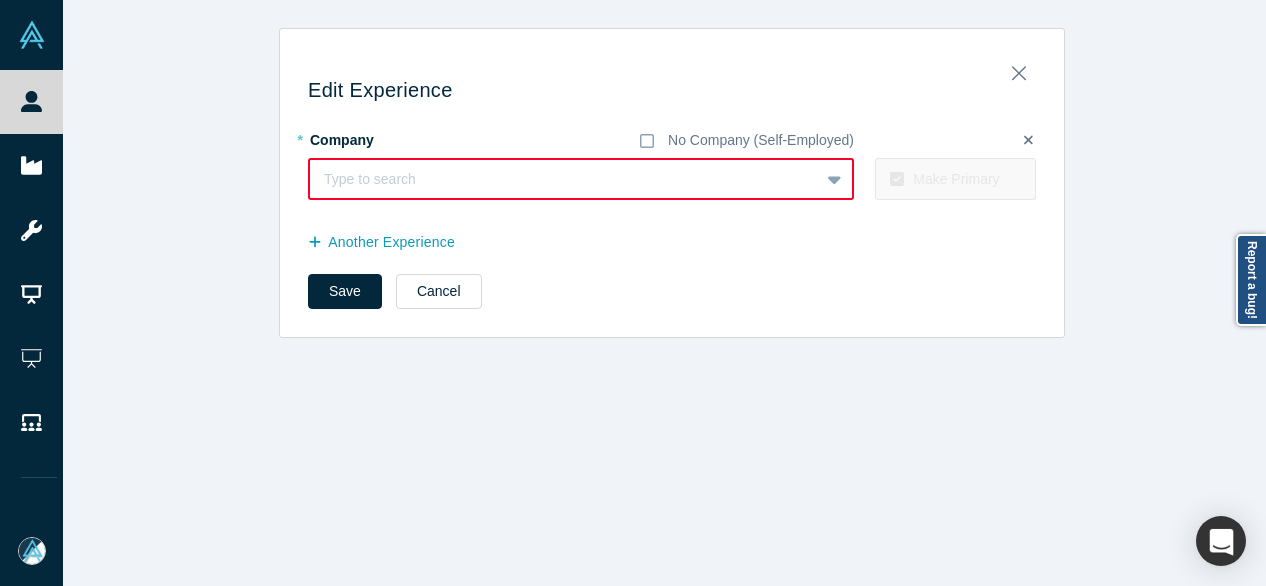 paste on "Business Owner Business Owner Jonas Nordlander Otiva" 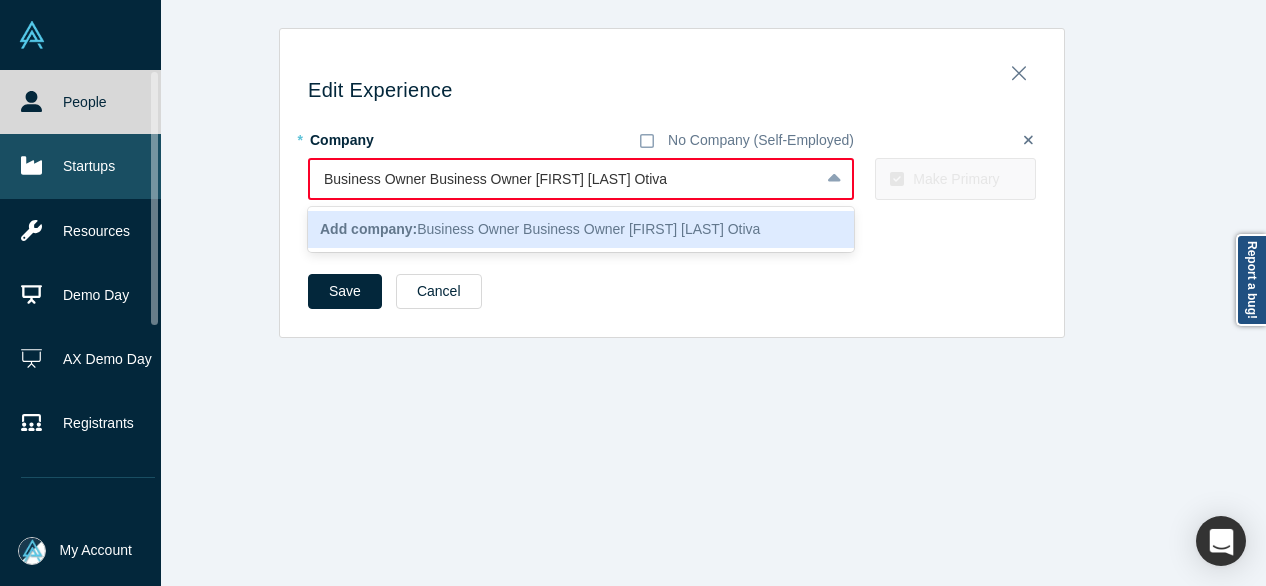drag, startPoint x: 516, startPoint y: 182, endPoint x: 31, endPoint y: 183, distance: 485.00104 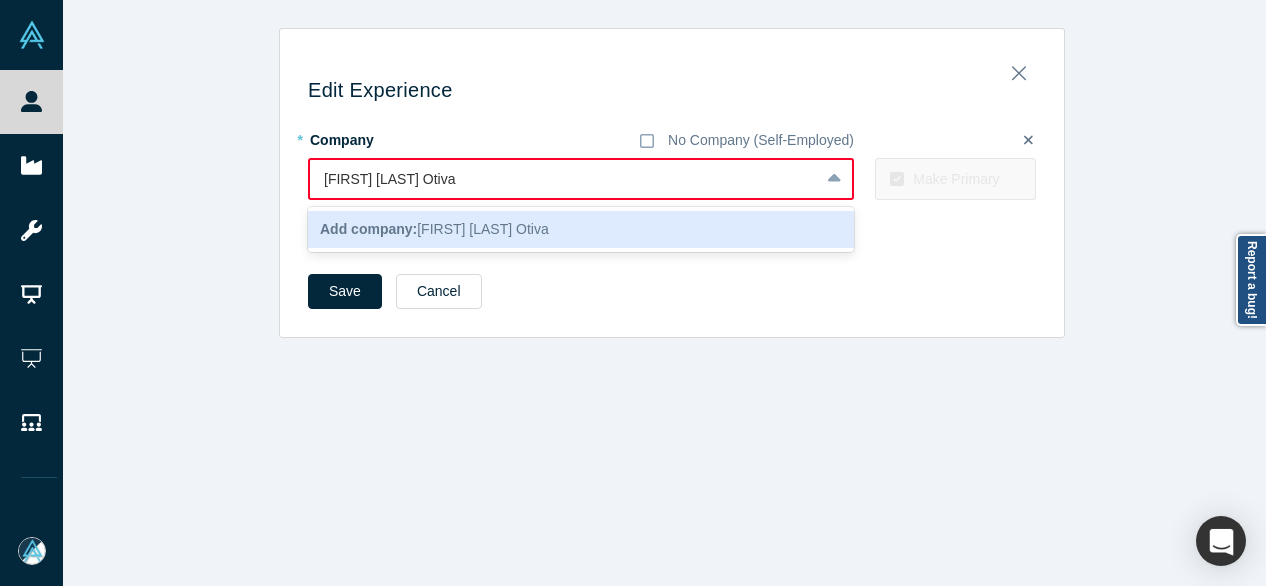 click on "Add company:  Jonas Nordlander Otiva" at bounding box center [581, 229] 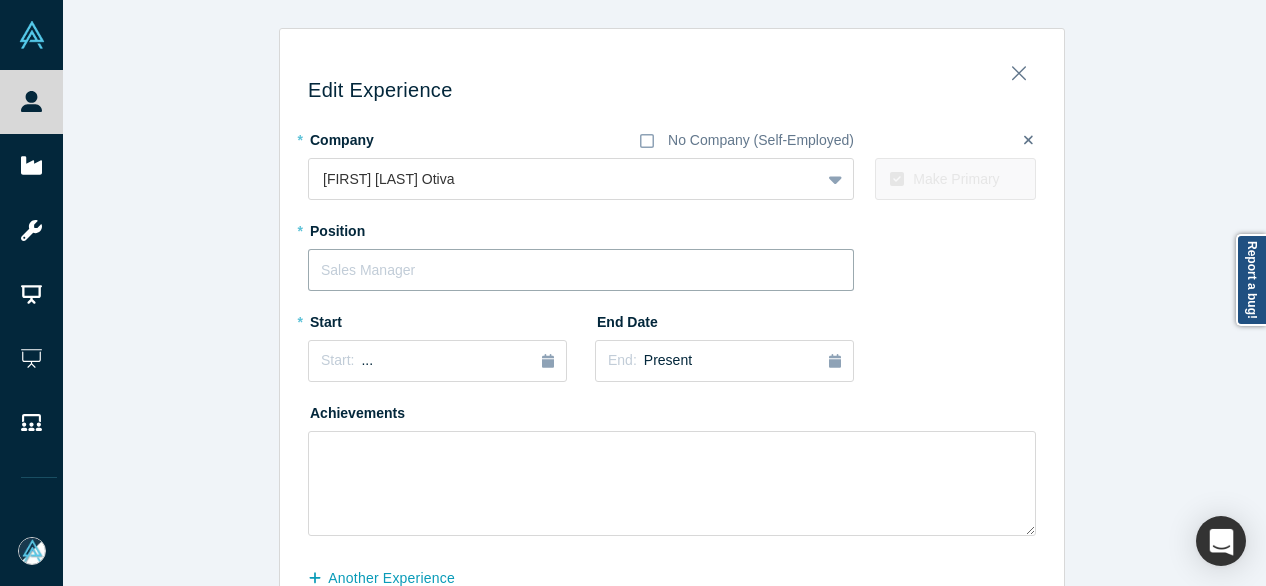 click at bounding box center [581, 270] 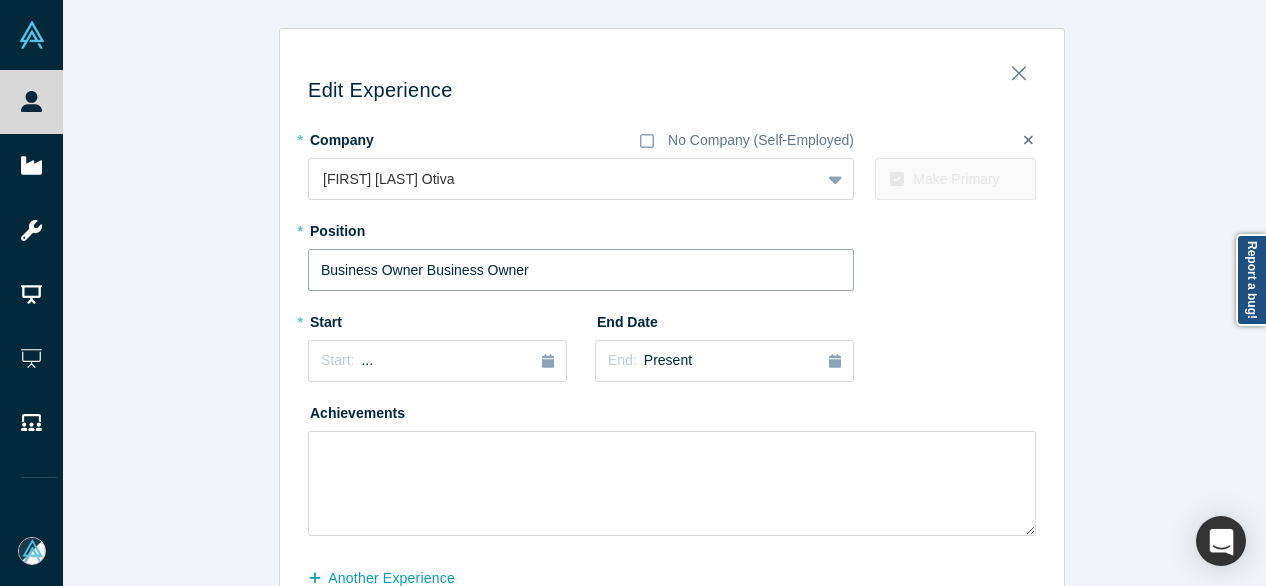 drag, startPoint x: 412, startPoint y: 273, endPoint x: 594, endPoint y: 283, distance: 182.27452 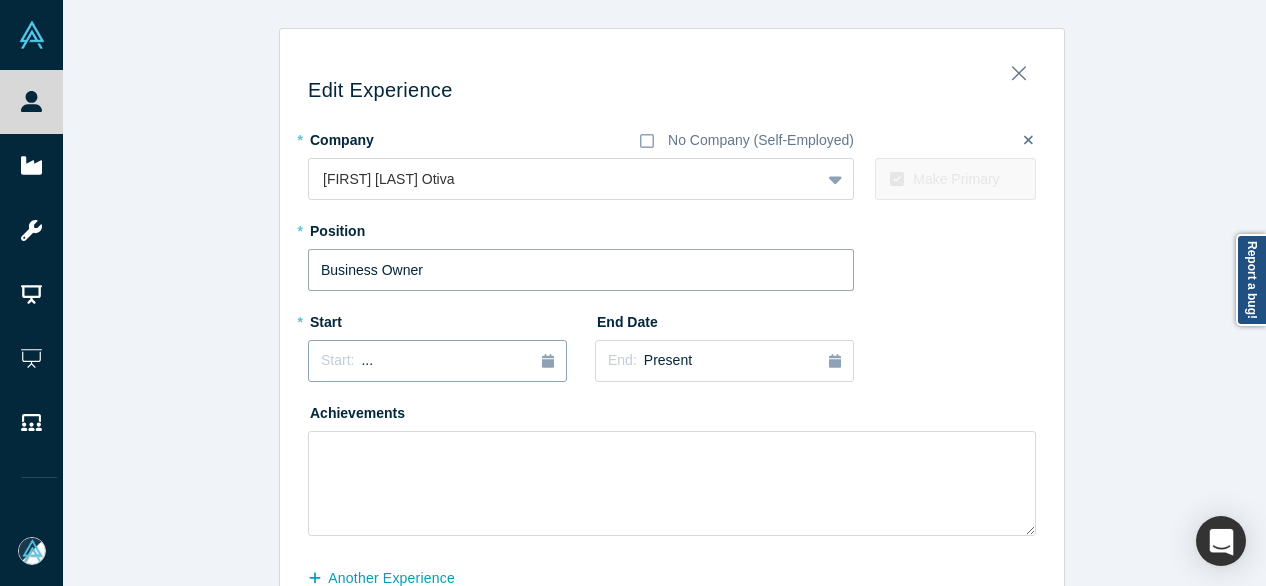 type on "Business Owner" 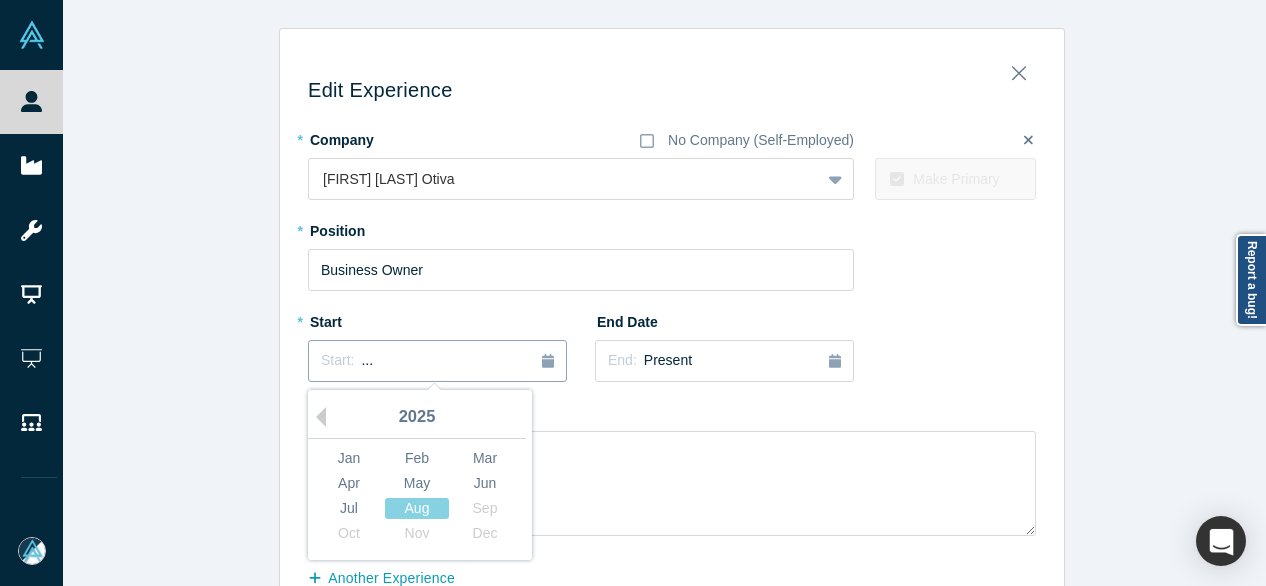 click on "Start: ..." at bounding box center (437, 361) 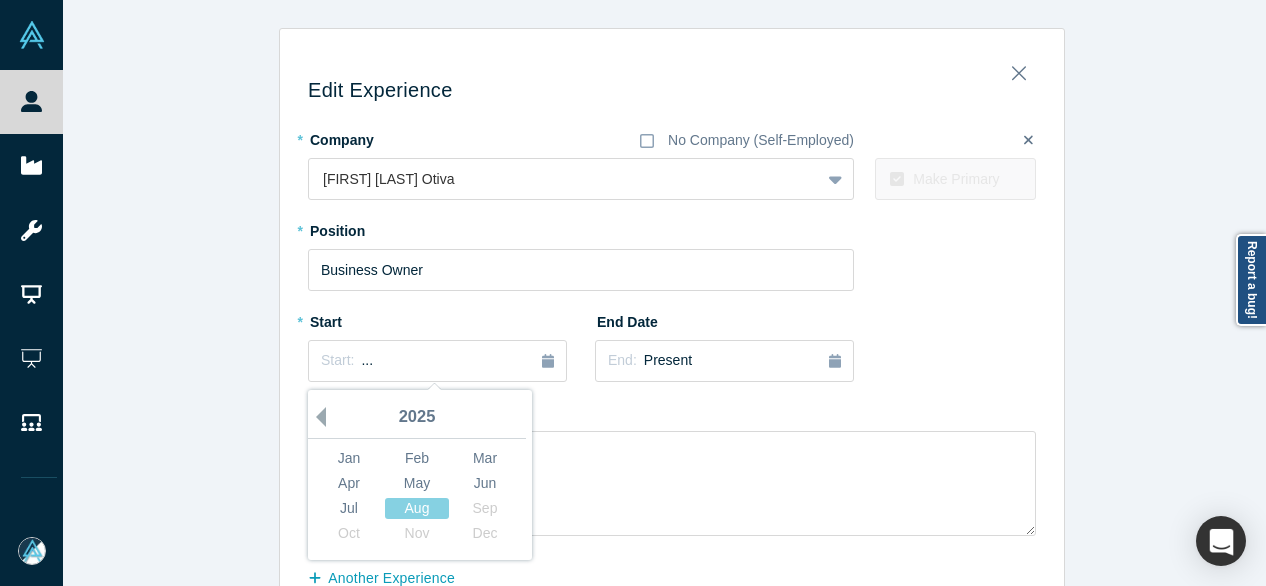 click on "Previous Year" at bounding box center [316, 417] 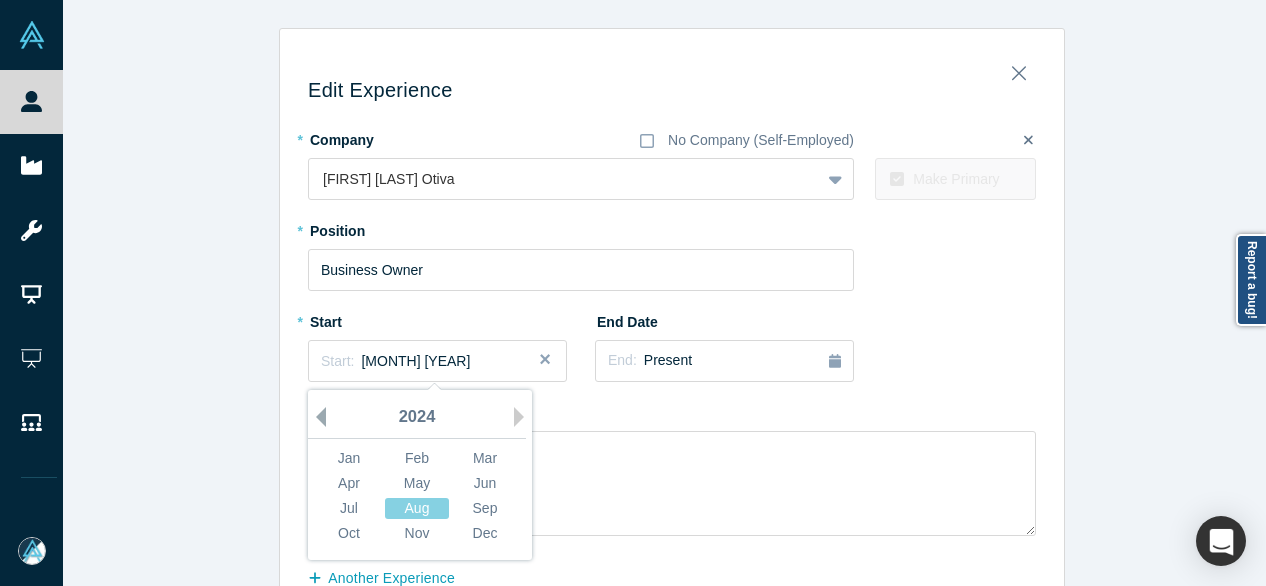 click on "Previous Year" at bounding box center [316, 417] 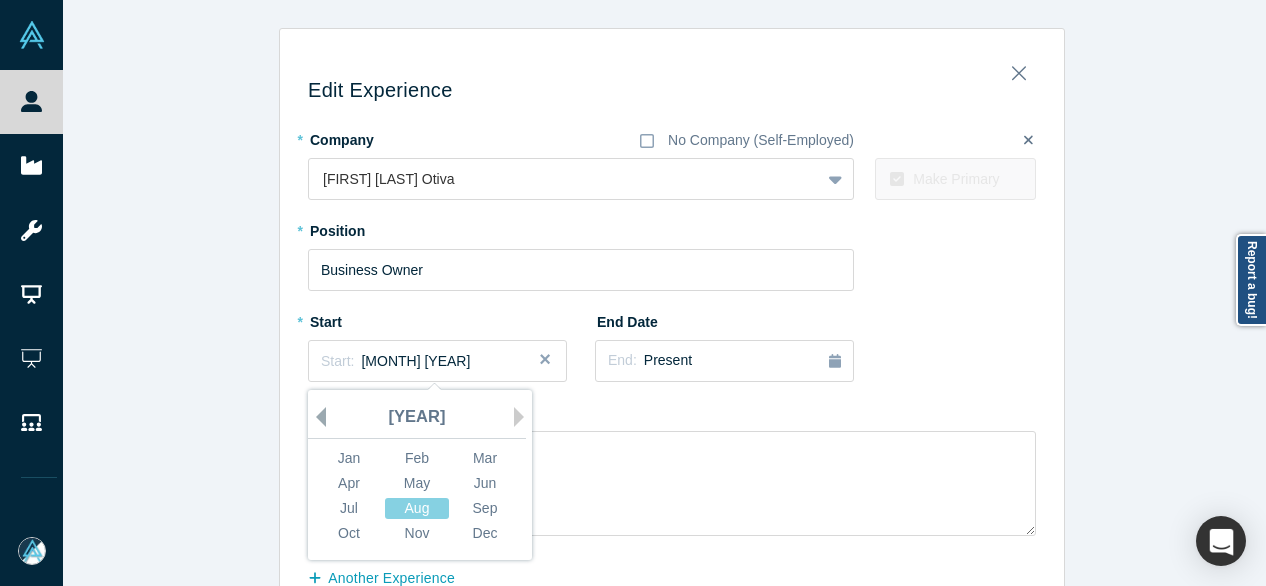 click on "Previous Year" at bounding box center (316, 417) 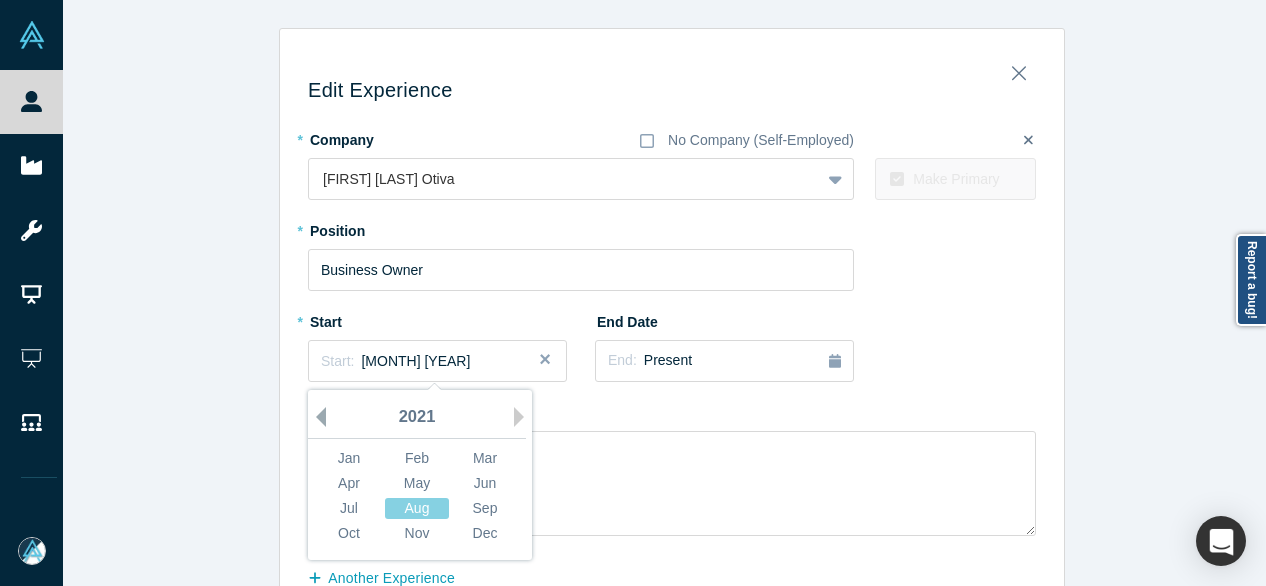 click on "Previous Year" at bounding box center [316, 417] 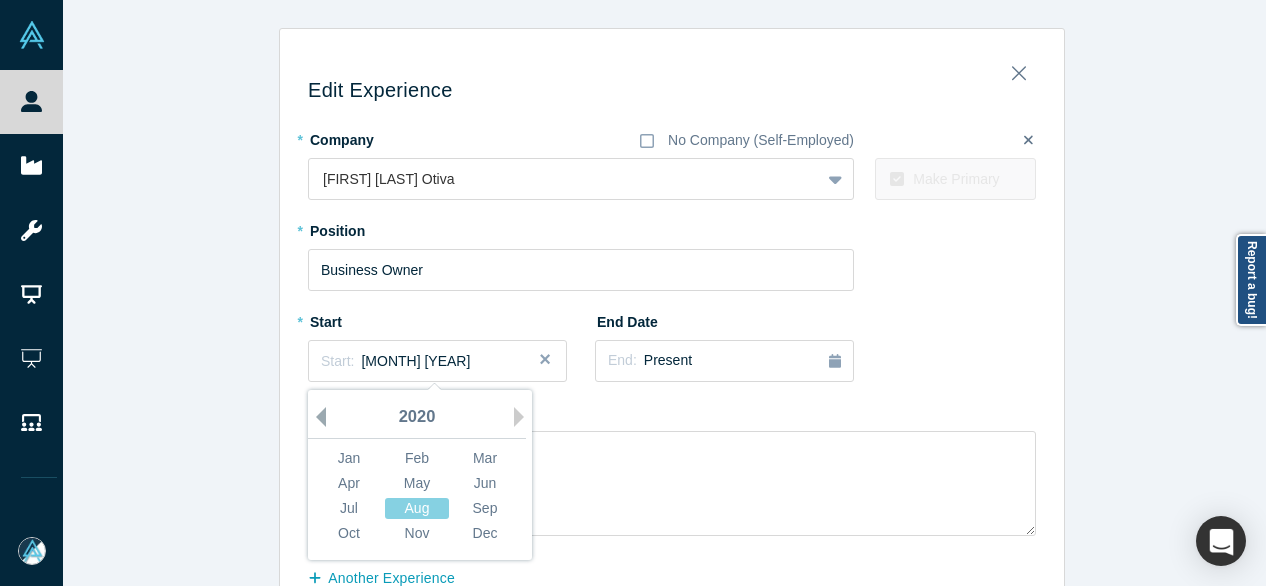 click on "Previous Year" at bounding box center (316, 417) 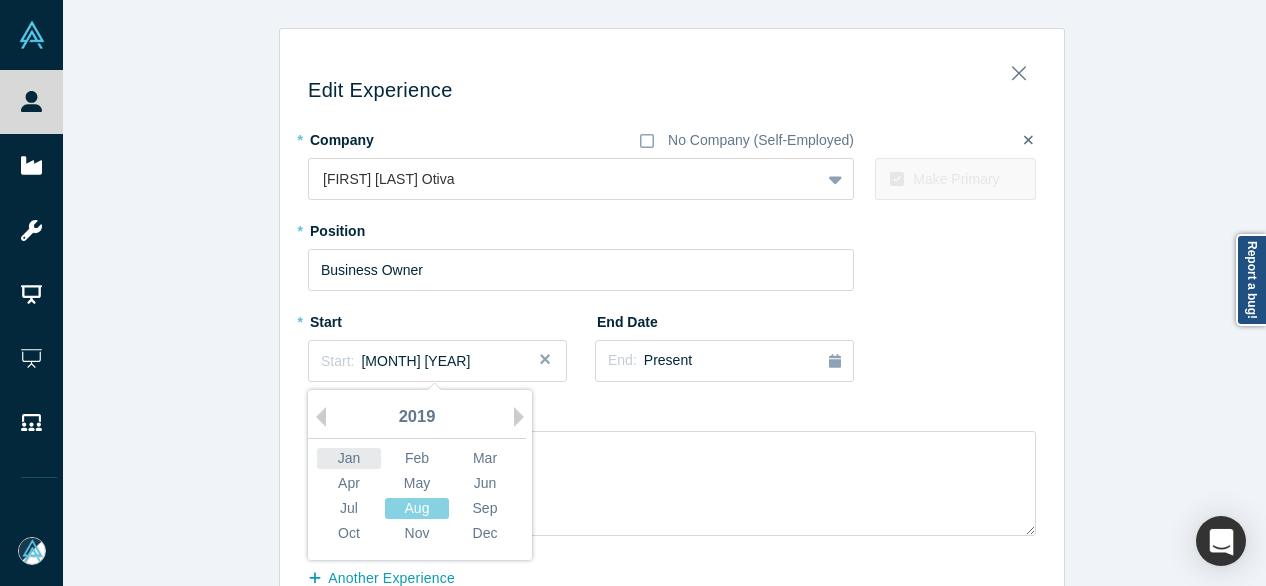 click on "Jan" at bounding box center (349, 458) 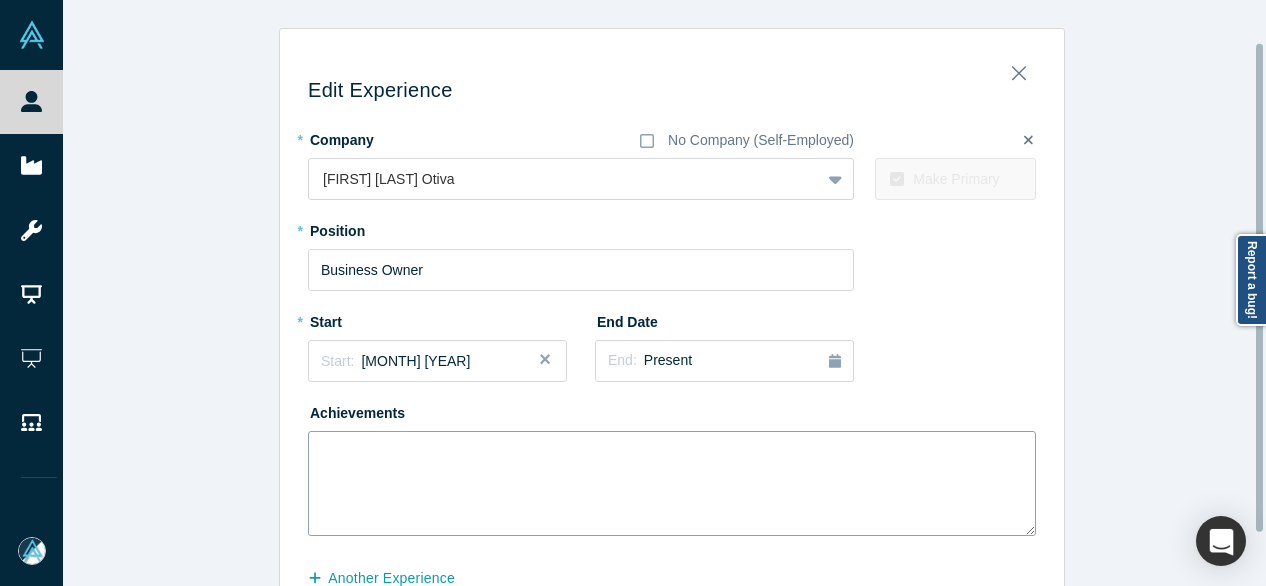 scroll, scrollTop: 114, scrollLeft: 0, axis: vertical 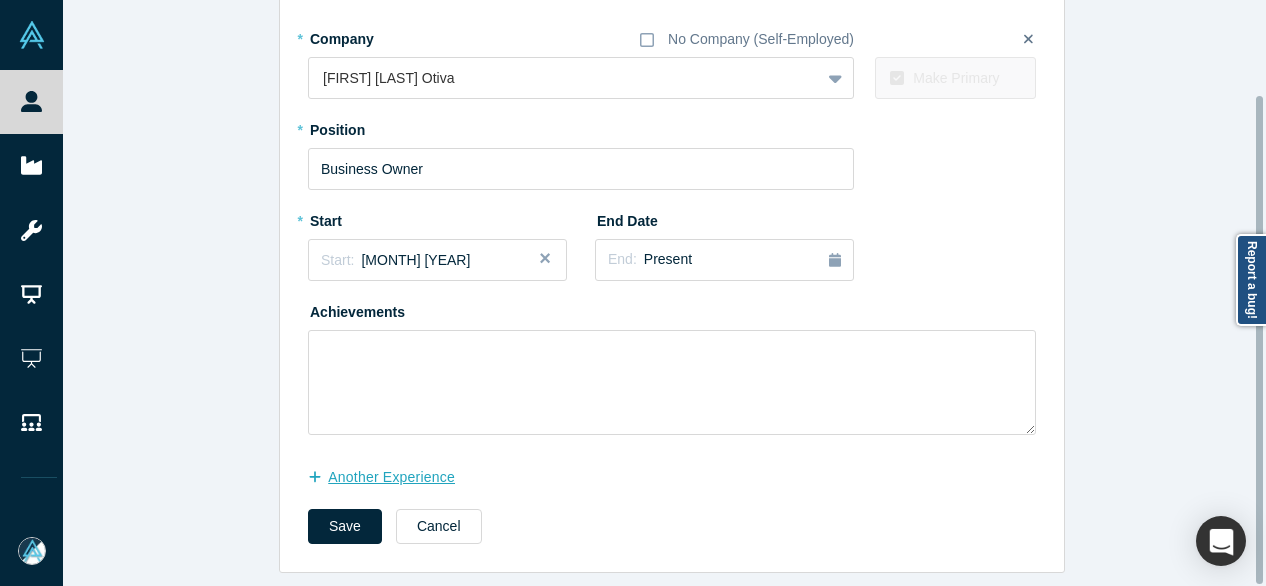 click on "another Experience" at bounding box center (392, 477) 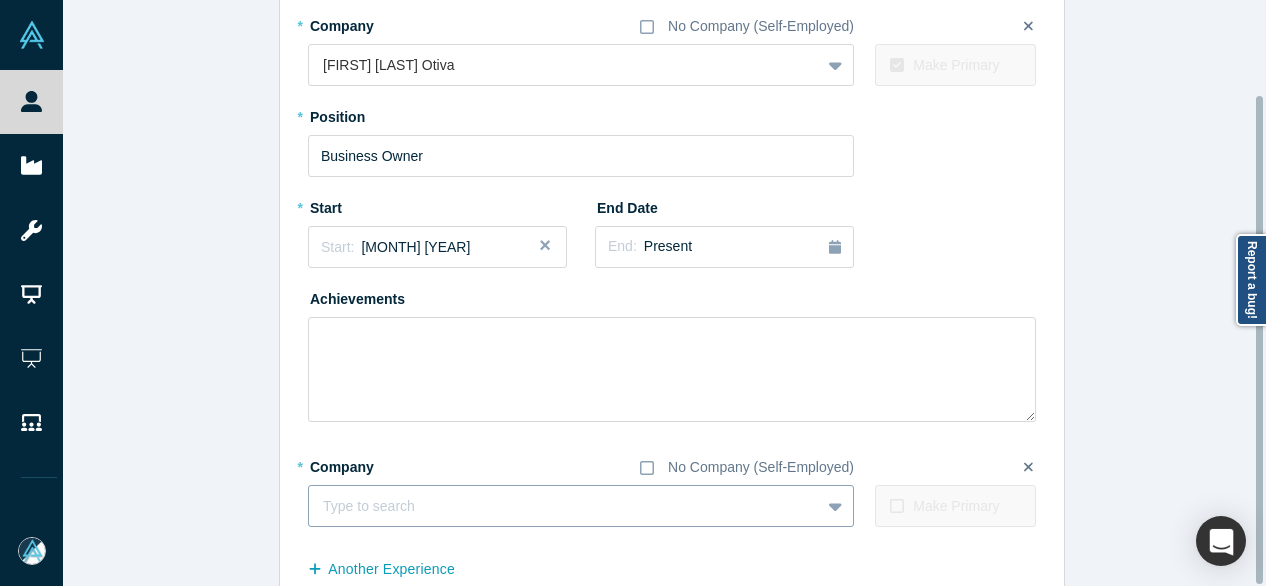 click at bounding box center [564, 506] 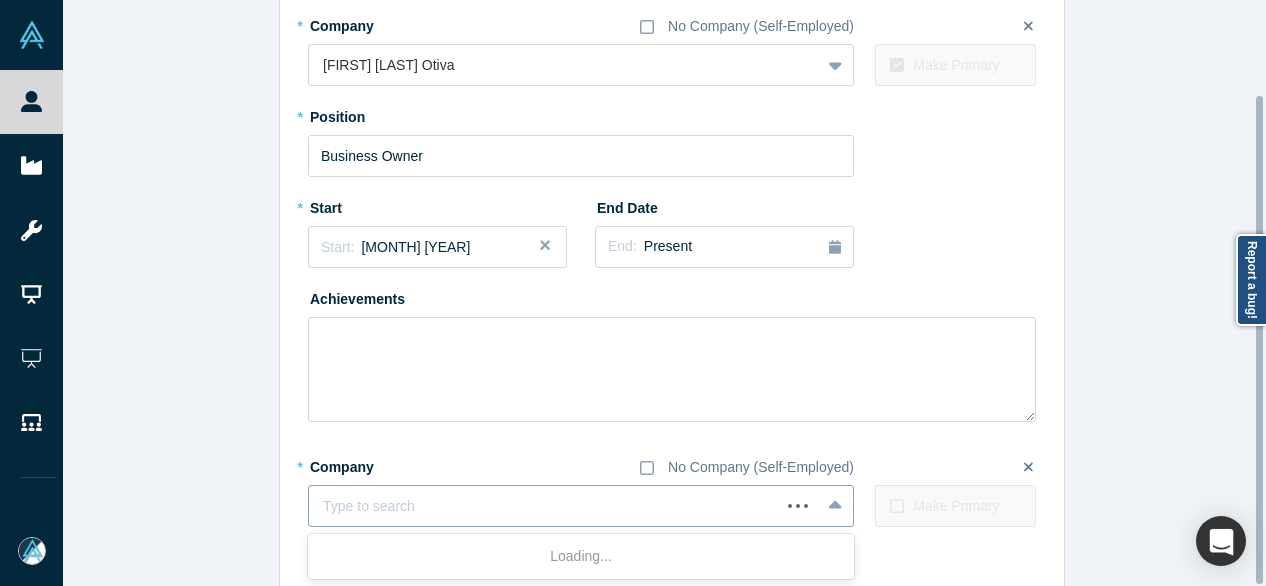 paste on "Part time farmer Part time farmer Sibbjäns" 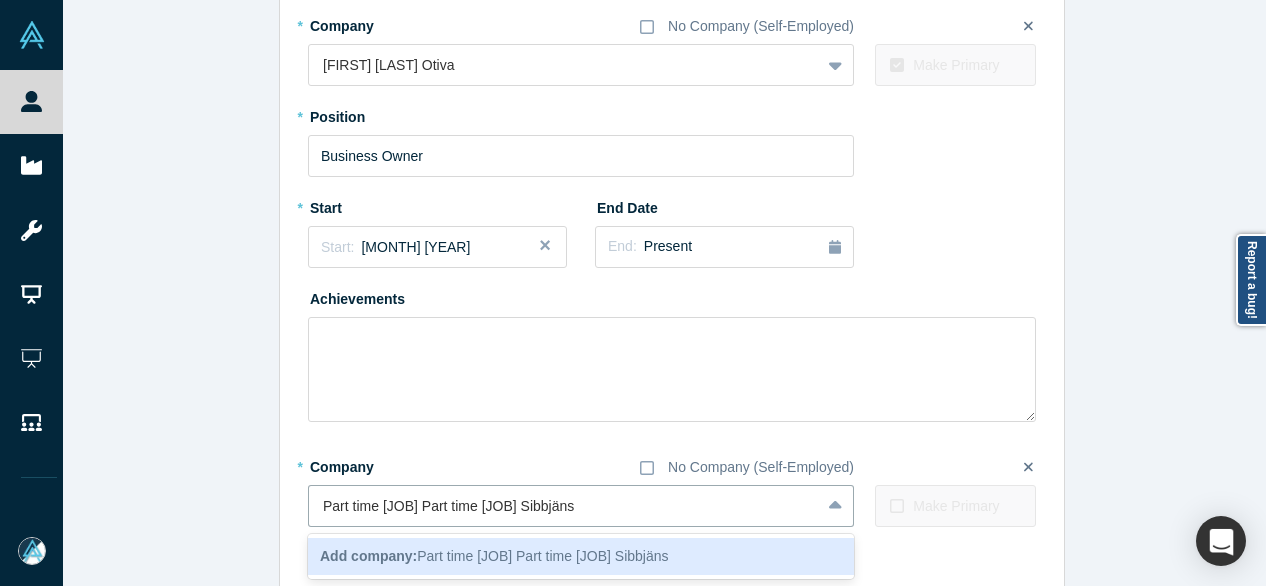drag, startPoint x: 522, startPoint y: 507, endPoint x: 226, endPoint y: 513, distance: 296.0608 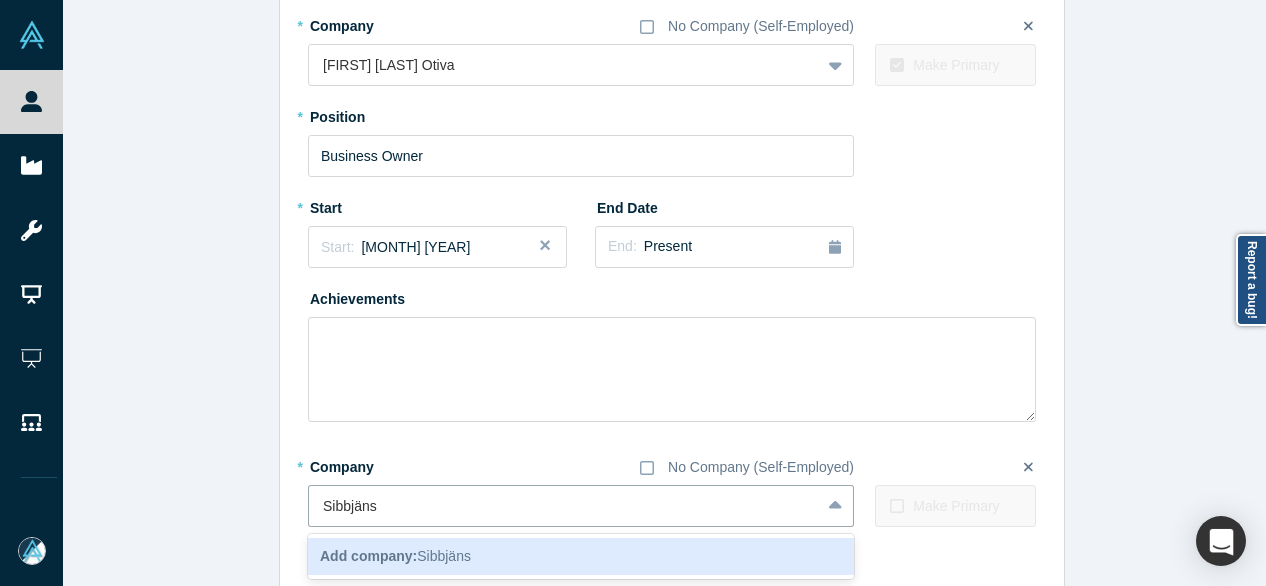 click on "Add company:  Sibbjäns" at bounding box center (395, 556) 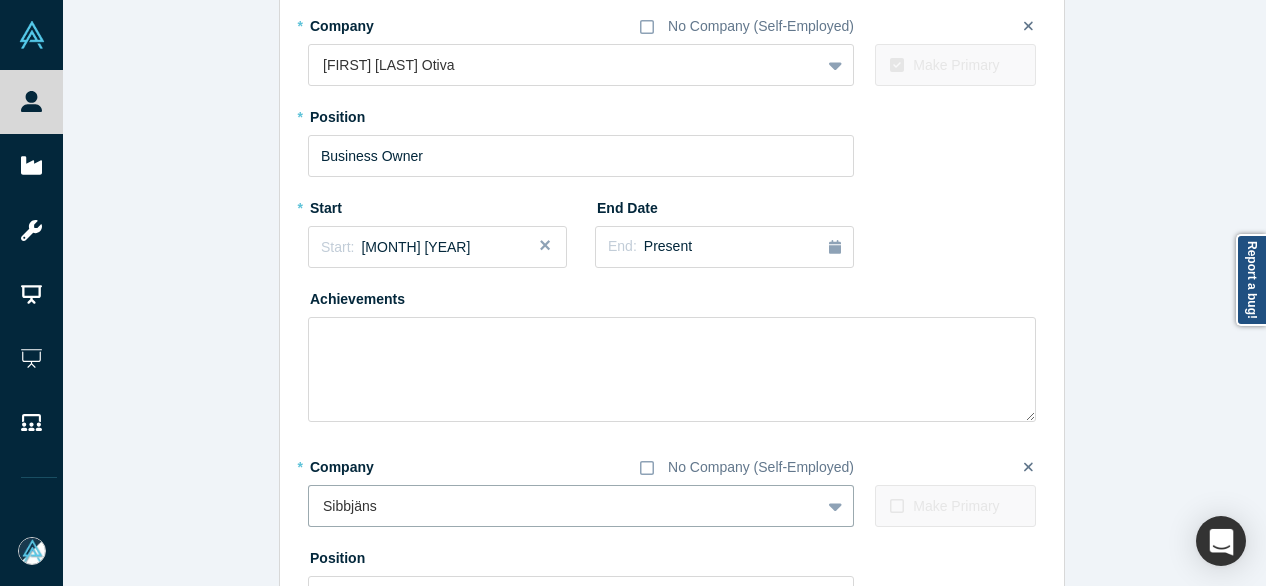 scroll, scrollTop: 314, scrollLeft: 0, axis: vertical 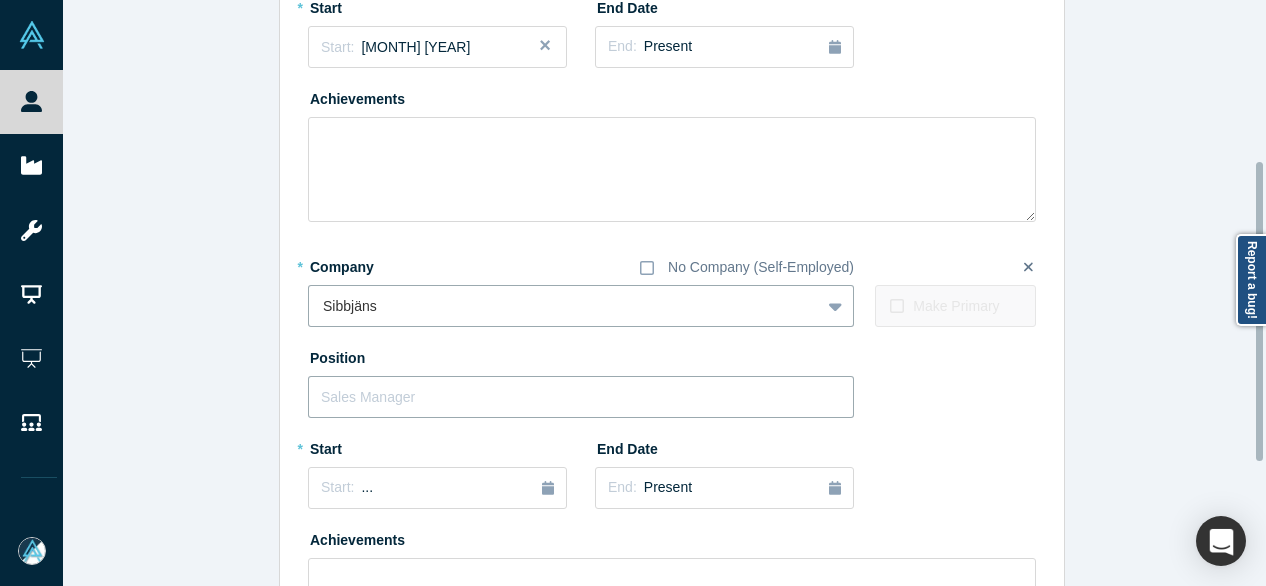 click at bounding box center [581, 397] 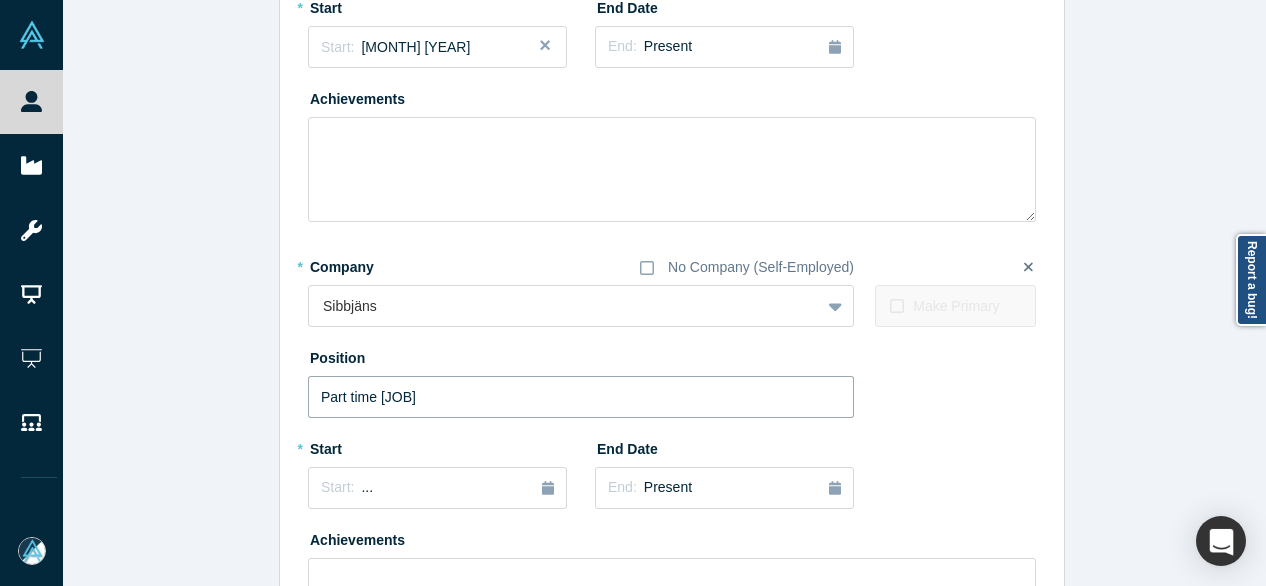drag, startPoint x: 412, startPoint y: 399, endPoint x: 580, endPoint y: 398, distance: 168.00298 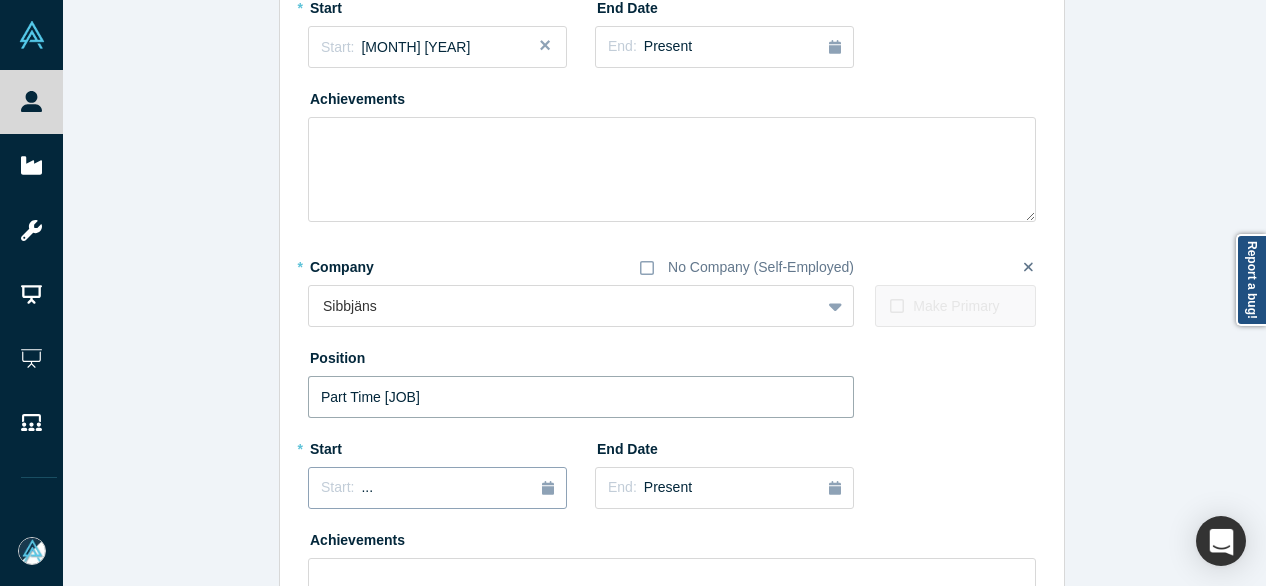 type on "Part Time Farmer" 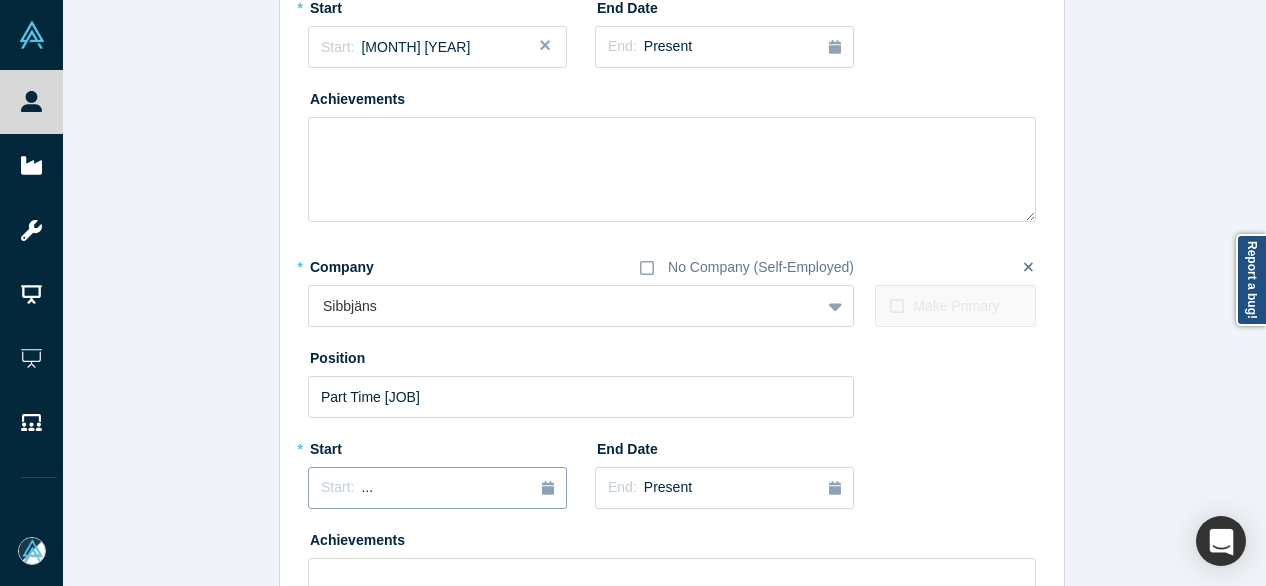 drag, startPoint x: 458, startPoint y: 475, endPoint x: 440, endPoint y: 485, distance: 20.59126 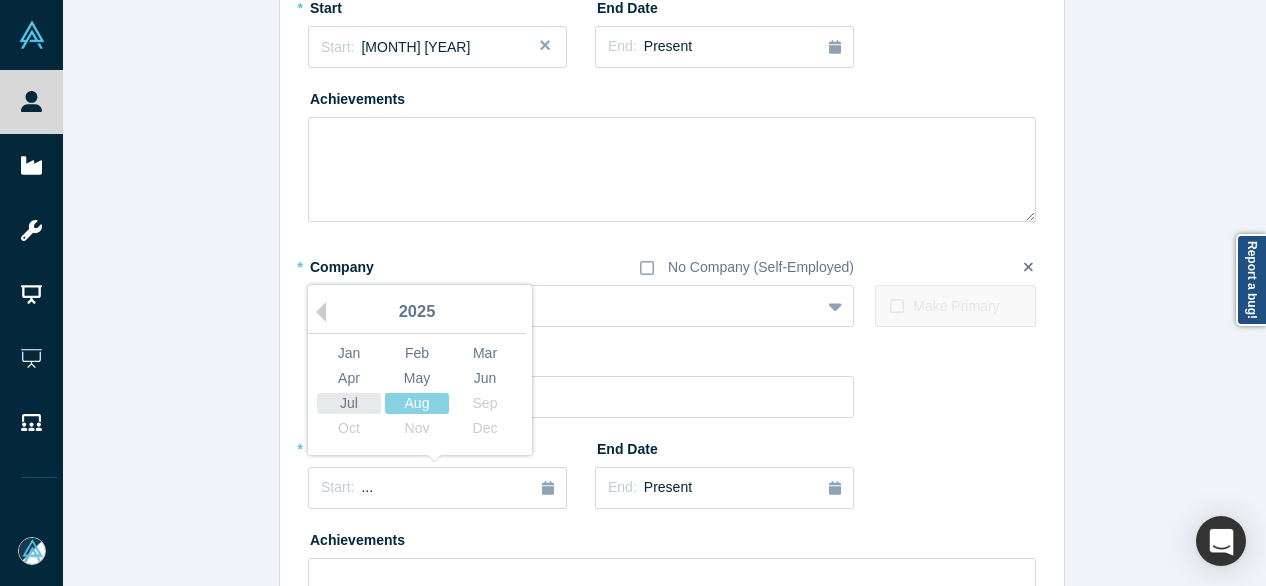 click on "Jul" at bounding box center [349, 403] 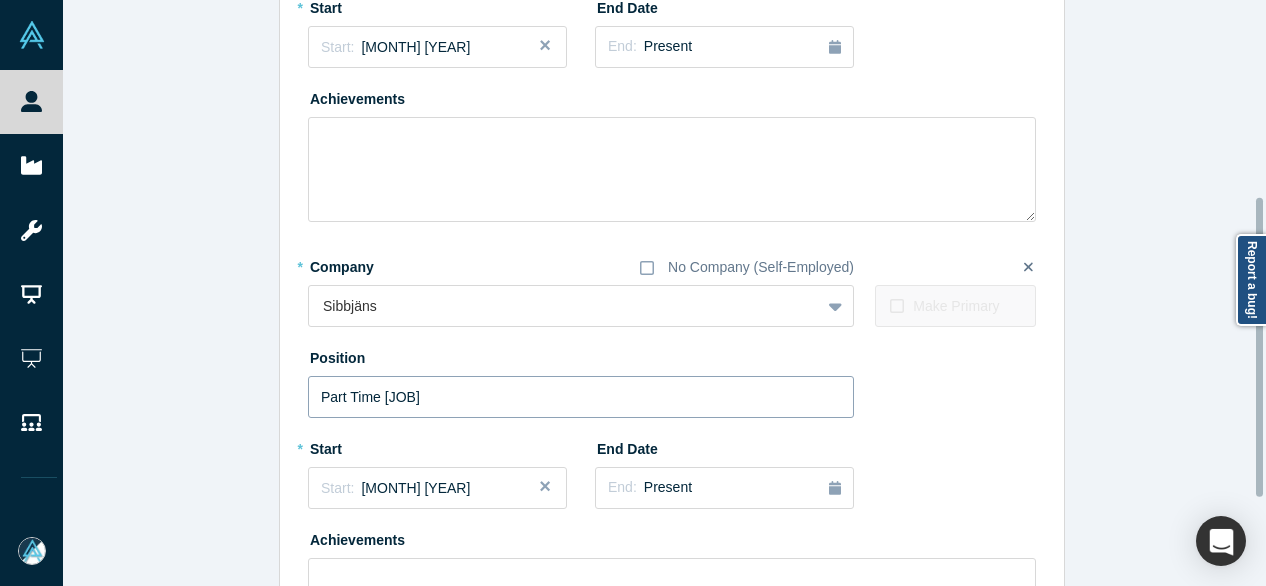 scroll, scrollTop: 555, scrollLeft: 0, axis: vertical 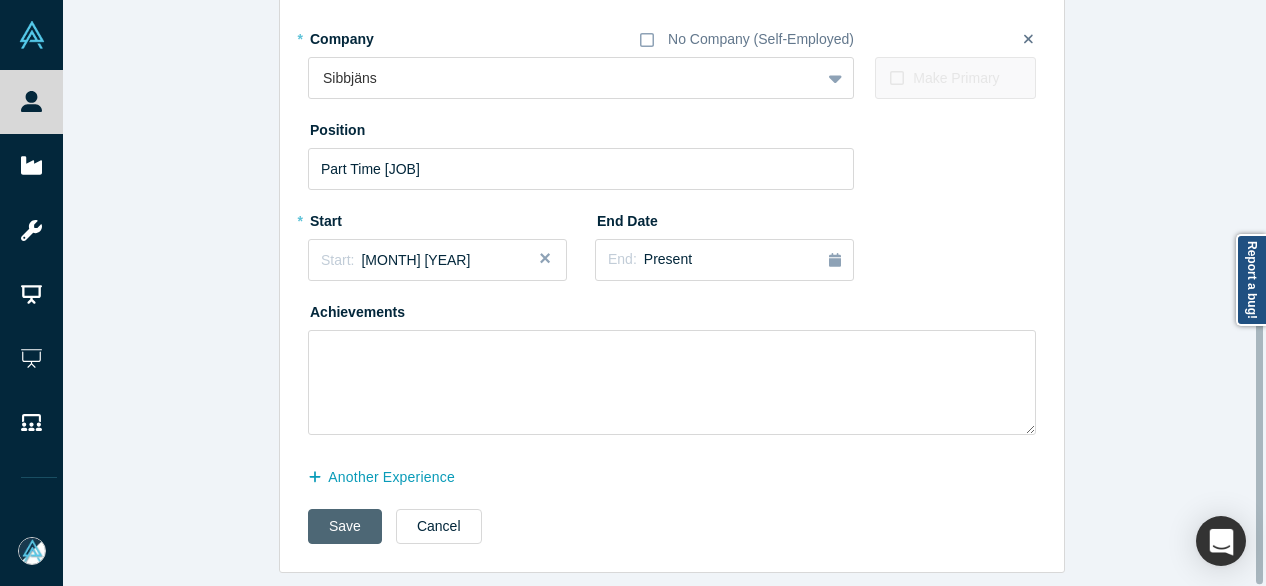 click on "Save" at bounding box center [345, 526] 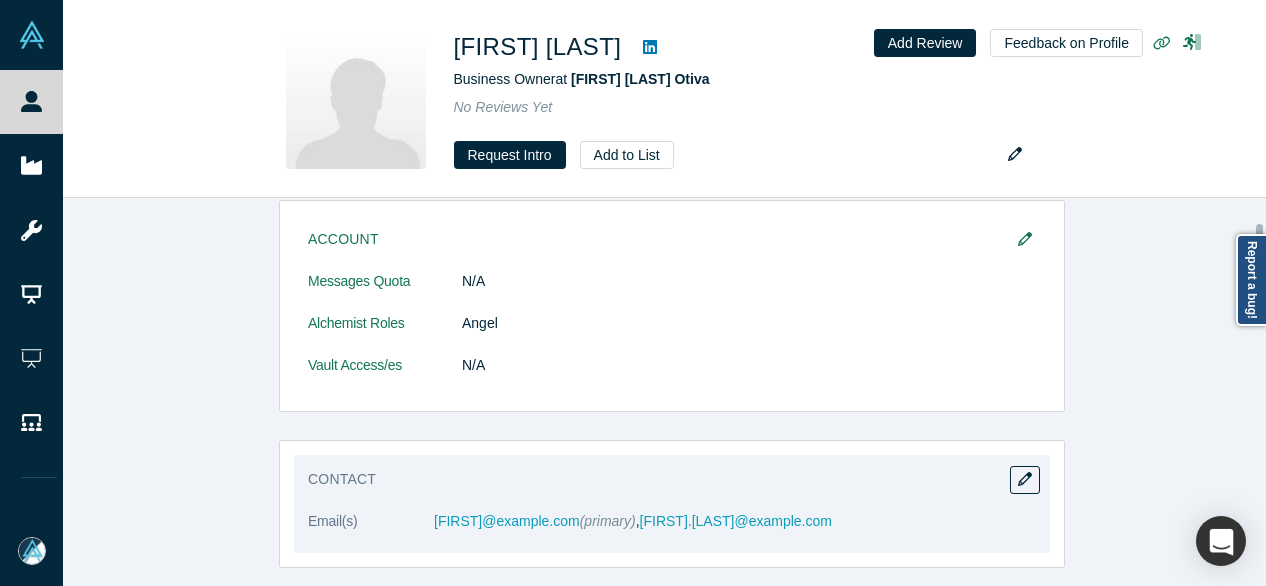 scroll, scrollTop: 200, scrollLeft: 0, axis: vertical 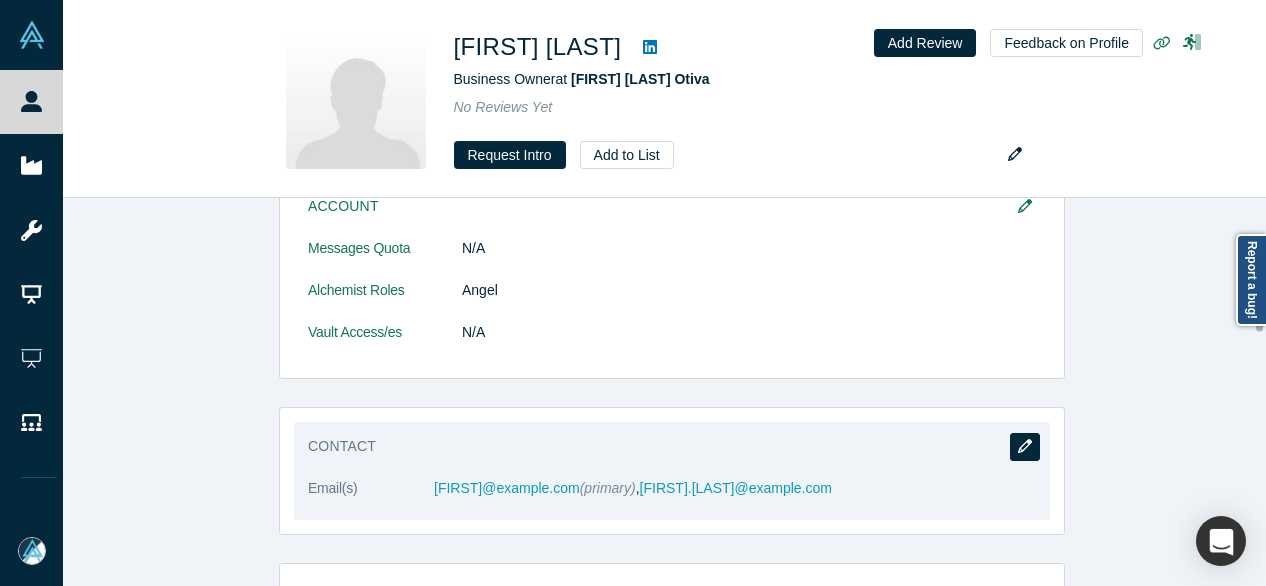 click 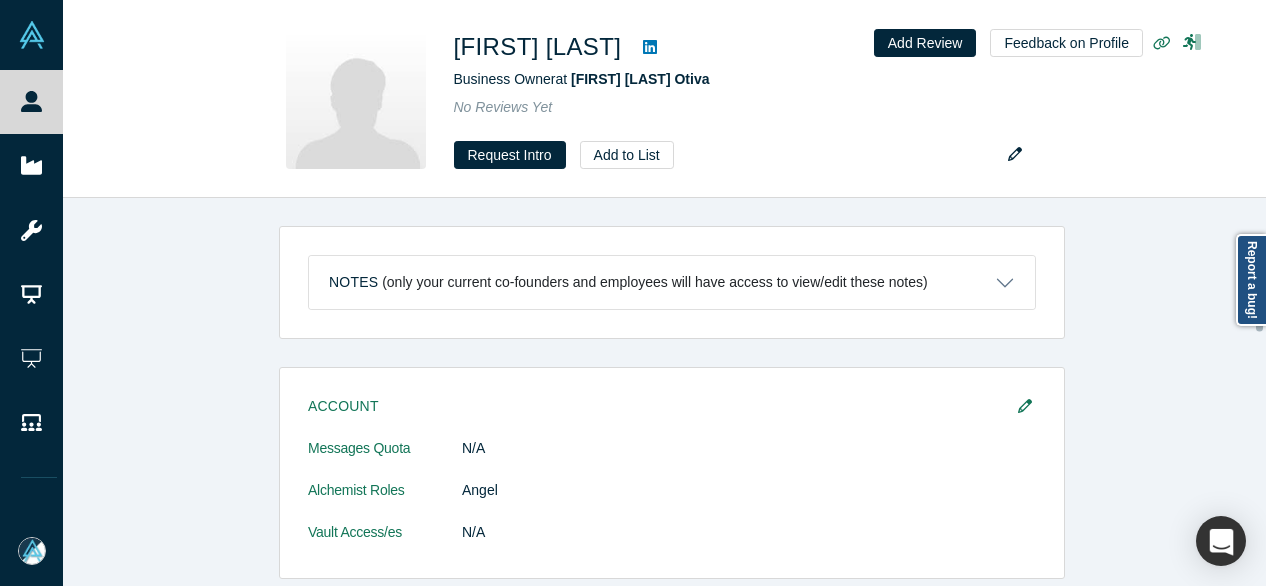 select on "US" 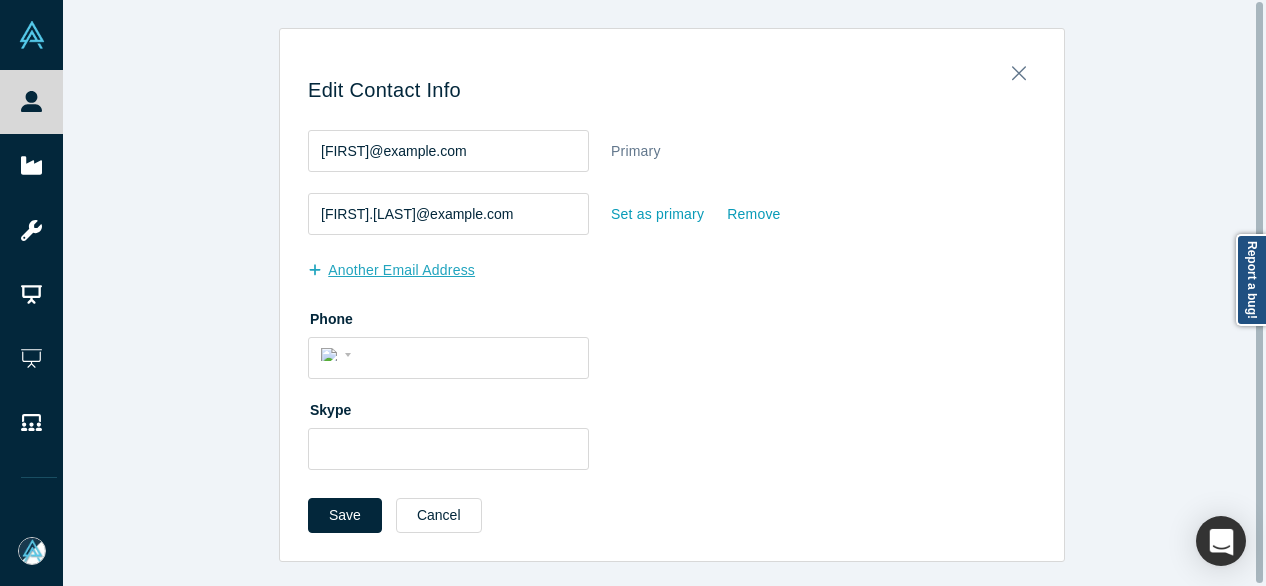 click on "another Email Address" at bounding box center [402, 270] 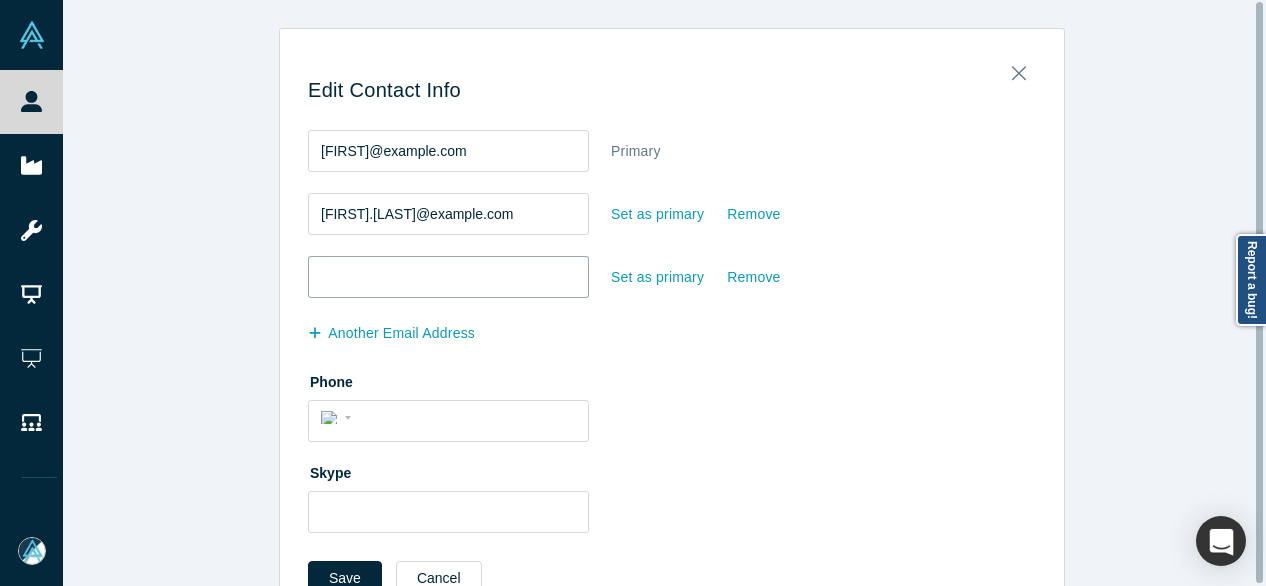 click at bounding box center (448, 277) 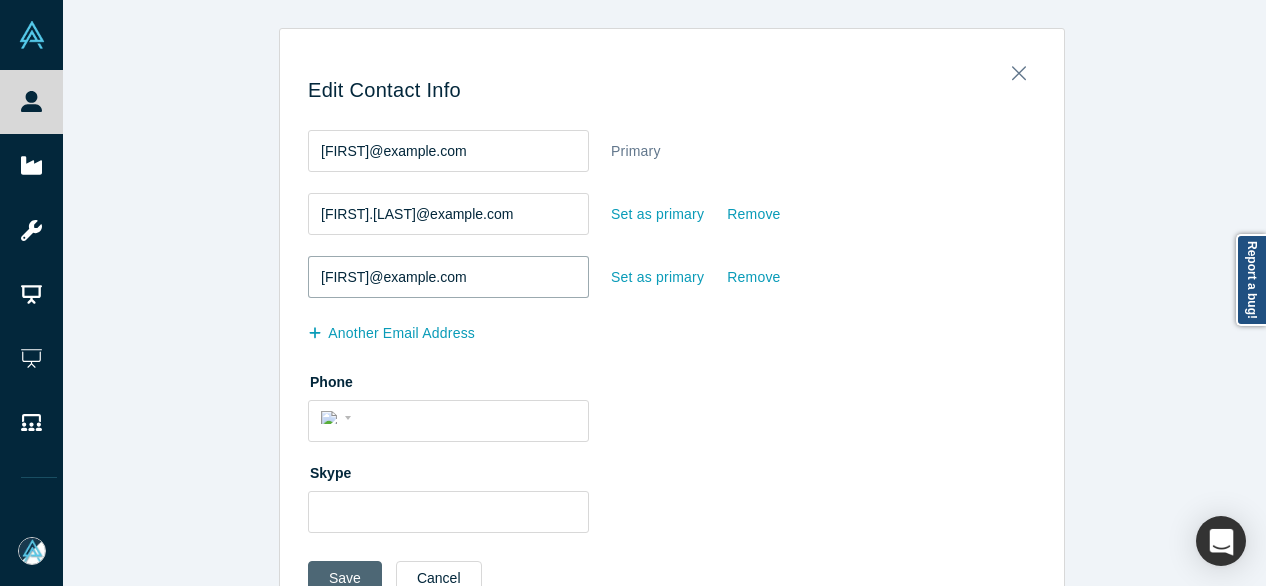 type on "jonas@sibbjans.se" 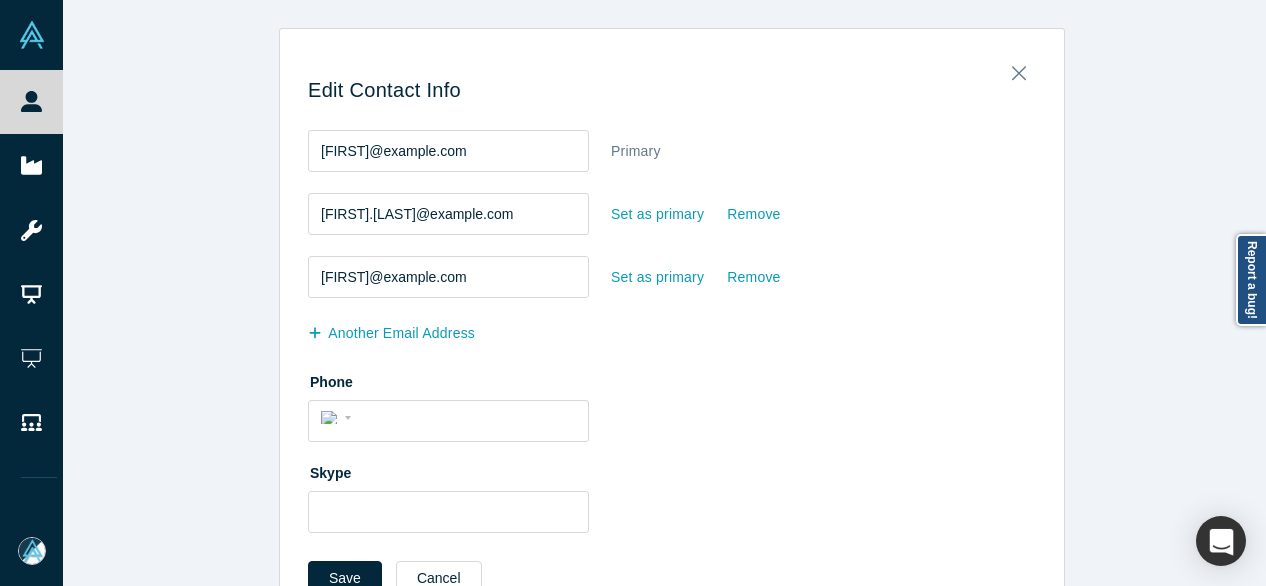 drag, startPoint x: 341, startPoint y: 573, endPoint x: 336, endPoint y: 551, distance: 22.561028 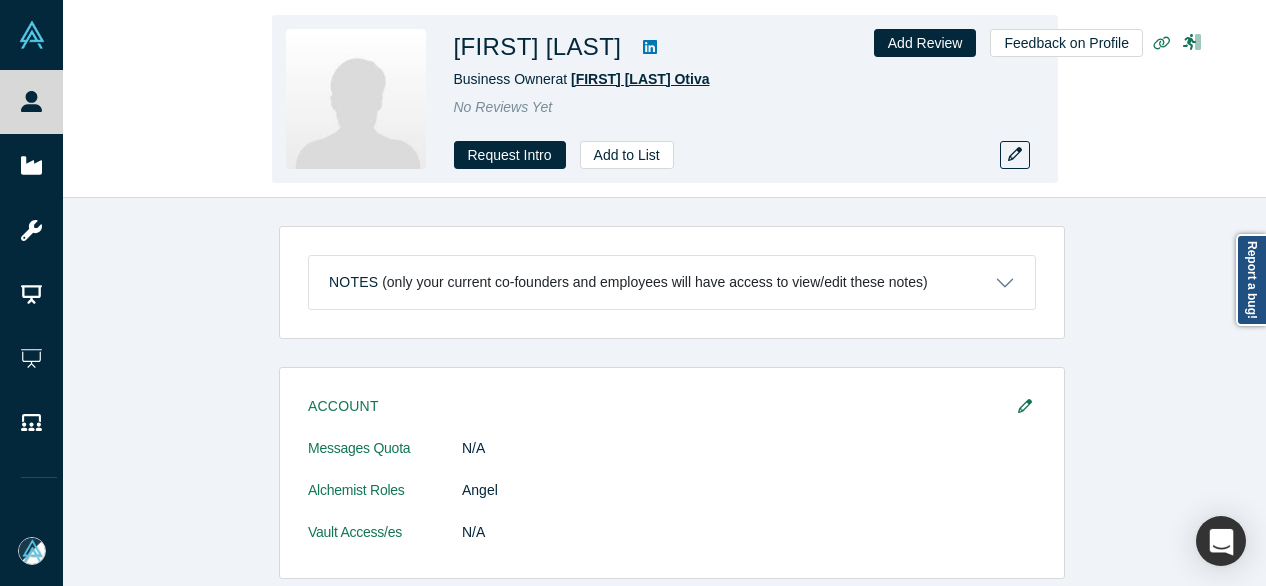drag, startPoint x: 508, startPoint y: 85, endPoint x: 722, endPoint y: 87, distance: 214.00934 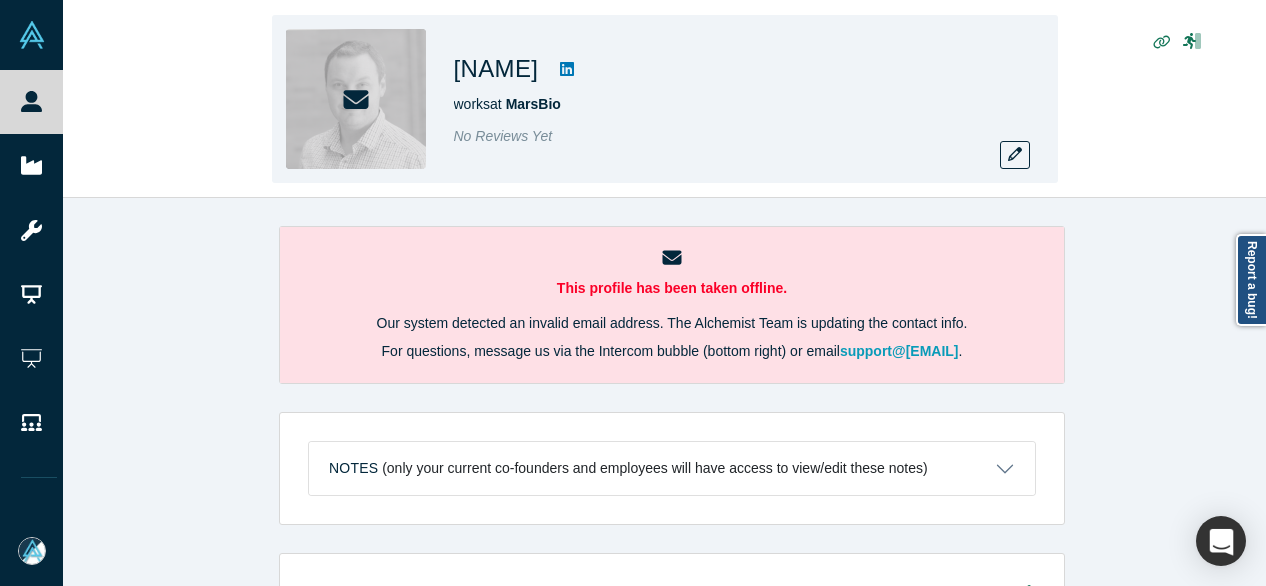 scroll, scrollTop: 0, scrollLeft: 0, axis: both 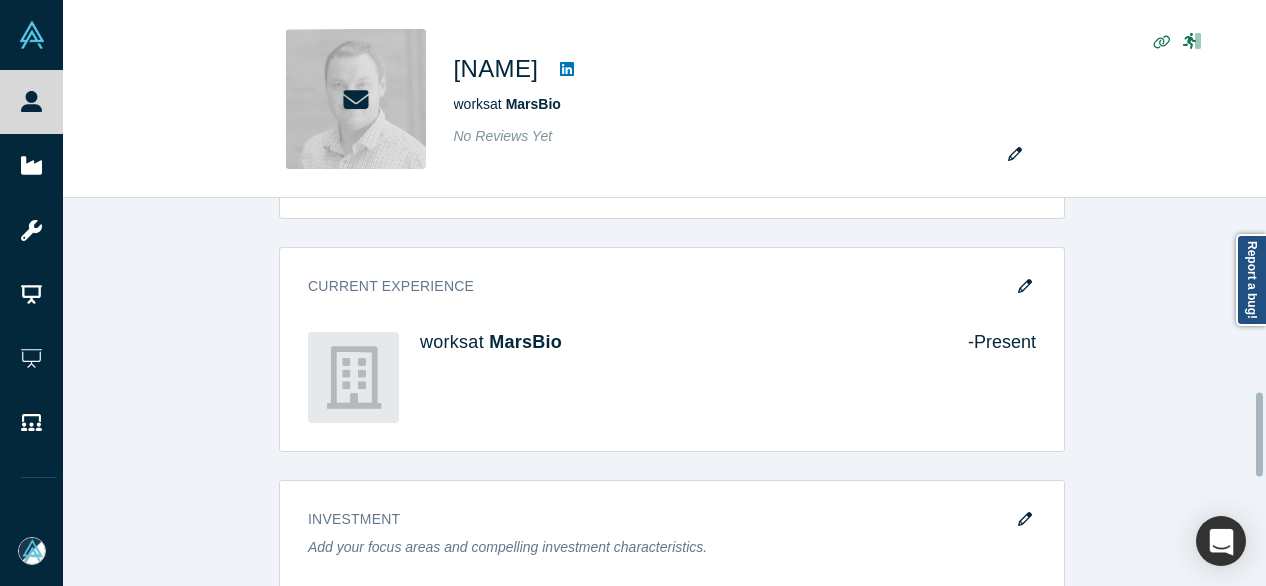 click at bounding box center (1025, 287) 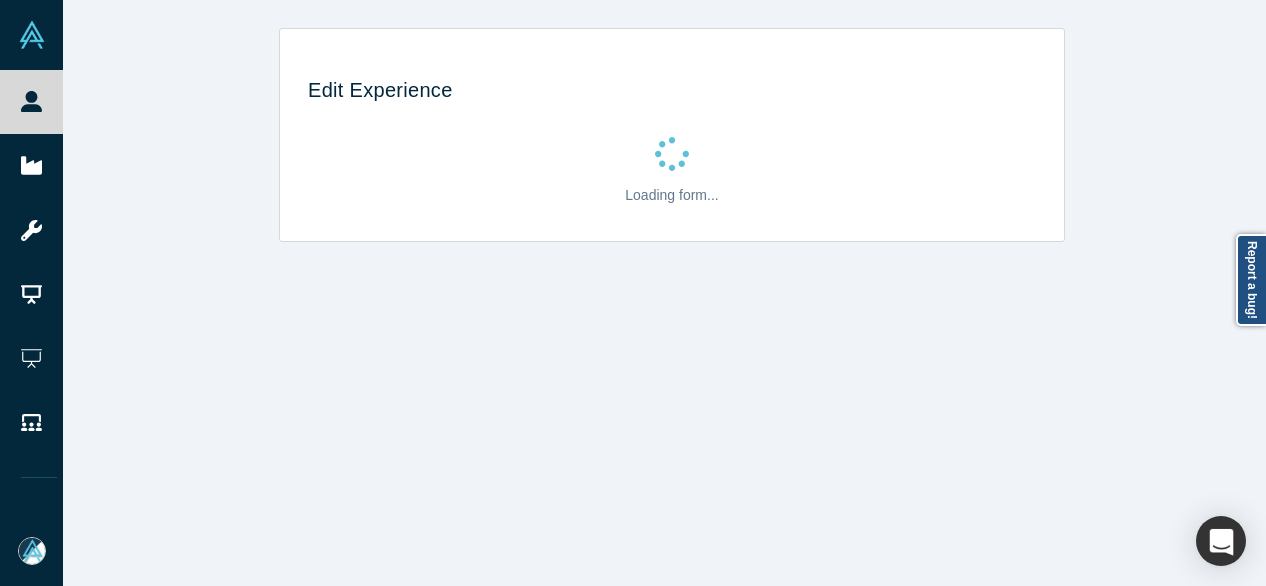 scroll, scrollTop: 0, scrollLeft: 0, axis: both 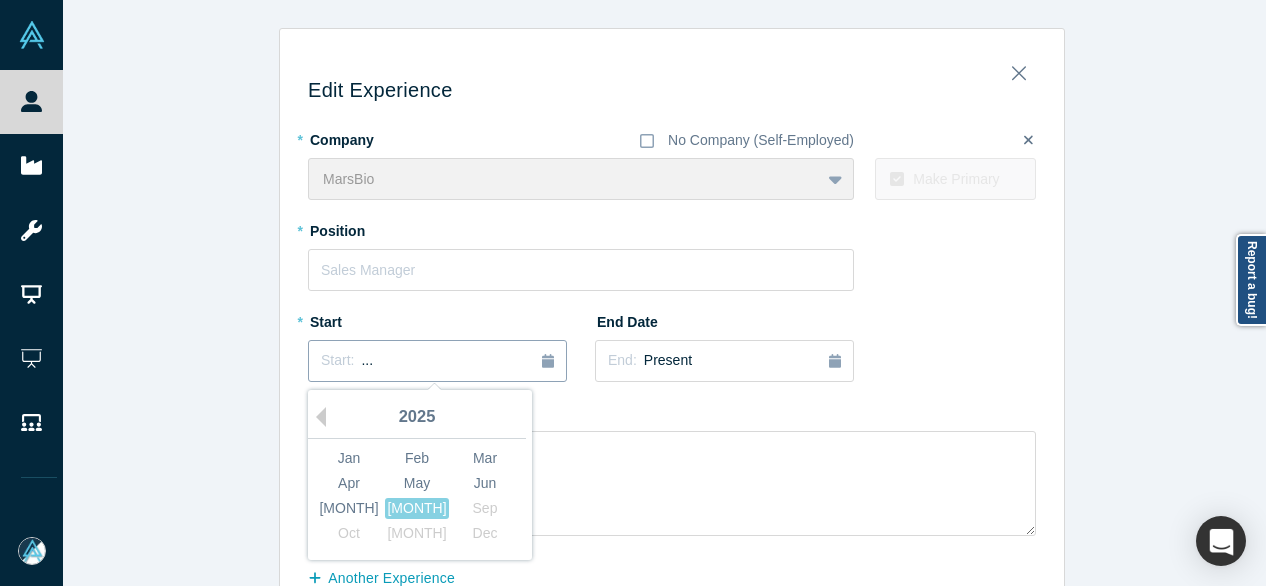 click on "Start: ..." at bounding box center [437, 361] 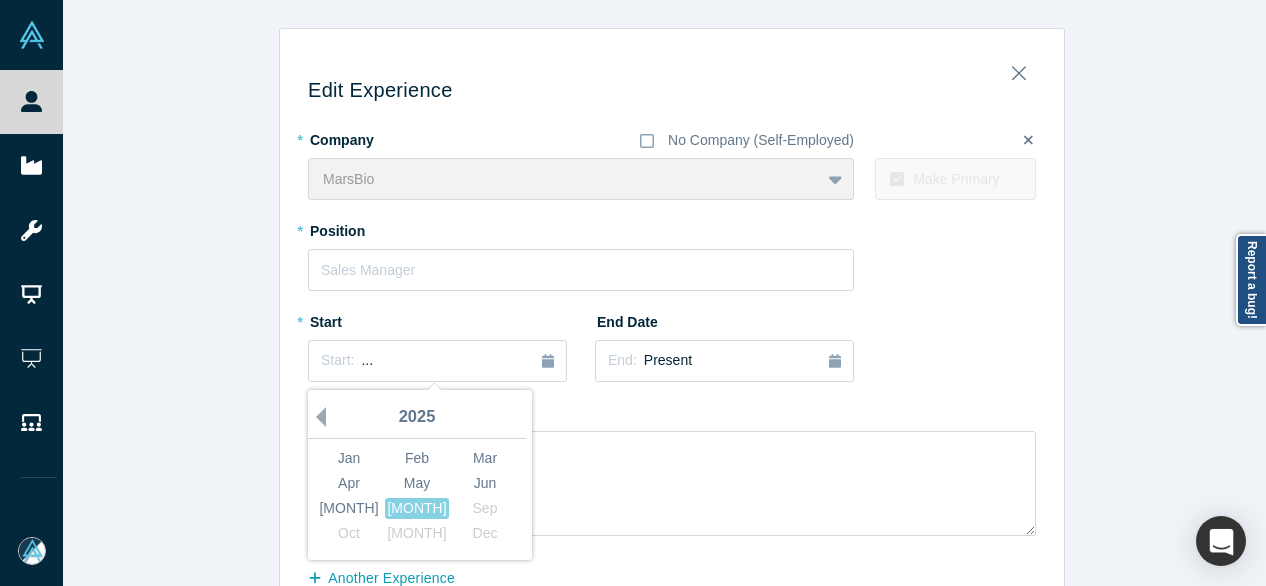 click on "Previous Year" at bounding box center [316, 417] 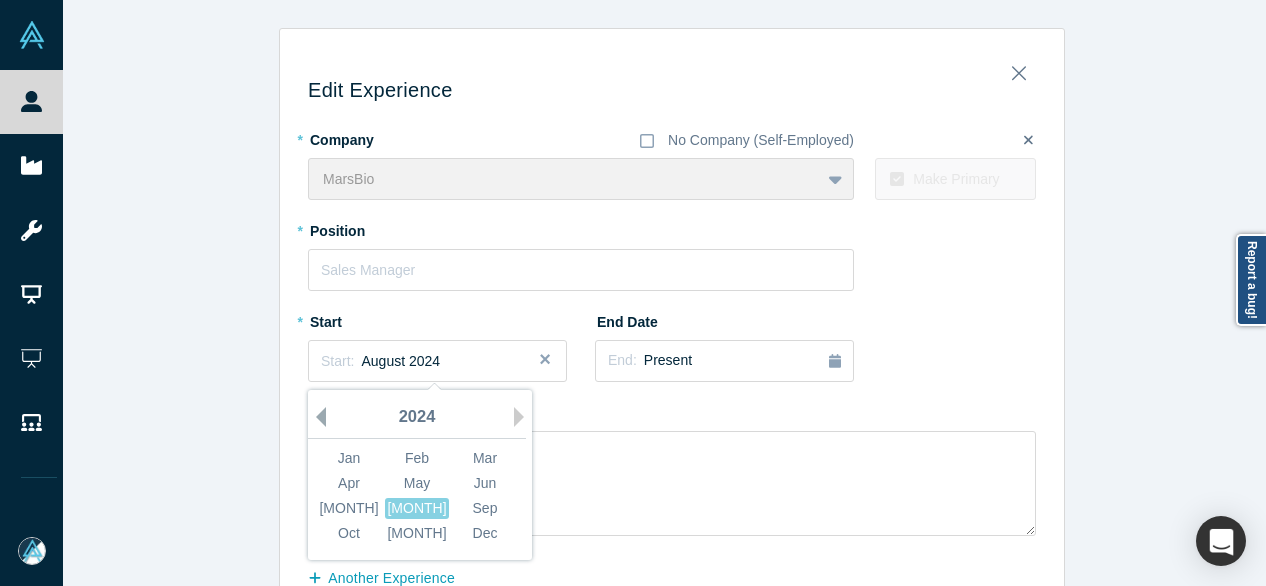 click on "Previous Year" at bounding box center [316, 417] 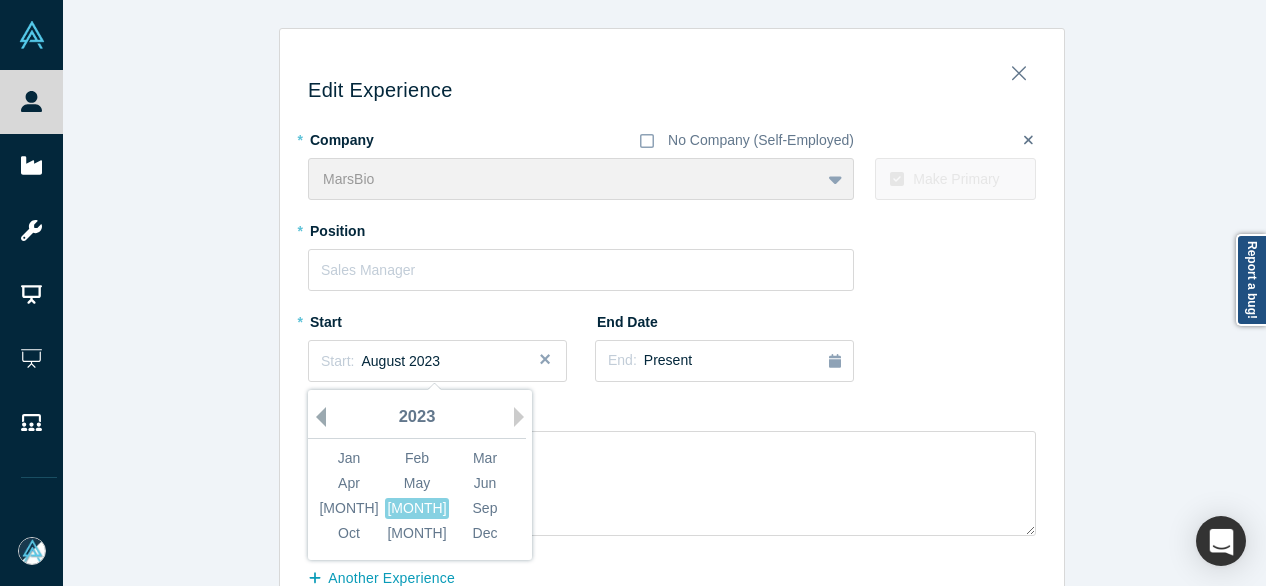 click on "Previous Year" at bounding box center (316, 417) 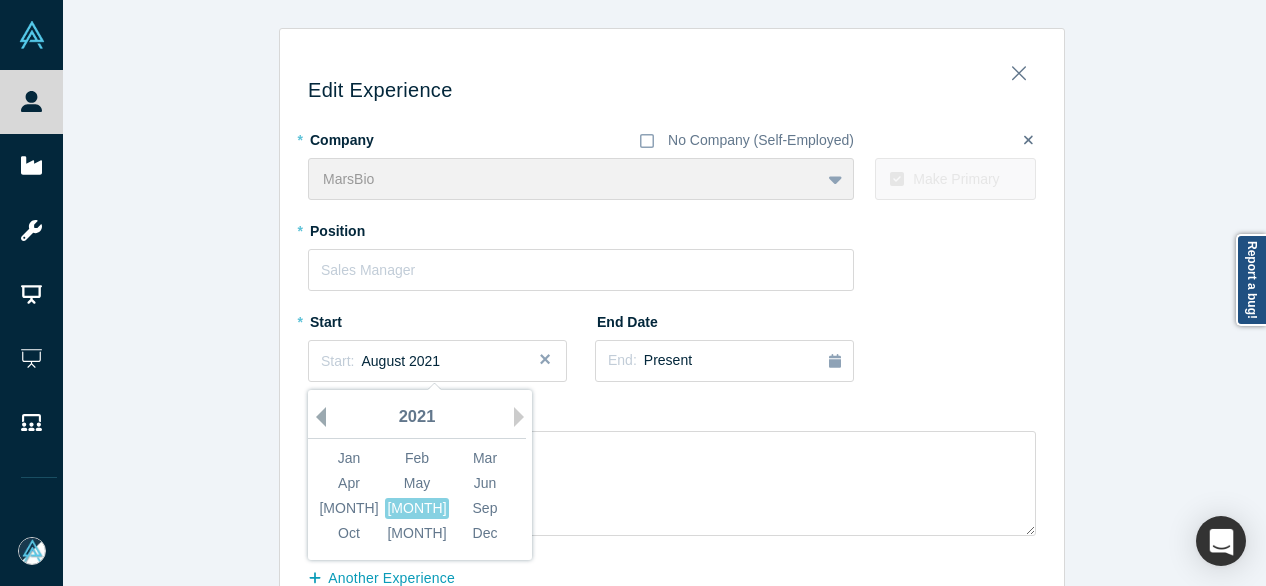 click on "Previous Year" at bounding box center (316, 417) 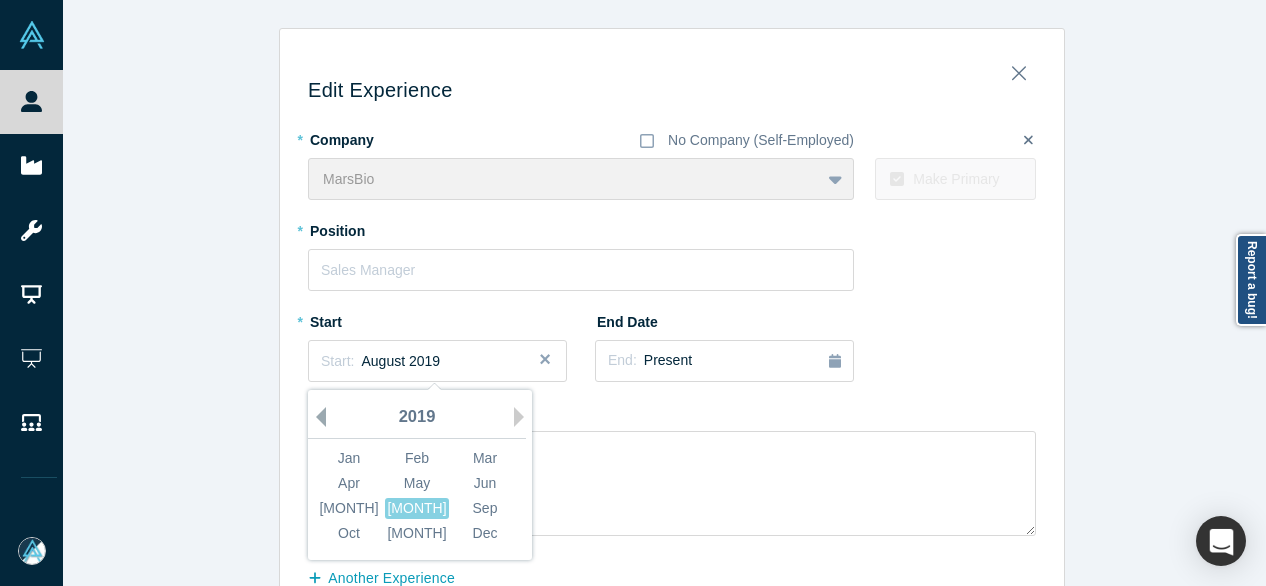 click on "Previous Year" at bounding box center (316, 417) 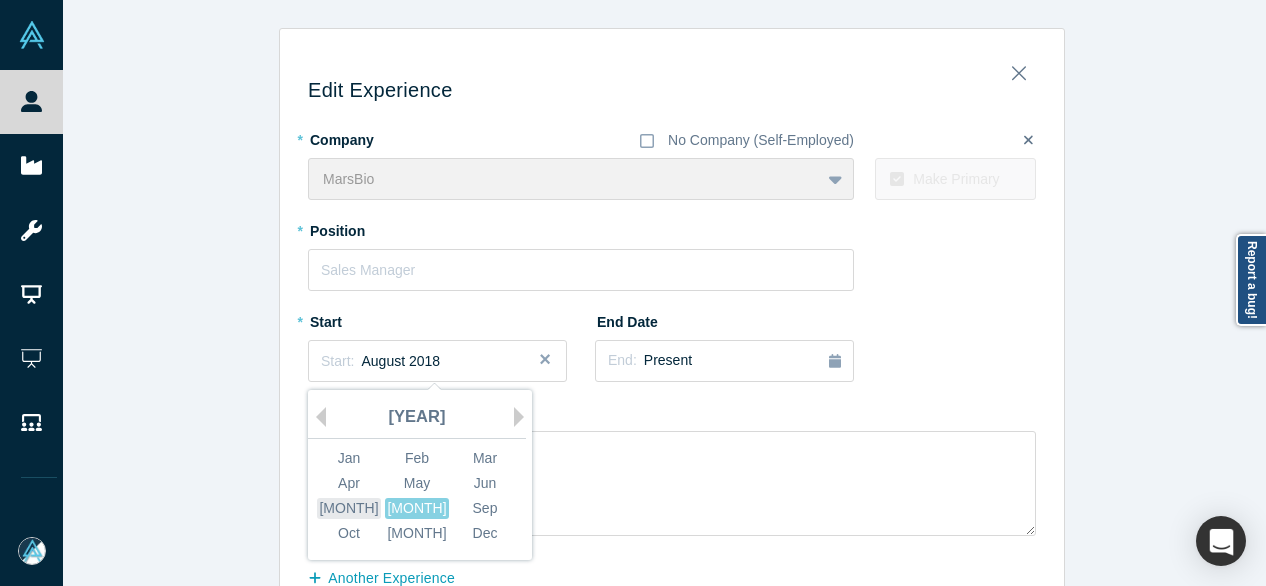 click on "[MONTH]" at bounding box center [349, 508] 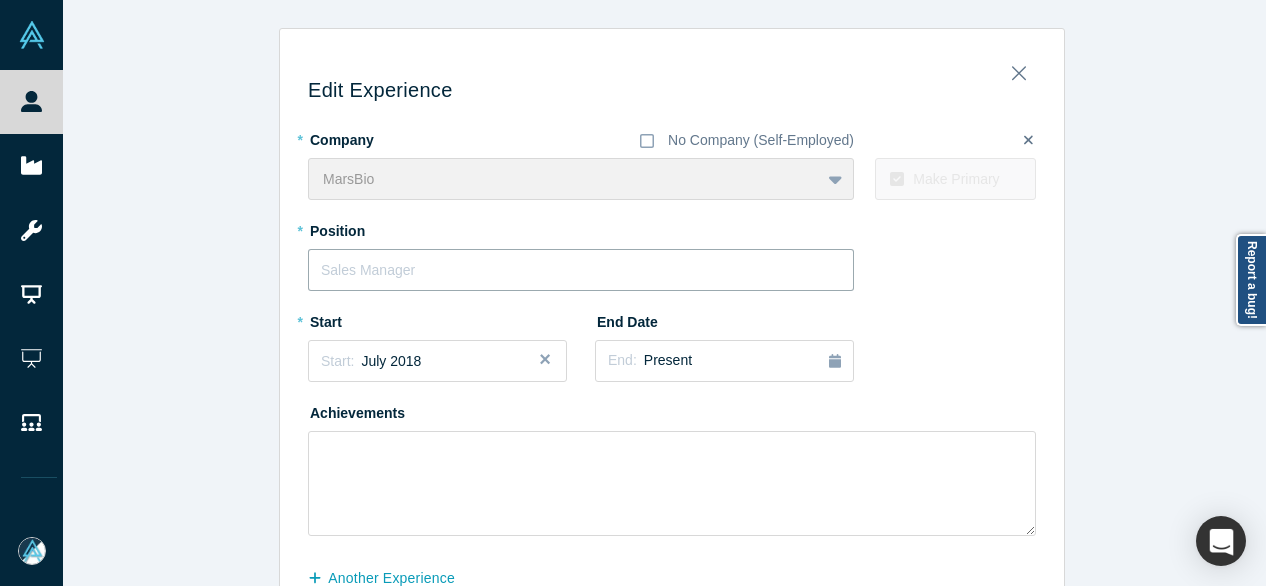 click at bounding box center (581, 270) 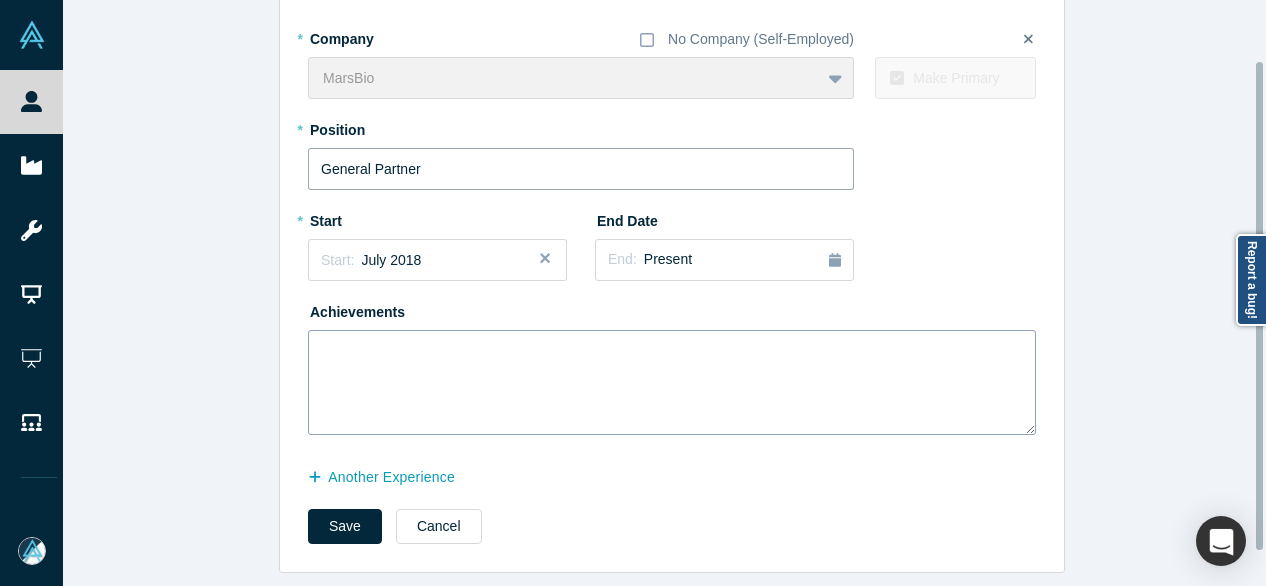 scroll, scrollTop: 114, scrollLeft: 0, axis: vertical 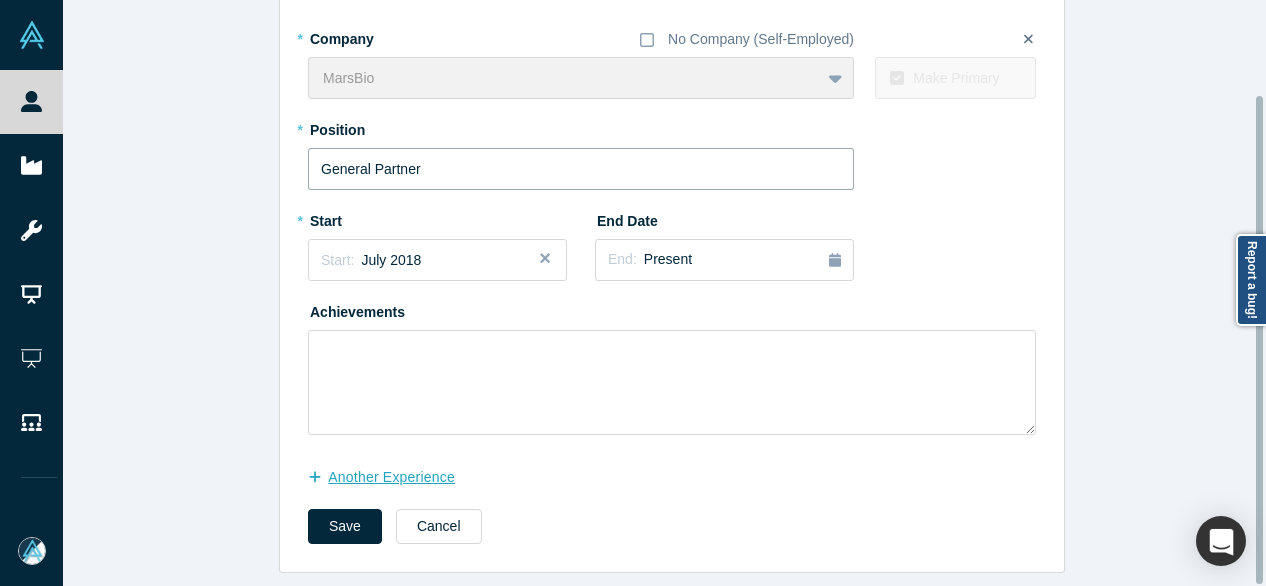 type on "General Partner" 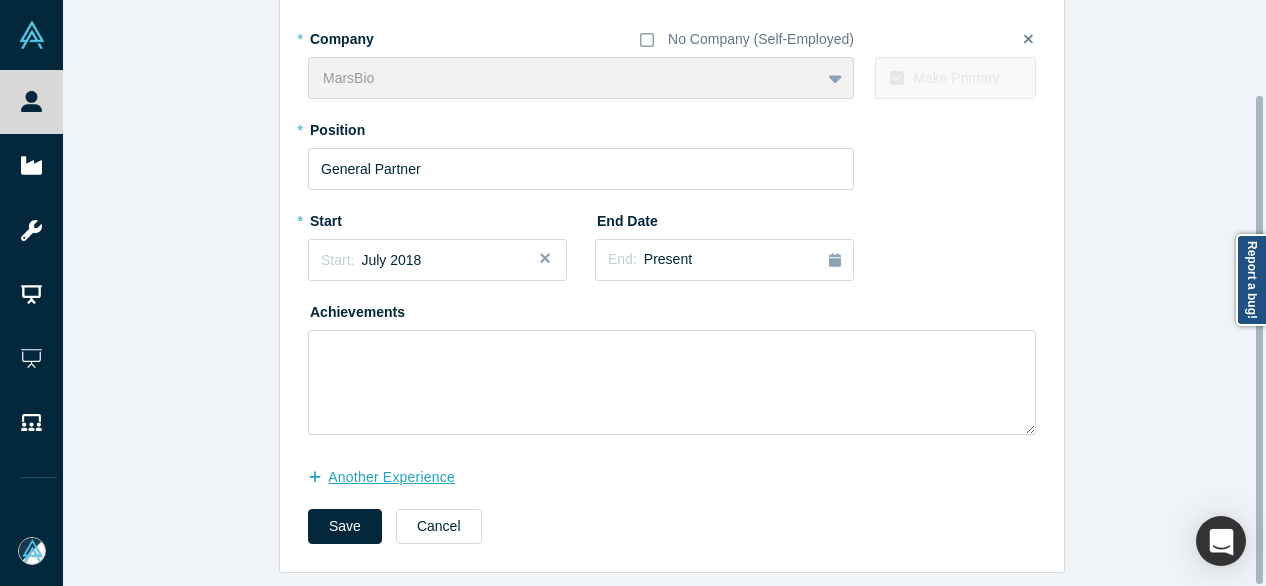 click on "another Experience" at bounding box center (392, 477) 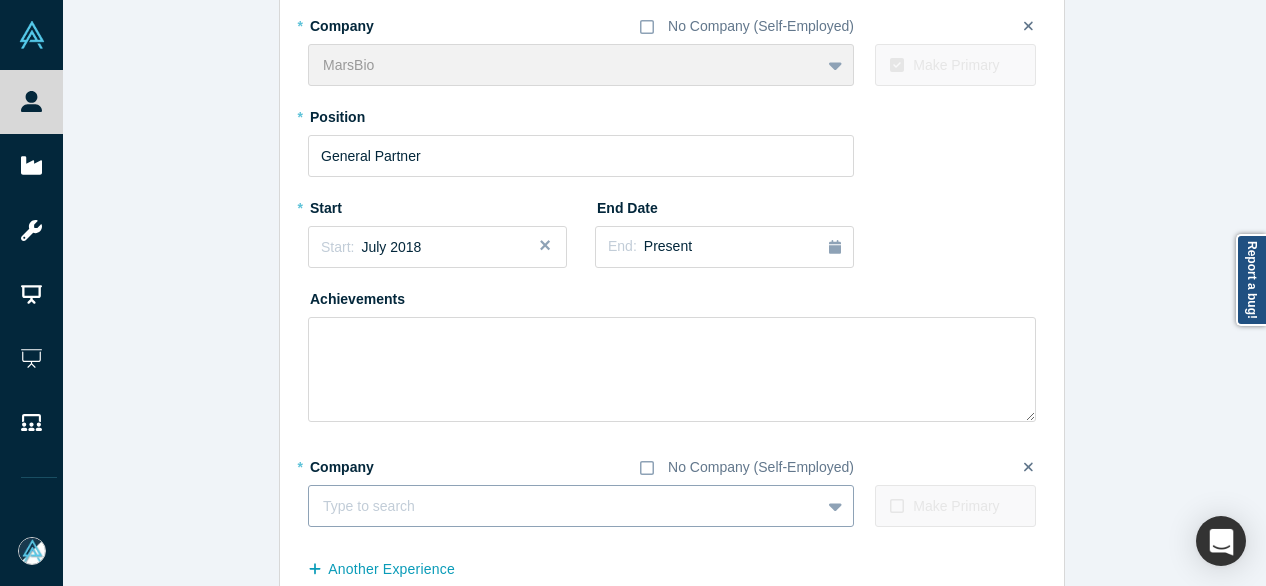 click at bounding box center (564, 506) 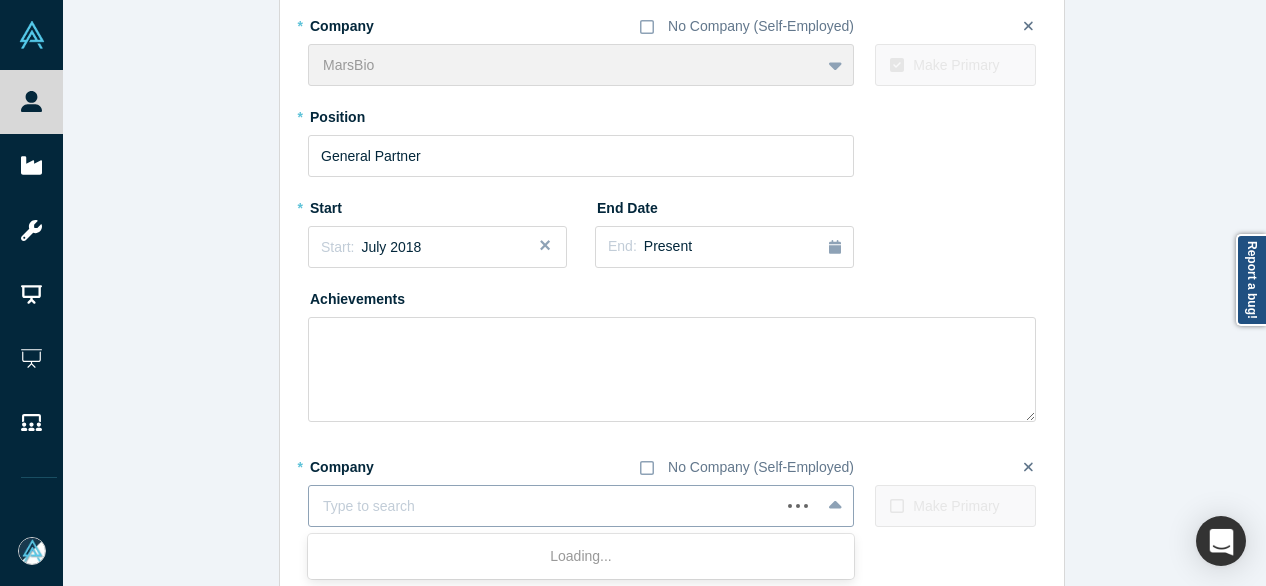 paste on "Advisor Advisor Co-Laboratories" 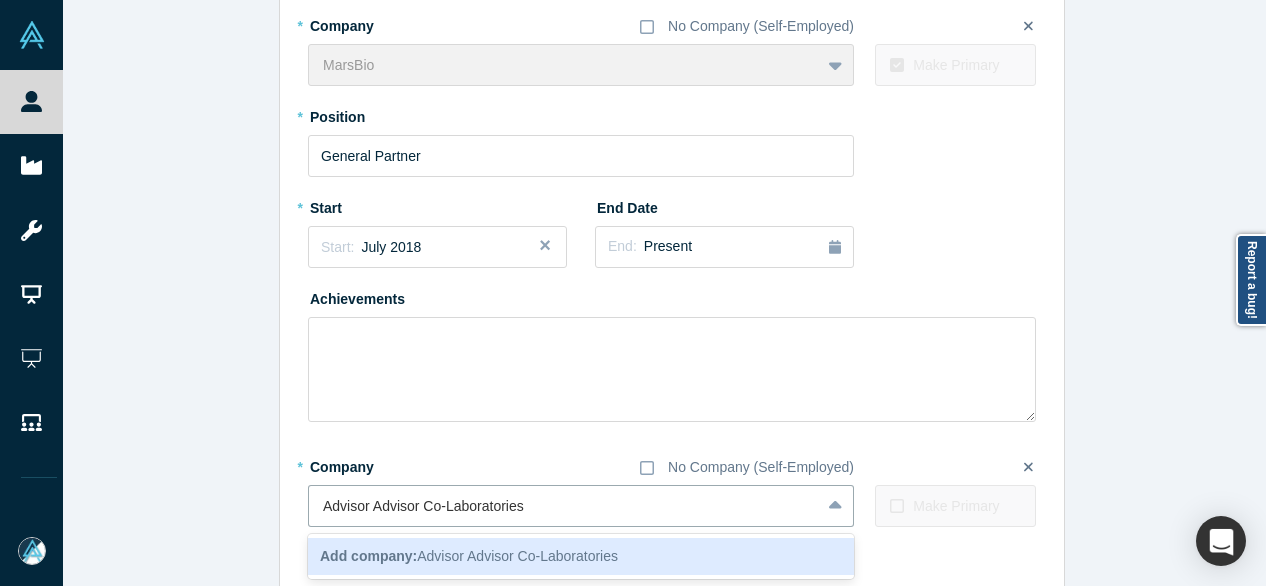 drag, startPoint x: 414, startPoint y: 509, endPoint x: 214, endPoint y: 509, distance: 200 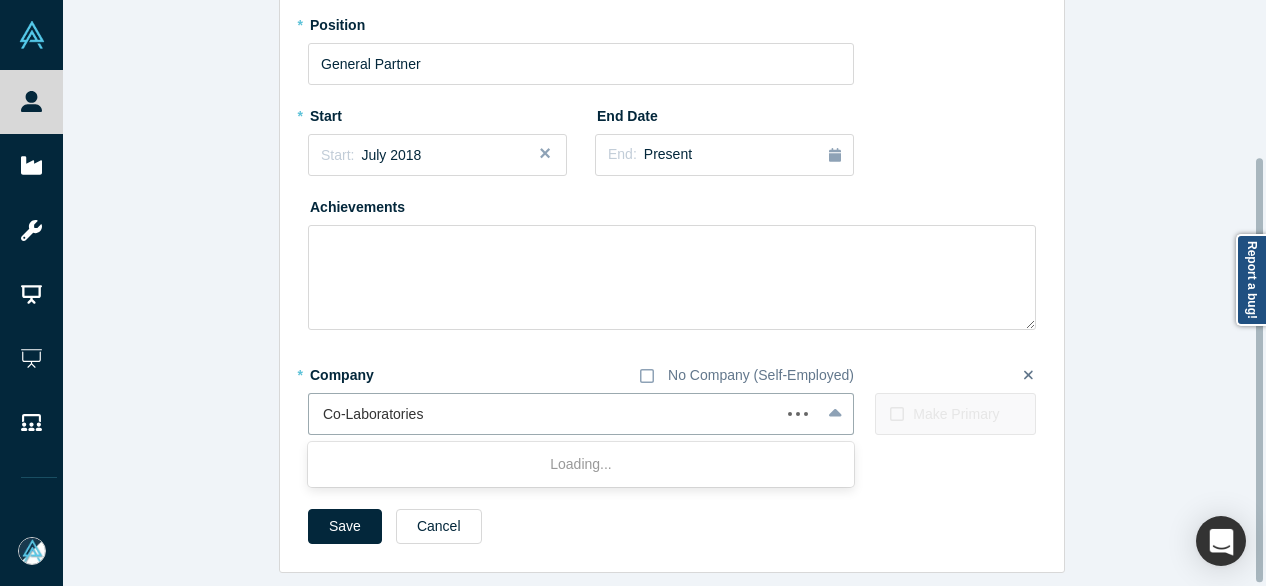 scroll, scrollTop: 219, scrollLeft: 0, axis: vertical 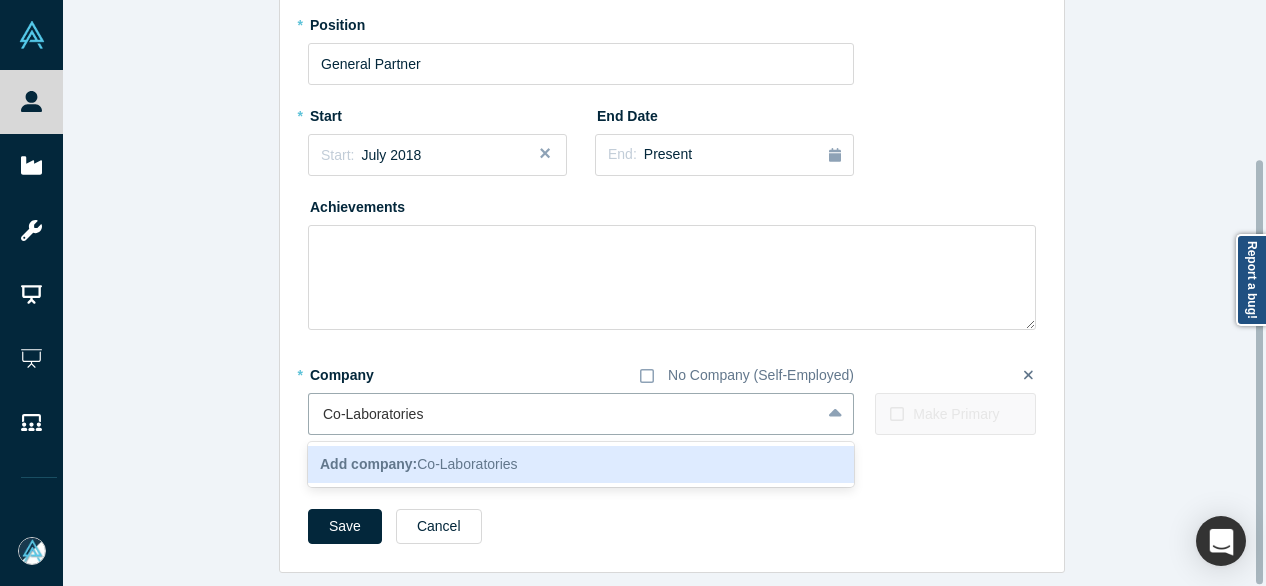 click on "Add company:" at bounding box center [368, 464] 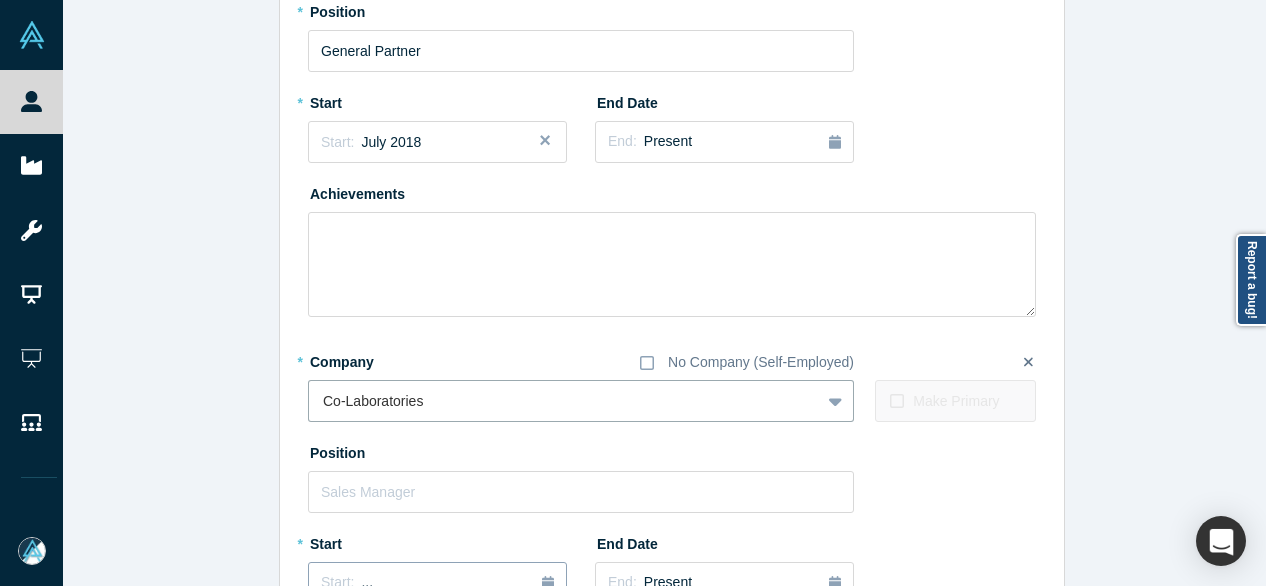 click on "Start: ..." at bounding box center [437, 583] 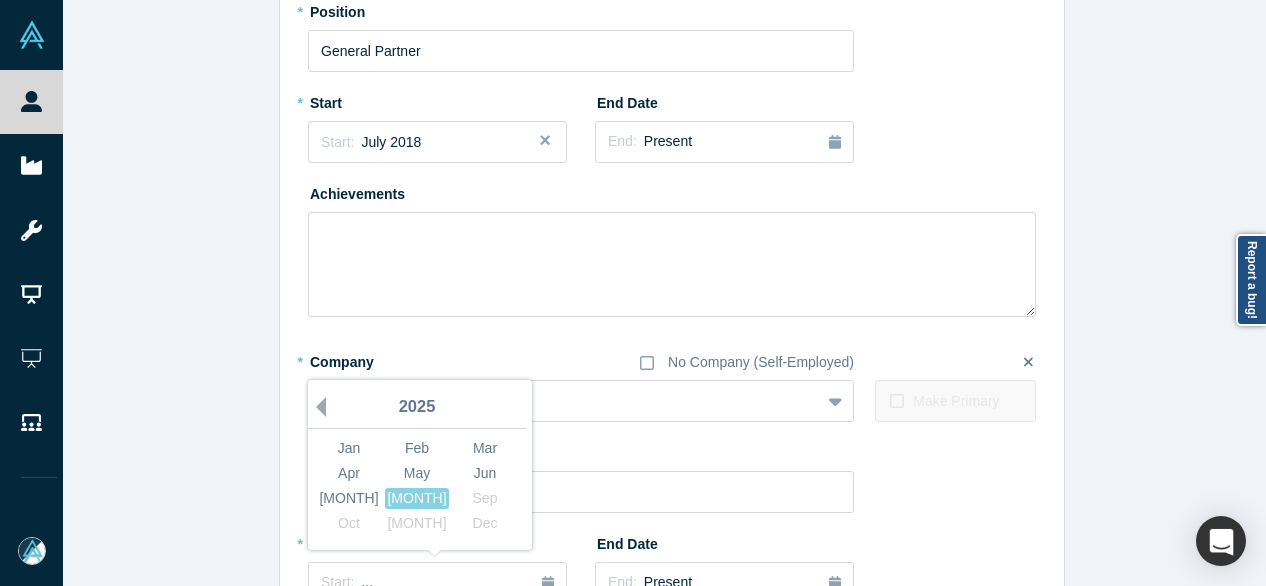click on "Previous Year" at bounding box center (316, 407) 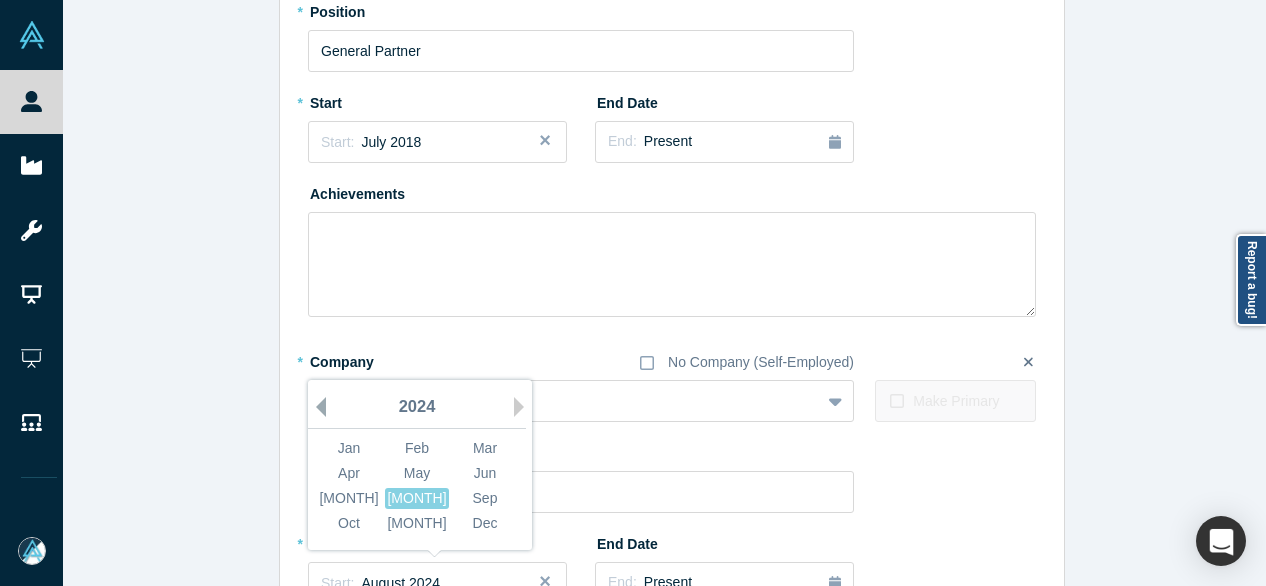 click on "Previous Year" at bounding box center (316, 407) 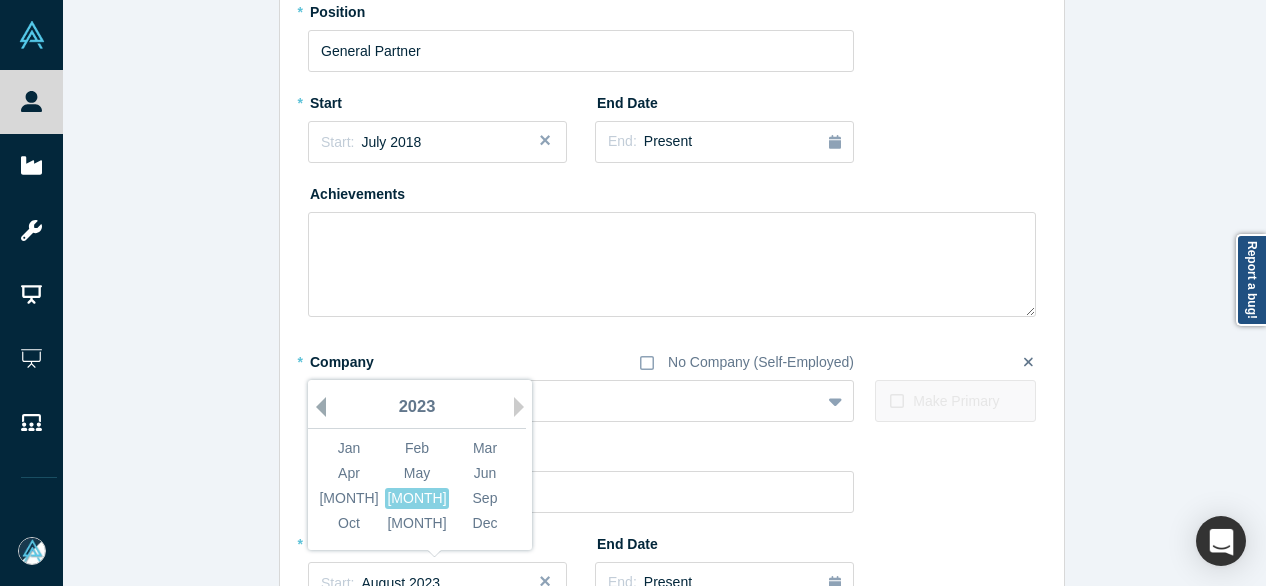 click on "Previous Year" at bounding box center [316, 407] 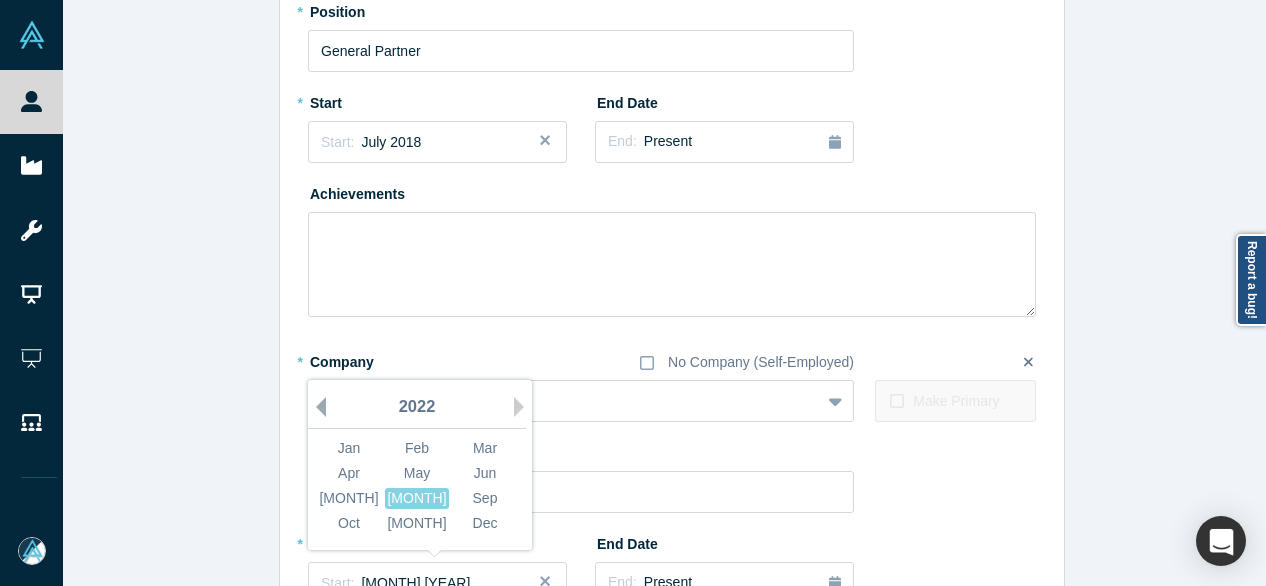 click on "Previous Year" at bounding box center (316, 407) 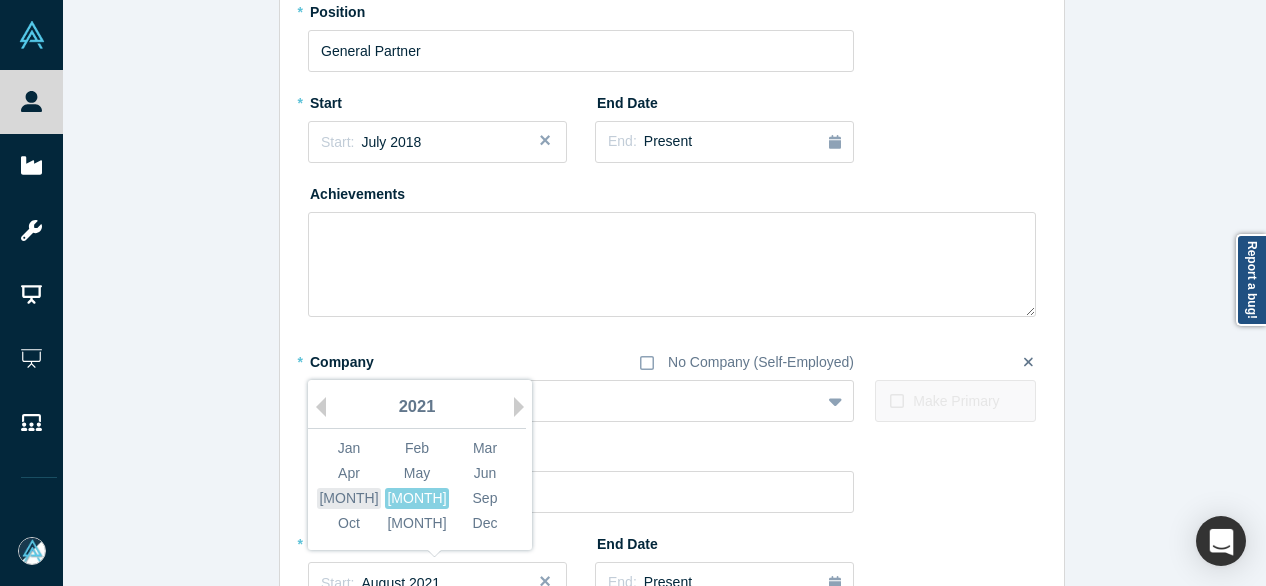 click on "[MONTH]" at bounding box center (349, 498) 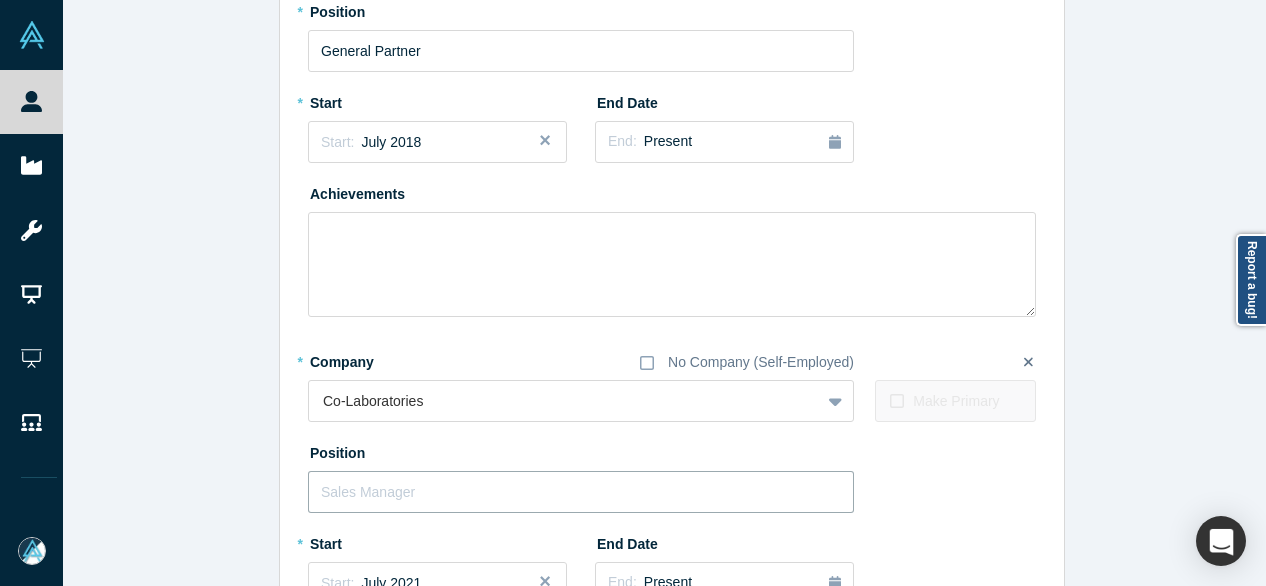 click at bounding box center [581, 492] 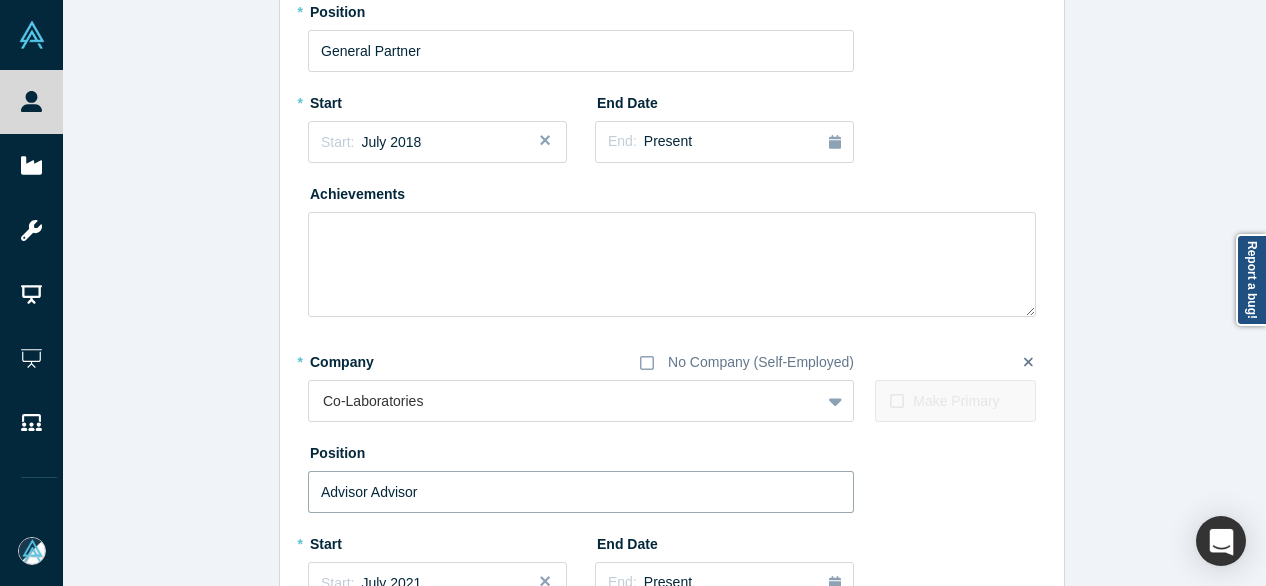 drag, startPoint x: 362, startPoint y: 491, endPoint x: 519, endPoint y: 495, distance: 157.05095 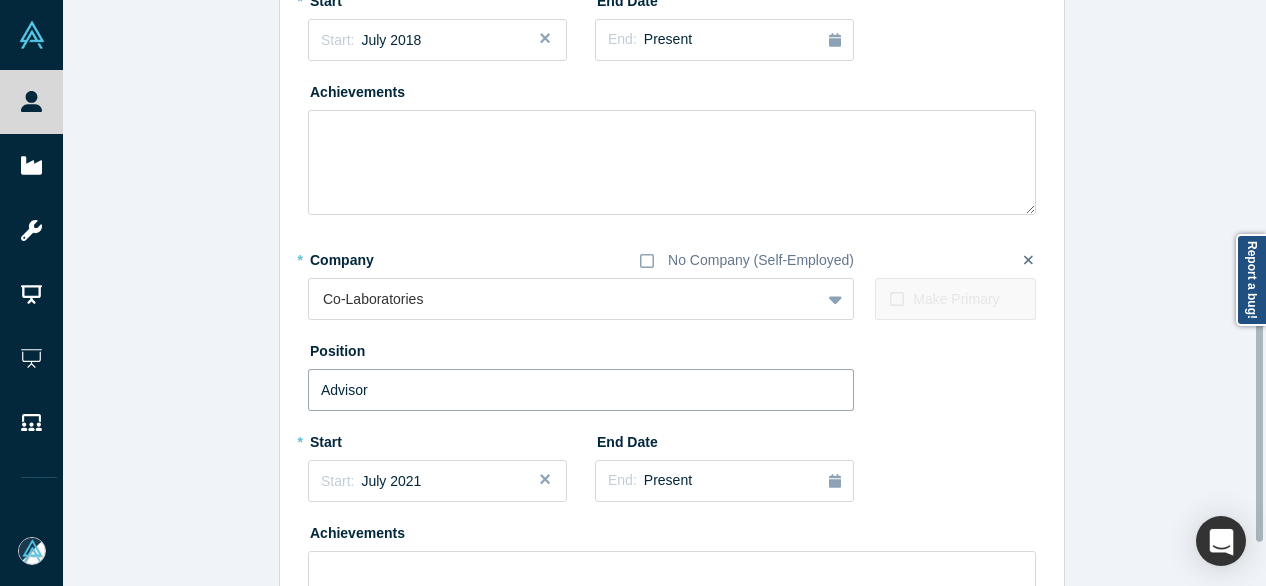 scroll, scrollTop: 519, scrollLeft: 0, axis: vertical 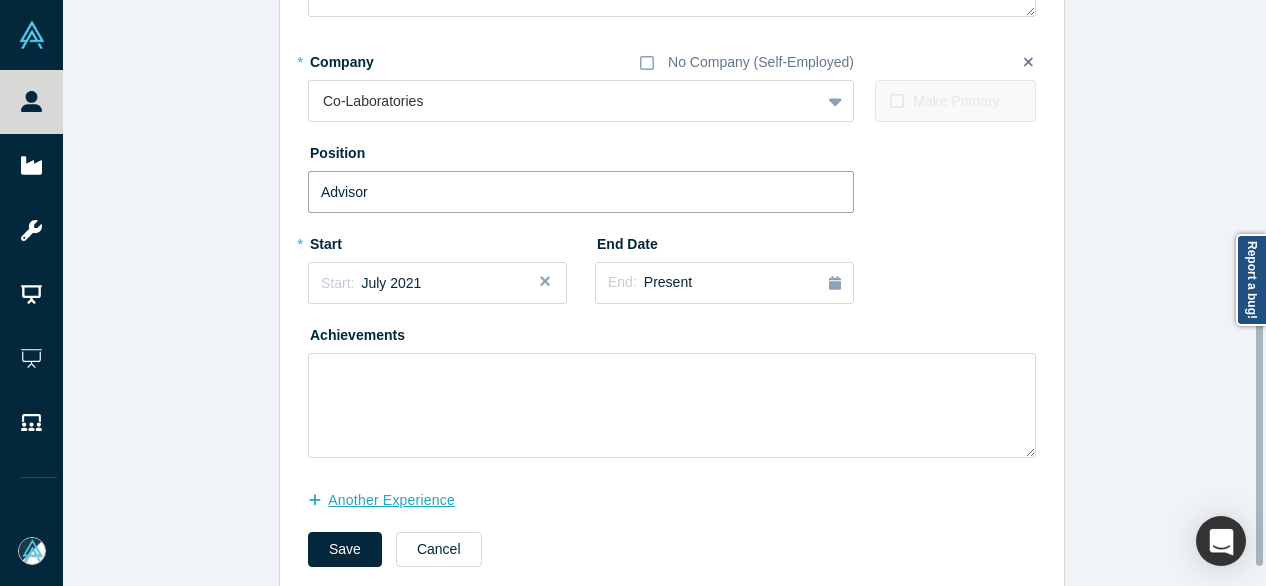 type on "Advisor" 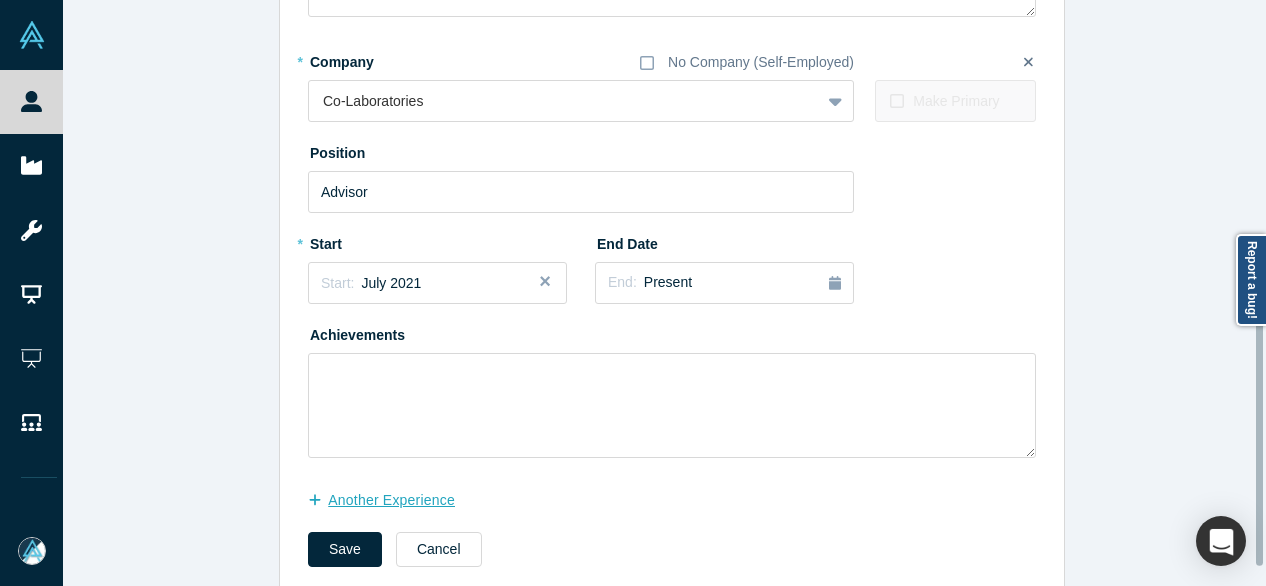 click on "another Experience" at bounding box center [392, 500] 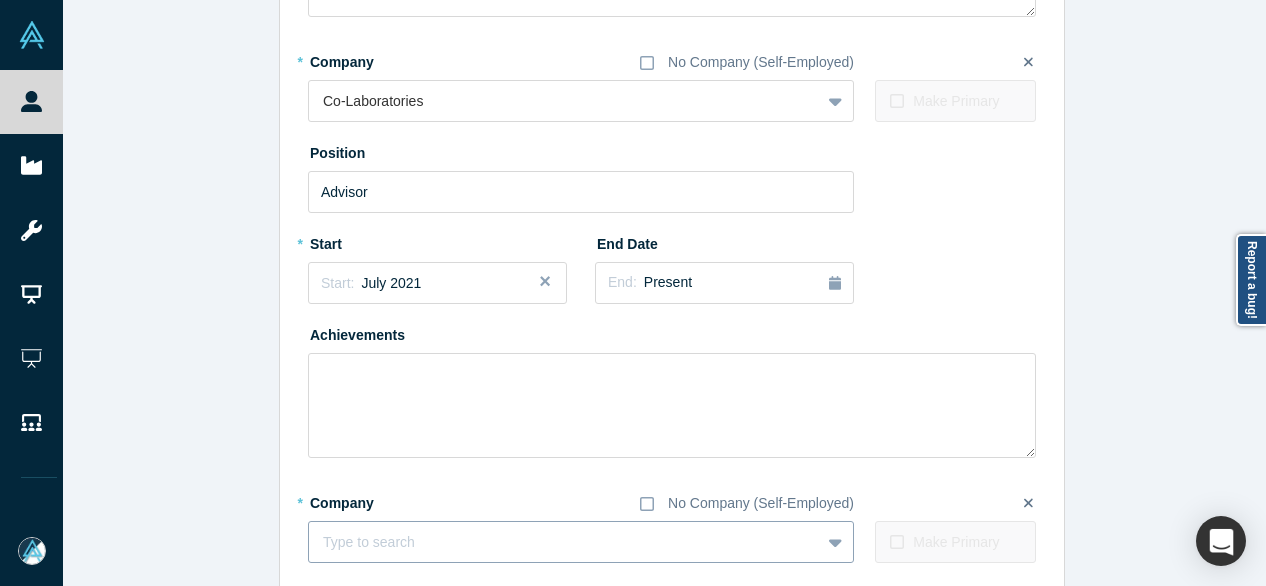 click on "Type to search" at bounding box center [581, 542] 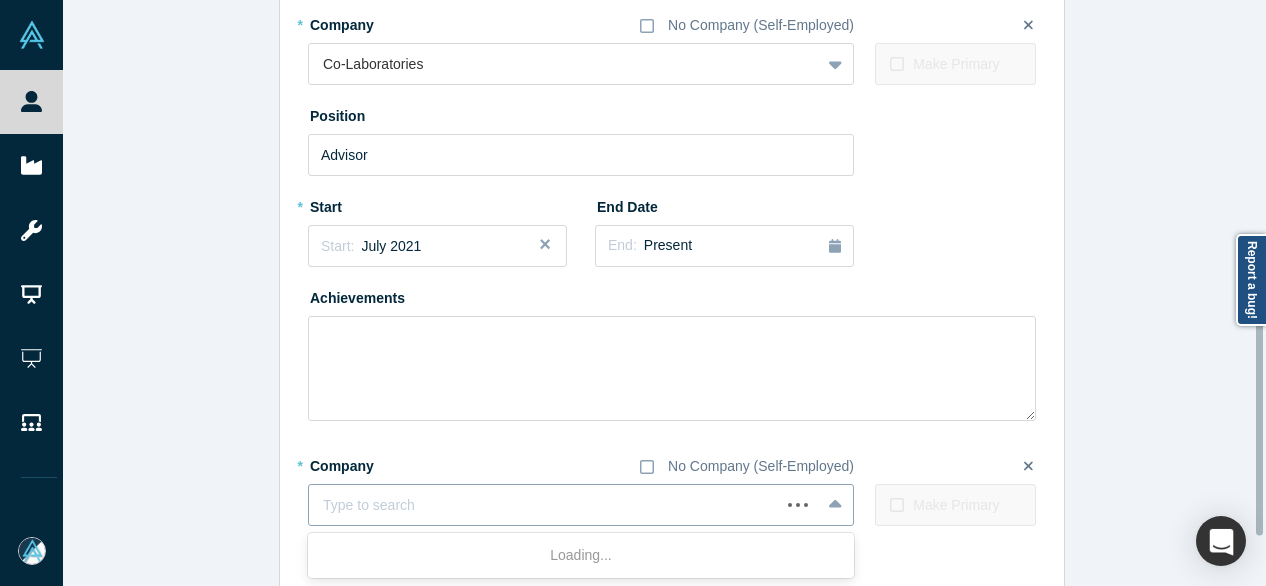 paste on "Executive Director of Corporate Relations Executive Director of Corporate Relations University of Southern California" 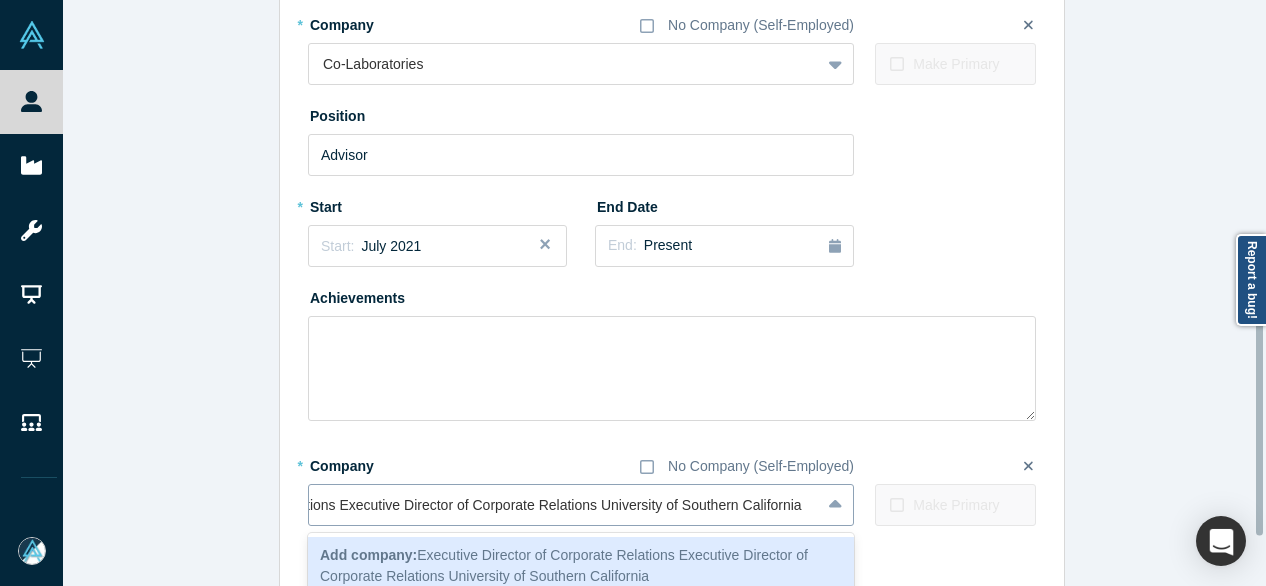 scroll, scrollTop: 0, scrollLeft: 233, axis: horizontal 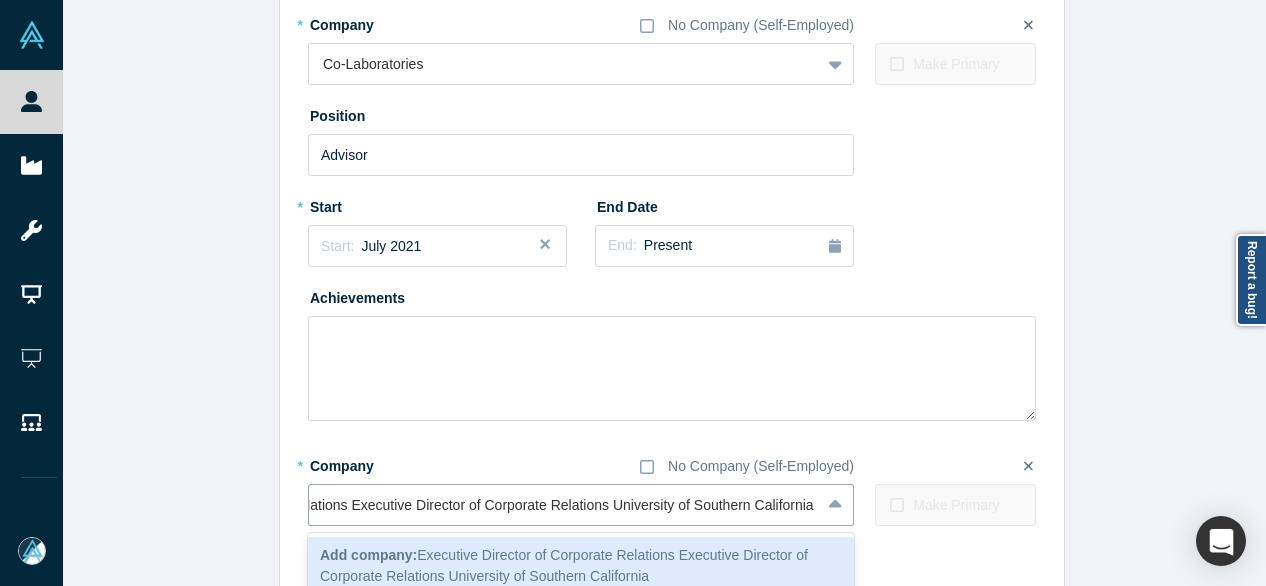 drag, startPoint x: 596, startPoint y: 508, endPoint x: 259, endPoint y: 511, distance: 337.01337 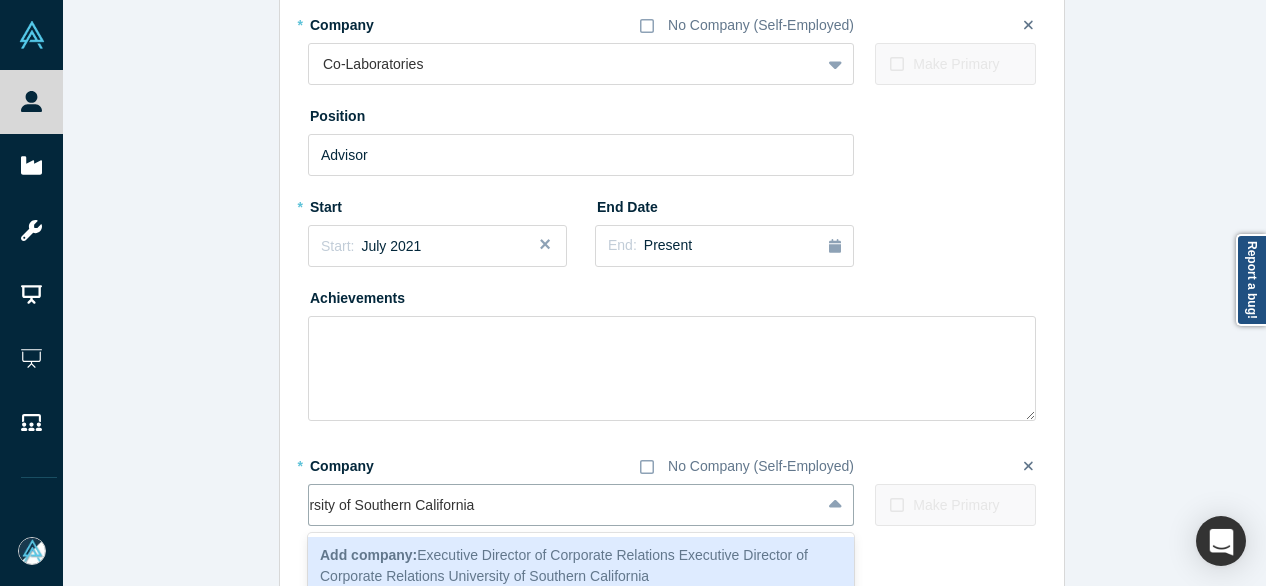 scroll, scrollTop: 0, scrollLeft: 0, axis: both 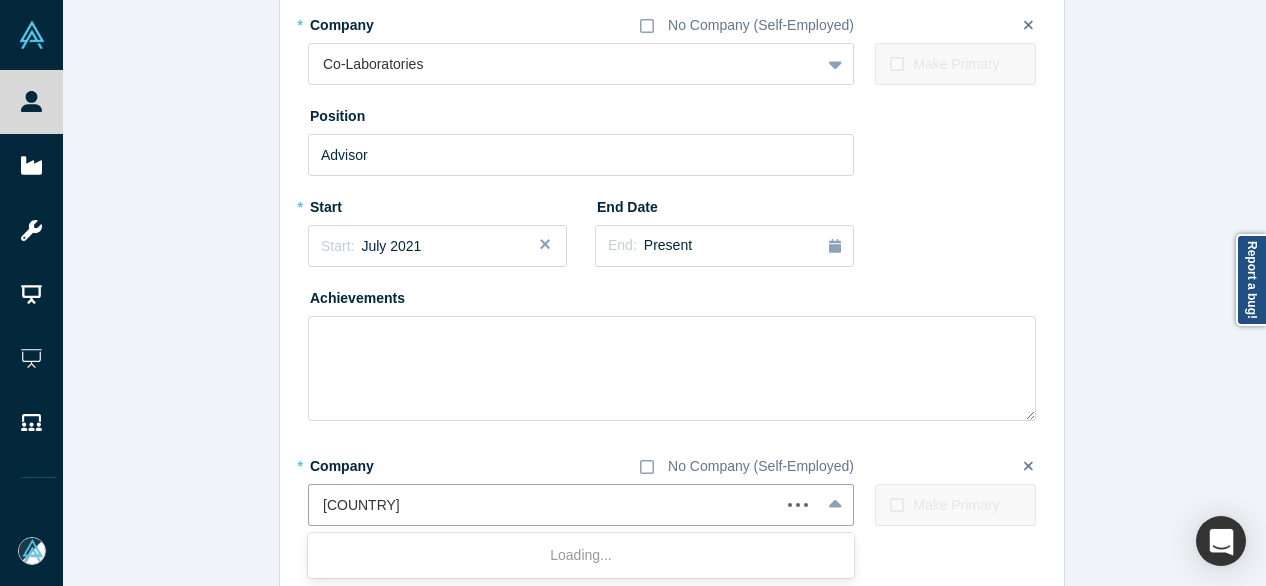 type on "[INSTITUTION]" 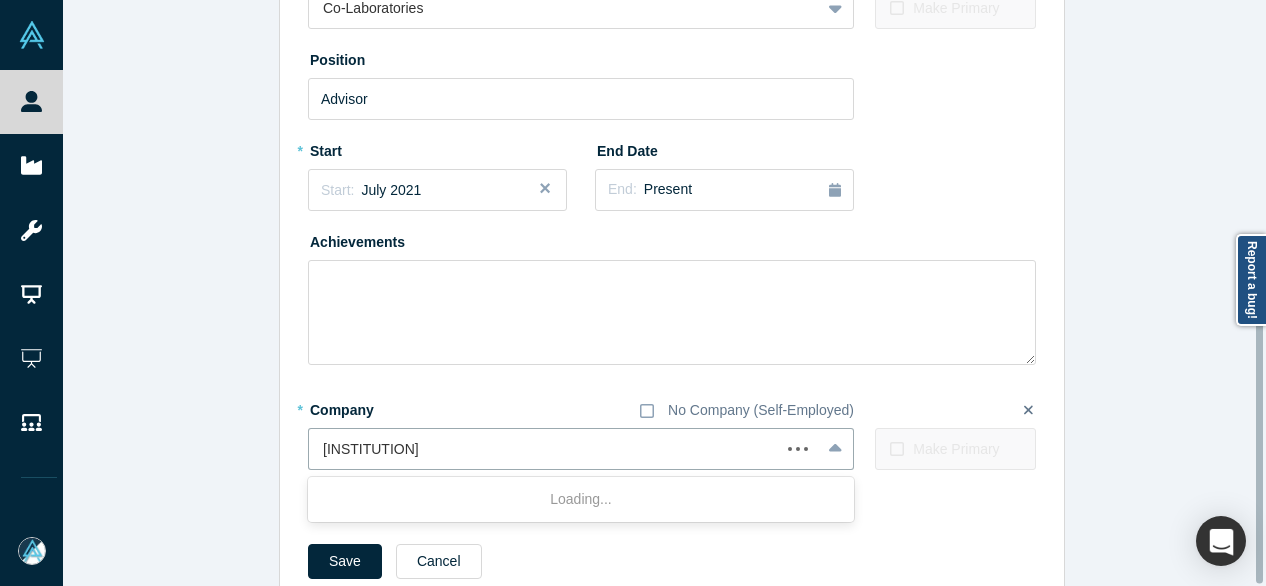scroll, scrollTop: 660, scrollLeft: 0, axis: vertical 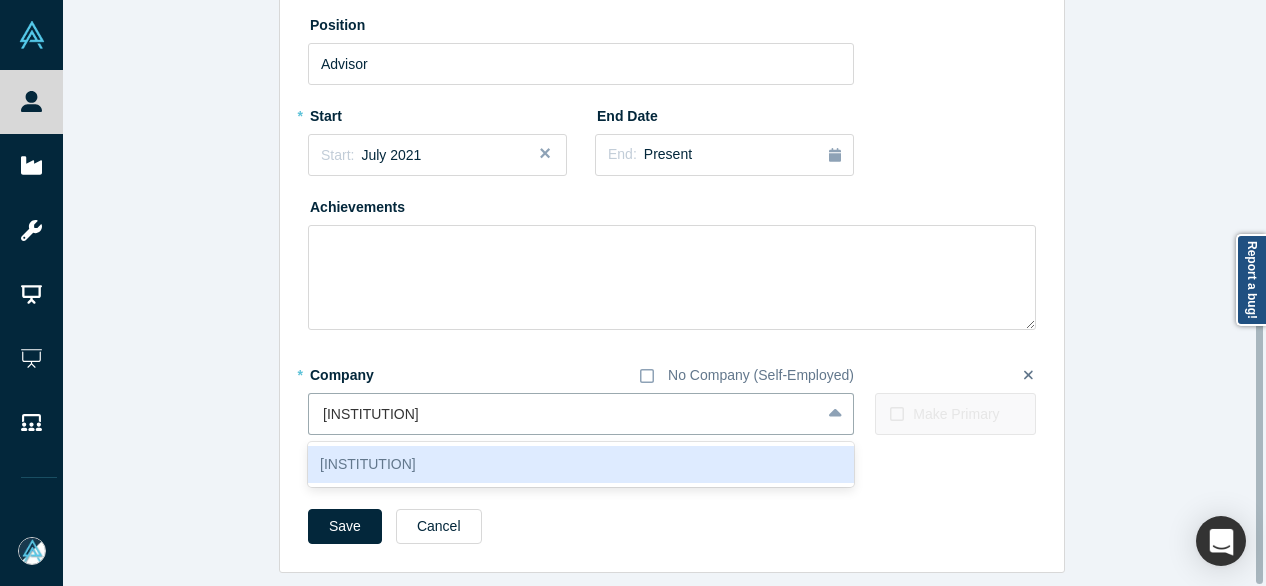 click on "[INSTITUTION]" at bounding box center (581, 464) 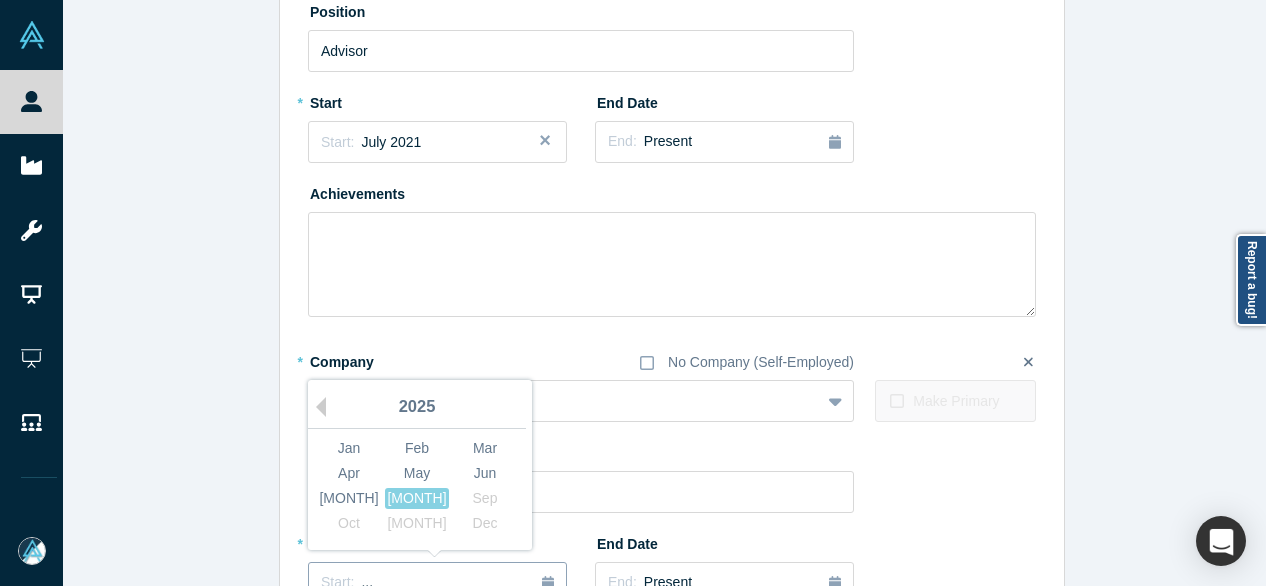 click on "Start: ..." at bounding box center (437, 583) 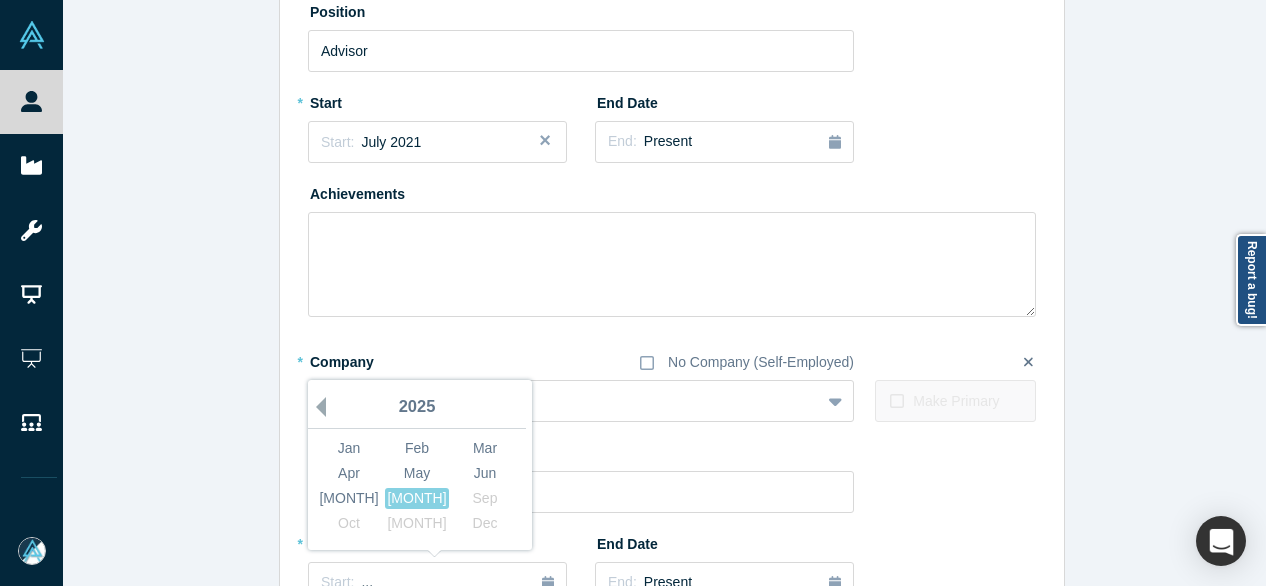 click on "Previous Year" at bounding box center [316, 407] 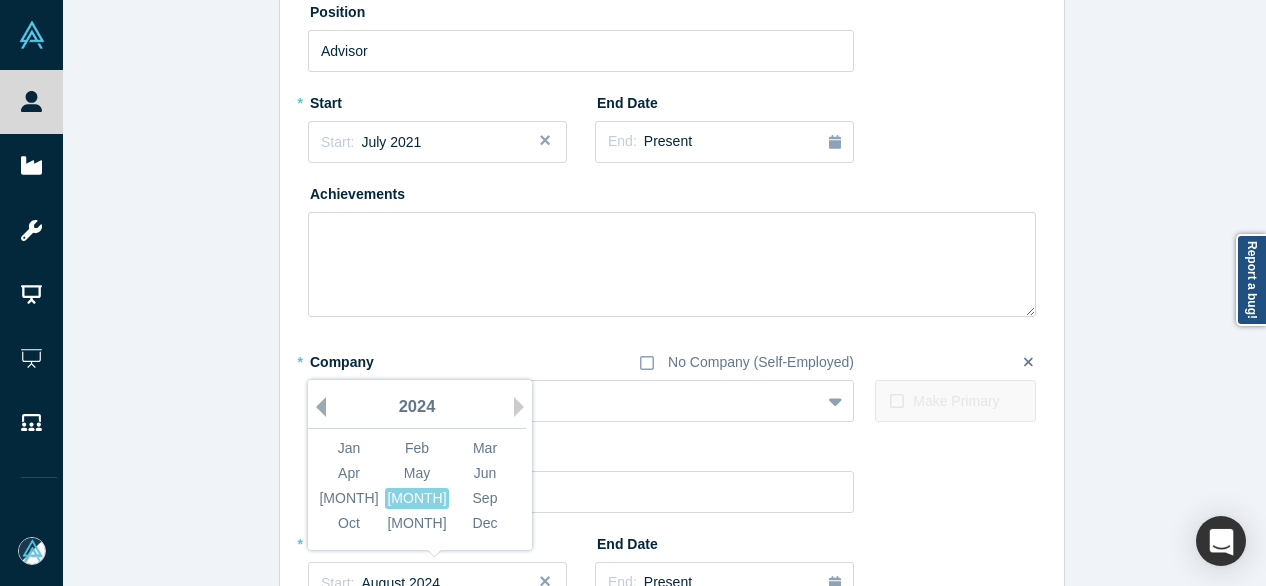 click on "Previous Year" at bounding box center (316, 407) 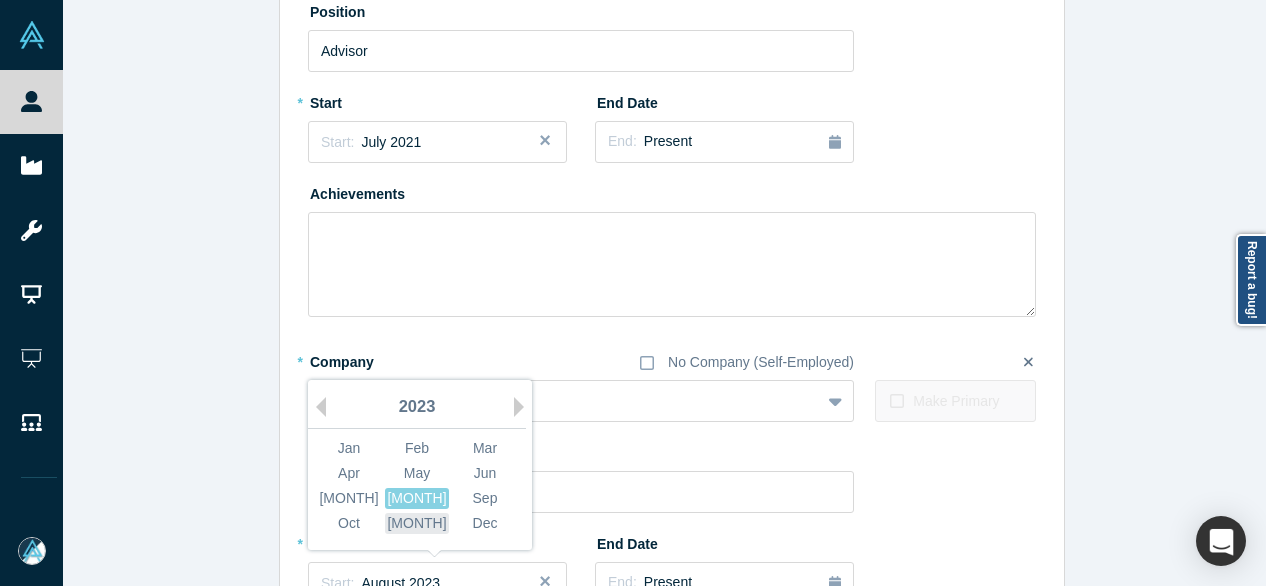 click on "[MONTH]" at bounding box center (417, 523) 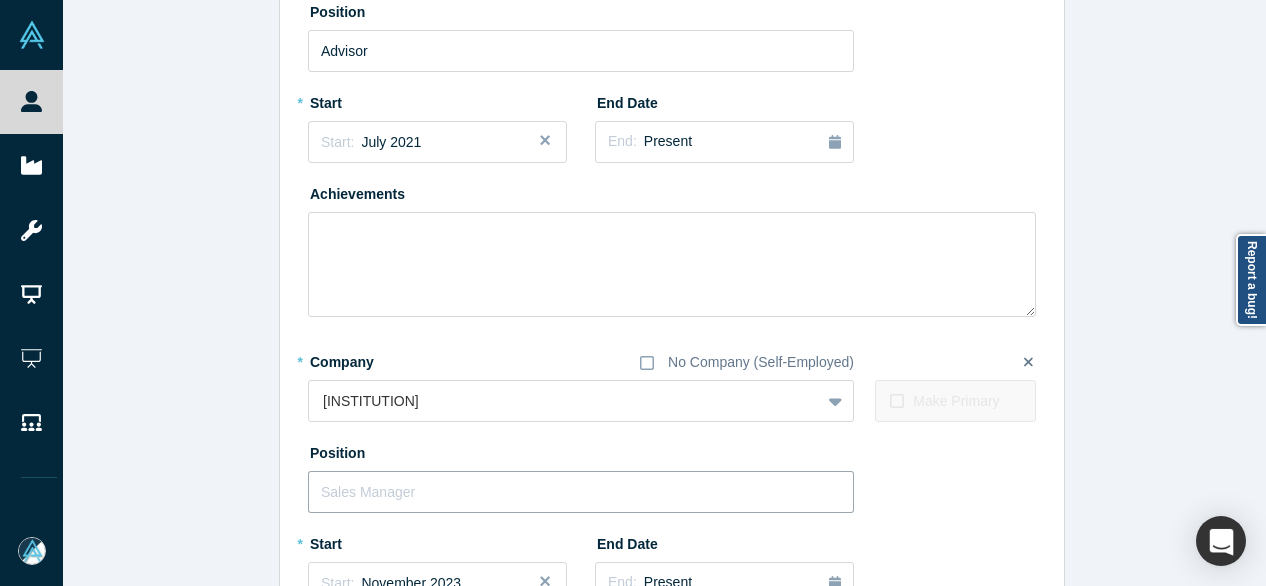 click at bounding box center [581, 492] 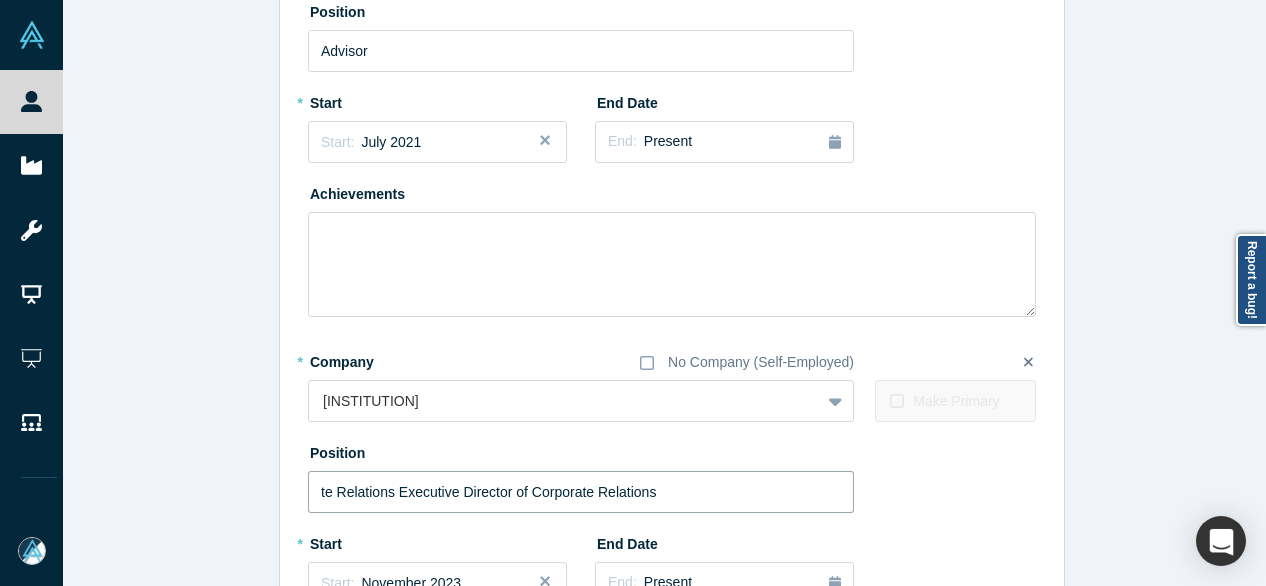 drag, startPoint x: 384, startPoint y: 493, endPoint x: 250, endPoint y: 493, distance: 134 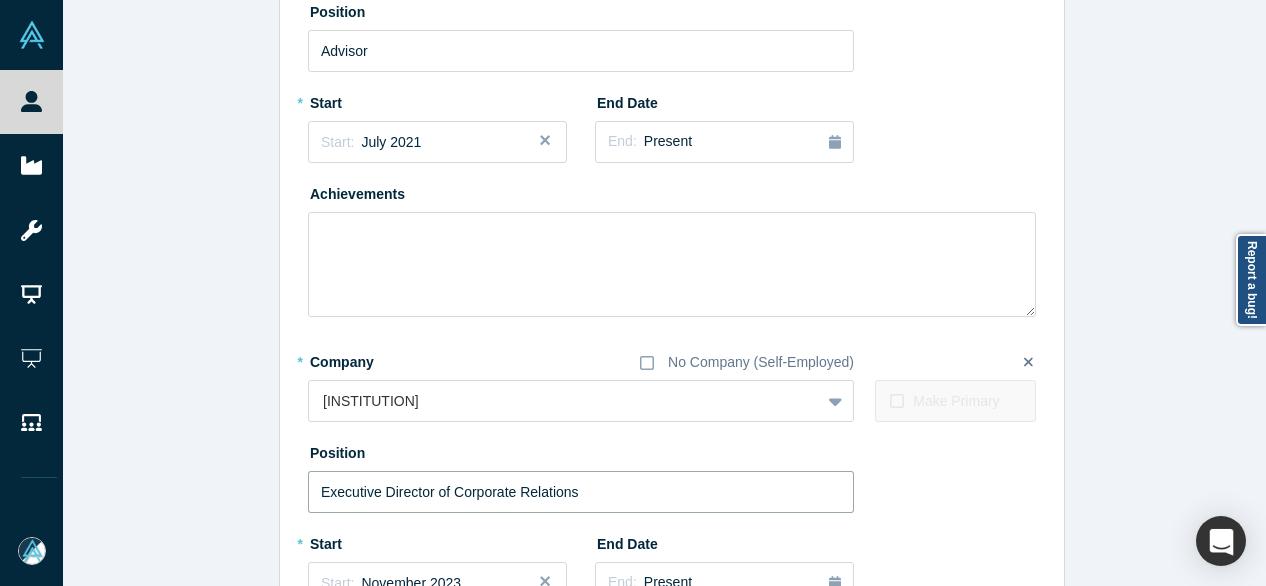 click on "Executive Director of Corporate Relations" at bounding box center (581, 492) 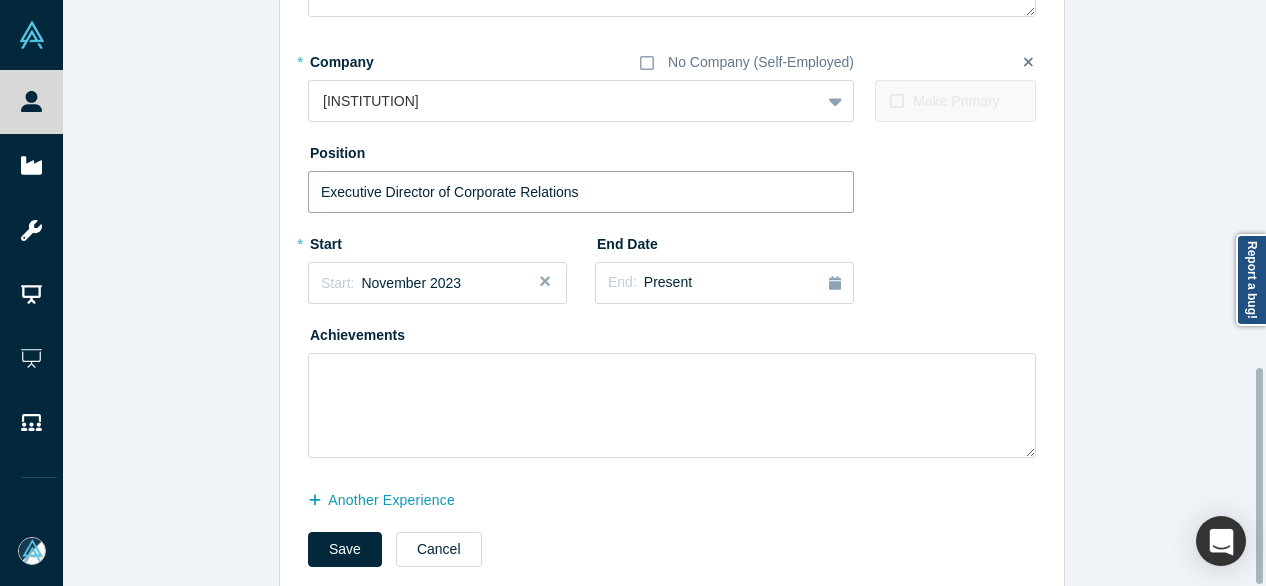 scroll, scrollTop: 996, scrollLeft: 0, axis: vertical 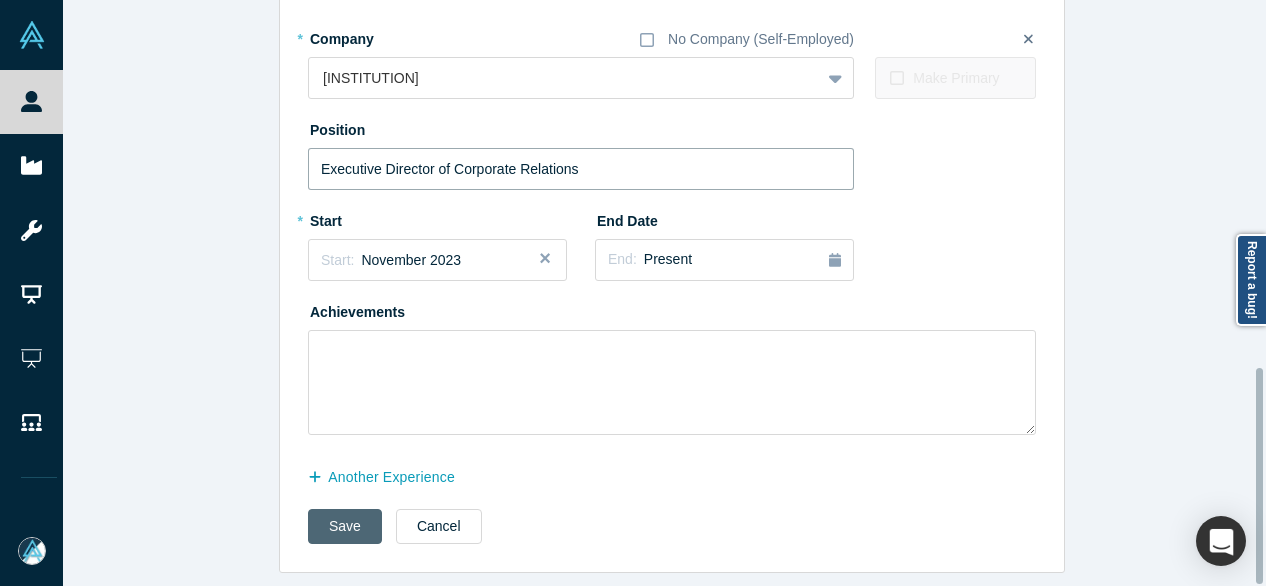 type on "Executive Director of Corporate Relations" 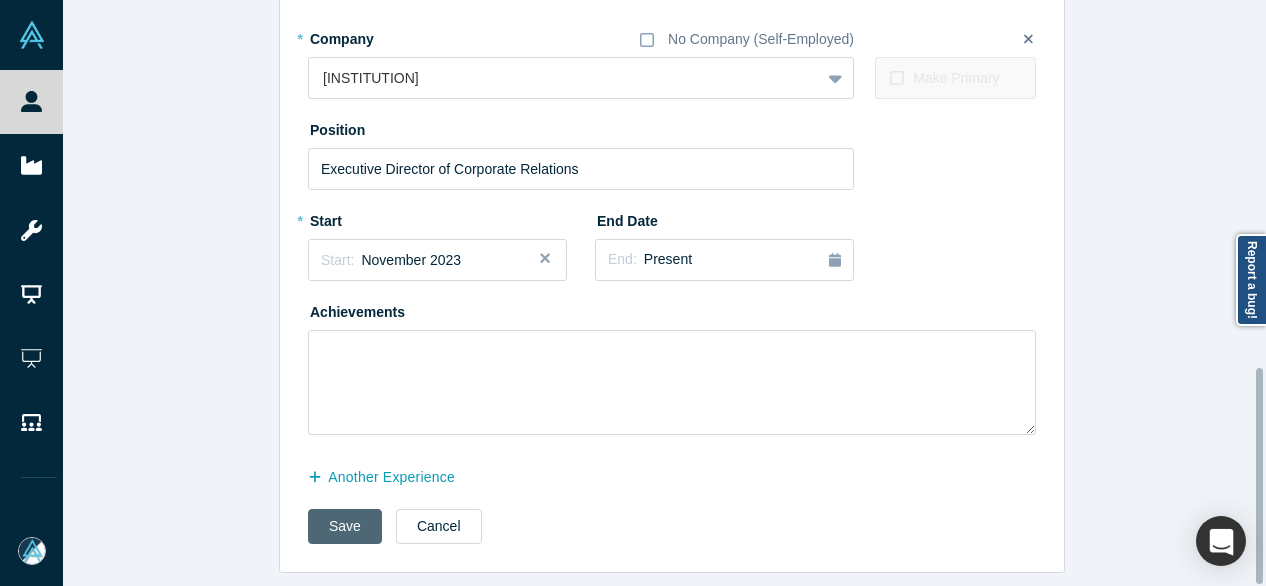 click on "Save" at bounding box center (345, 526) 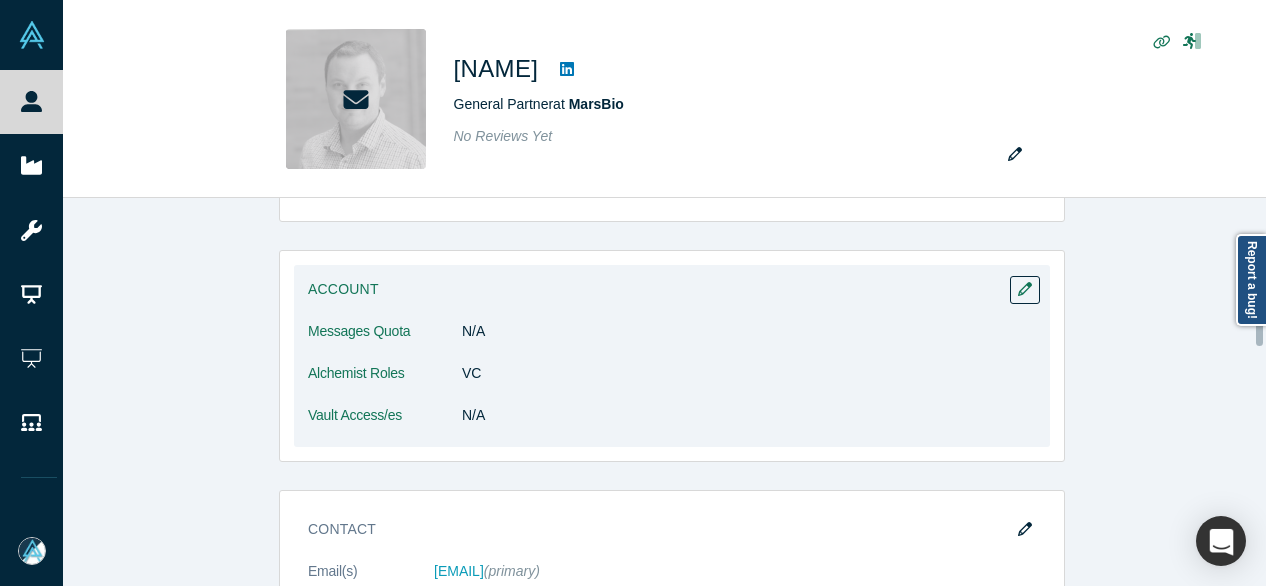 scroll, scrollTop: 400, scrollLeft: 0, axis: vertical 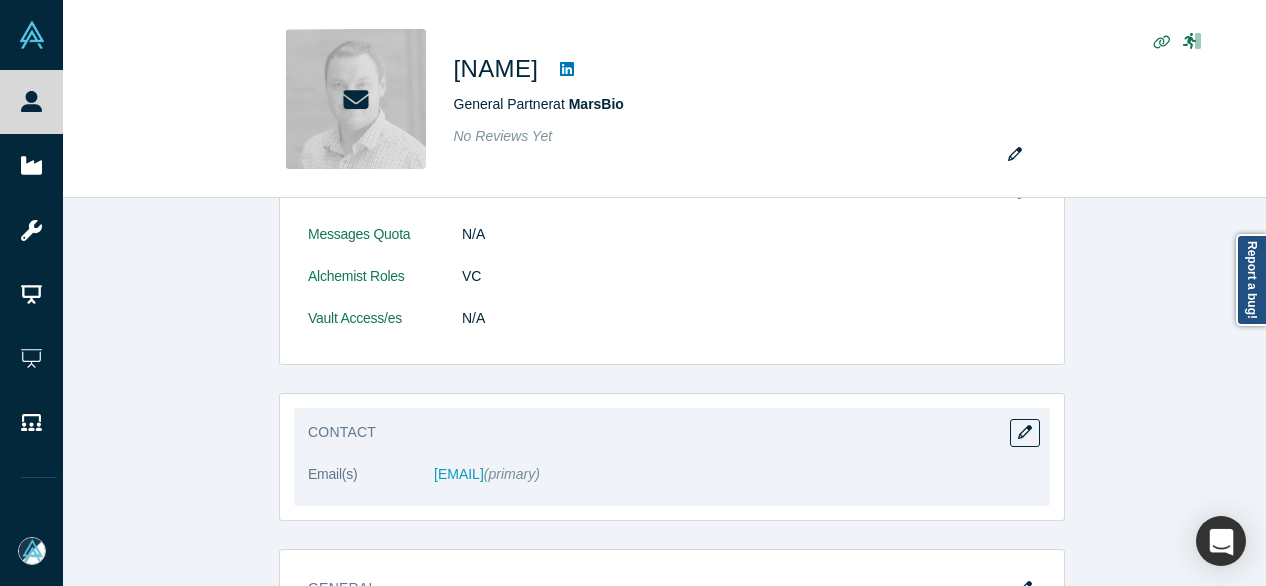 drag, startPoint x: 414, startPoint y: 485, endPoint x: 558, endPoint y: 483, distance: 144.01389 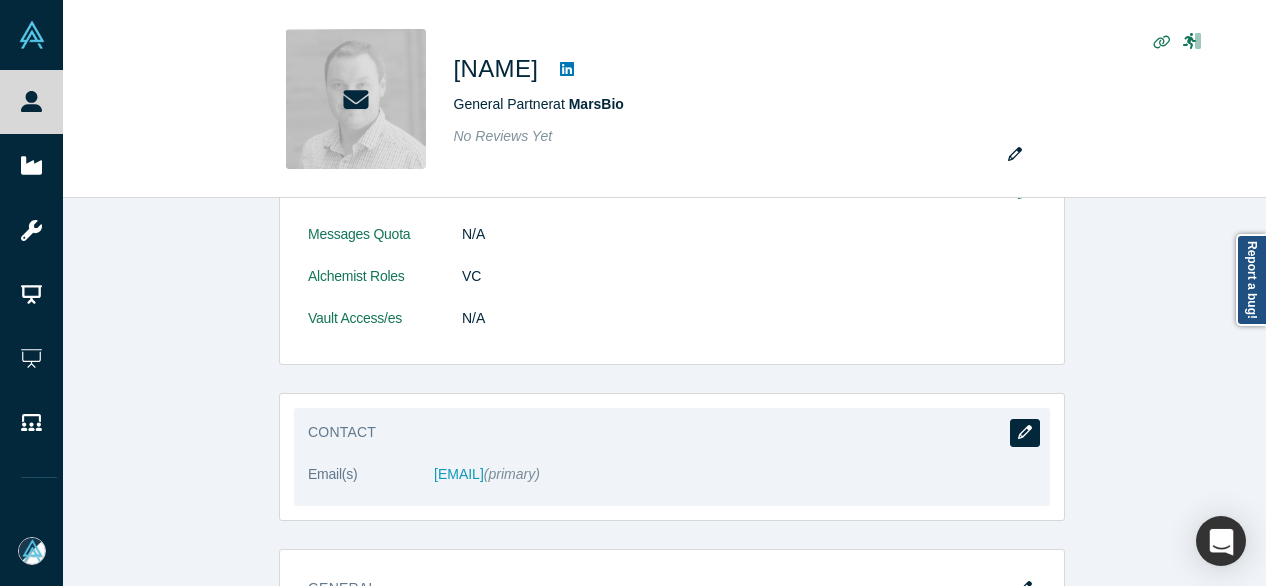 click 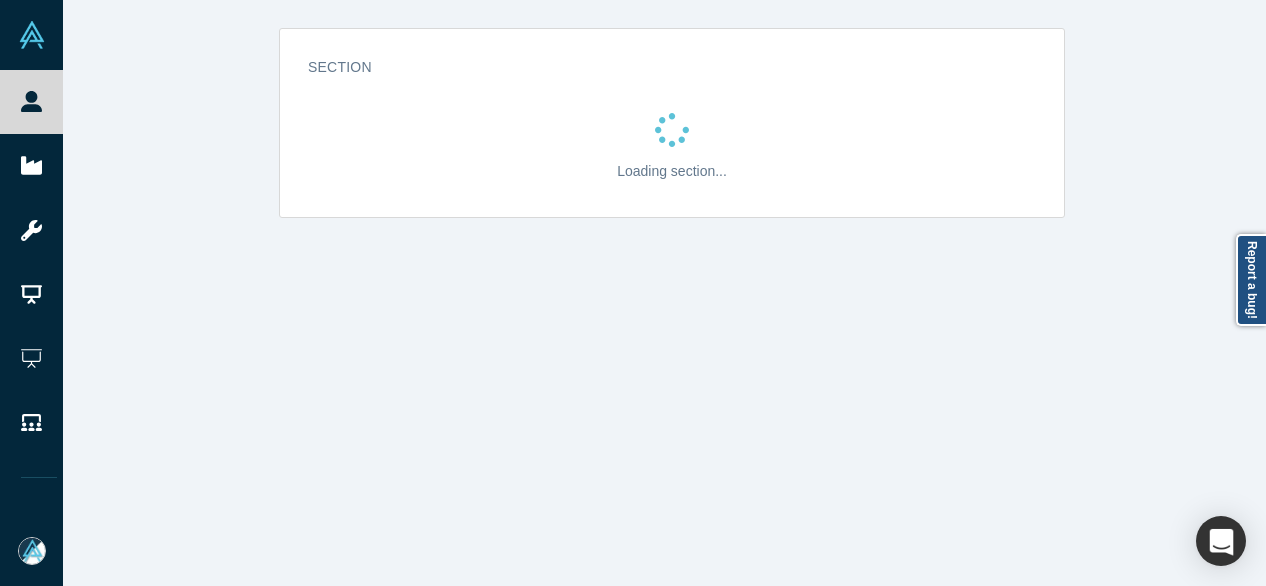 scroll, scrollTop: 0, scrollLeft: 0, axis: both 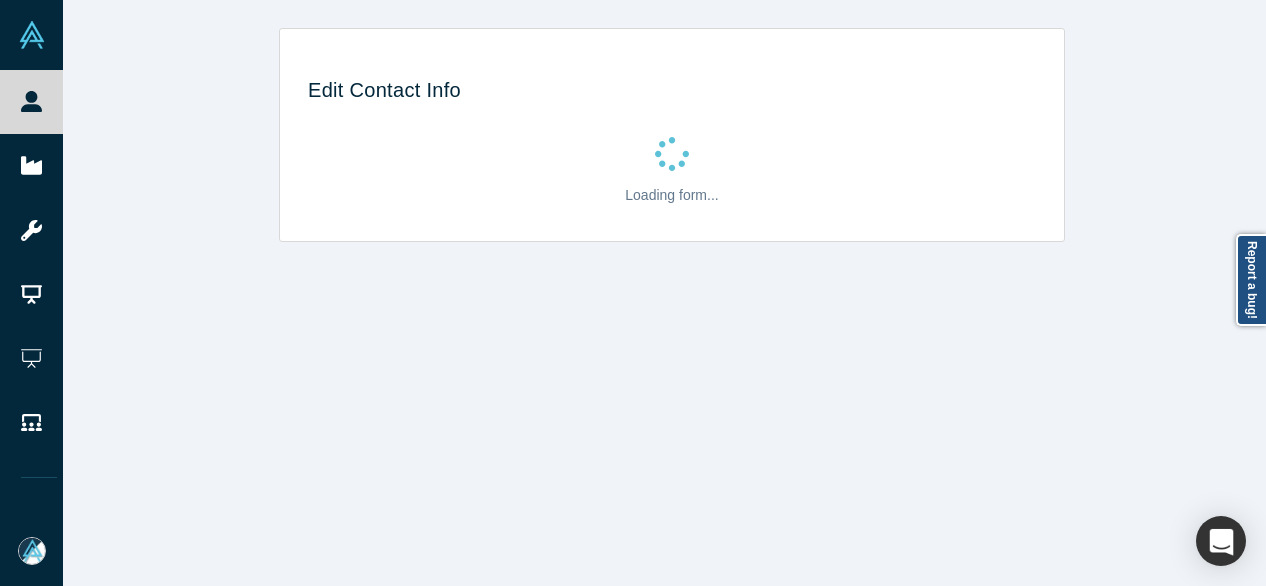 select on "US" 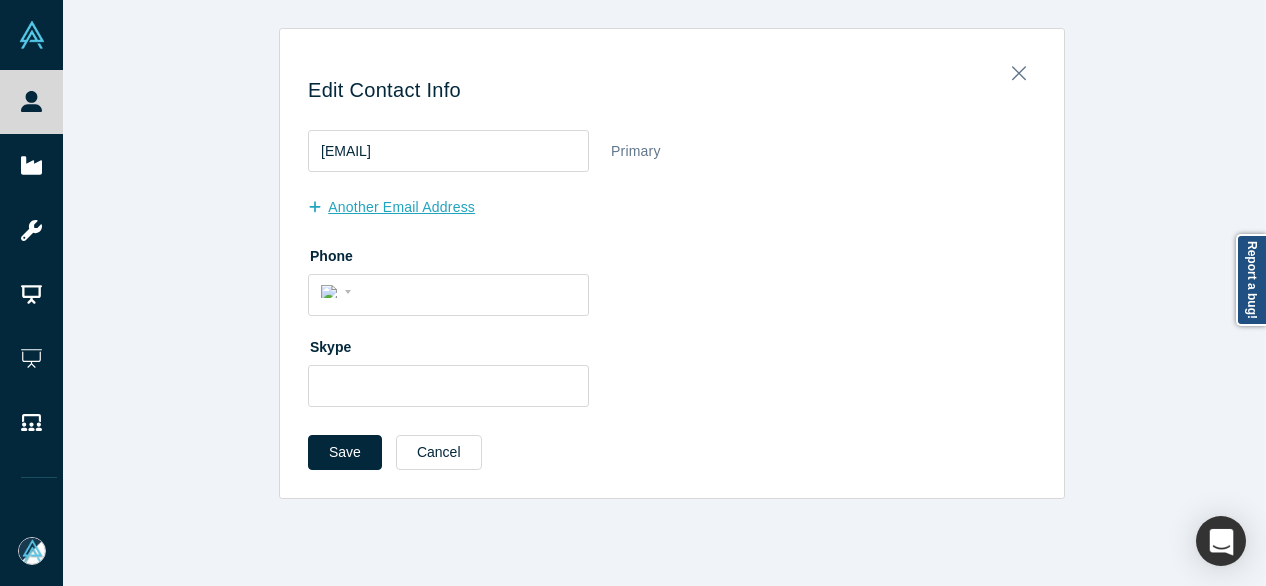 click on "another Email Address" at bounding box center [402, 207] 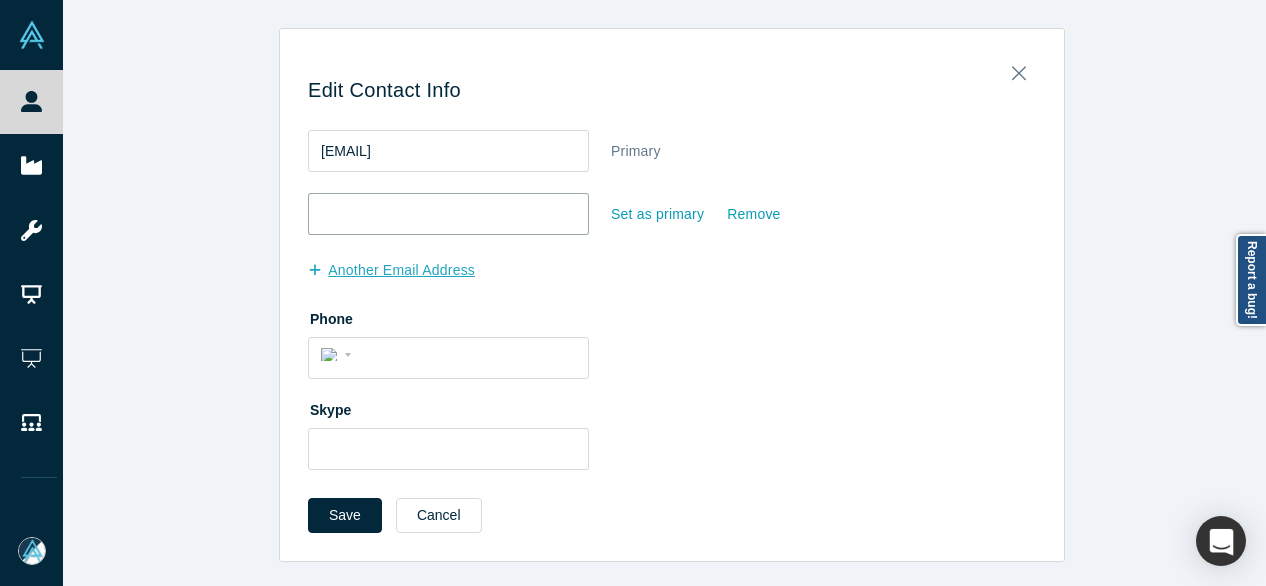 click at bounding box center [448, 214] 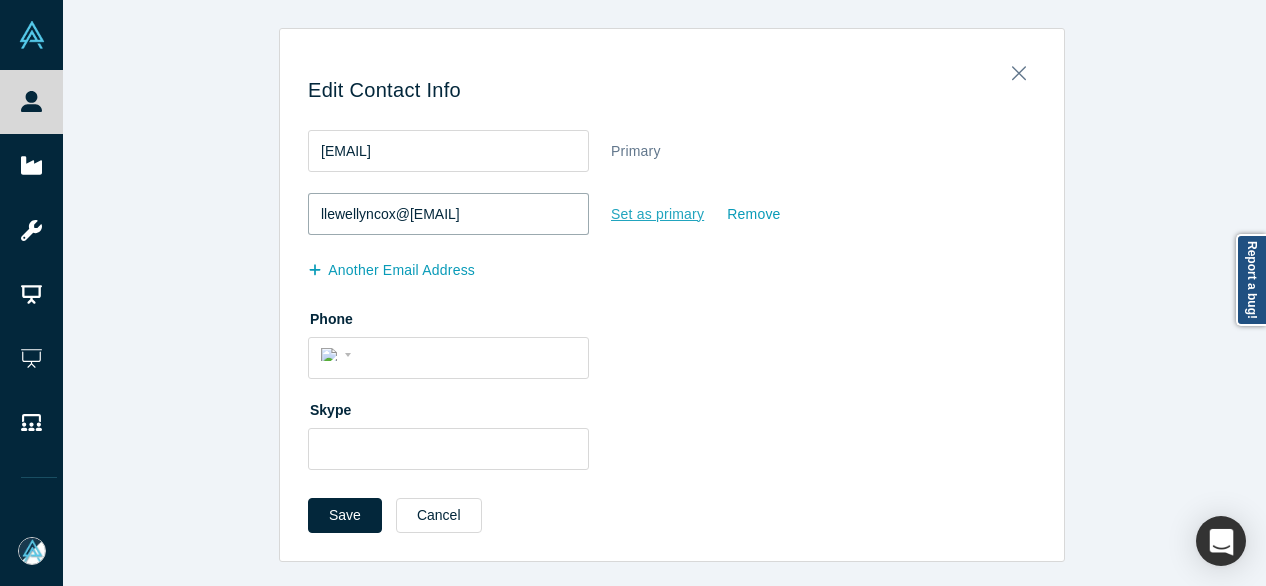 type on "llewellyncox@gmail.com" 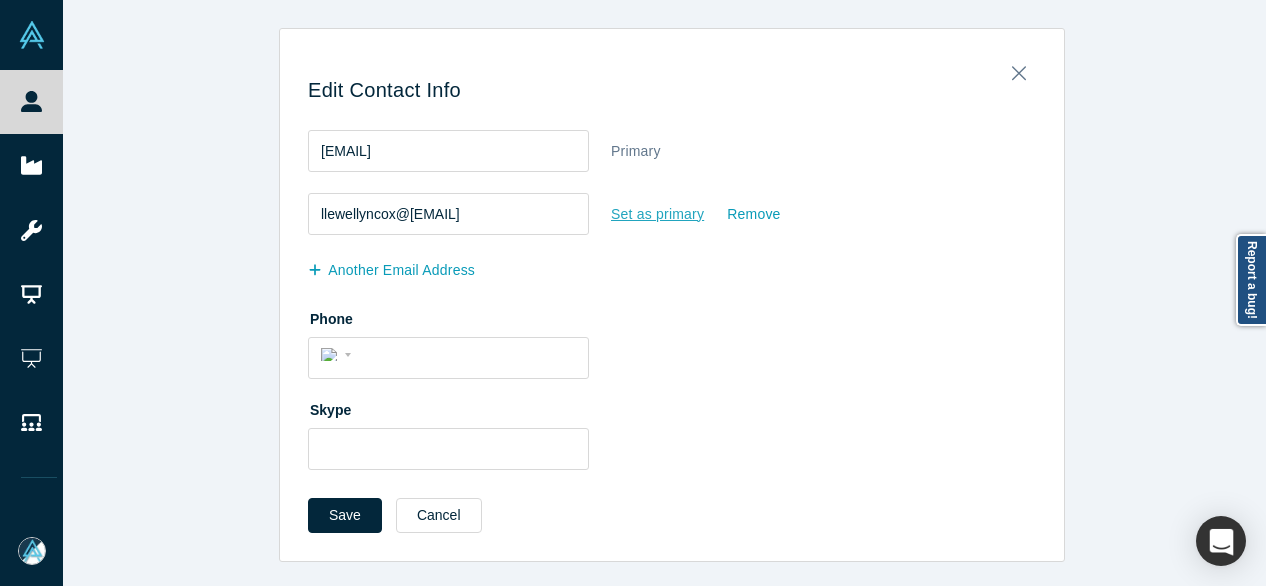 click on "Set as primary" at bounding box center [657, 214] 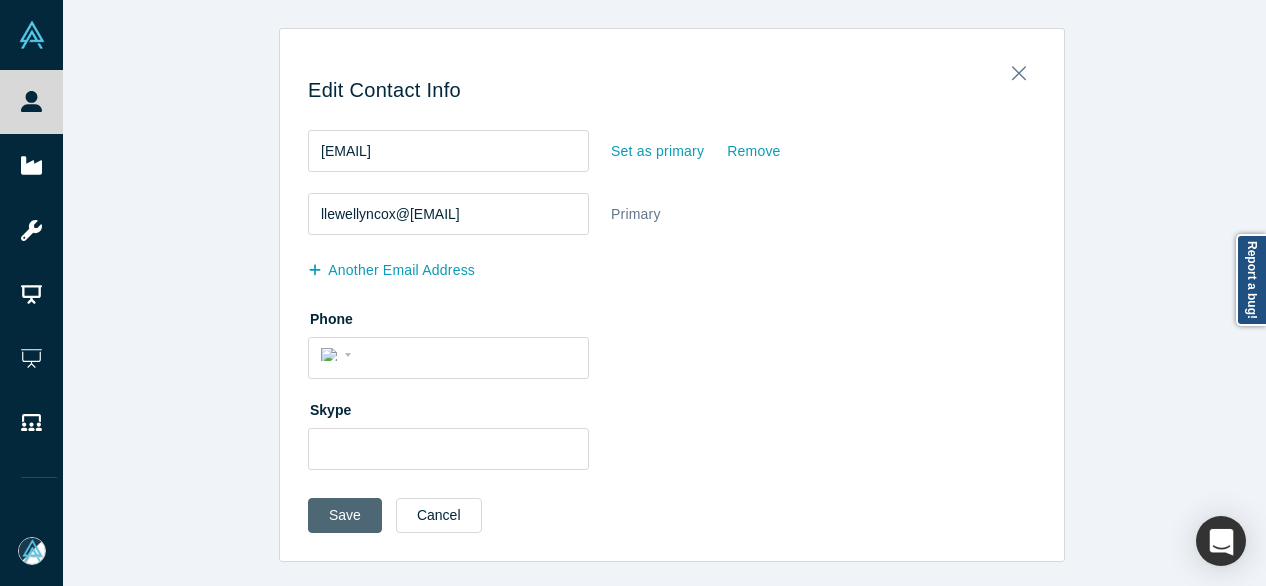 click on "Save" at bounding box center [345, 515] 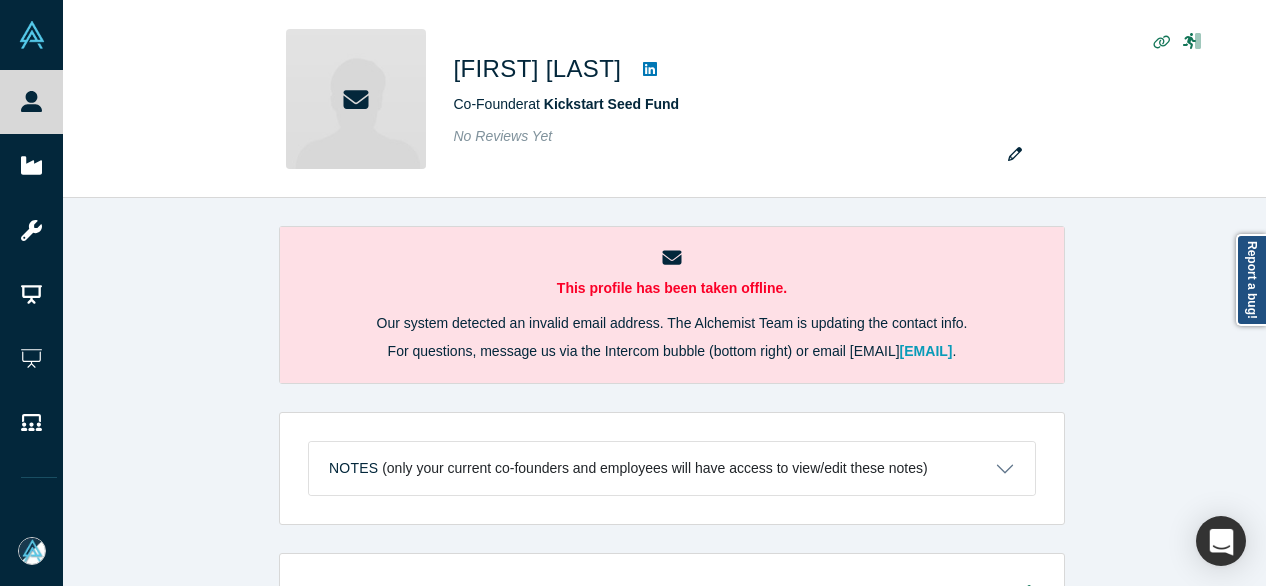 scroll, scrollTop: 0, scrollLeft: 0, axis: both 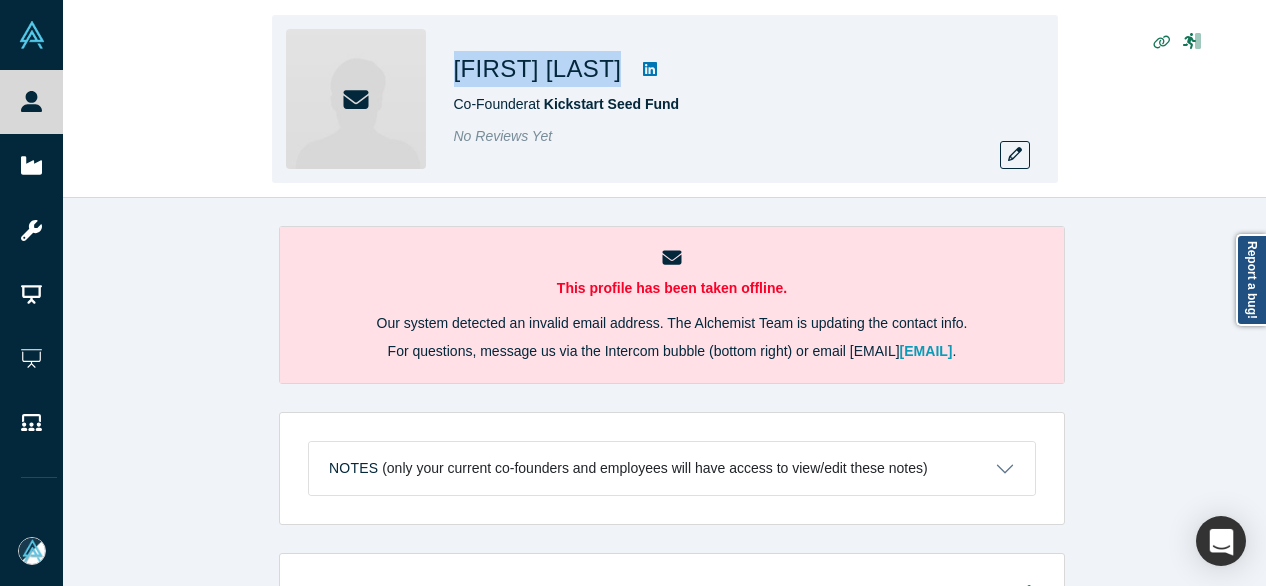 drag, startPoint x: 447, startPoint y: 67, endPoint x: 566, endPoint y: 65, distance: 119.01681 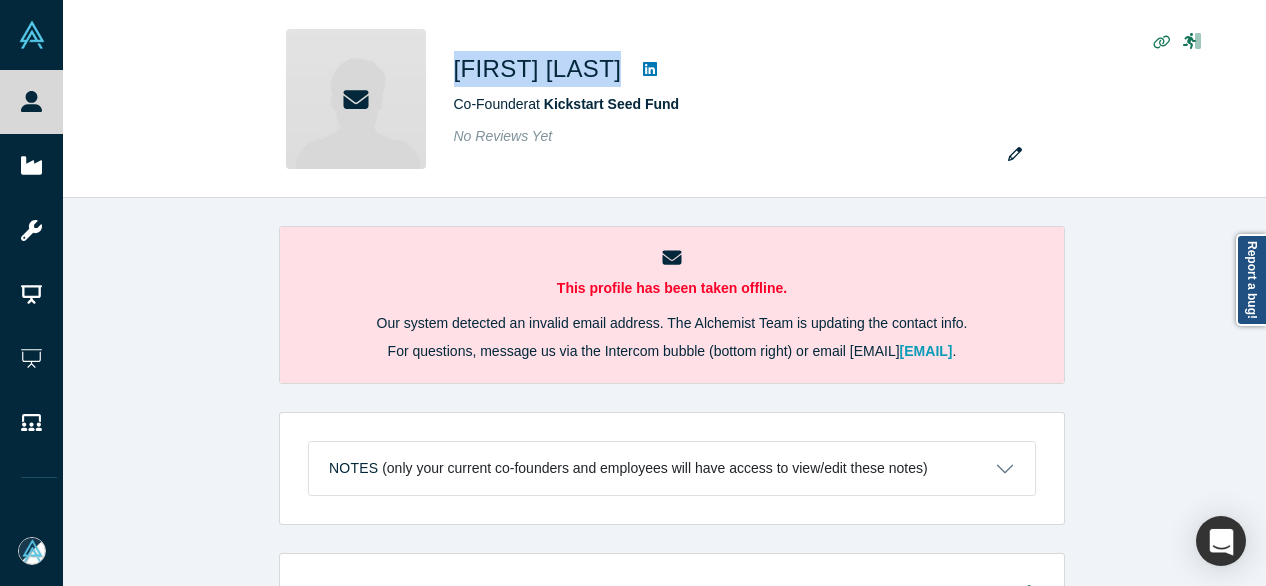 copy on "[FIRST] [LAST]" 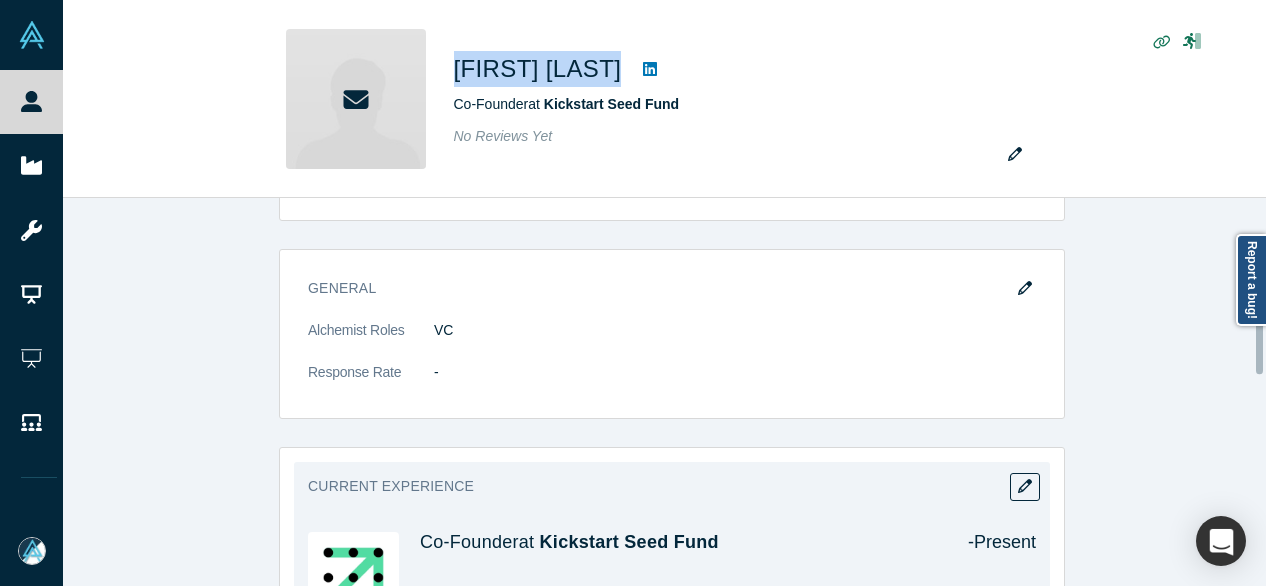 scroll, scrollTop: 900, scrollLeft: 0, axis: vertical 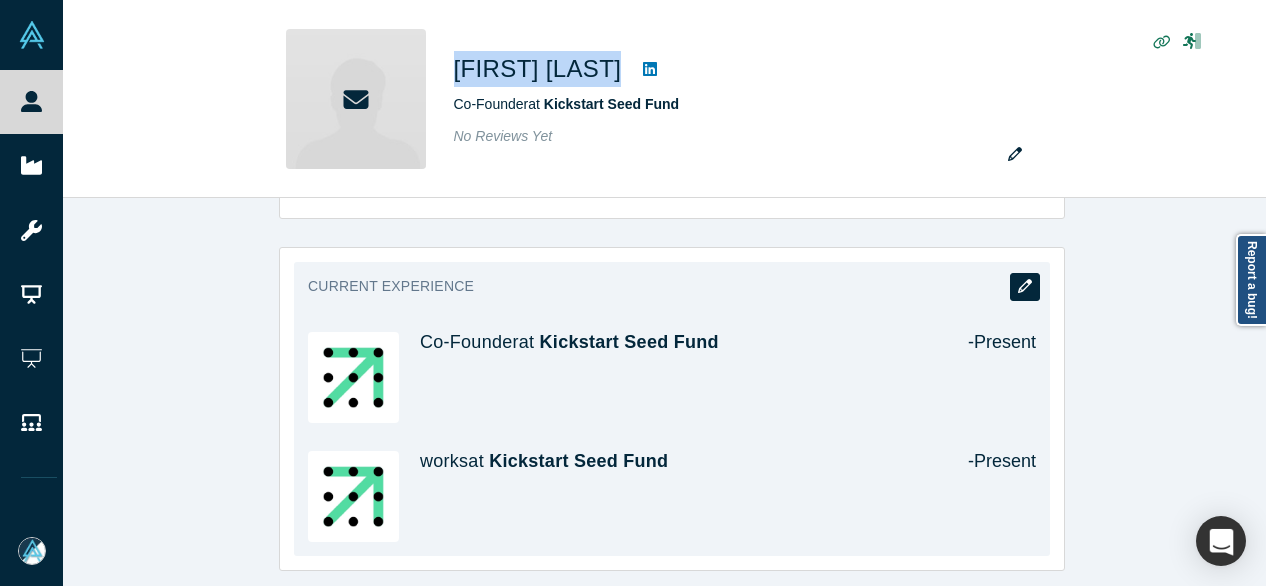 click 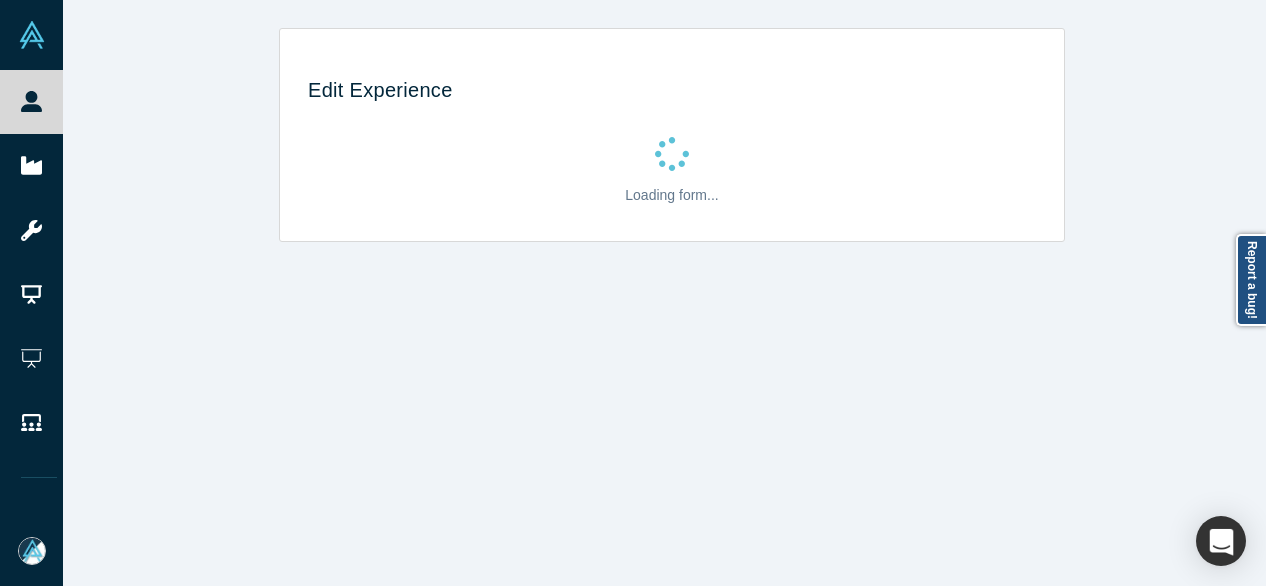 scroll, scrollTop: 0, scrollLeft: 0, axis: both 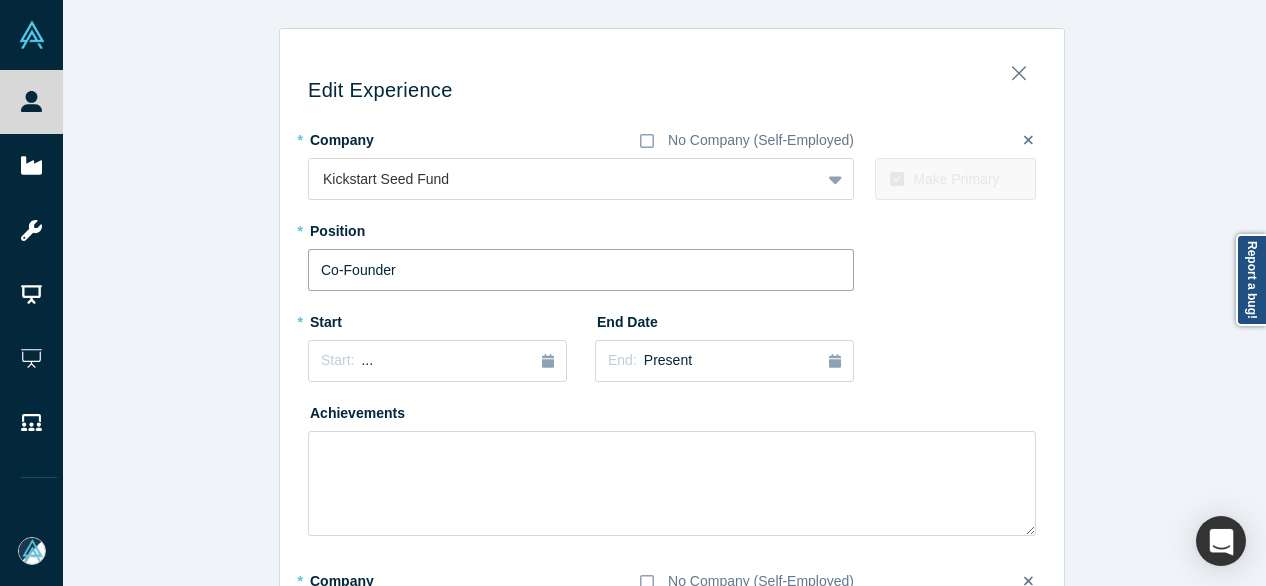 drag, startPoint x: 331, startPoint y: 274, endPoint x: 282, endPoint y: 270, distance: 49.162994 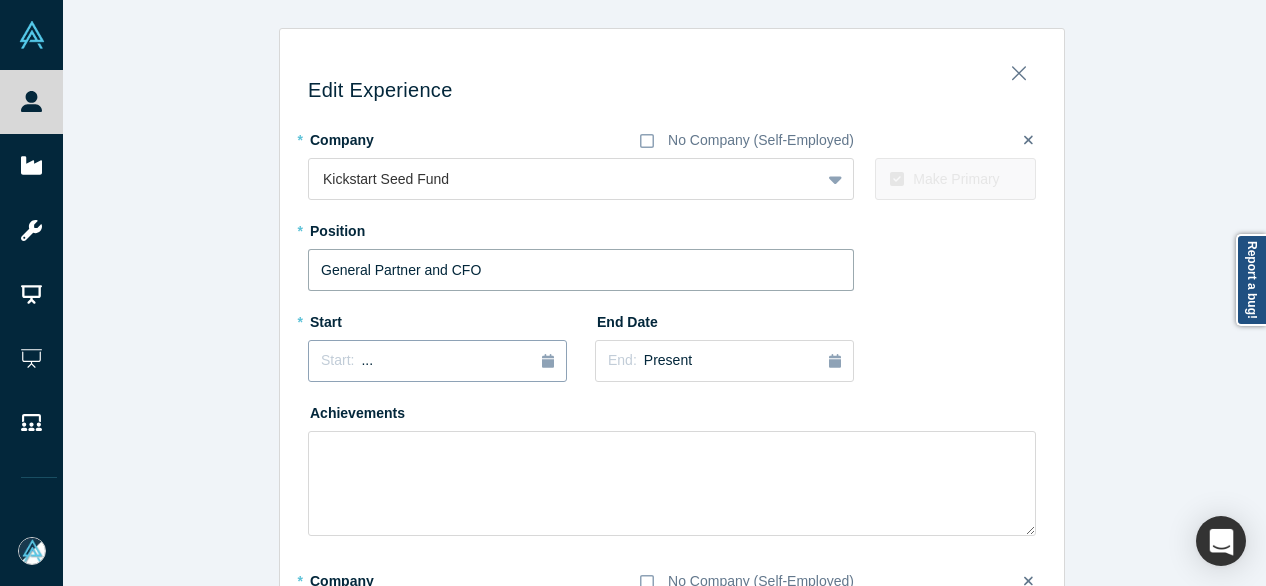 type on "General Partner and CFO" 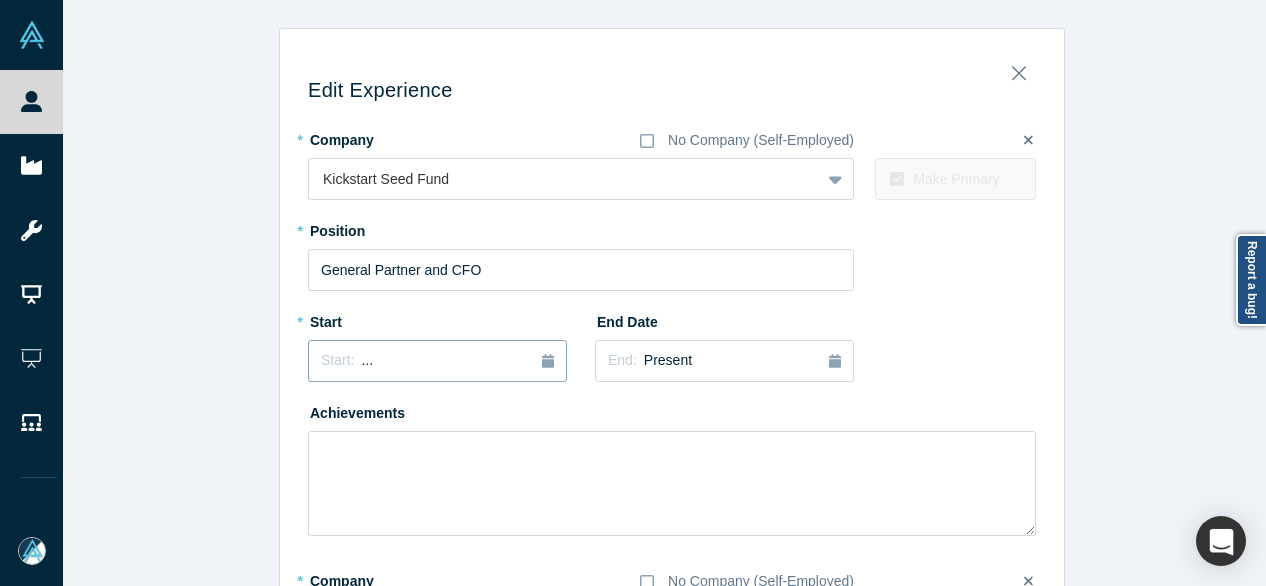 click on "Start: ..." at bounding box center (437, 361) 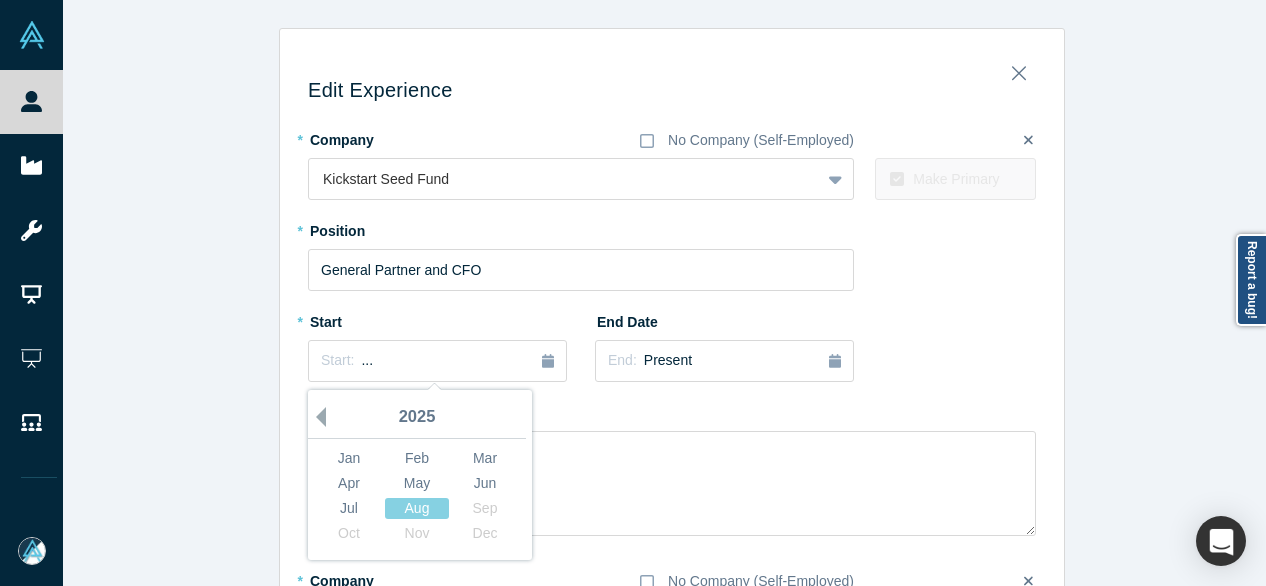 click on "Previous Year" at bounding box center [316, 417] 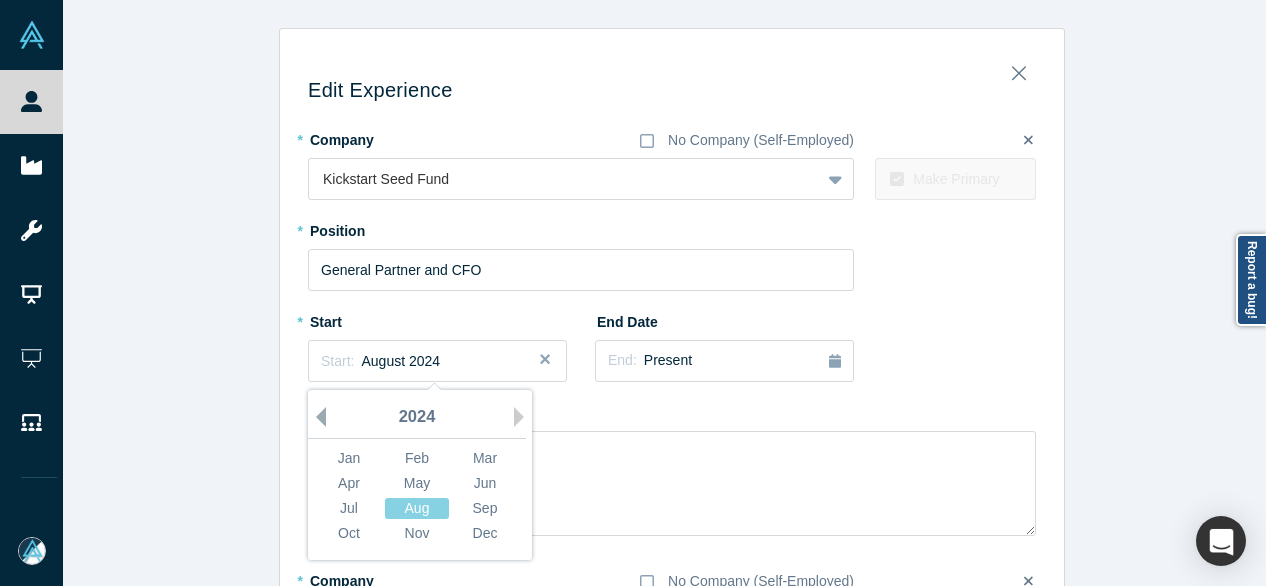 click on "Previous Year" at bounding box center [316, 417] 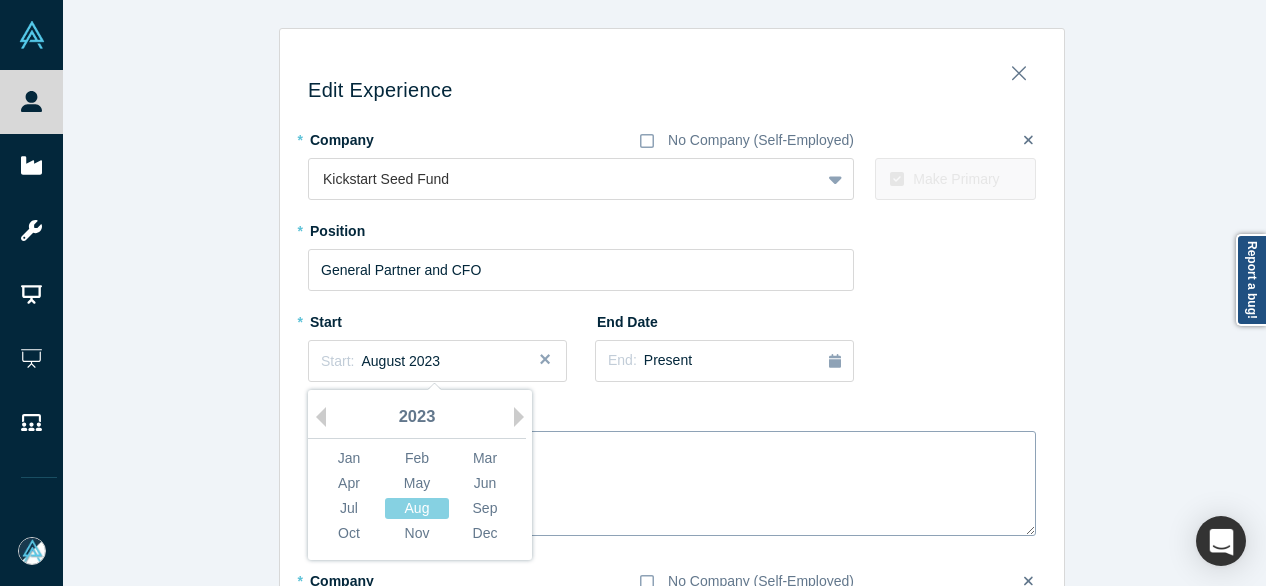 drag, startPoint x: 334, startPoint y: 457, endPoint x: 349, endPoint y: 431, distance: 30.016663 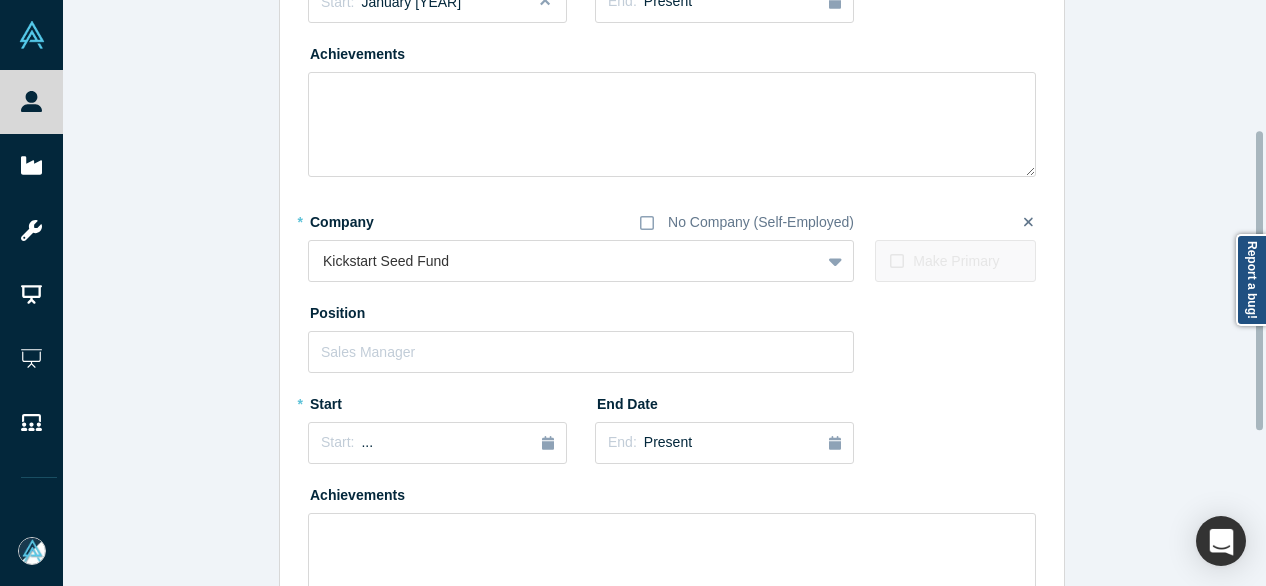 scroll, scrollTop: 400, scrollLeft: 0, axis: vertical 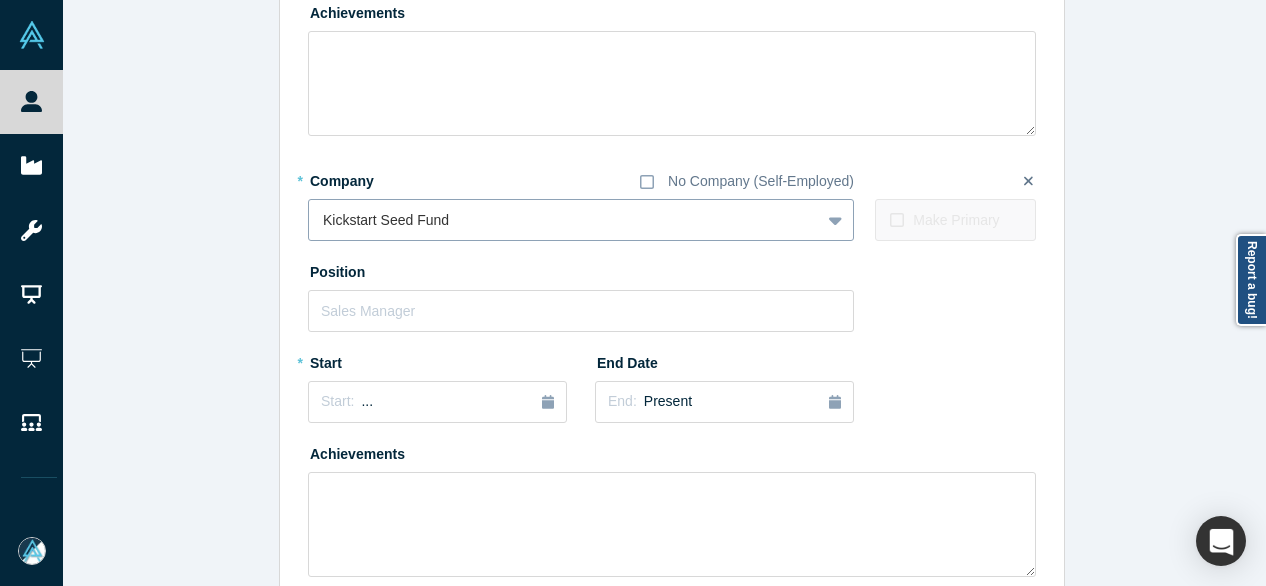 click at bounding box center [564, 220] 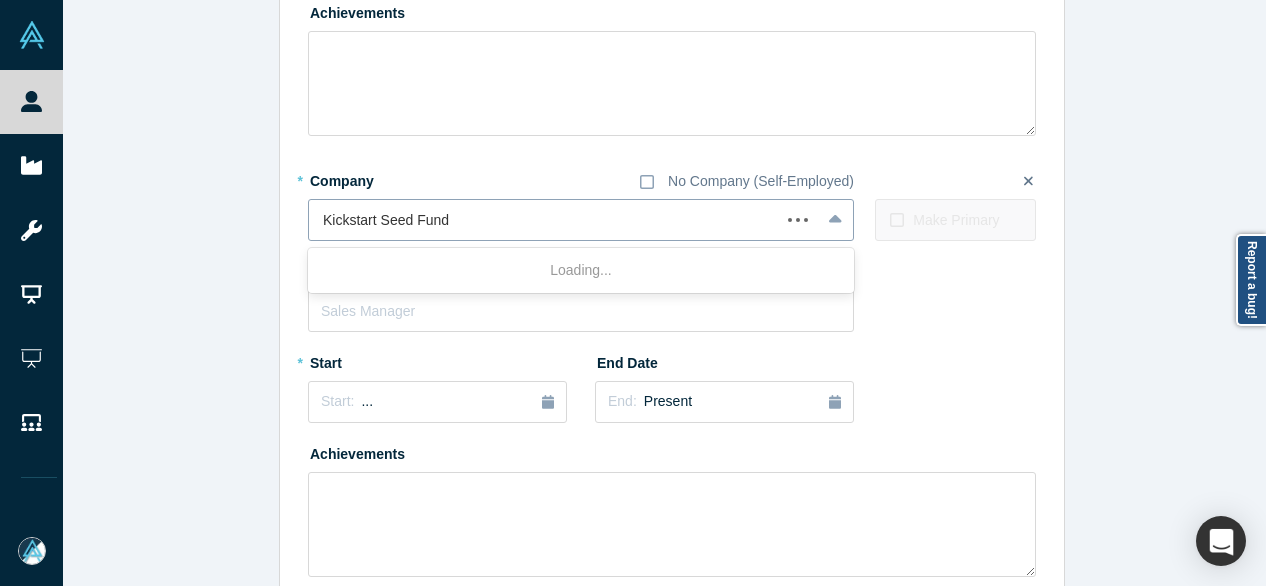 paste on "Investor Investor Aumni" 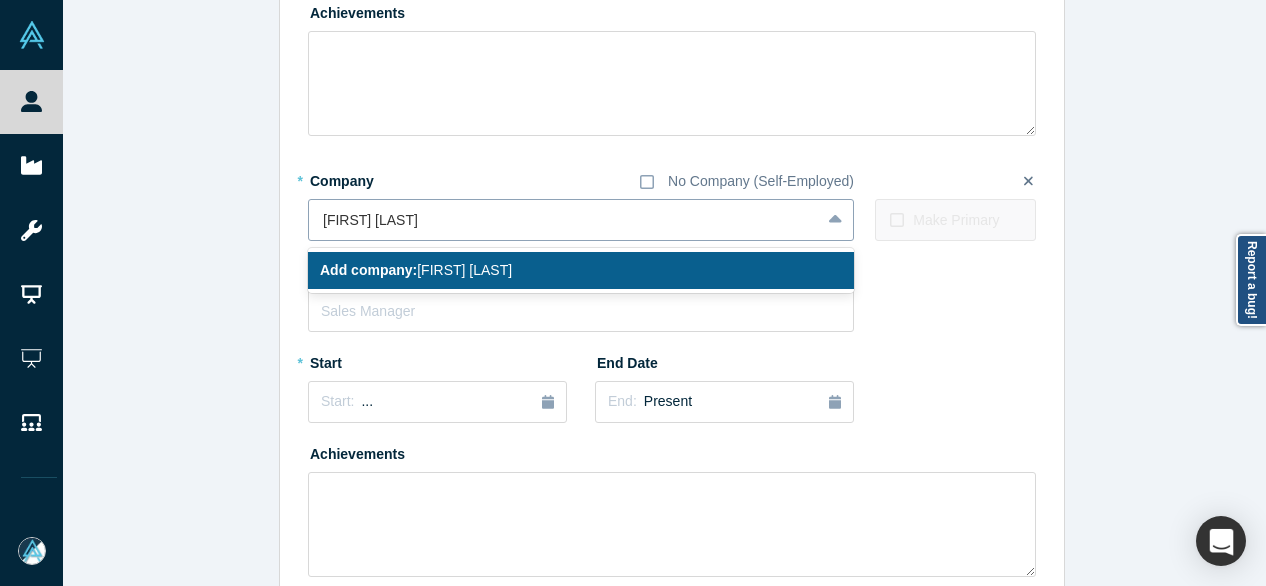 drag, startPoint x: 422, startPoint y: 225, endPoint x: 308, endPoint y: 221, distance: 114.07015 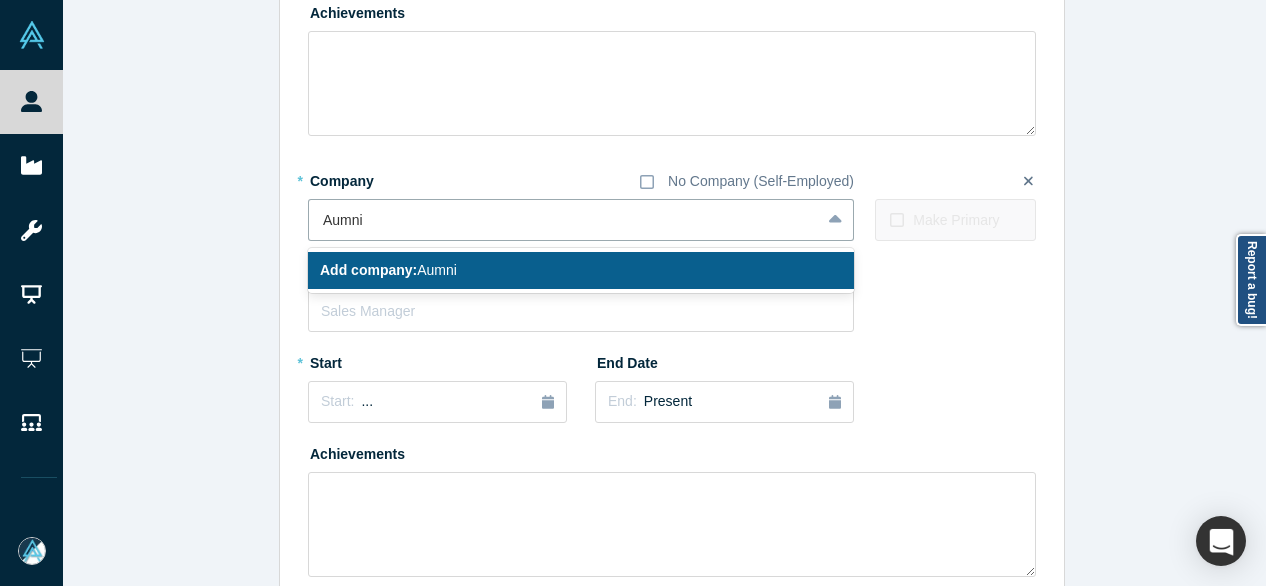 drag, startPoint x: 378, startPoint y: 269, endPoint x: 377, endPoint y: 452, distance: 183.00273 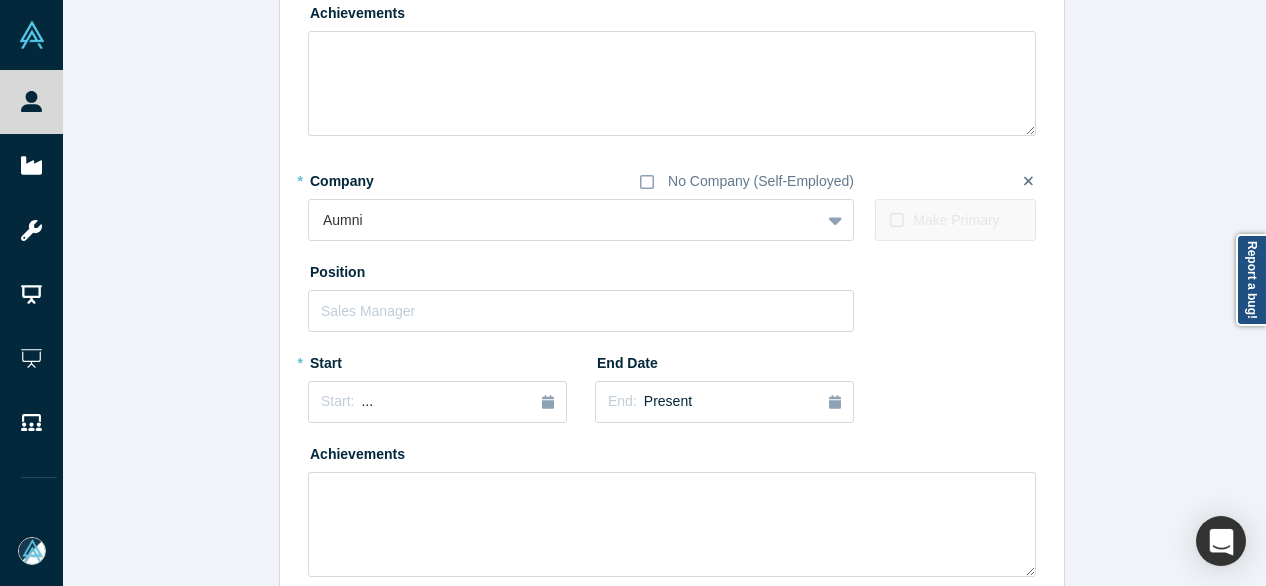 click on "* Start Start: ..." at bounding box center [437, 384] 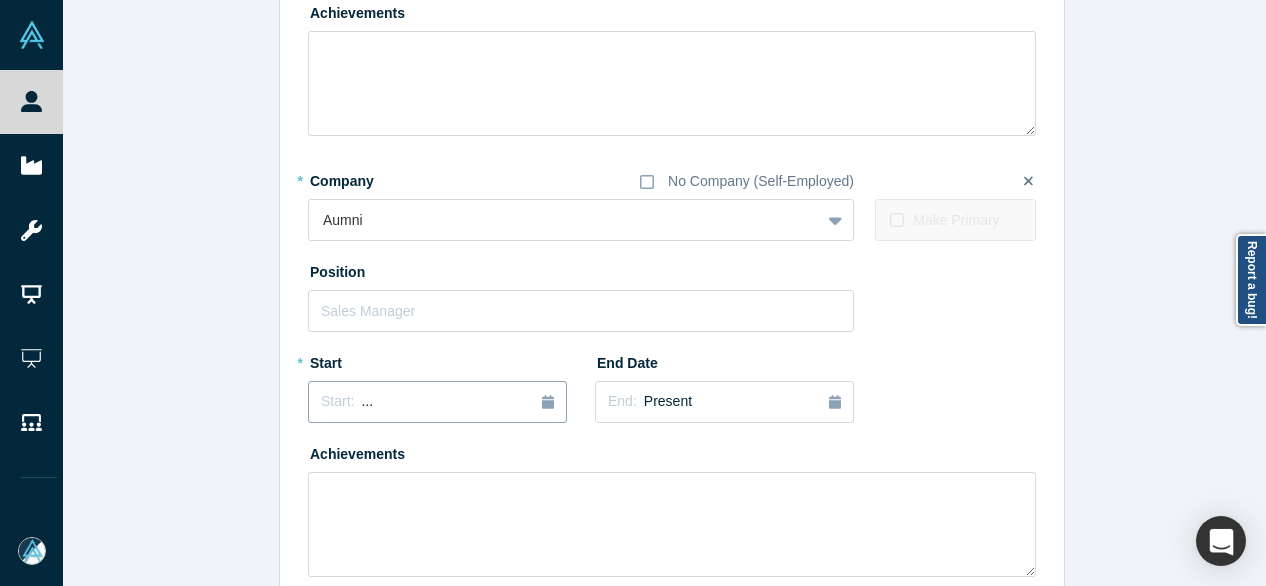 click on "Start: ..." at bounding box center [437, 402] 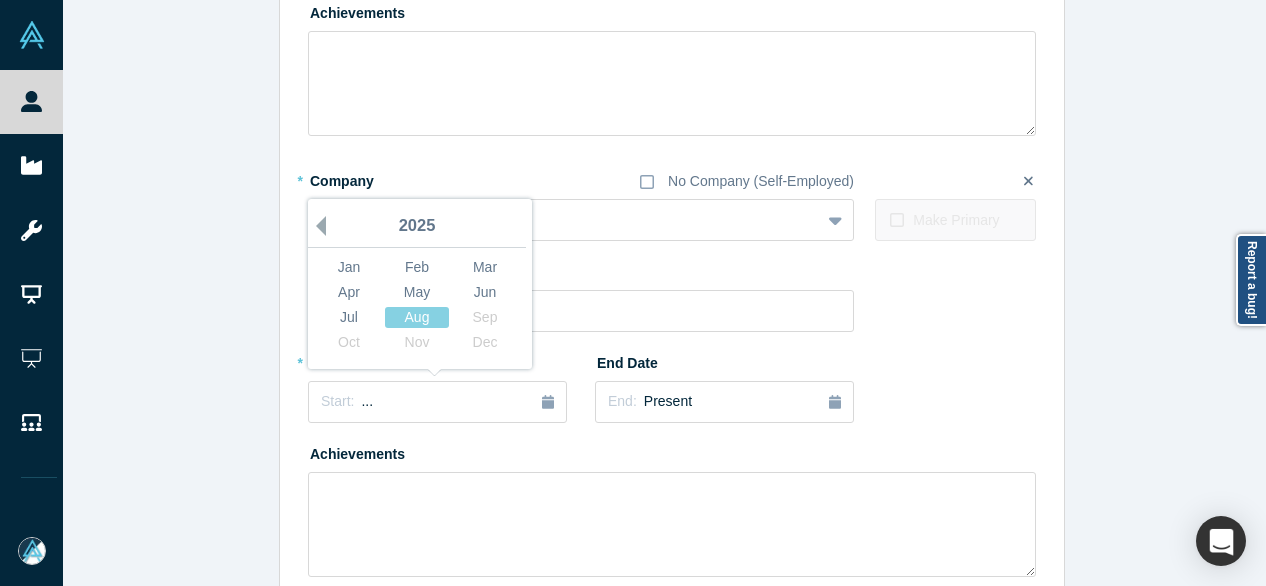 click on "Previous Year" at bounding box center (316, 226) 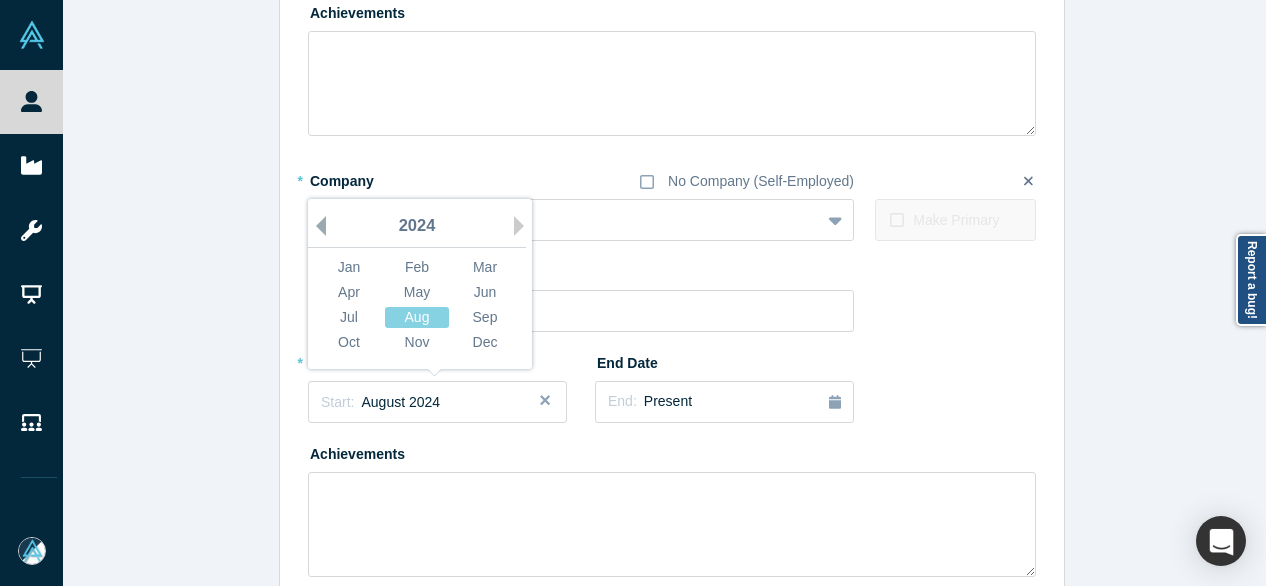 click on "Previous Year" at bounding box center [316, 226] 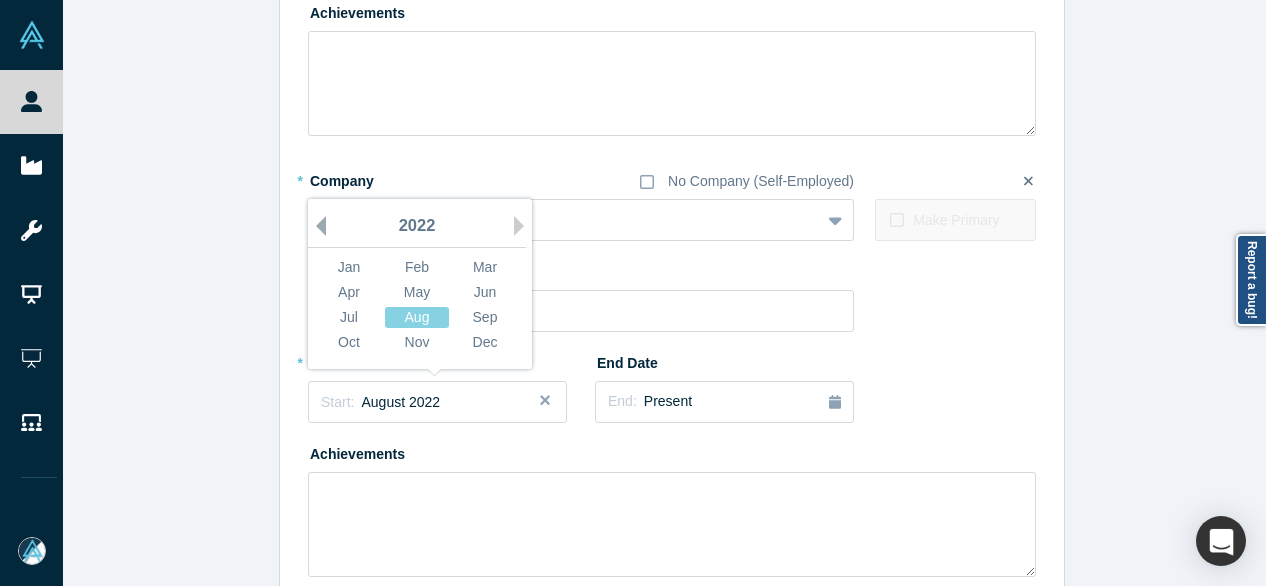 click on "Previous Year" at bounding box center (316, 226) 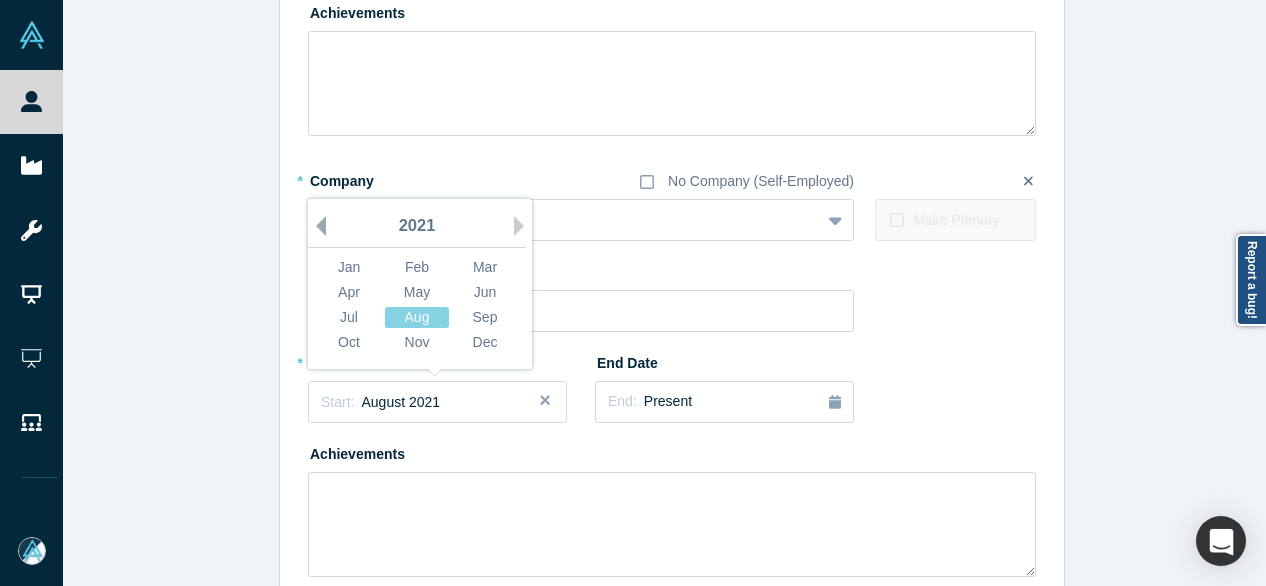 click on "Previous Year" at bounding box center (316, 226) 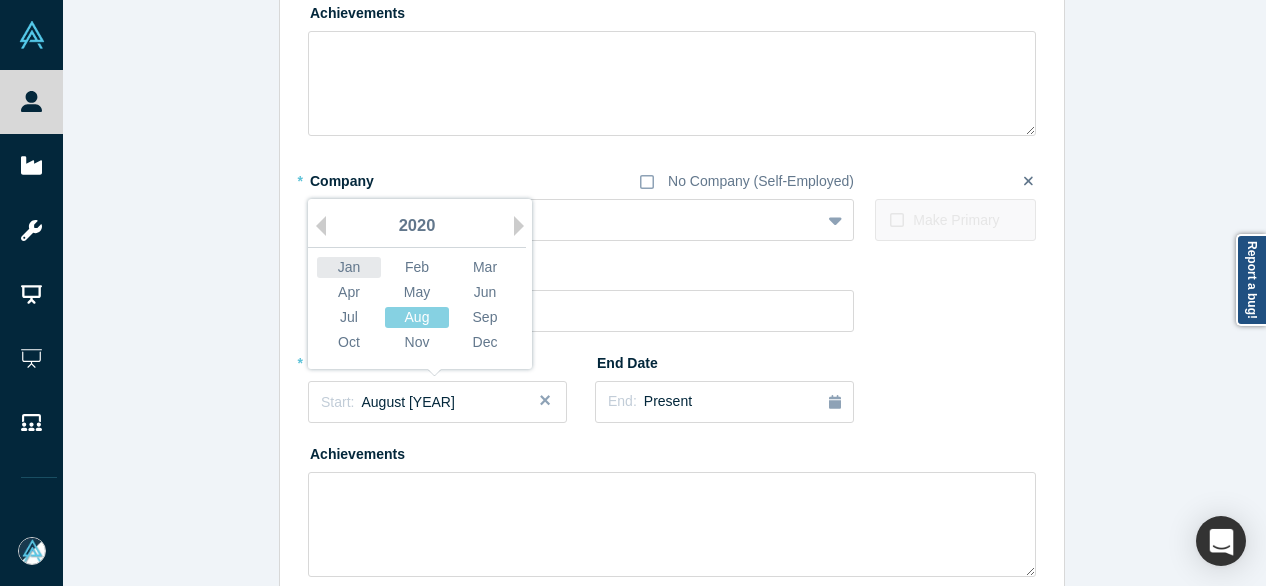 click on "Jan" at bounding box center [349, 267] 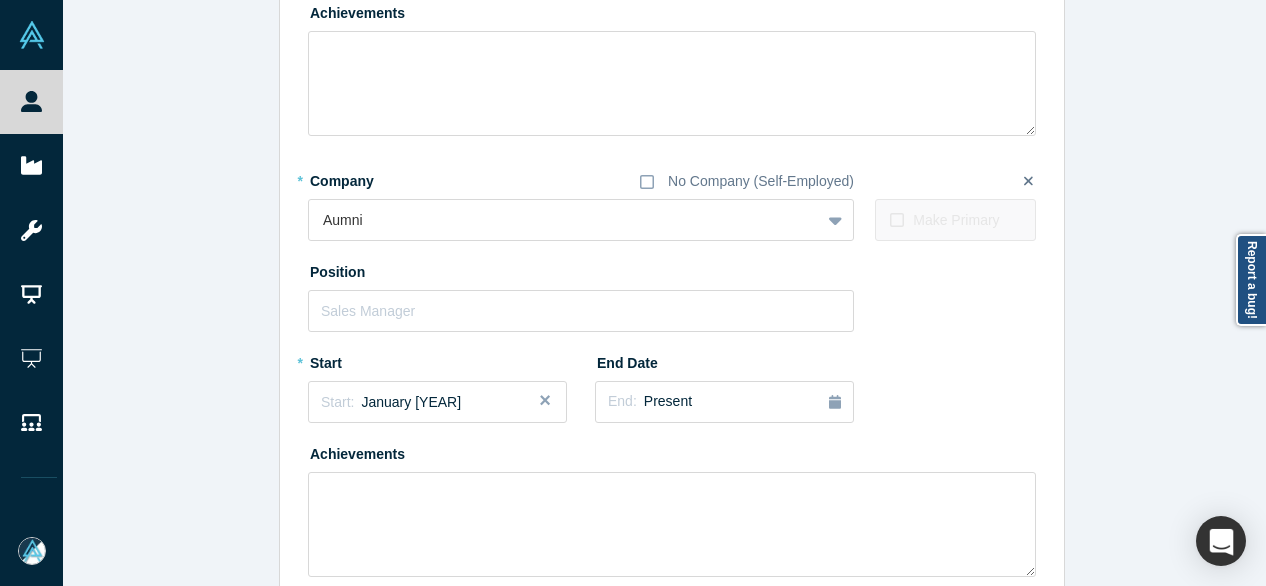 click on "* Company No Company (Self-Employed) Aumni
To pick up a draggable item, press the space bar.
While dragging, use the arrow keys to move the item.
Press space again to drop the item in its new position, or press escape to cancel.
Make Primary Position * Start Start: January 2020 End Date End: Present Achievements" at bounding box center (672, 370) 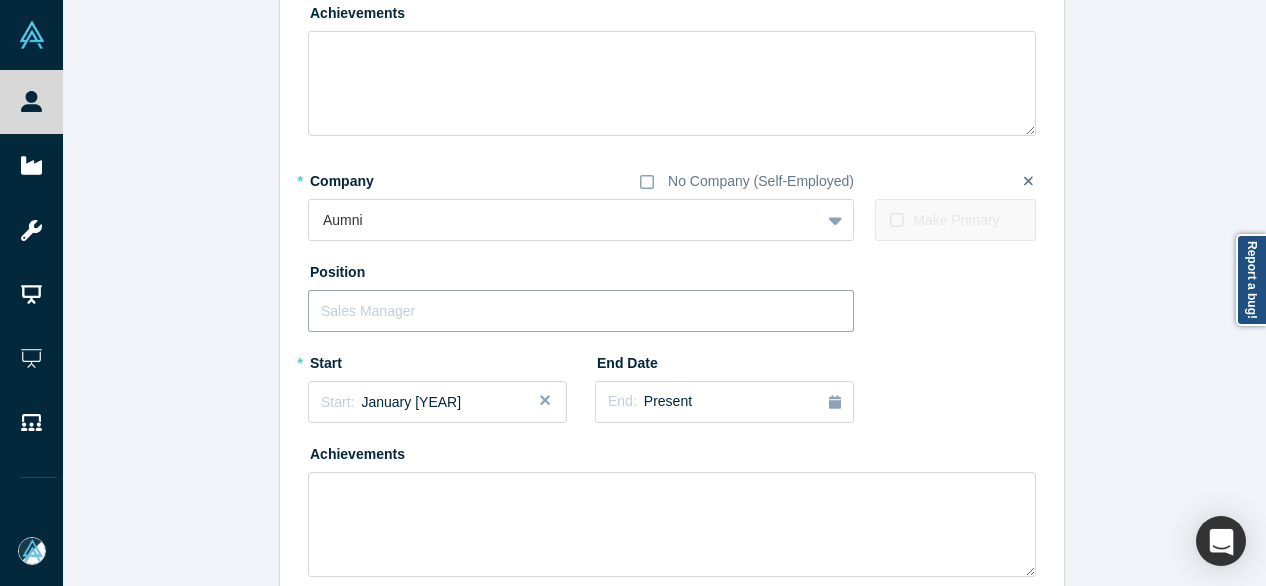 click at bounding box center (581, 311) 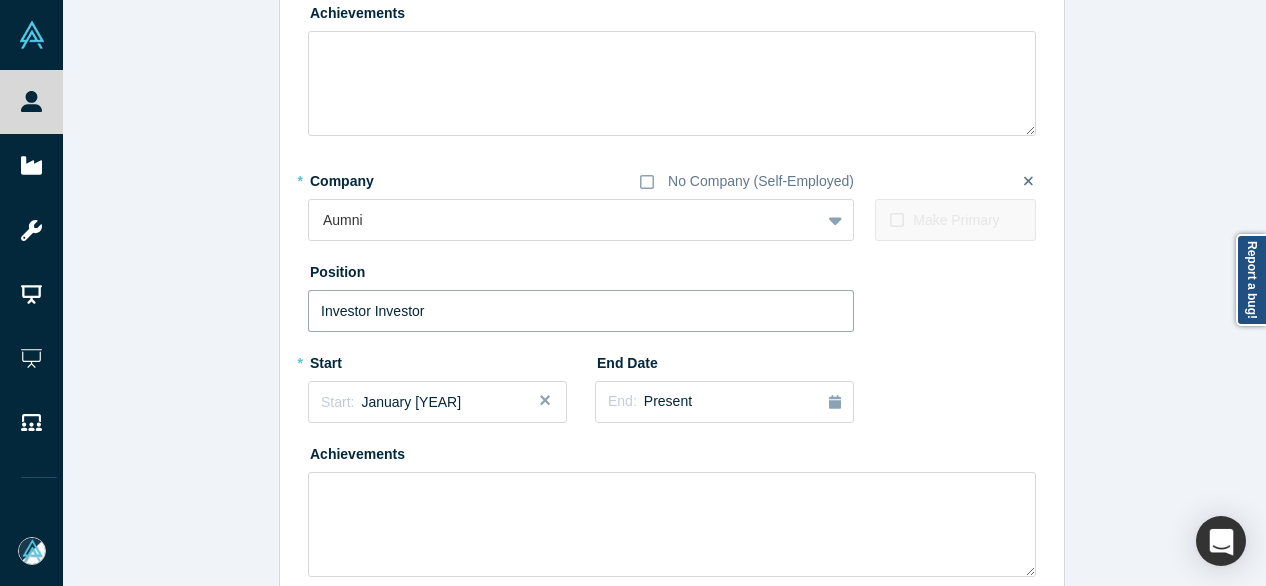 drag, startPoint x: 364, startPoint y: 313, endPoint x: 466, endPoint y: 314, distance: 102.0049 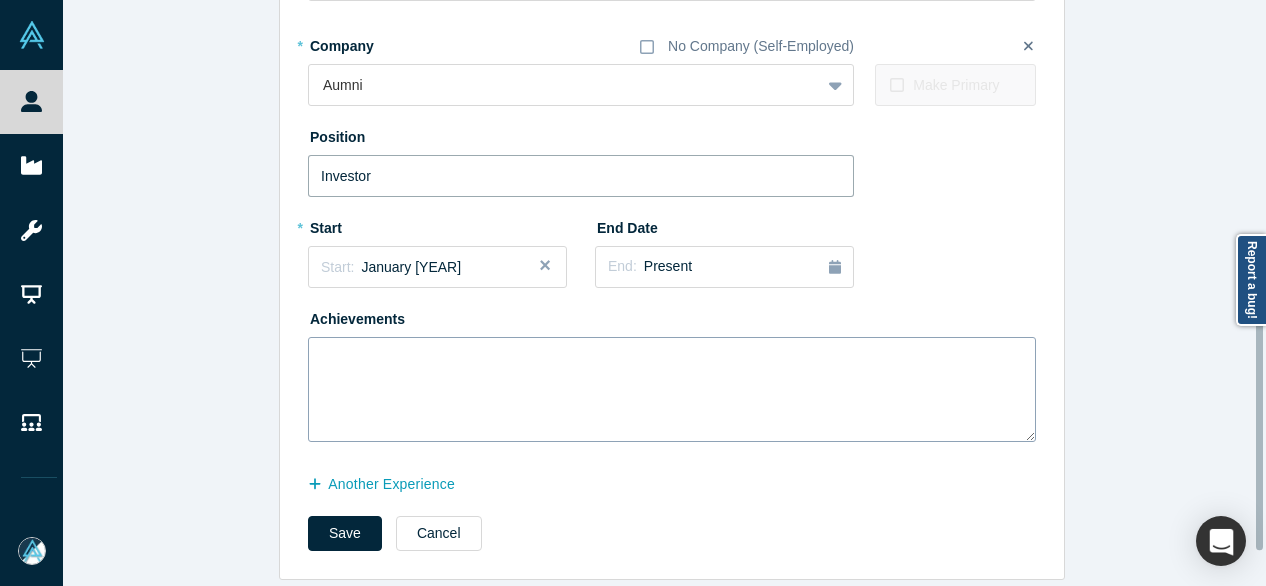 scroll, scrollTop: 555, scrollLeft: 0, axis: vertical 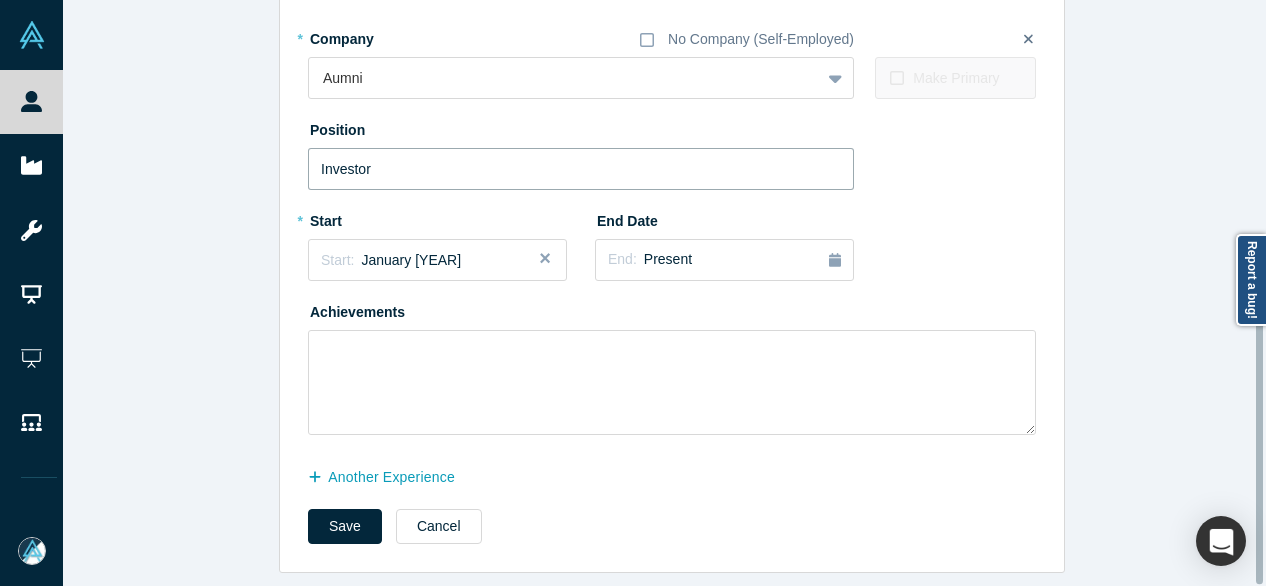 type on "Investor" 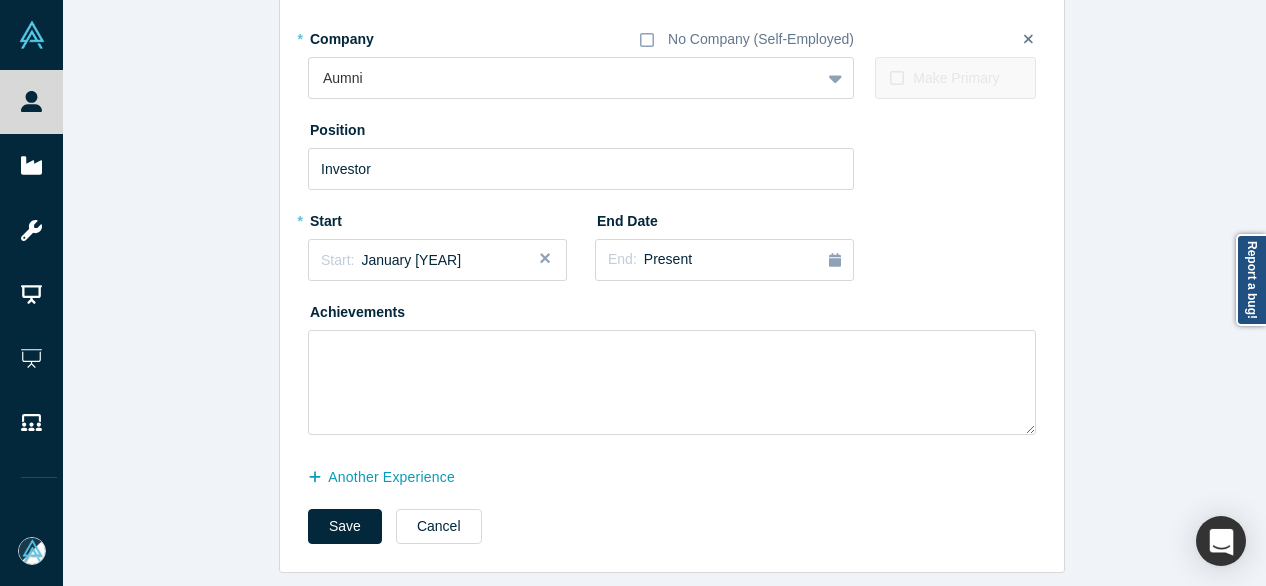 click on "Save Cancel" at bounding box center [402, 526] 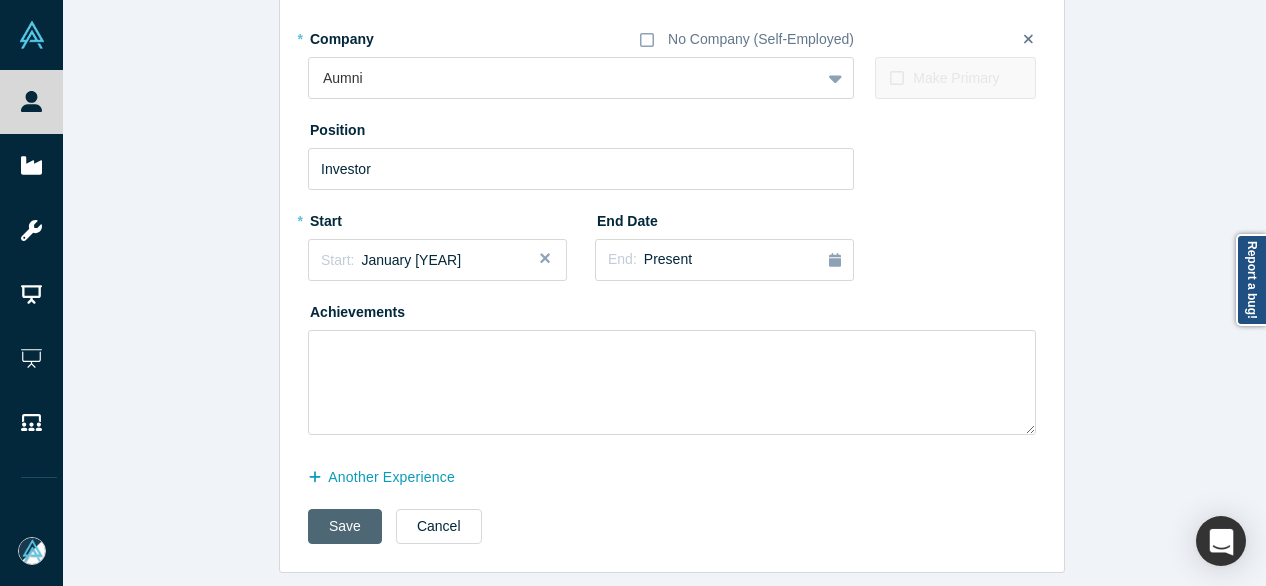 click on "Save" at bounding box center [345, 526] 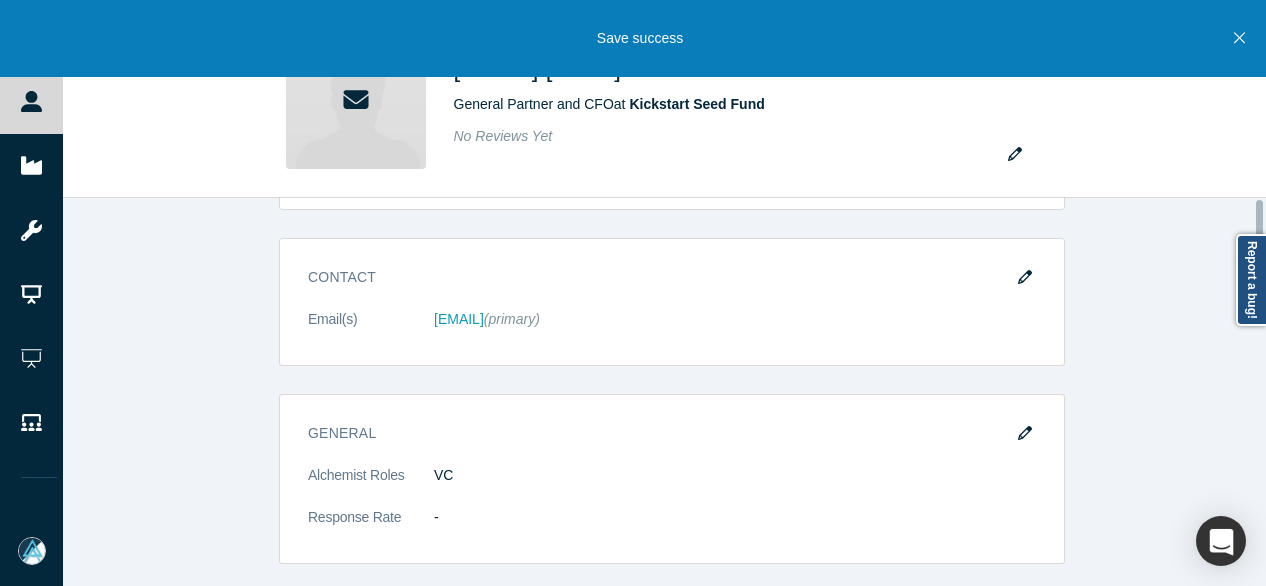 scroll, scrollTop: 0, scrollLeft: 0, axis: both 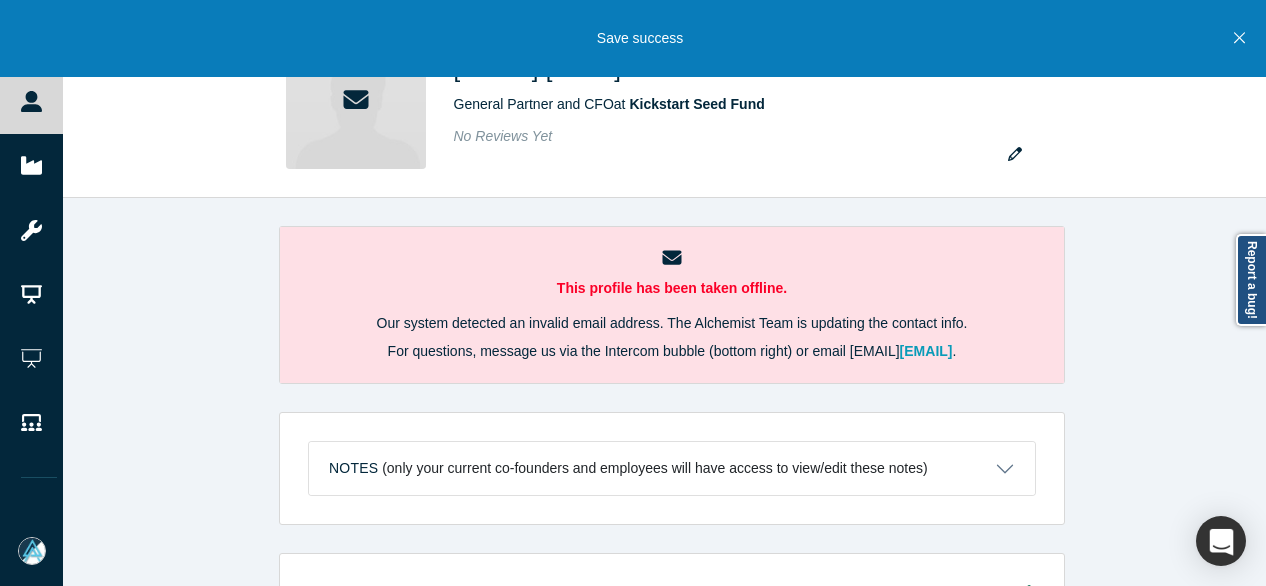 click on "This profile has been taken offline. Our system detected an invalid email address. The Alchemist Team is updating the contact info. For questions, message us via the Intercom bubble (bottom right) or email  support@alchemistaccelerator.com . Notes   (only your current co-founders and employees will have access to view/edit these notes) Notes will be visible only to your current co-founders. Save Cancel Account   Messages Quota N/A Alchemist Roles VC Vault Access/es N/A Contact   Email(s) alex@kickstartfund.com  (primary) General   Alchemist Roles VC Response Rate - Current Experience   General Partner and CFO  at   Kickstart Seed Fund Jan 2023  -  Present Investor  at   Aumni Jan 2020  -  Present Investment   Topics of Focus N/A Not Interested In N/A Investment Criteria N/A Fund Decision Maker N/A Syndicate with other investors Yes Angel Funding   Add your typical check sizes and number of investments per year. Kickstart Seed Fund funding   Type Institutional Stages Fund Size $175,000,000 Typical Check Lead" at bounding box center (672, 399) 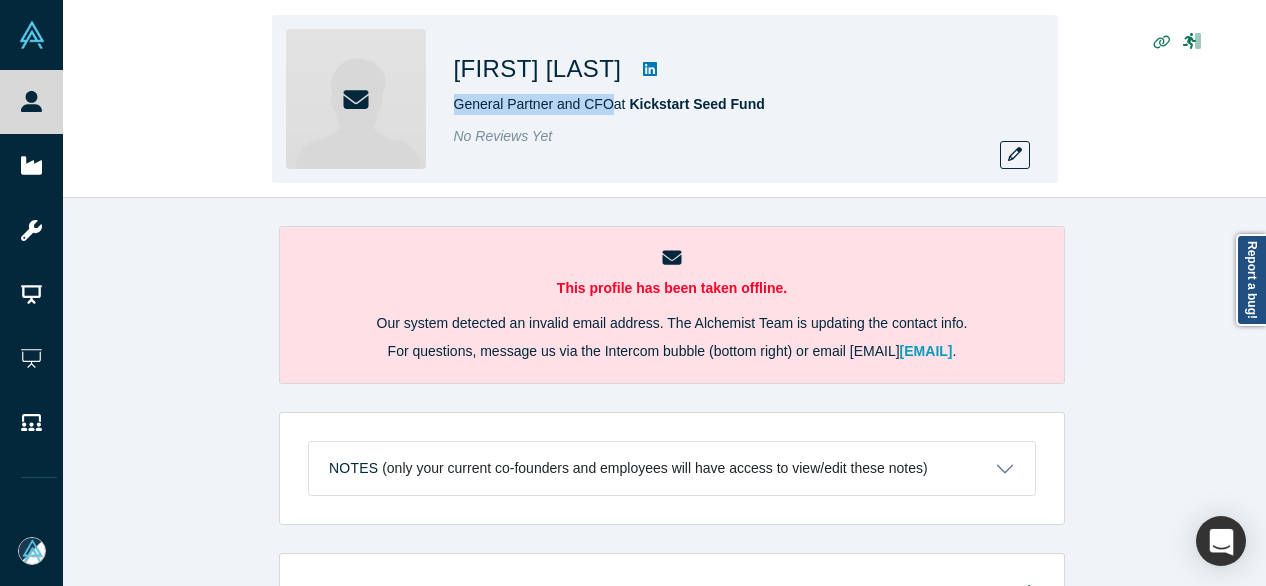 drag, startPoint x: 478, startPoint y: 105, endPoint x: 605, endPoint y: 105, distance: 127 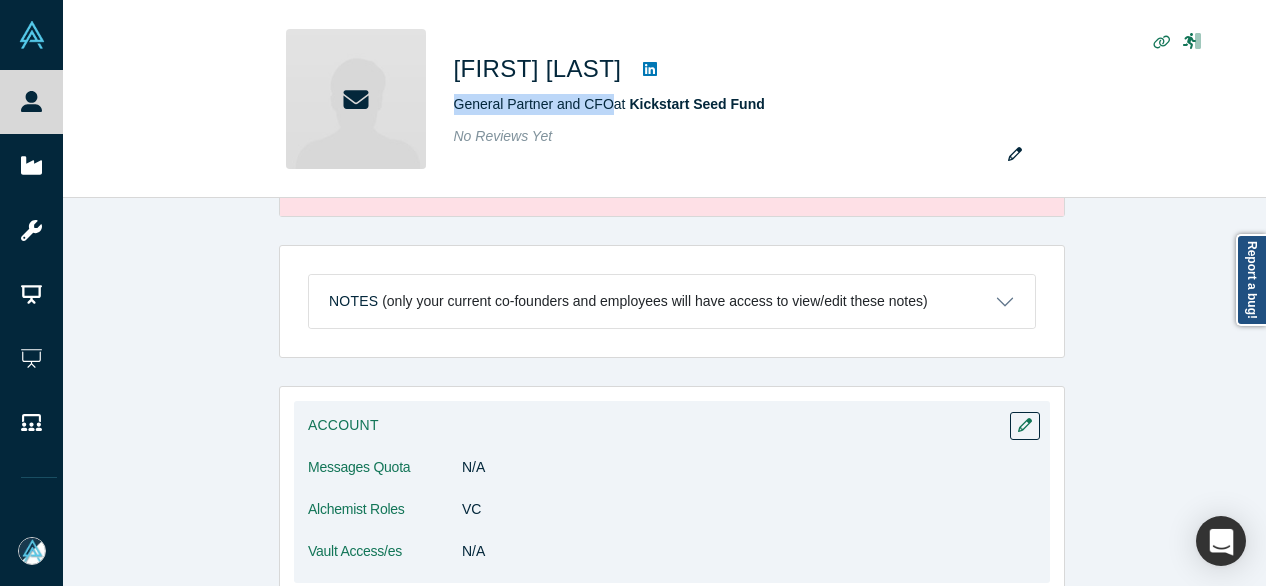 scroll, scrollTop: 300, scrollLeft: 0, axis: vertical 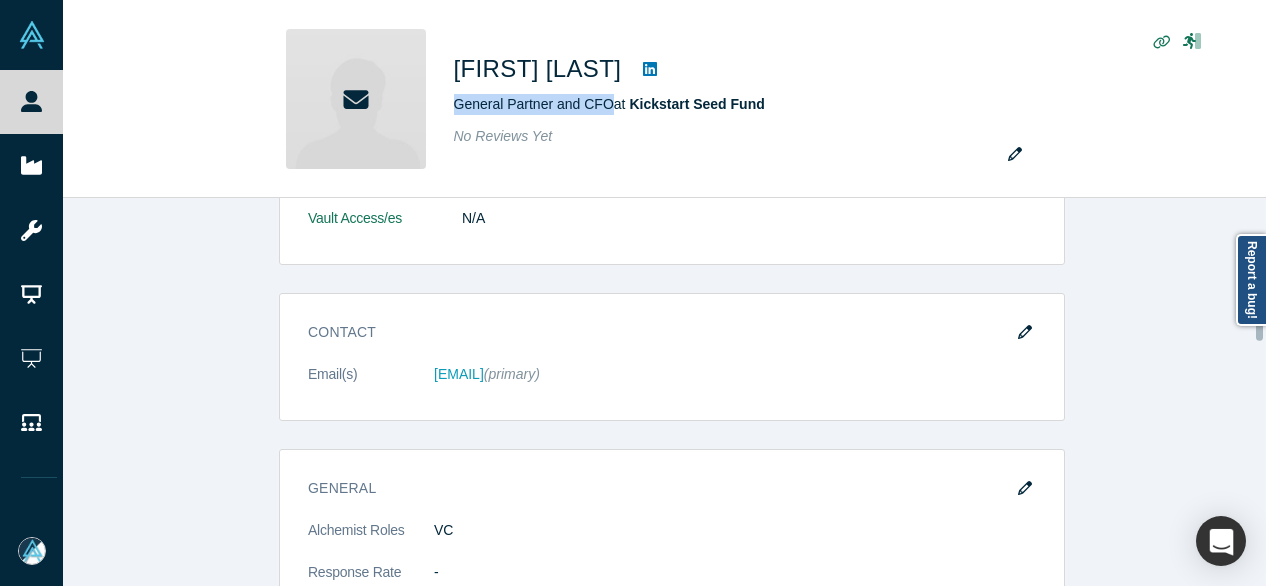 drag, startPoint x: 1020, startPoint y: 331, endPoint x: 402, endPoint y: 351, distance: 618.32355 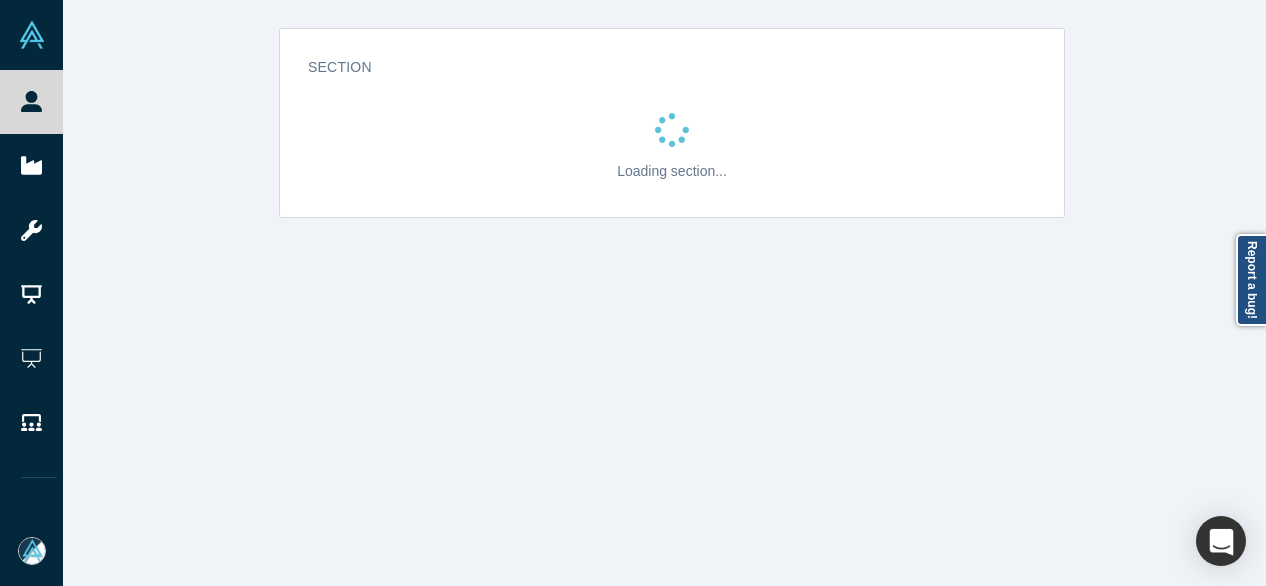 scroll, scrollTop: 0, scrollLeft: 0, axis: both 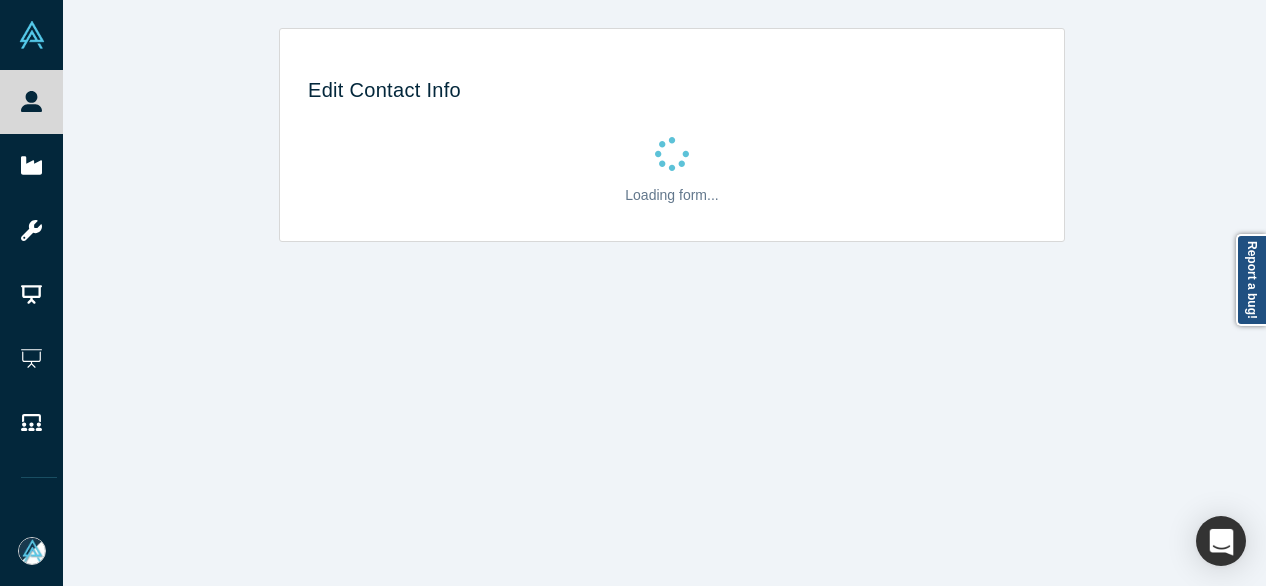 select on "[COUNTRY]" 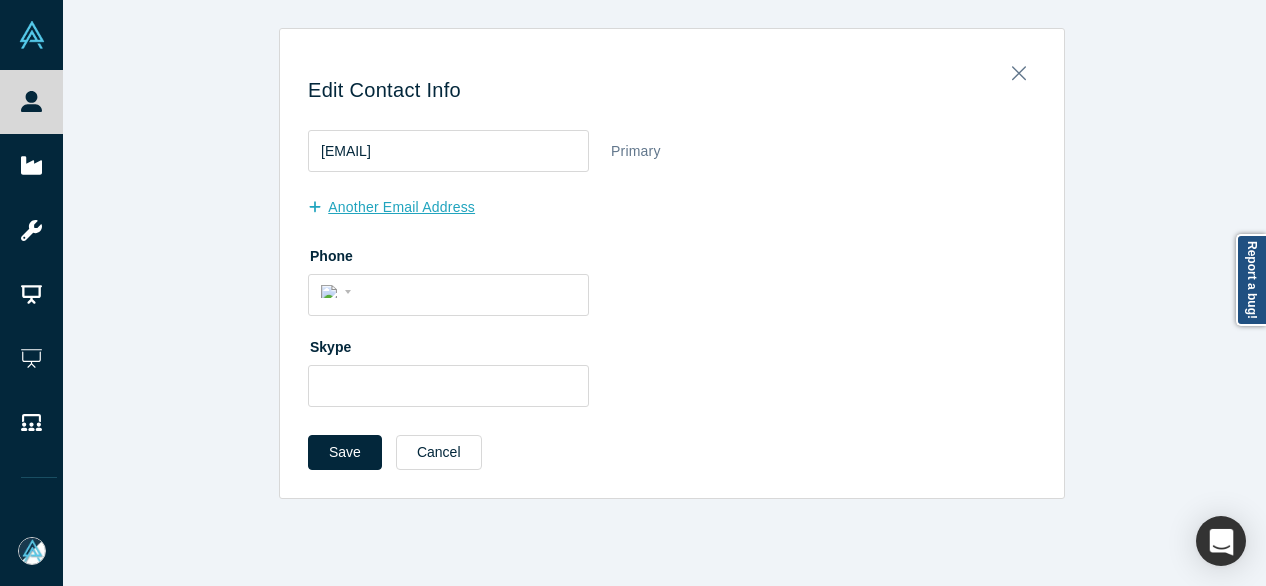click on "another Email Address" at bounding box center (402, 207) 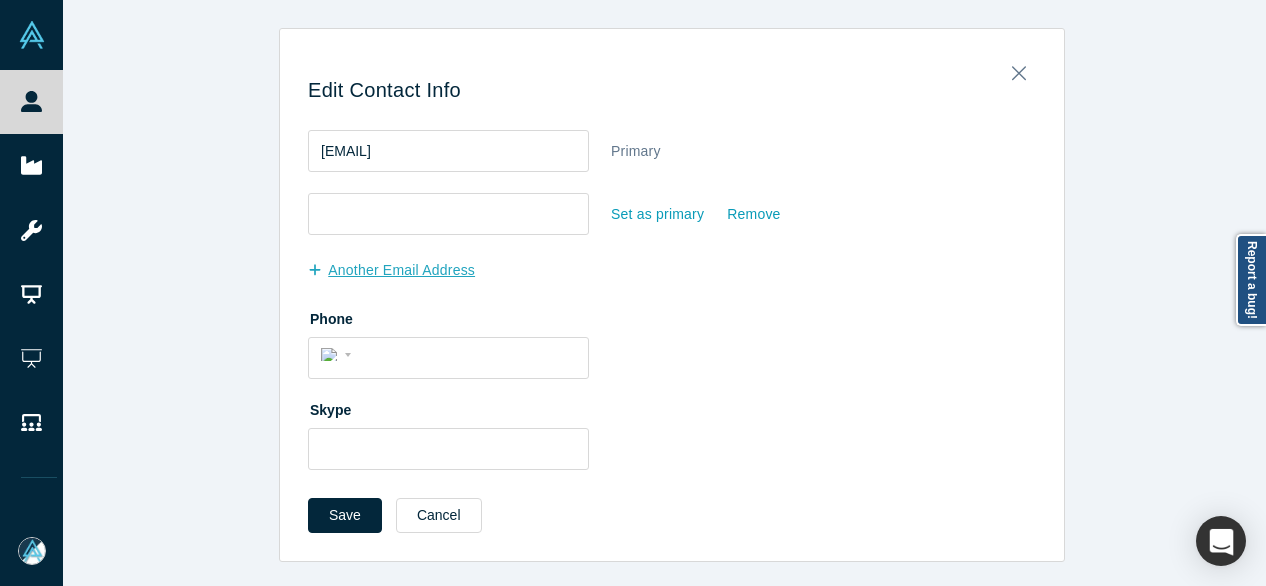 click at bounding box center [448, 214] 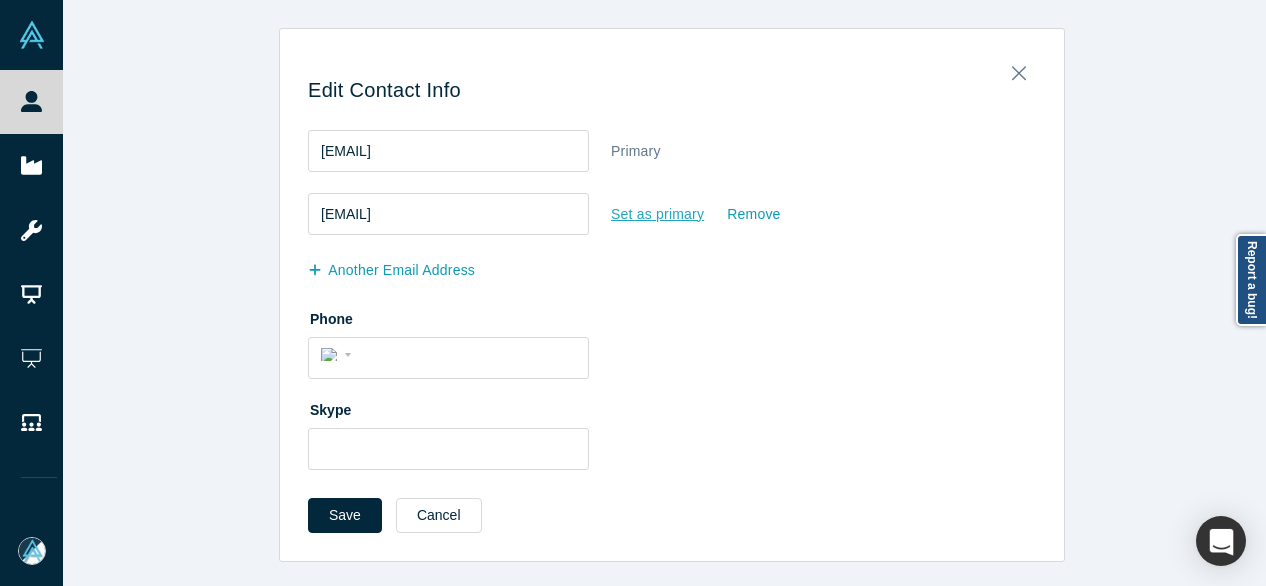 type on "alex.soffe@kickstartfund.com" 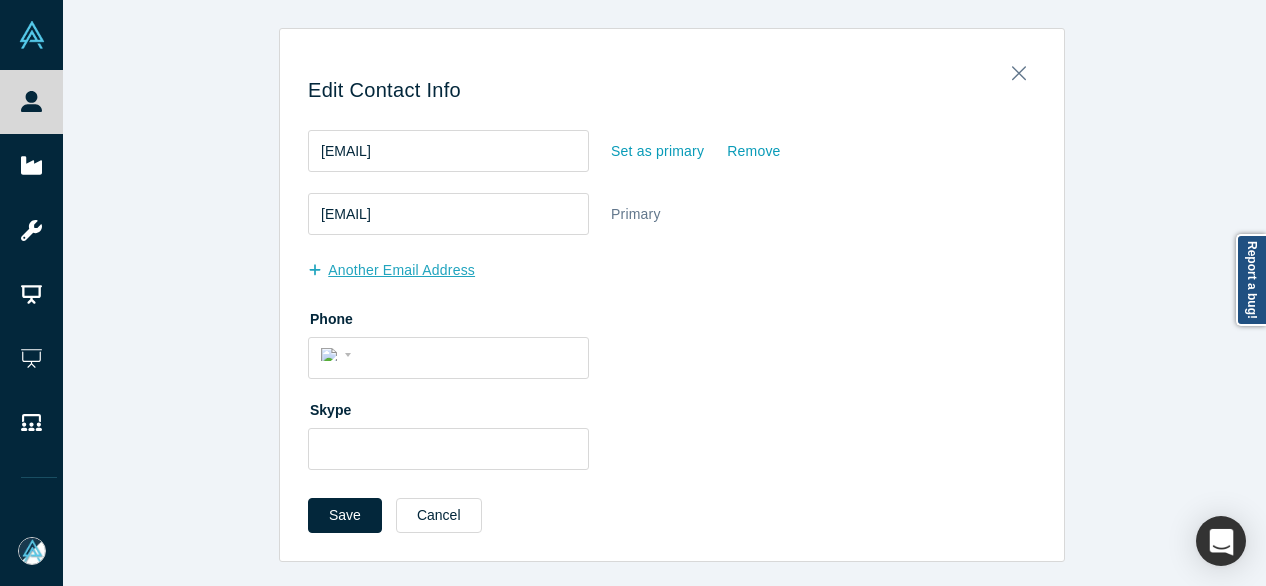 click on "another Email Address" at bounding box center [402, 270] 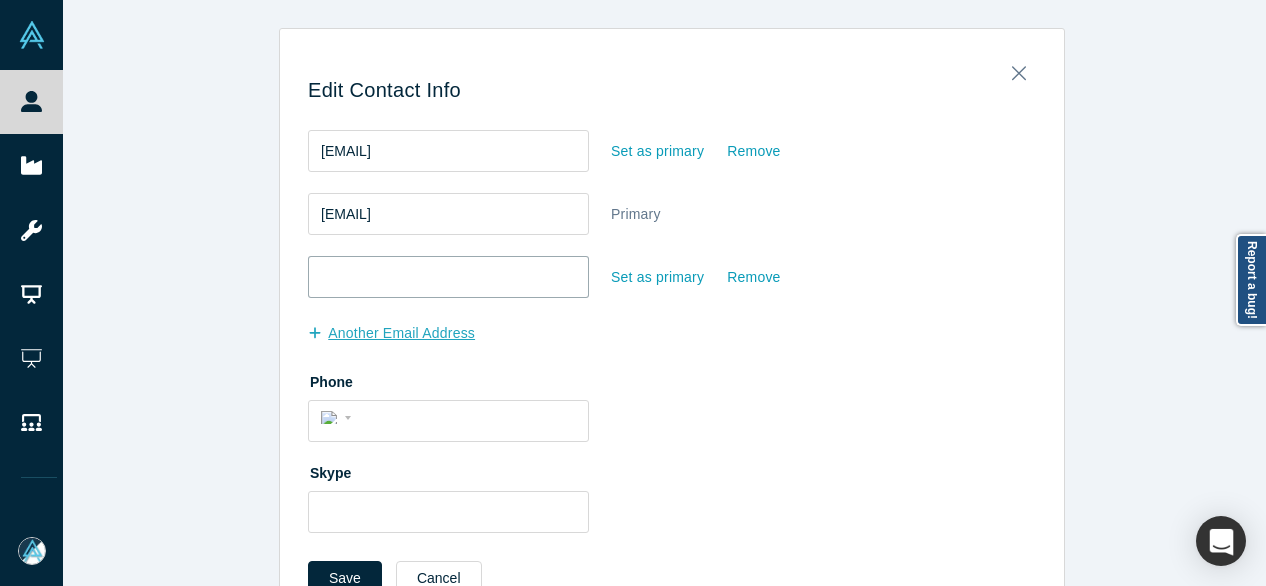 click at bounding box center [448, 277] 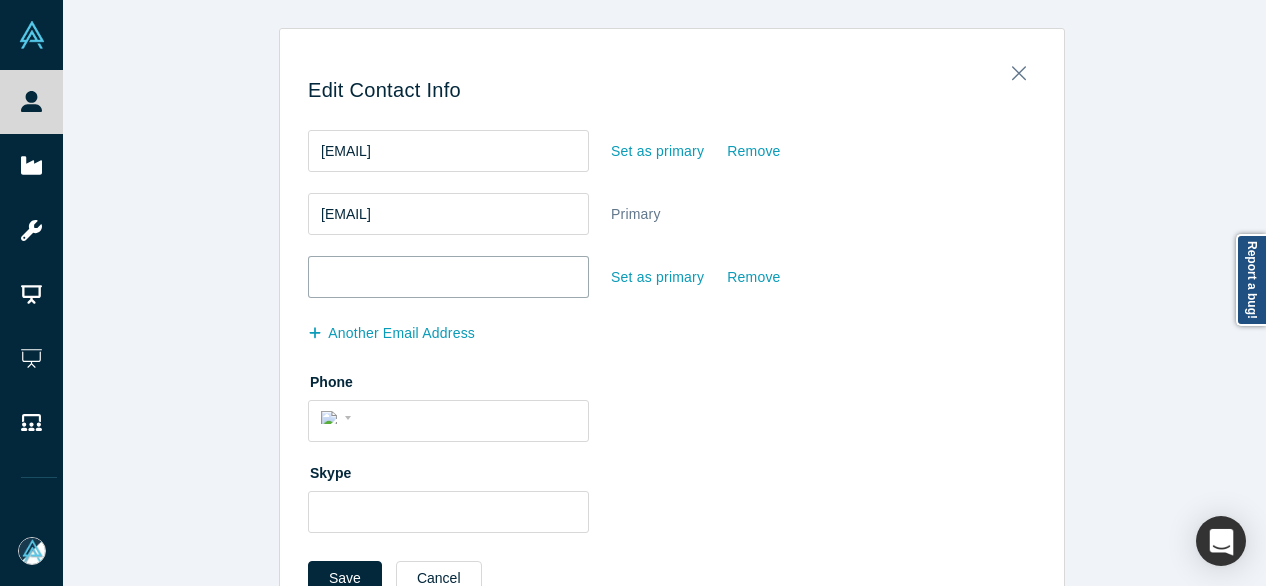 paste on "alexsoffe@gmail.com" 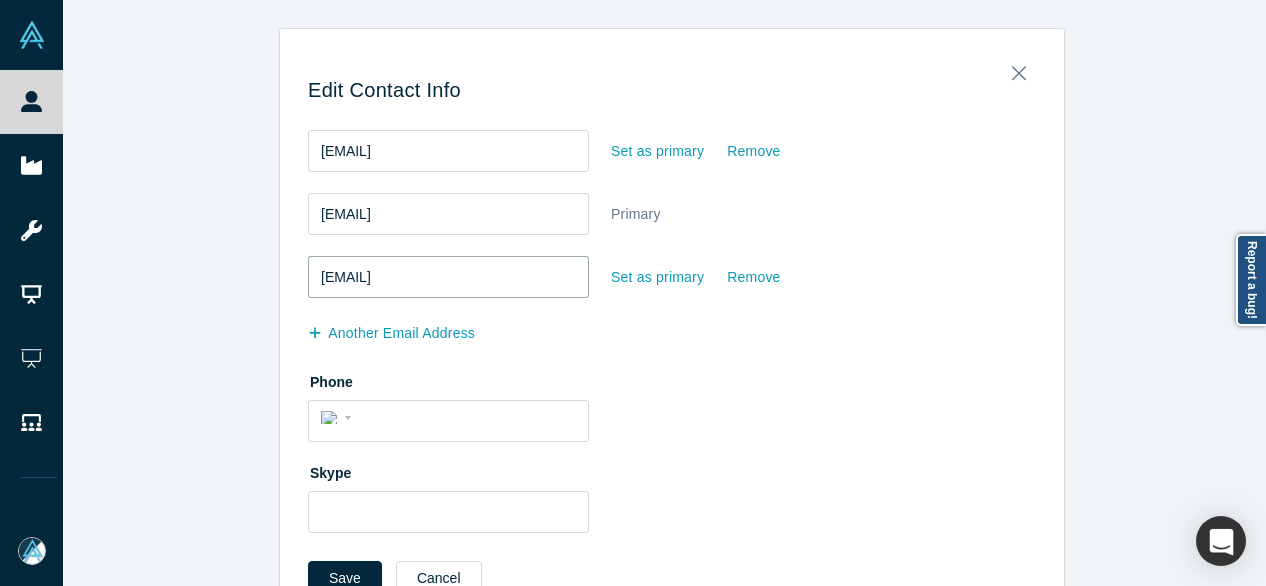 type on "alexsoffe@gmail.com" 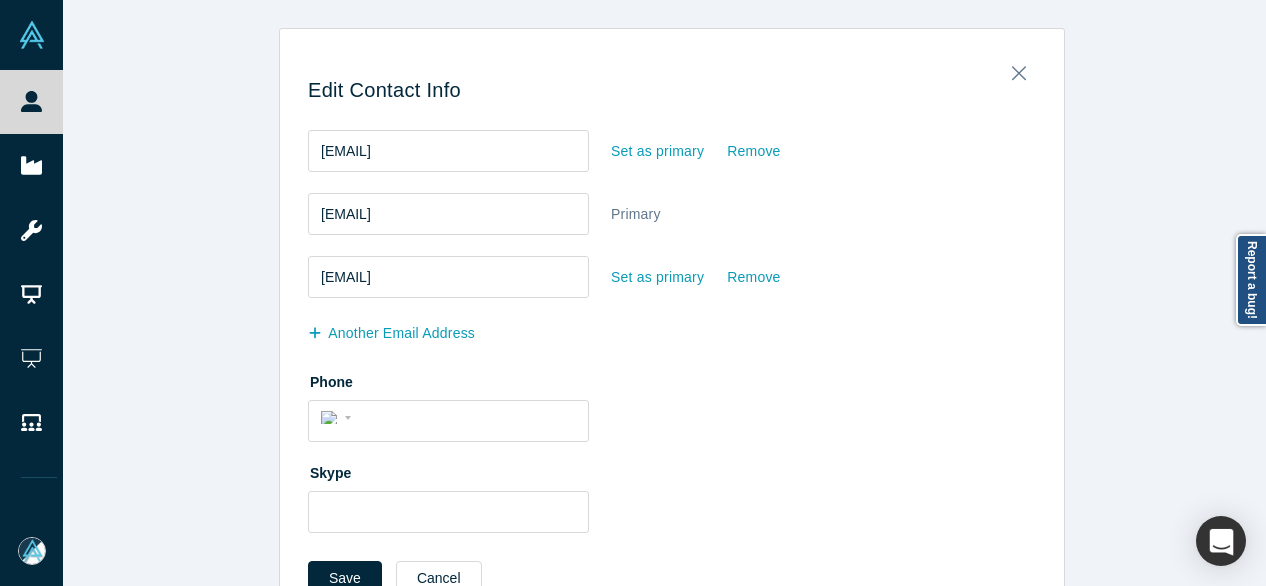 click on "Save" at bounding box center [345, 578] 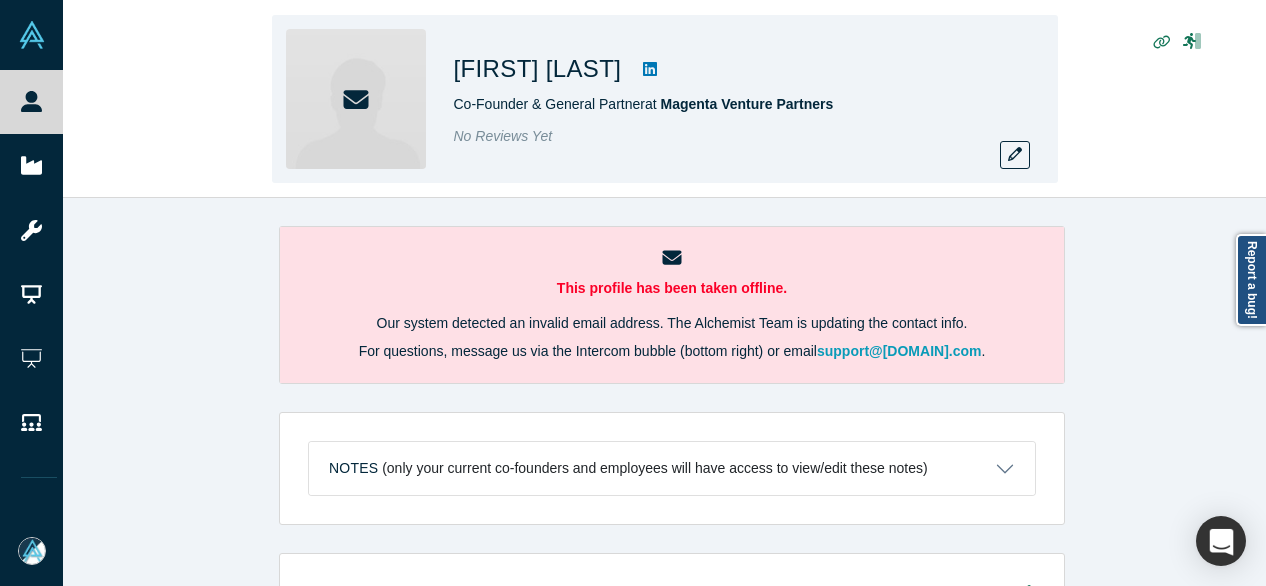 scroll, scrollTop: 0, scrollLeft: 0, axis: both 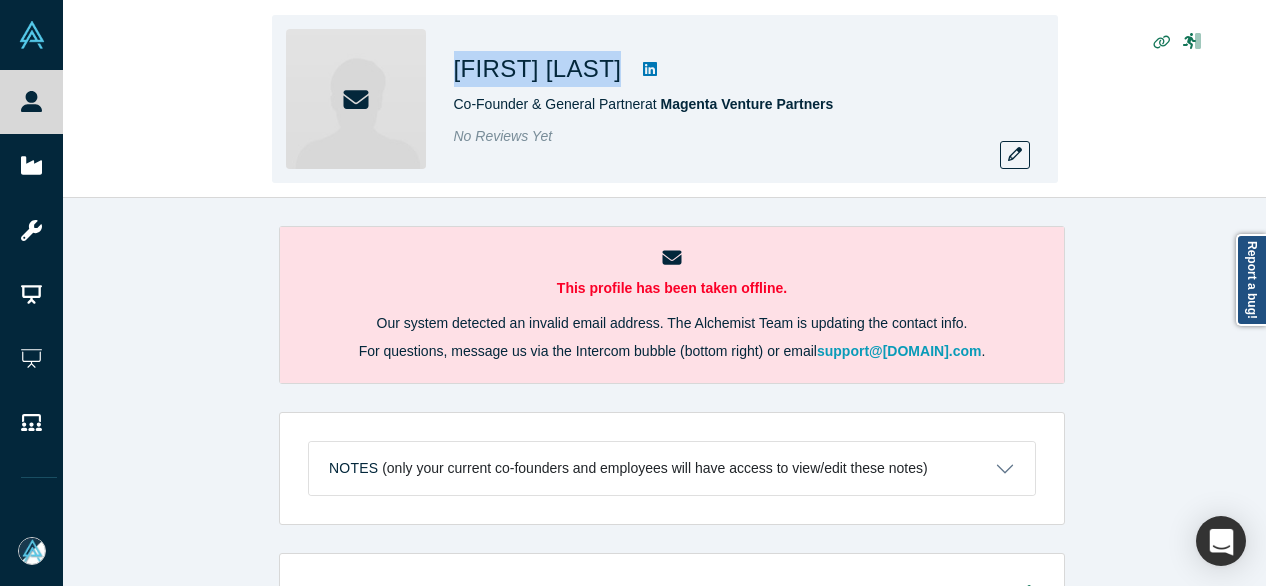 click on "Ran Levitzky Co-Founder & General Partner  at   Magenta Venture Partners No Reviews Yet" at bounding box center [665, 99] 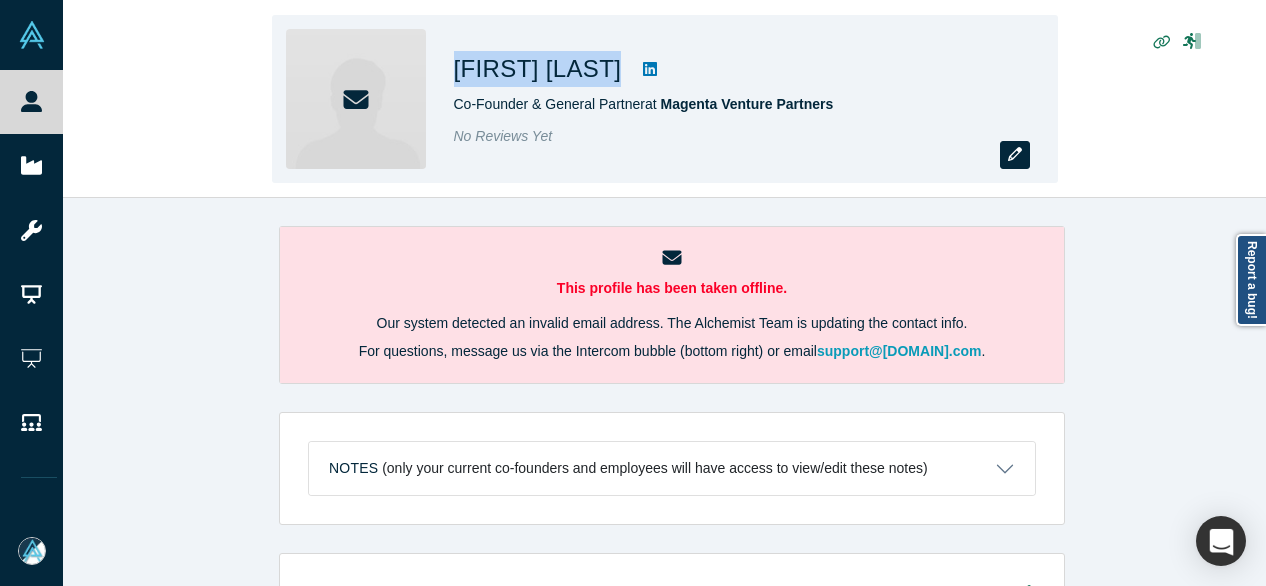 click 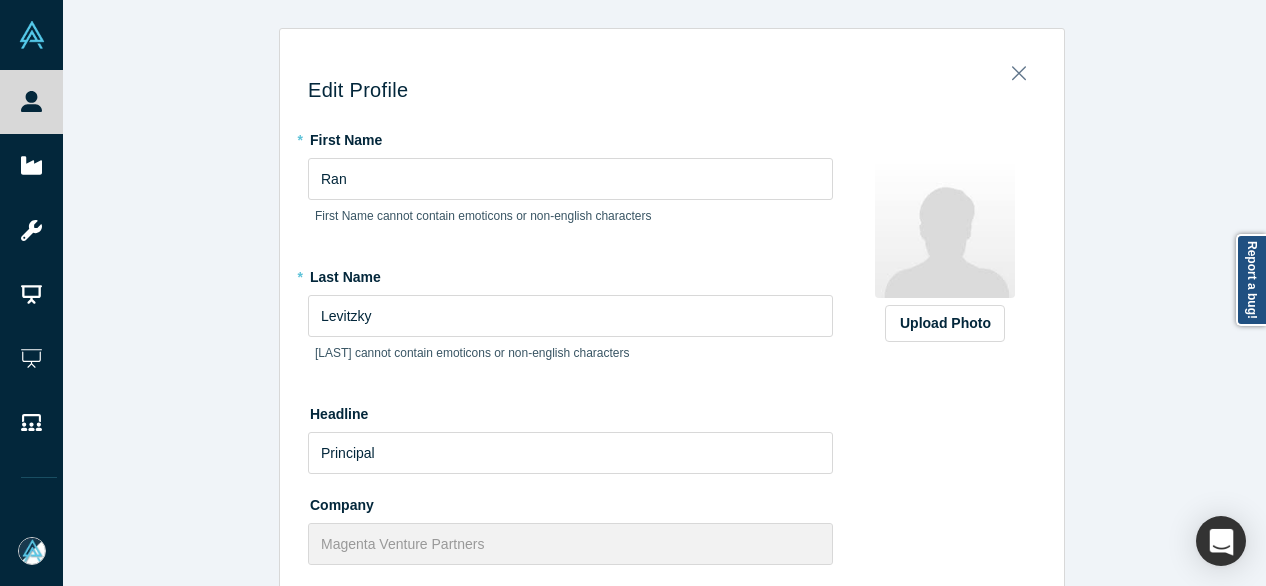 click on "Edit Profile * First Name Ran First Name cannot contain emoticons or non-english characters * Last Name Levitzky Last Name cannot contain emoticons or non-english characters Headline Principal Company Magenta Venture Partners LinkedIn Yourname/URL https://linkedin.com/in/ranlevitzky X (previously Twitter) Username/URL Wellfound (previously AngelList) Yourname/URL Crunchbase Yourname/URL Signal NFX Yourname/URL Website/Blog Admin Settings Public Profile Reachable by Email Unsubscribed user Admin Tags Type to search
To pick up a draggable item, press the space bar.
While dragging, use the arrow keys to move the item.
Press space again to drop the item in its new position, or press escape to cancel.
Upload Photo Zoom Save Remove Upload New Save Cancel" at bounding box center [672, 300] 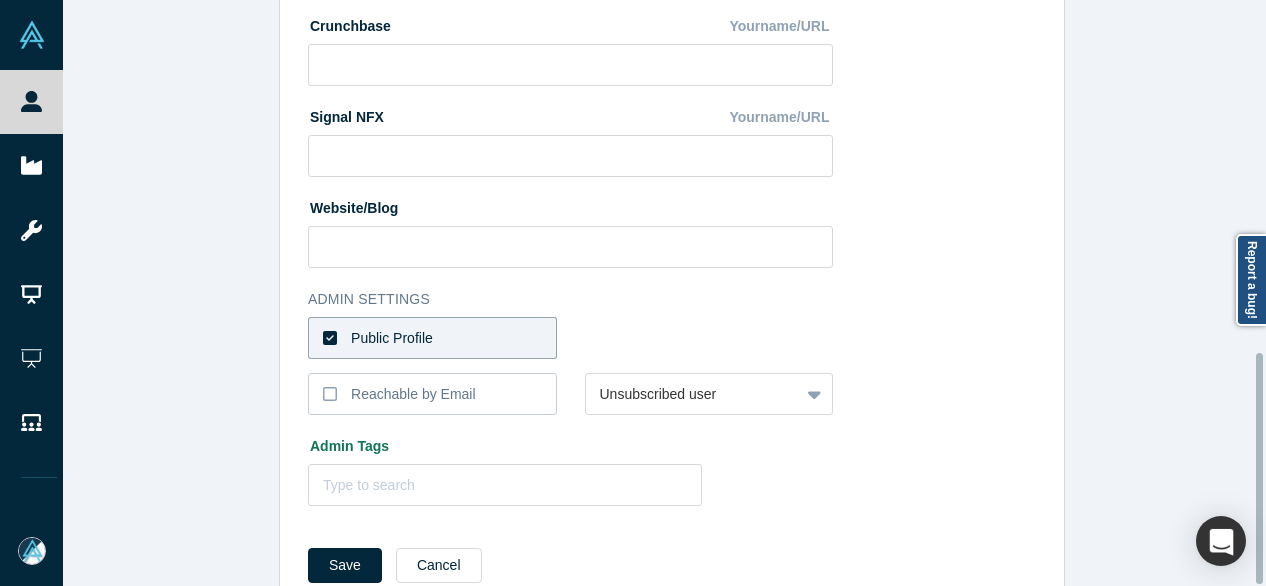 scroll, scrollTop: 896, scrollLeft: 0, axis: vertical 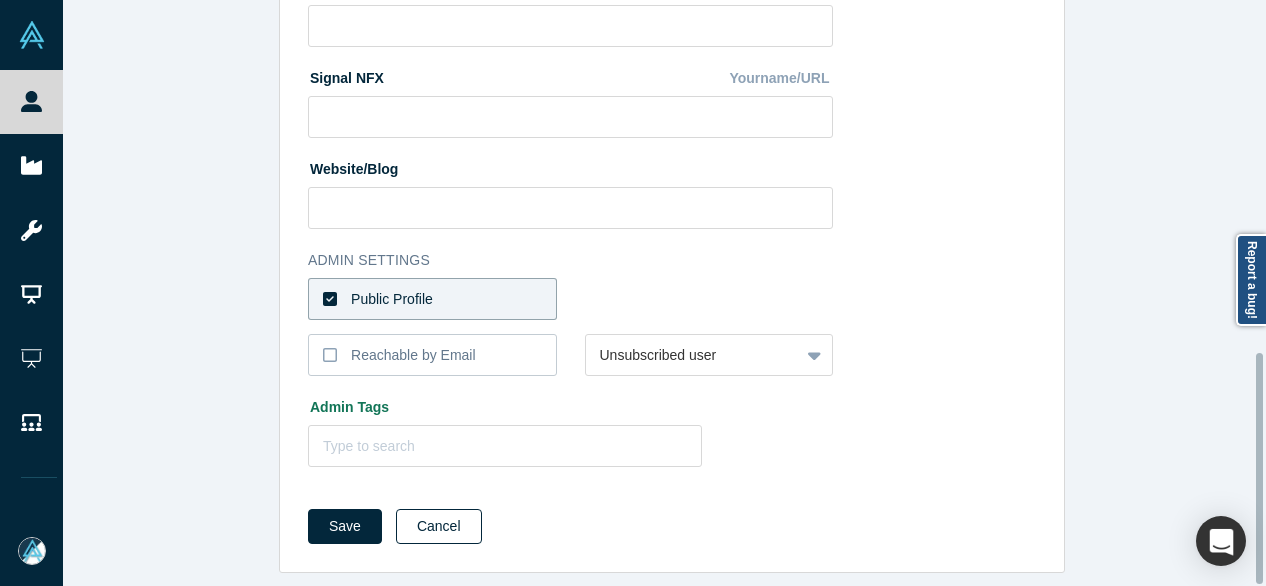 click on "Cancel" at bounding box center [439, 526] 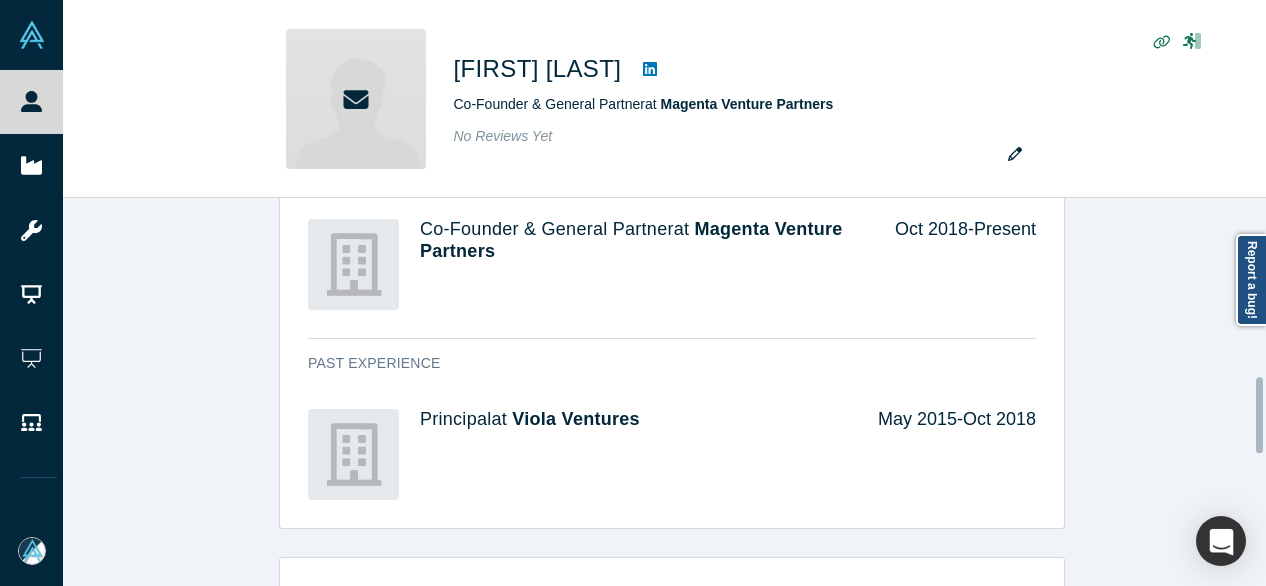 scroll, scrollTop: 900, scrollLeft: 0, axis: vertical 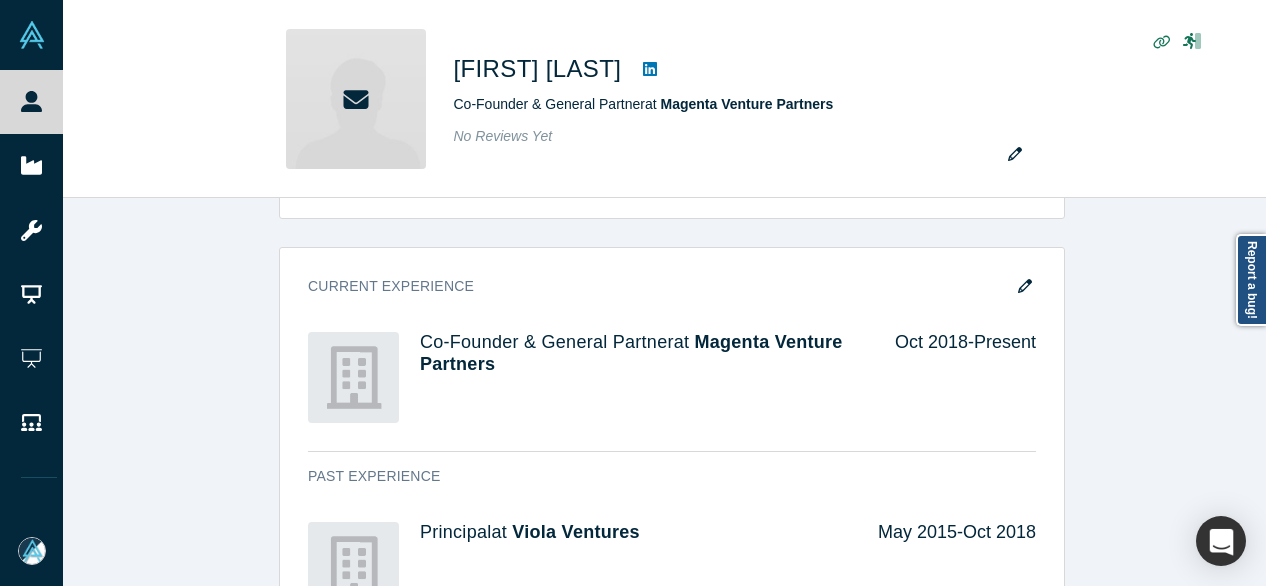 click on "Account   Messages Quota N/A Alchemist Roles VC Vault Access/es N/A Contact   Email(s) ran@magenta.vc  (primary) General   Alchemist Roles VC Response Rate - Current Experience   Co-Founder & General Partner  at   Magenta Venture Partners Oct 2018  -  Present Past Experience   Principal  at   Viola Ventures May 2015  -  Oct 2018 Investment   Add your focus areas and compelling investment characteristics. Angel Funding   Add your typical check sizes and number of investments per year. Magenta Venture Partners funding   Alchemist Portfolio   Add Alchemist companies you have invested in. Mentor / Advisor   Select your mentor type and your availability. Show Empty Sections" at bounding box center [672, 455] 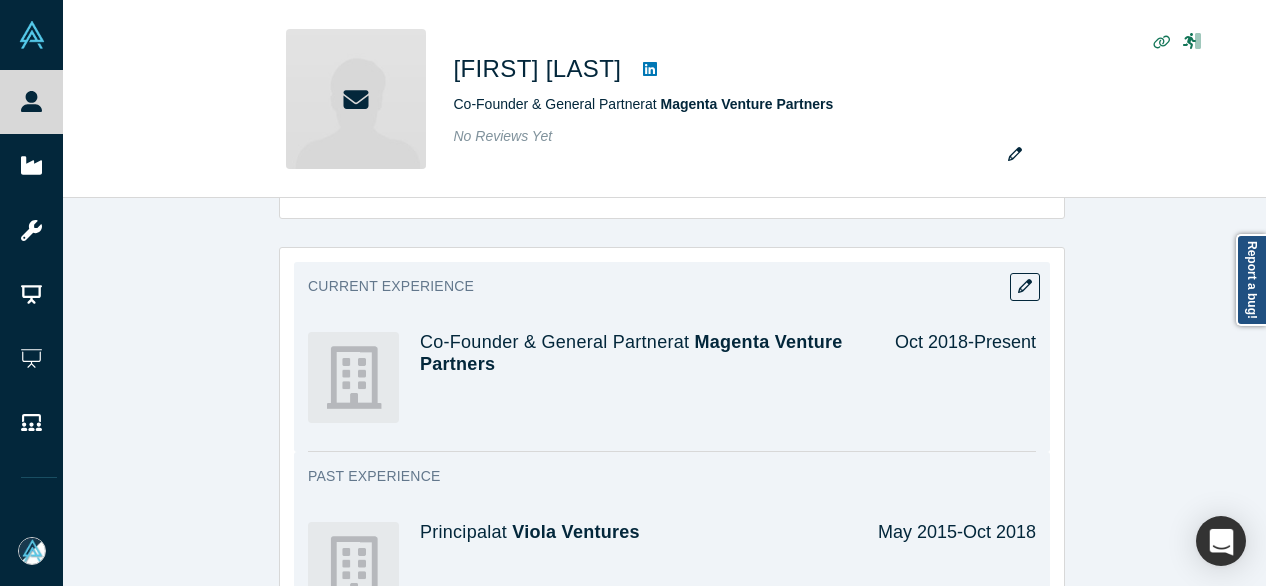 drag, startPoint x: 219, startPoint y: 169, endPoint x: 583, endPoint y: 513, distance: 500.8313 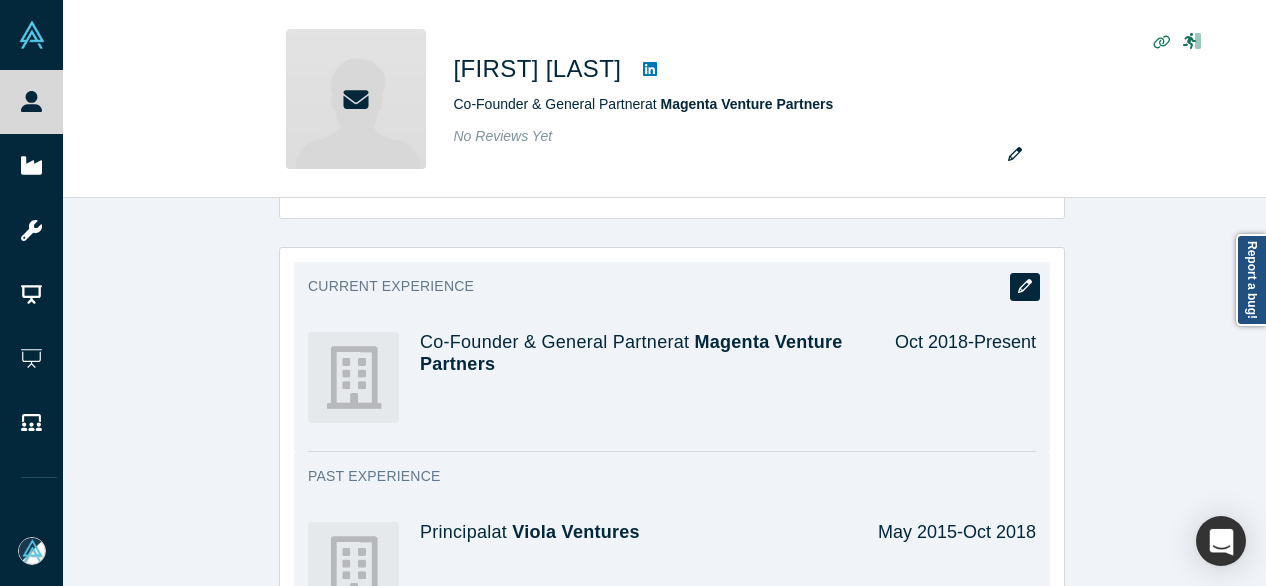 click 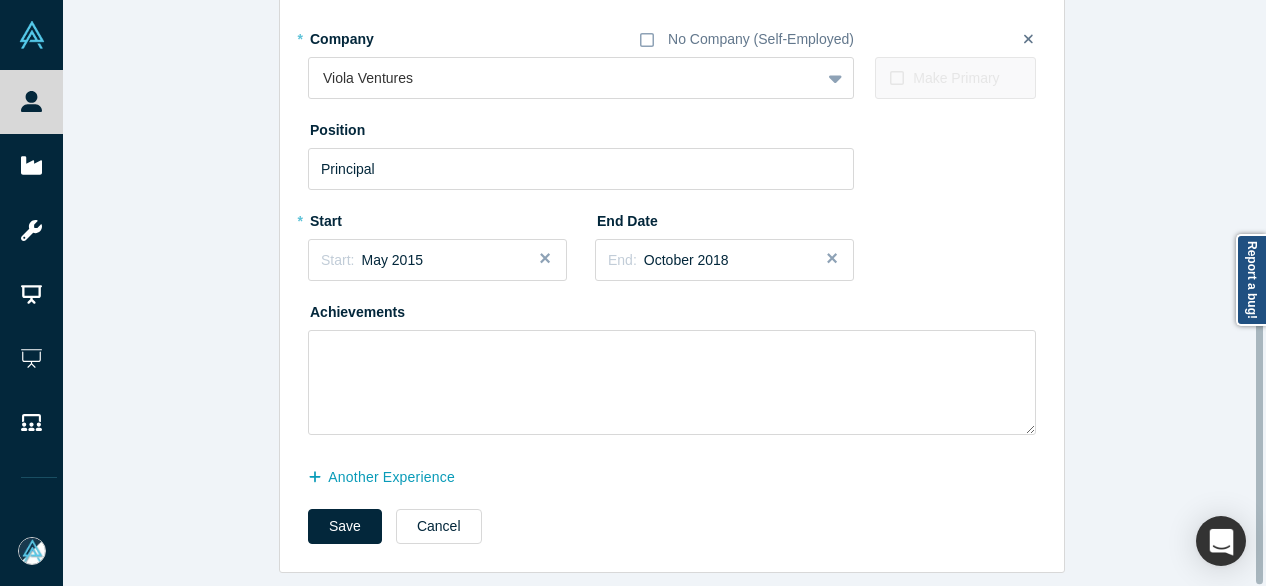 scroll, scrollTop: 555, scrollLeft: 0, axis: vertical 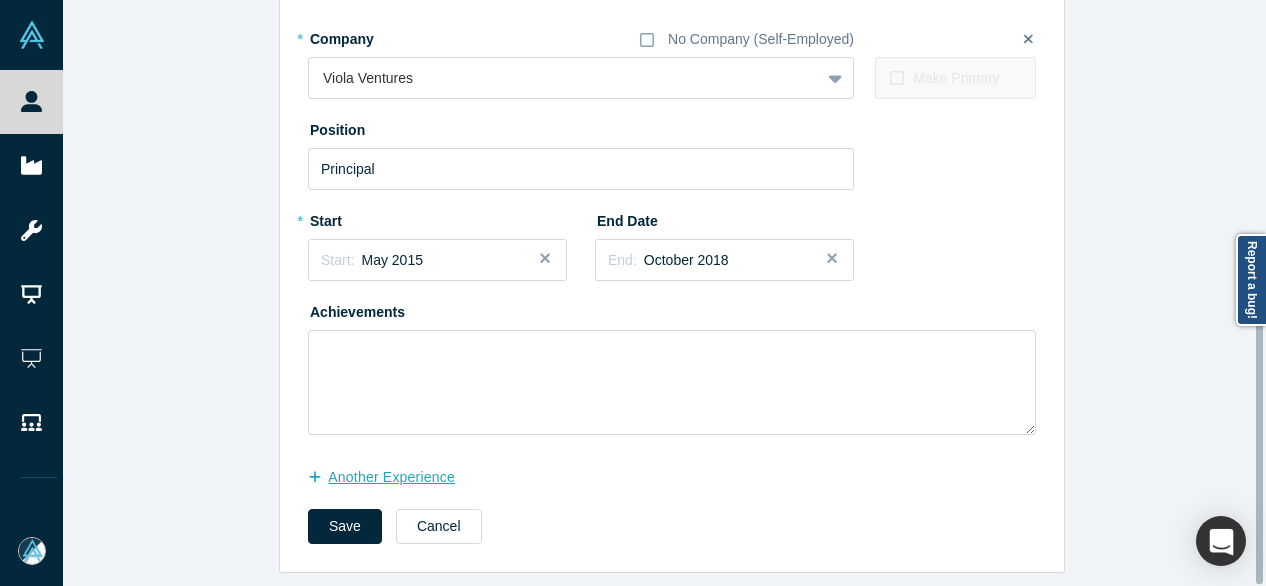 click on "another Experience" at bounding box center (392, 477) 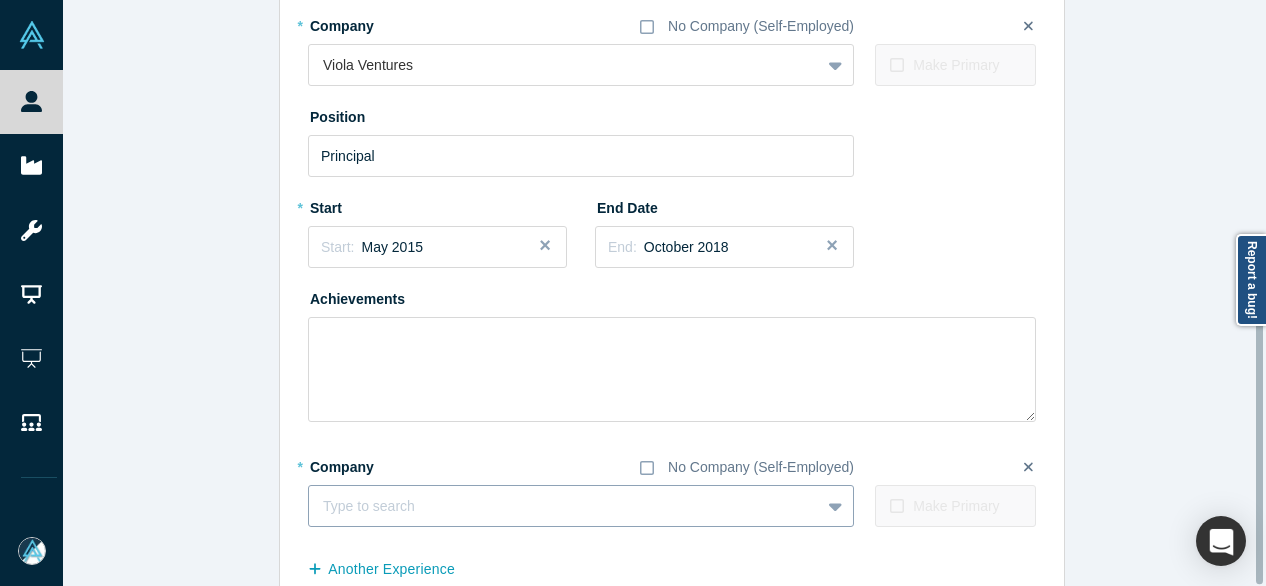 click at bounding box center [564, 506] 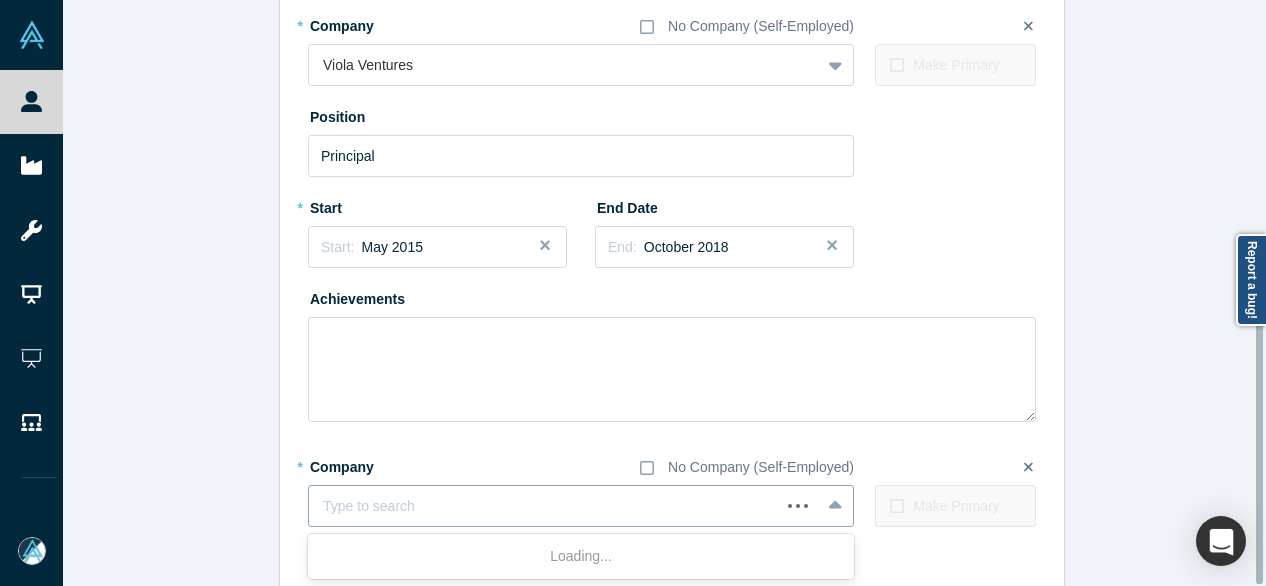 paste on "Xeris AI logo Investor, Board Member Investor, Board Member Xeris AI" 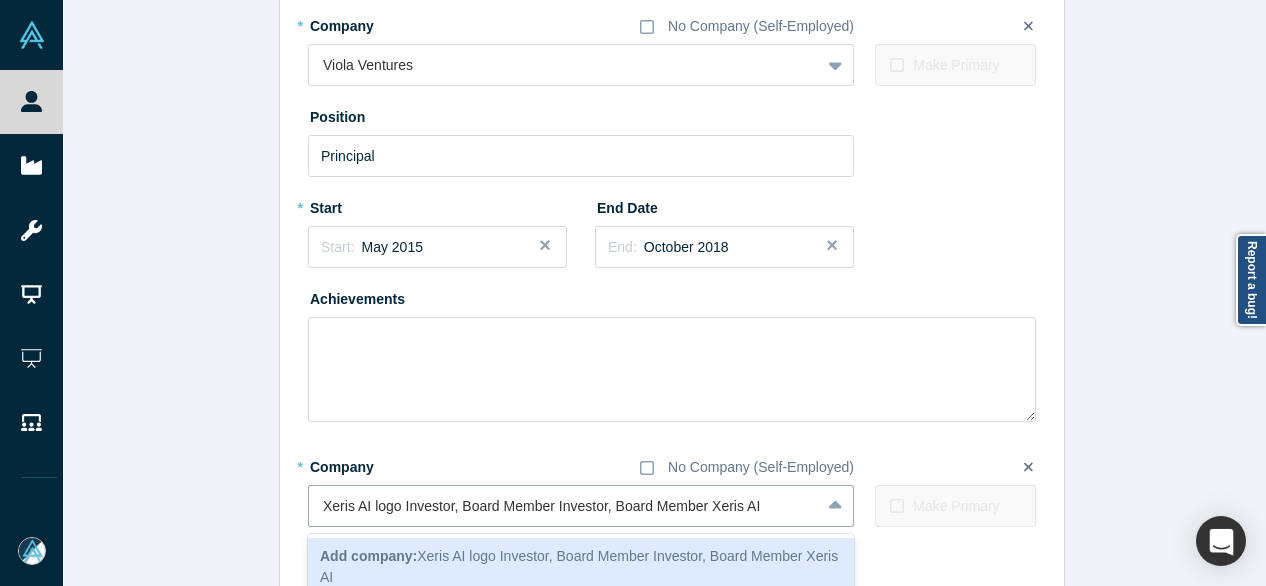 drag, startPoint x: 703, startPoint y: 505, endPoint x: 296, endPoint y: 485, distance: 407.49112 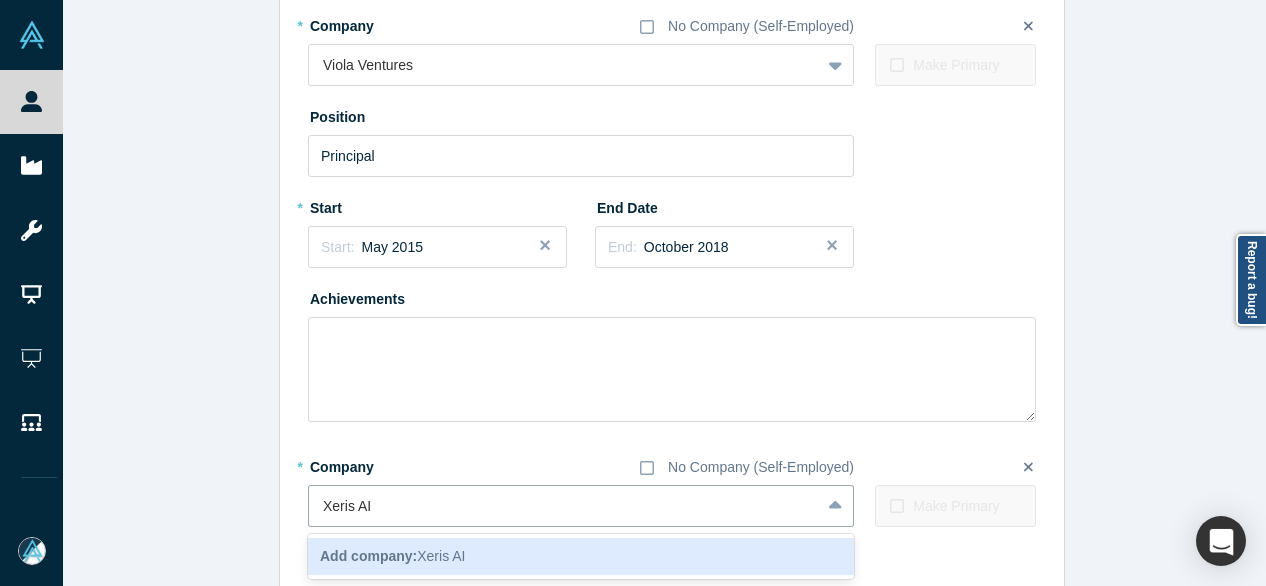 click on "Add company:  Xeris AI" at bounding box center [581, 556] 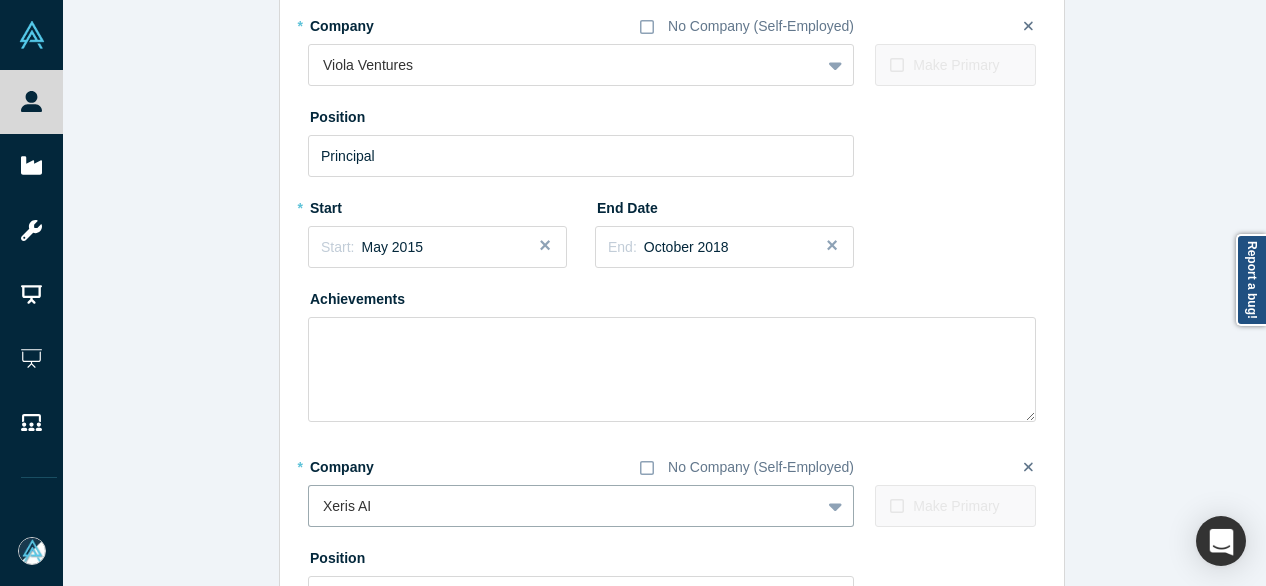 type 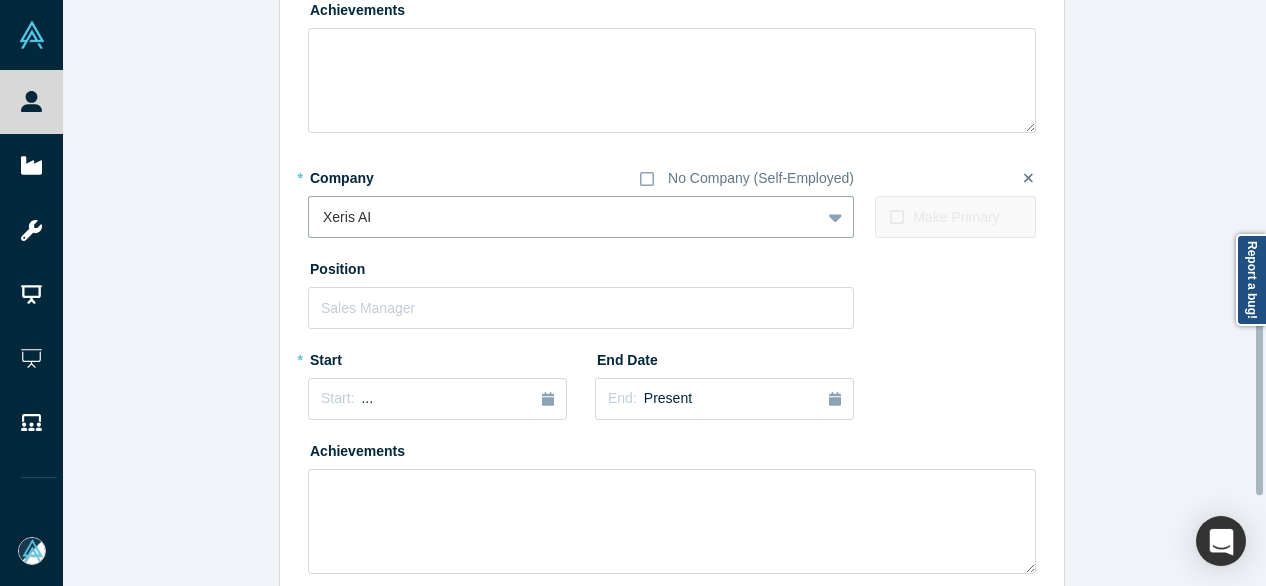 scroll, scrollTop: 855, scrollLeft: 0, axis: vertical 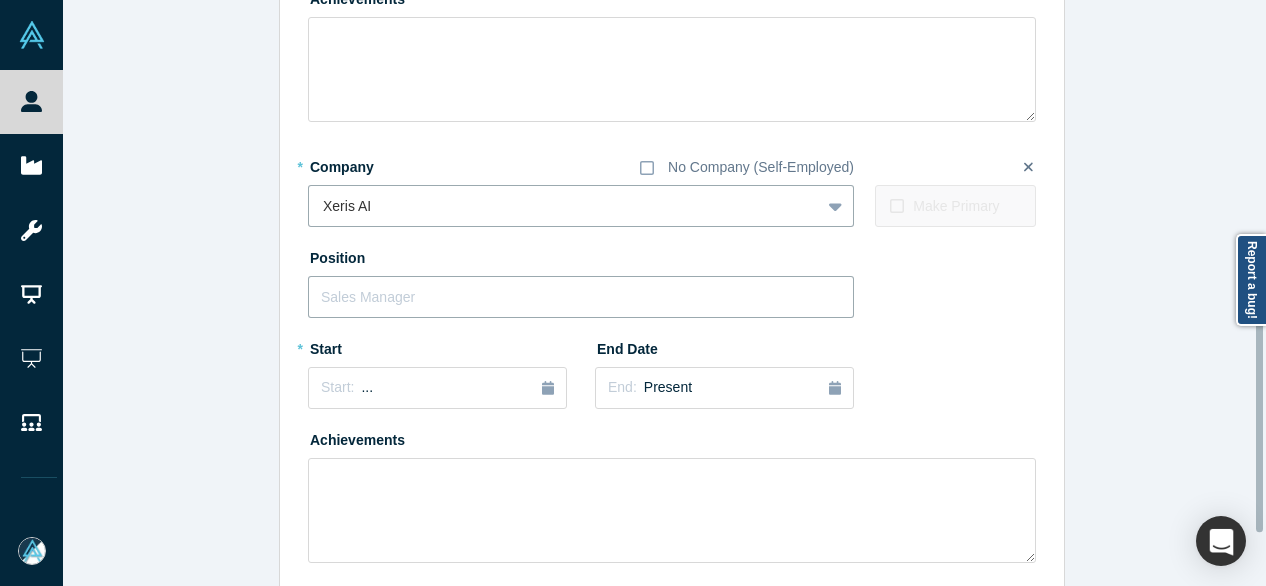 click at bounding box center [581, 297] 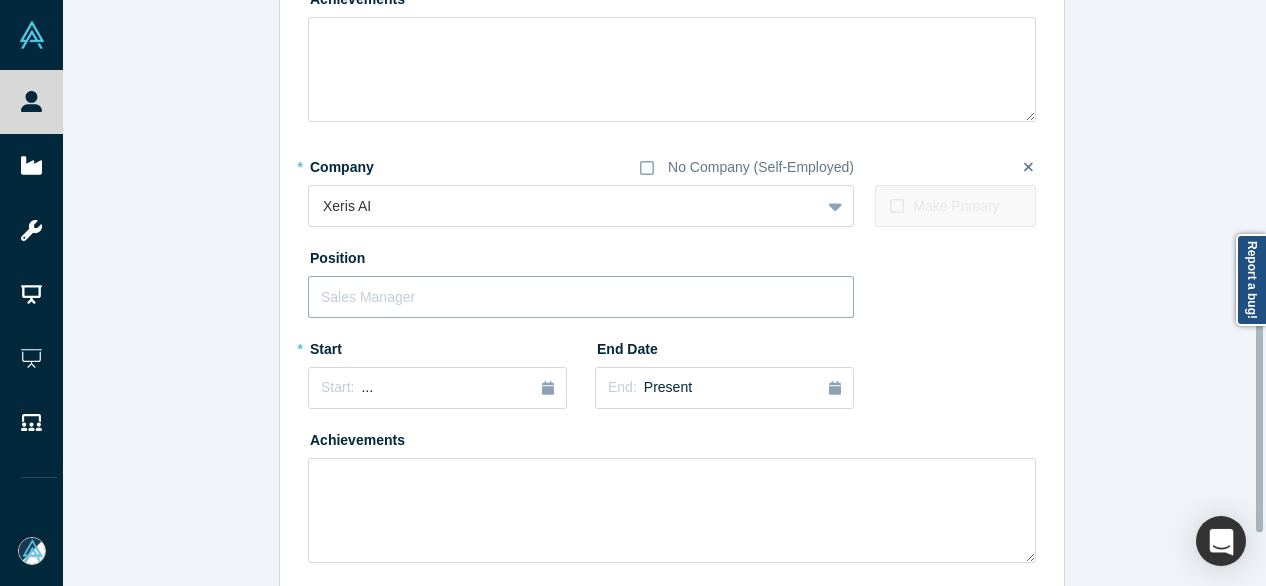 paste on "Xeris AI logo Investor, Board Member Investor, Board Member" 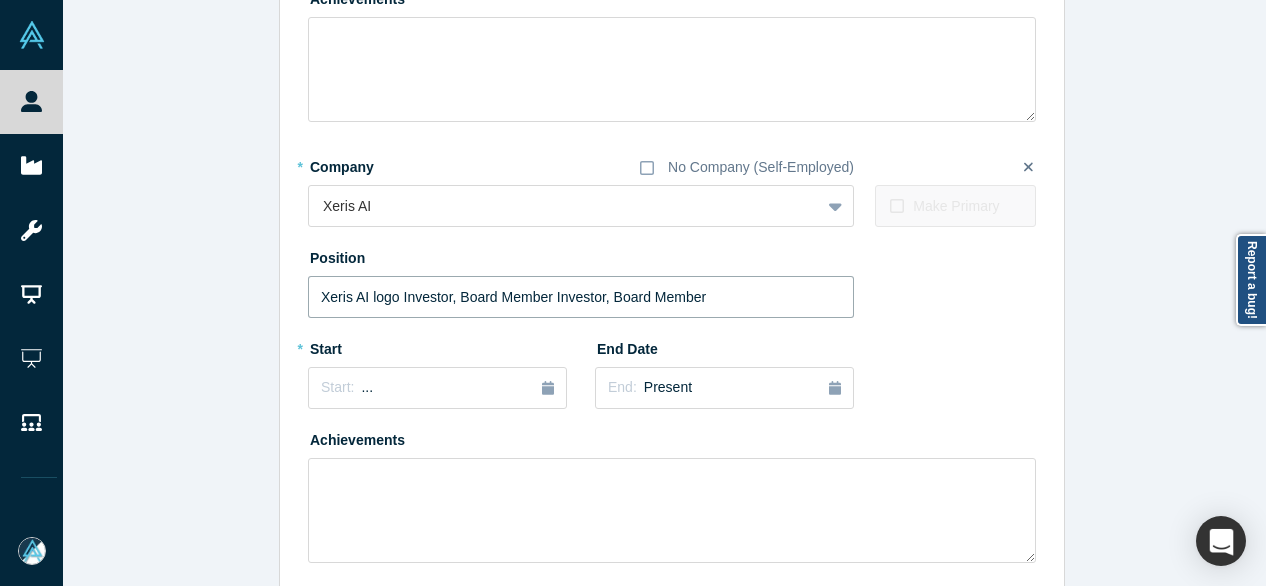 drag, startPoint x: 547, startPoint y: 293, endPoint x: 229, endPoint y: 296, distance: 318.01416 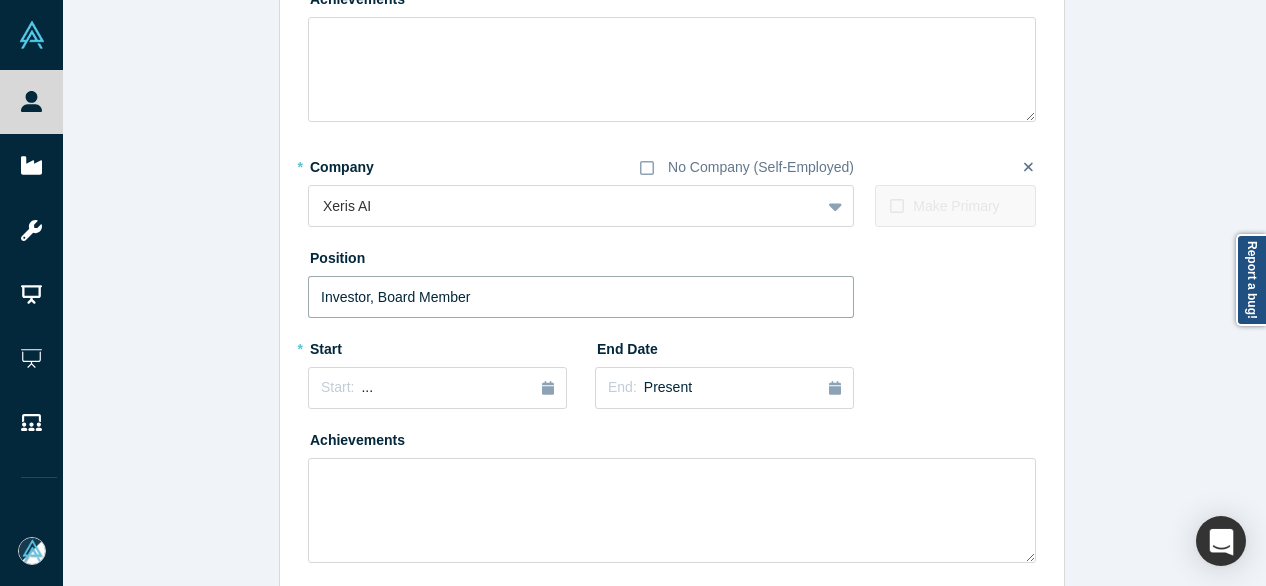 type on "Investor, Board Member" 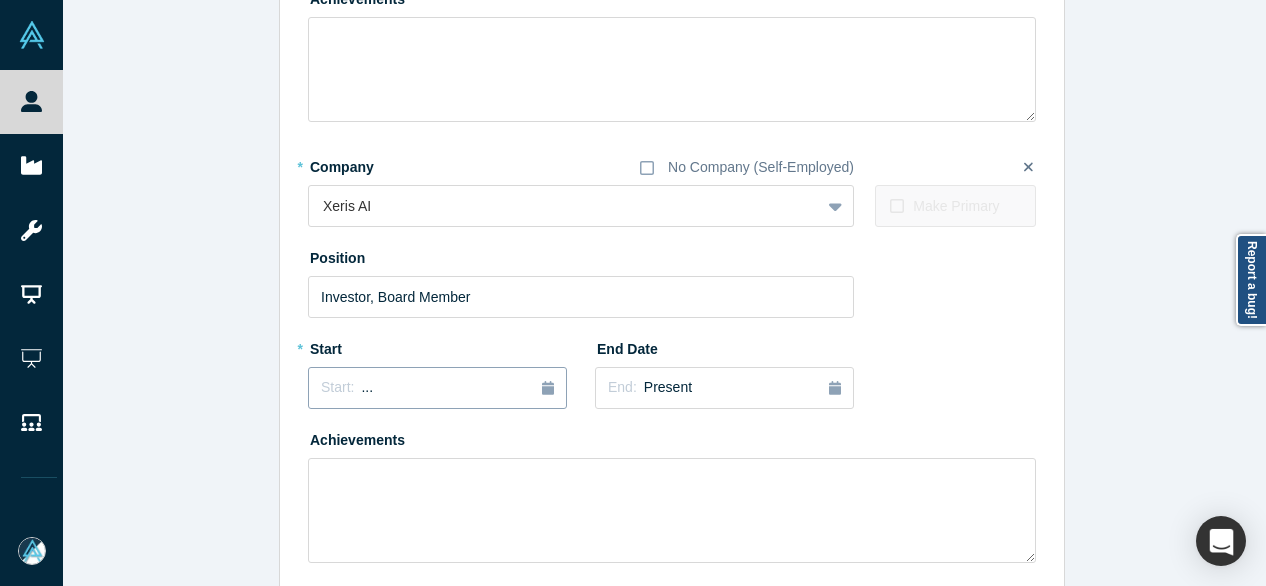 click on "Start: ..." at bounding box center (437, 388) 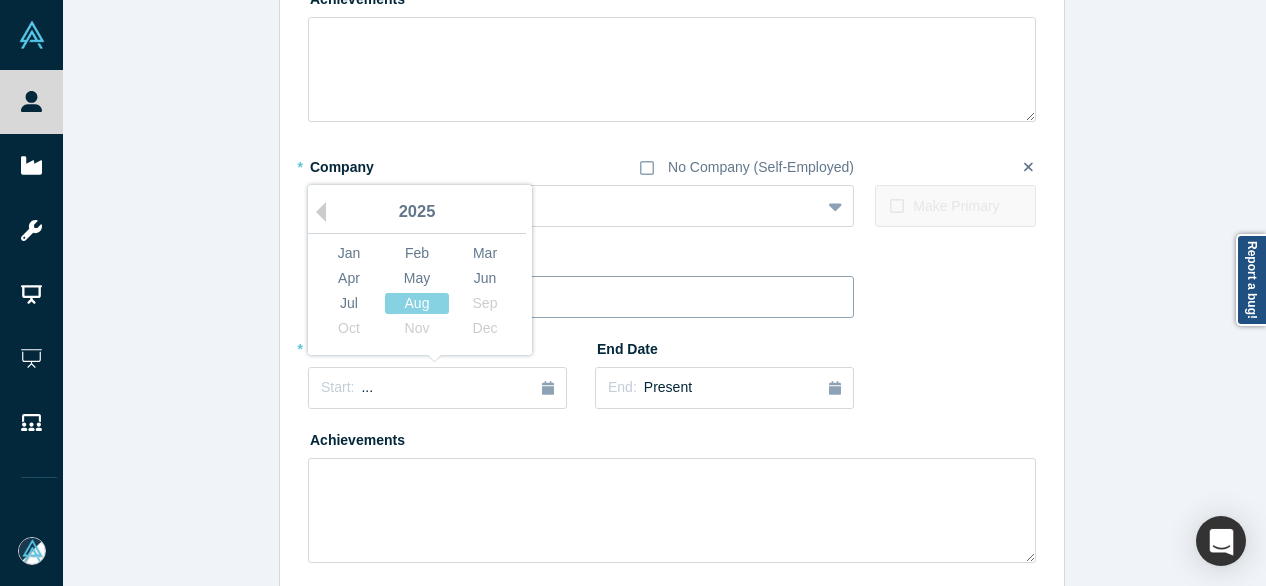 click on "Jan" at bounding box center (349, 253) 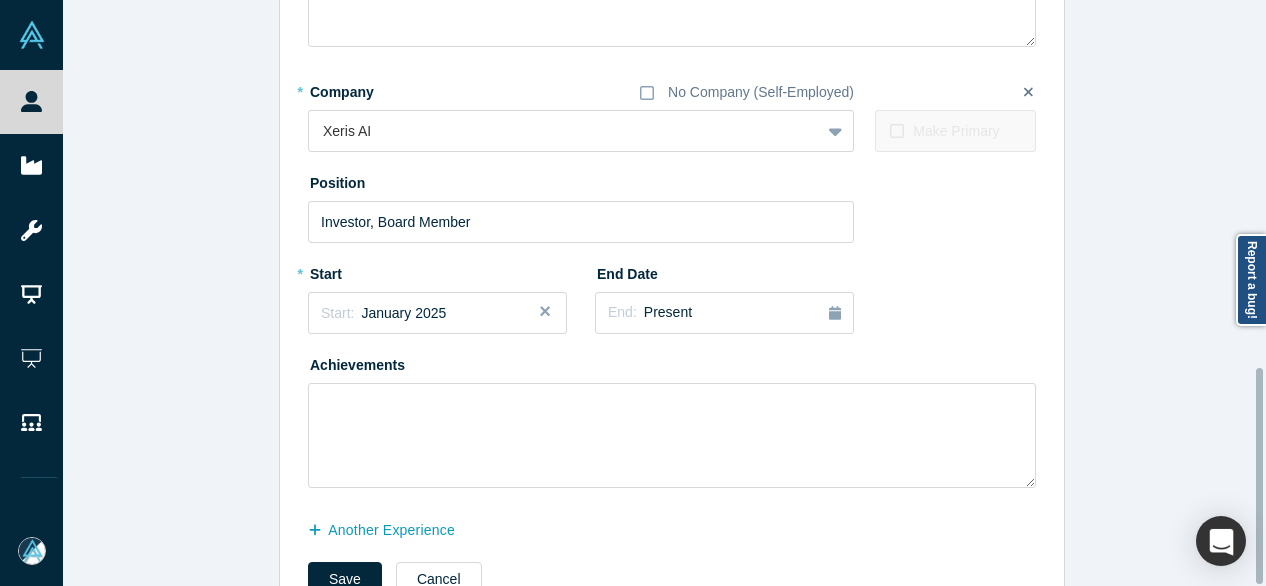scroll, scrollTop: 996, scrollLeft: 0, axis: vertical 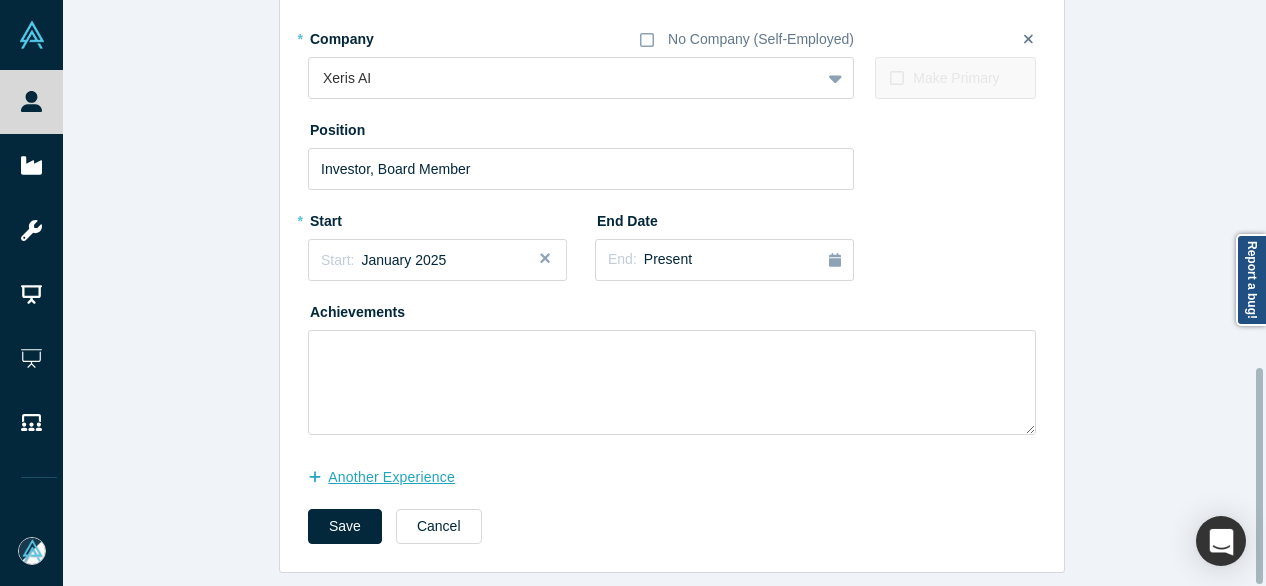 click on "another Experience" at bounding box center [392, 477] 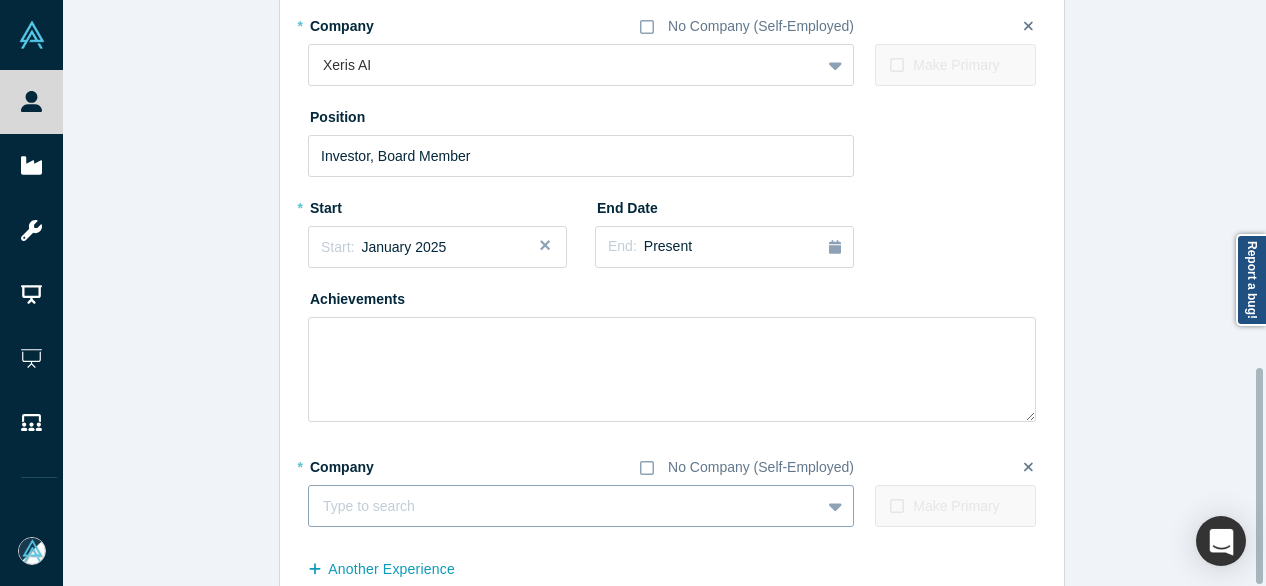 click at bounding box center (564, 506) 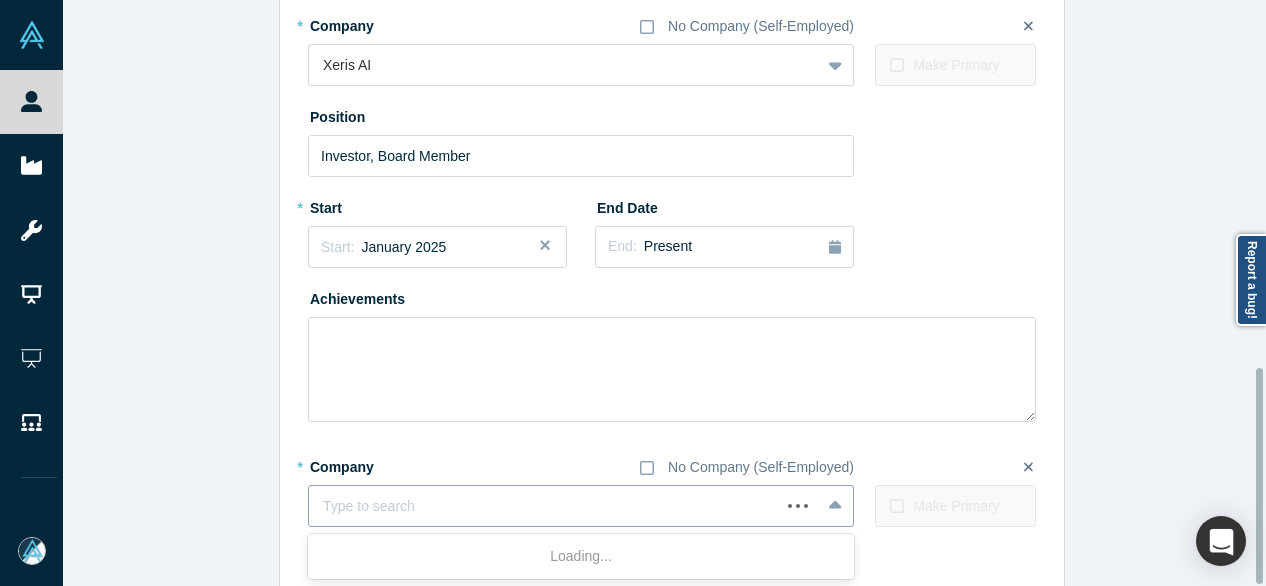paste on "Monogoto logo Investor Investor Monogoto" 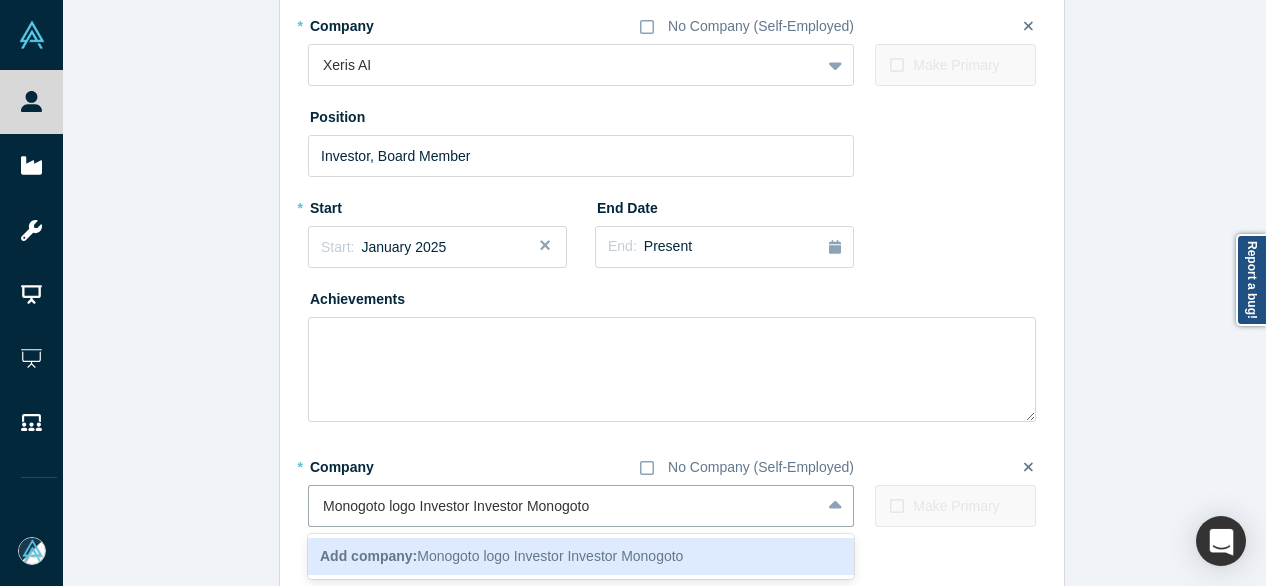 drag, startPoint x: 525, startPoint y: 512, endPoint x: 274, endPoint y: 512, distance: 251 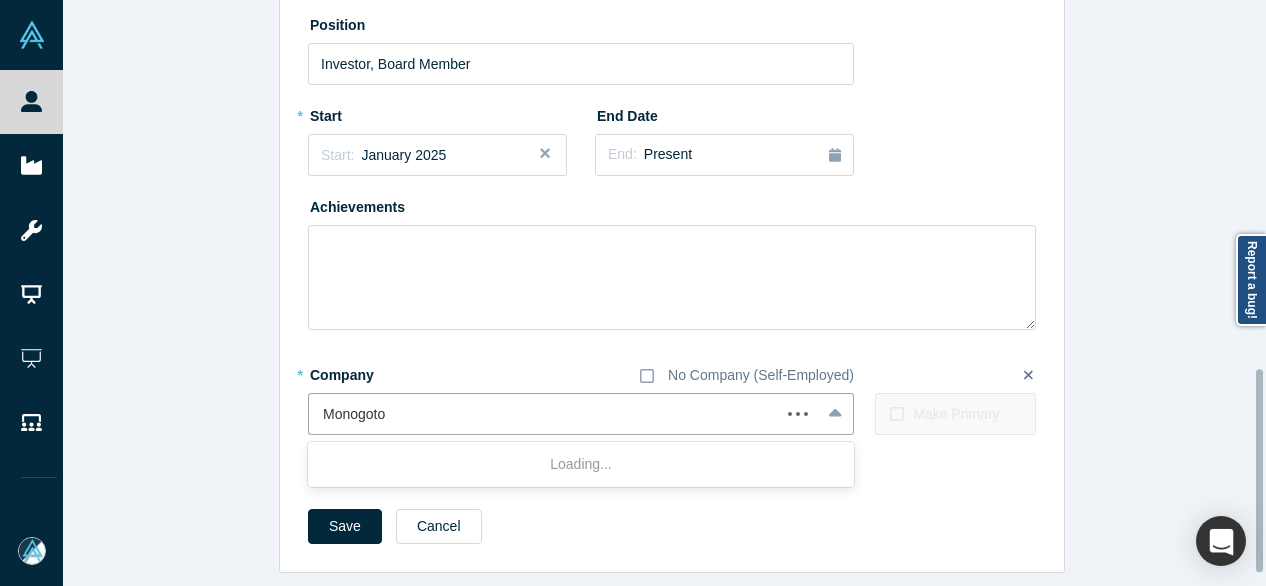 scroll, scrollTop: 1101, scrollLeft: 0, axis: vertical 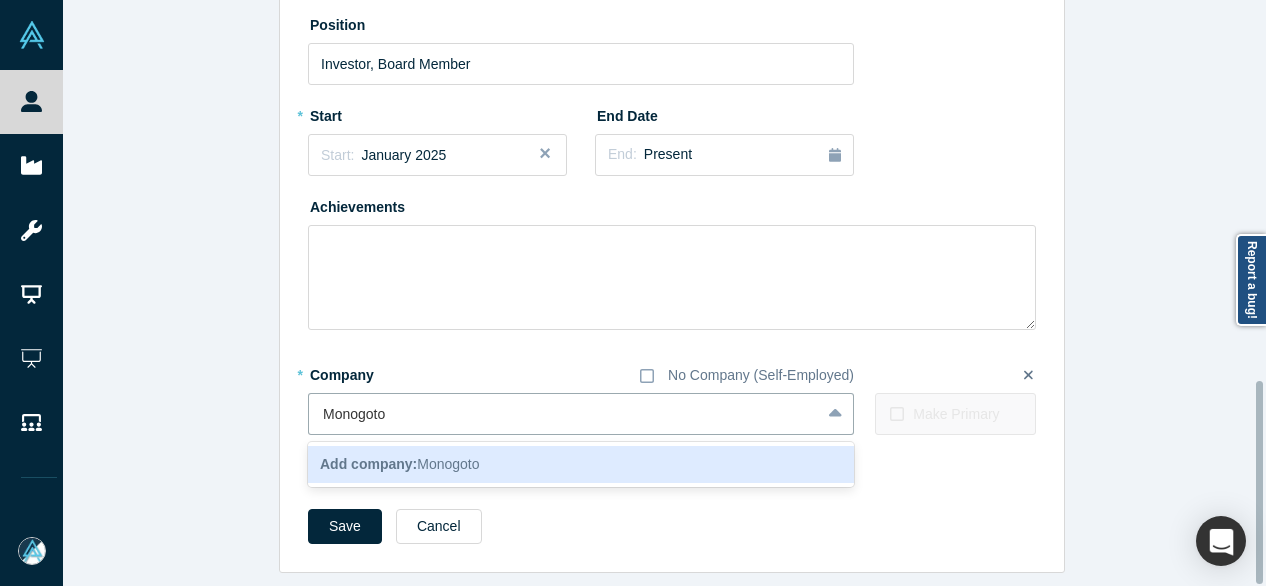 click on "Add company:  Monogoto" at bounding box center [581, 464] 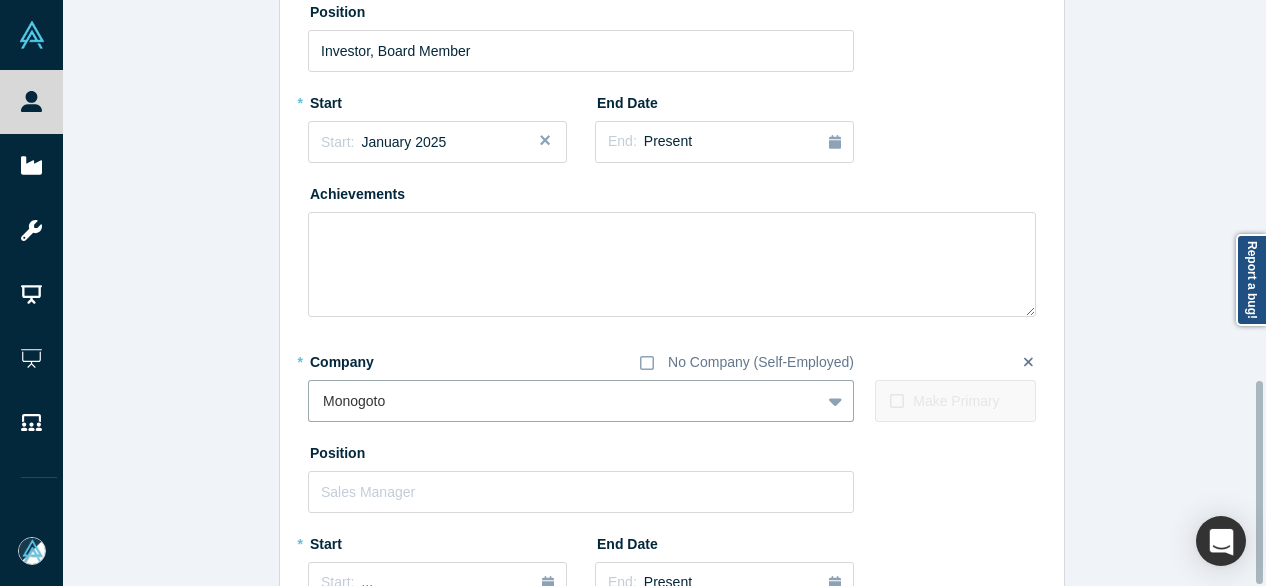 type 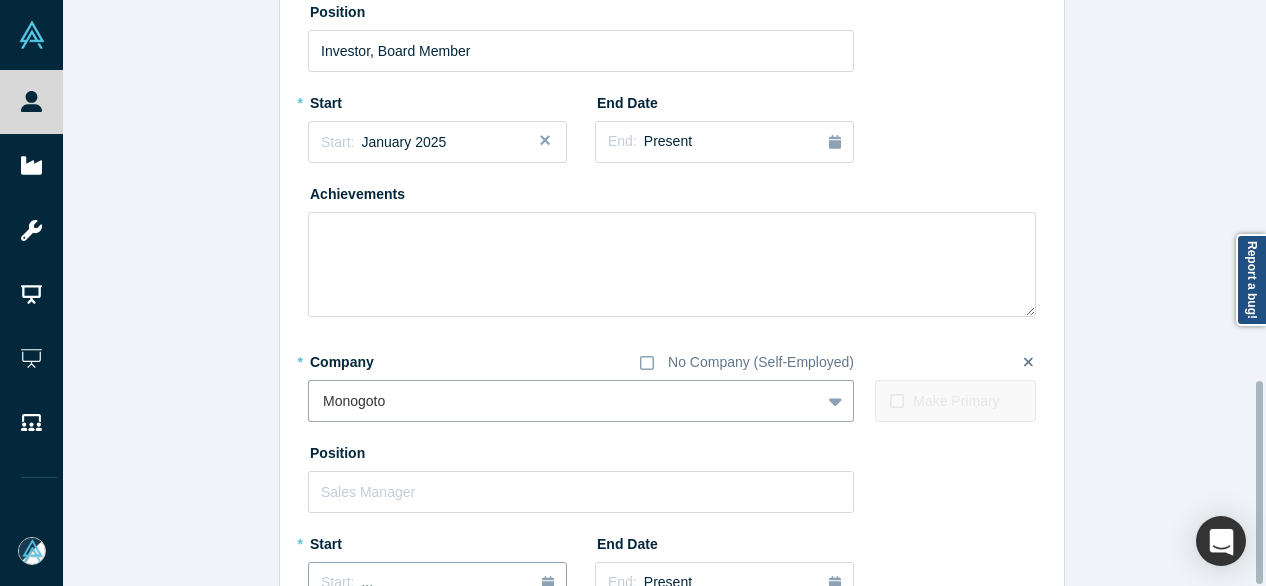 click on "Start: ..." at bounding box center (437, 583) 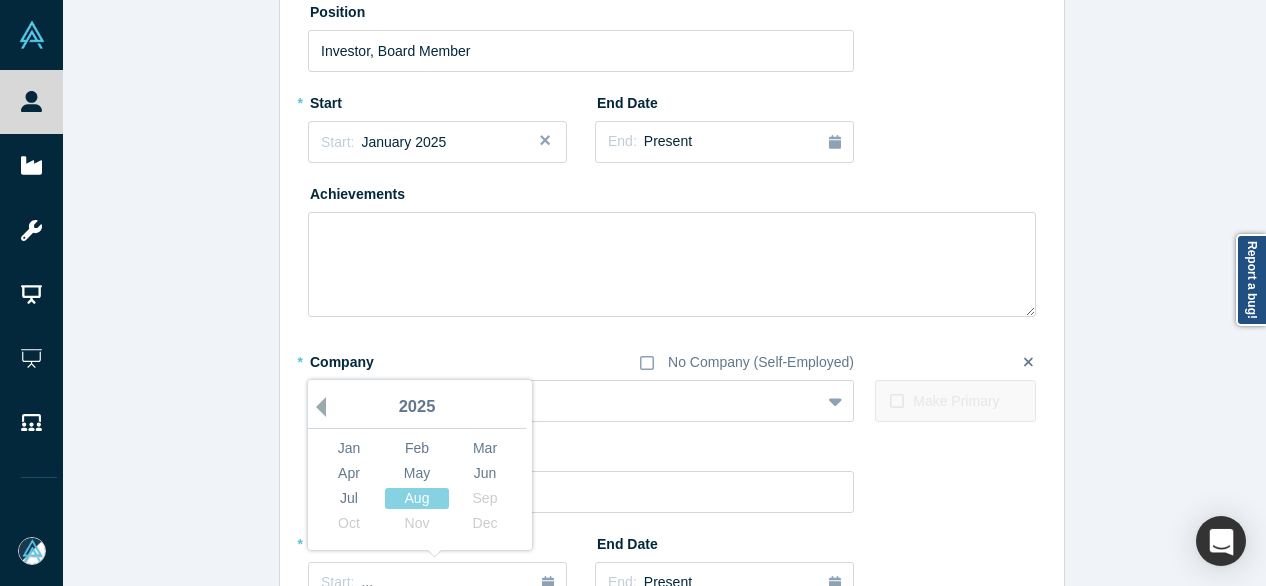 click on "Previous Year" at bounding box center (316, 407) 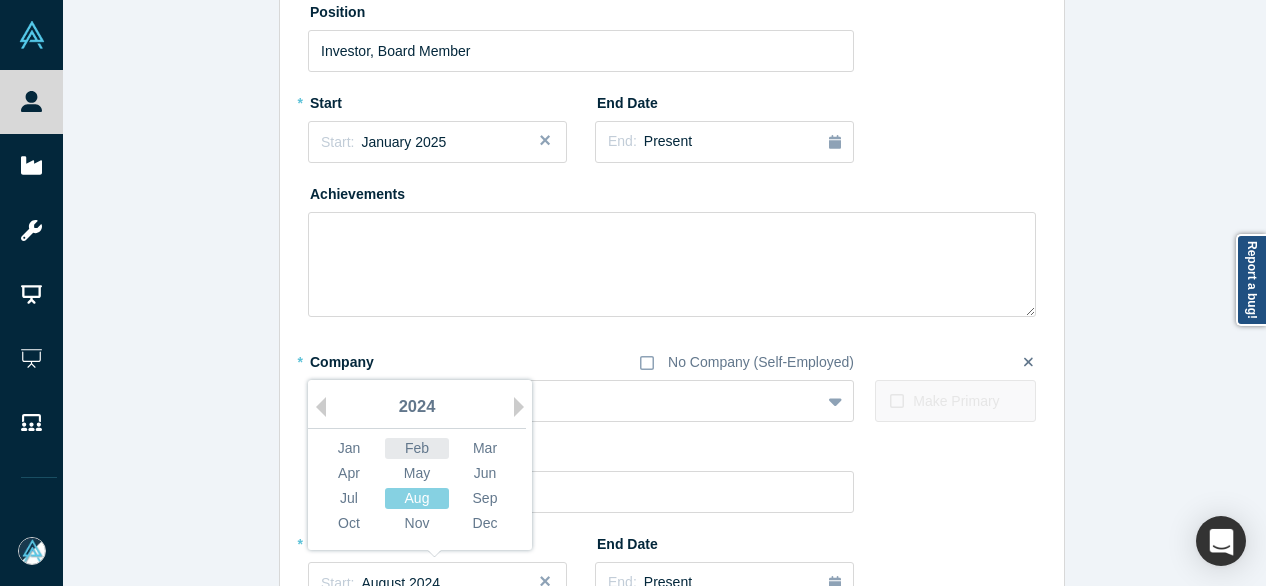 click on "Feb" at bounding box center [417, 448] 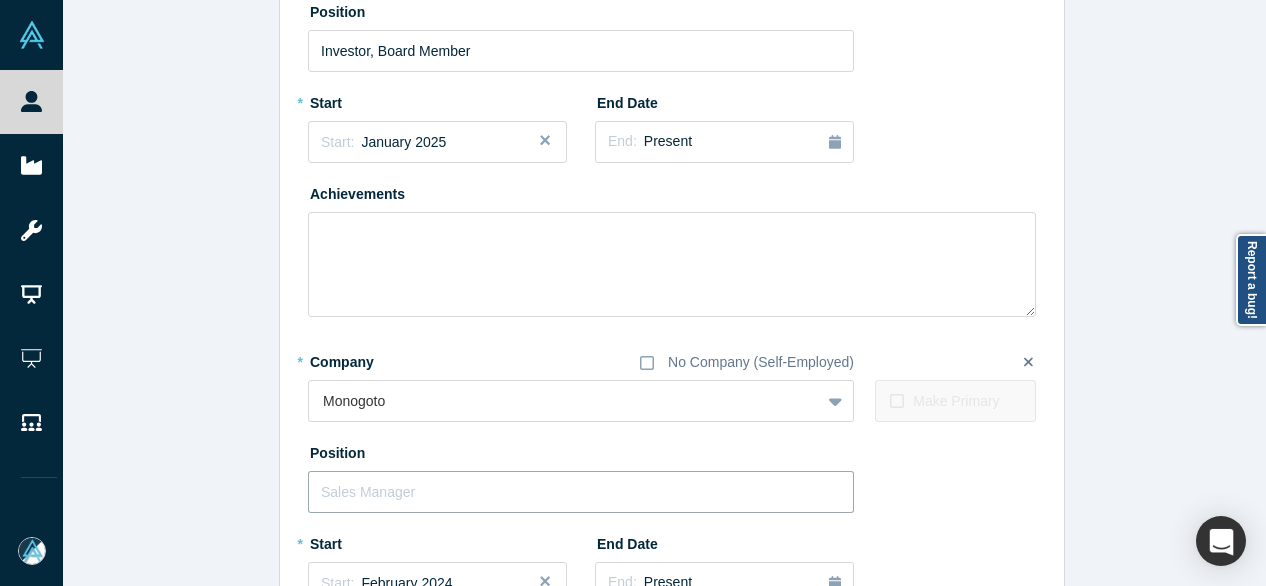 click at bounding box center [581, 492] 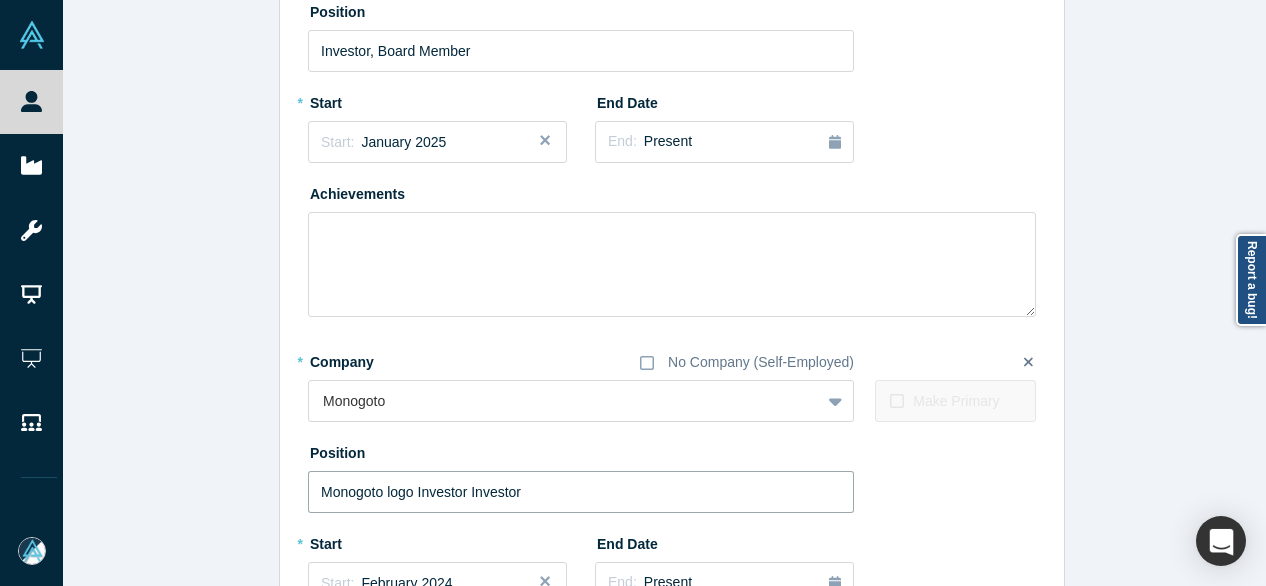 drag, startPoint x: 464, startPoint y: 488, endPoint x: 223, endPoint y: 489, distance: 241.00208 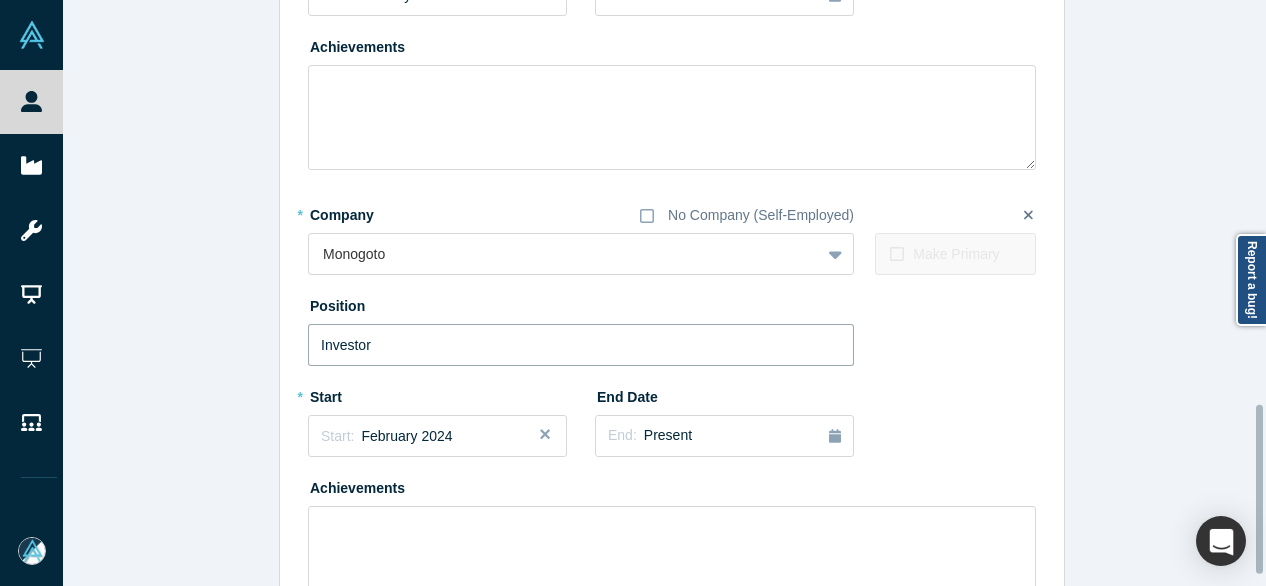 scroll, scrollTop: 1401, scrollLeft: 0, axis: vertical 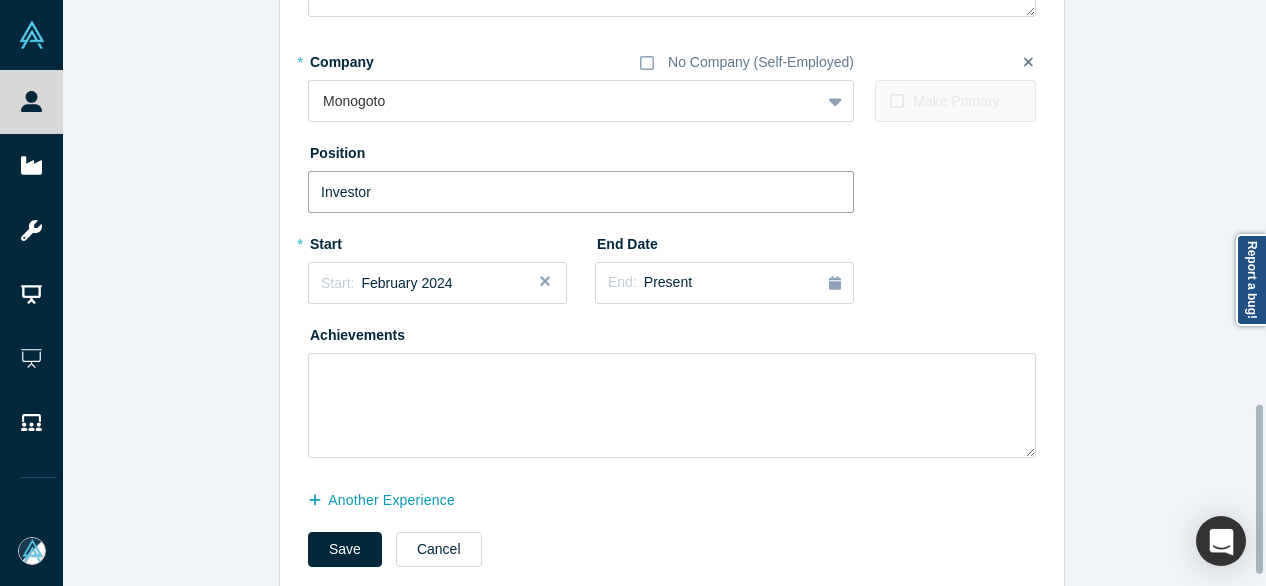 type on "Investor" 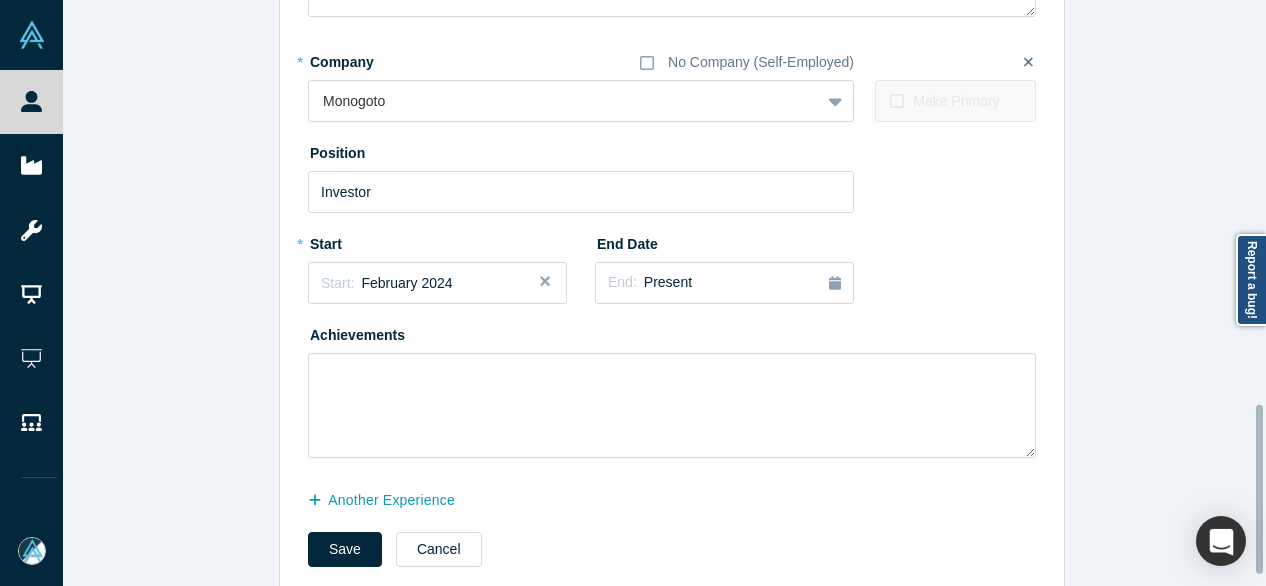 click on "Save" at bounding box center [345, 549] 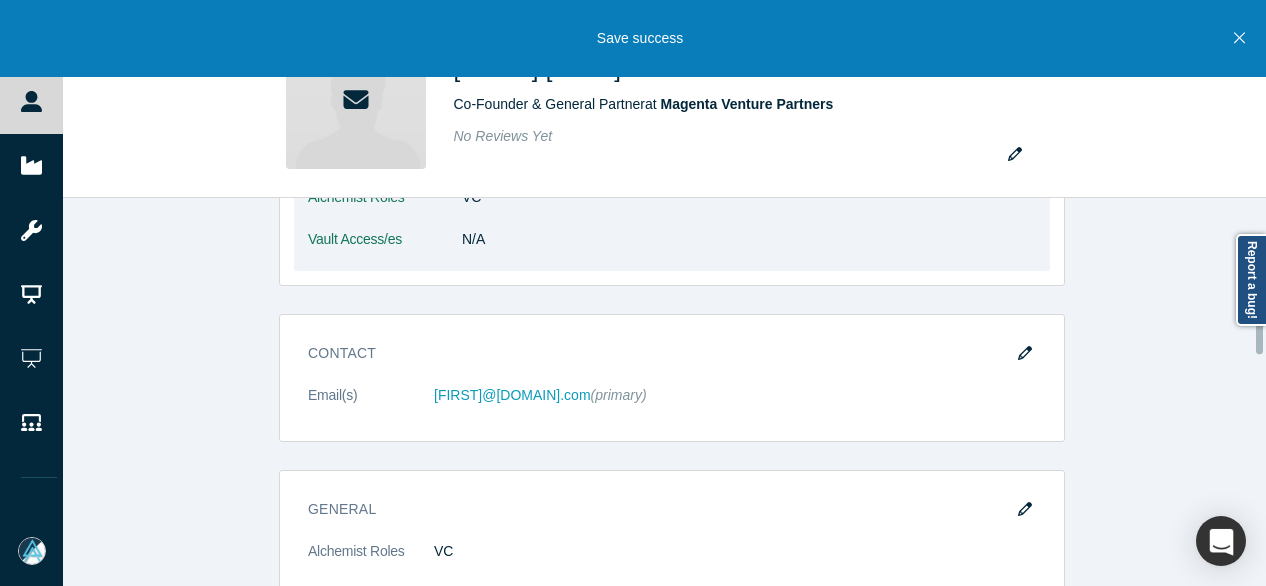 scroll, scrollTop: 500, scrollLeft: 0, axis: vertical 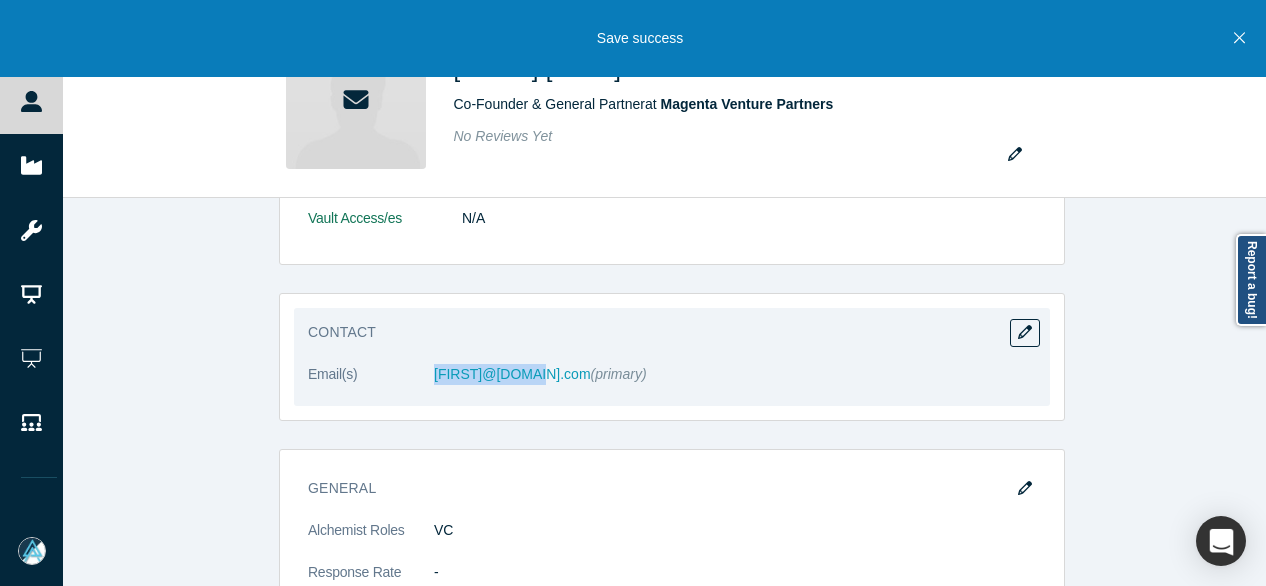 drag, startPoint x: 414, startPoint y: 386, endPoint x: 527, endPoint y: 386, distance: 113 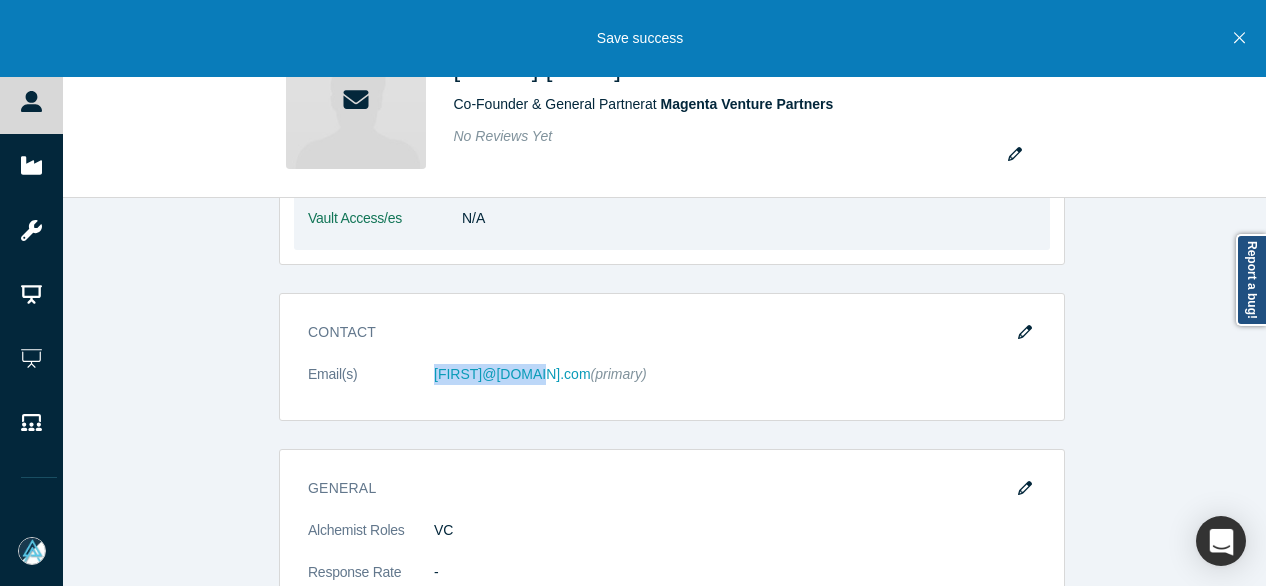 copy on "ran@magenta.vc" 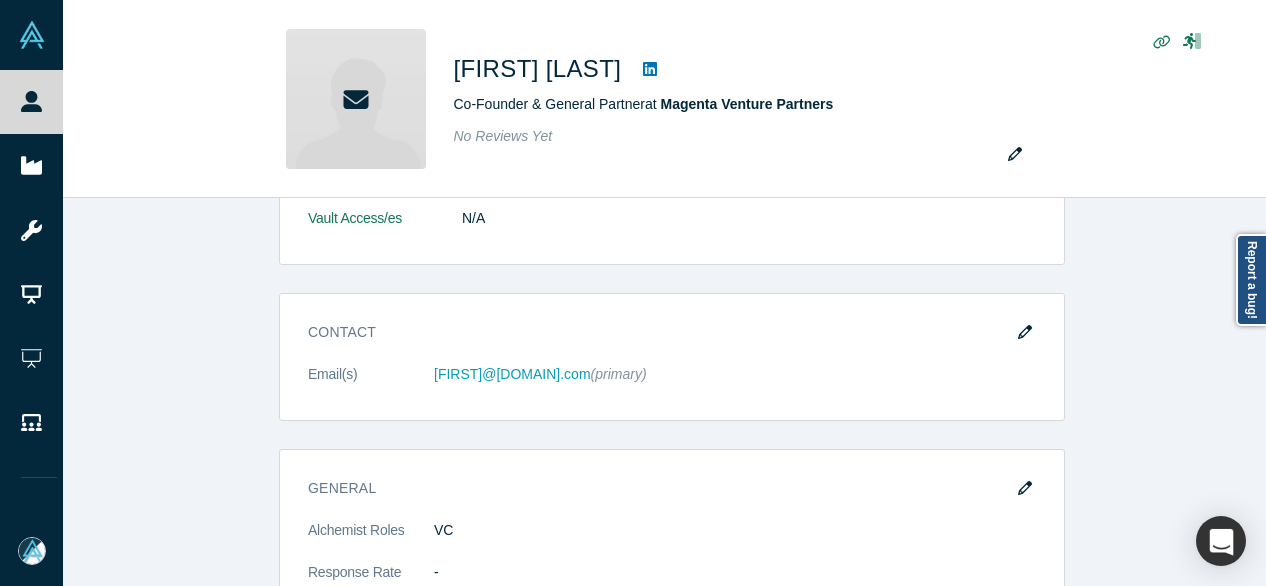 click on "Account   Messages Quota N/A Alchemist Roles VC Vault Access/es N/A Contact   Email(s) ran@magenta.vc  (primary) General   Alchemist Roles VC Response Rate - Current Experience   Co-Founder & General Partner  at   Magenta Venture Partners Oct 2018  -  Present Investor, Board Member  at   Xeris AI Jan 2025  -  Present Investor  at   Monogoto Feb 2024  -  Present Past Experience   Principal  at   Viola Ventures May 2015  -  Oct 2018 Investment   Add your focus areas and compelling investment characteristics. Angel Funding   Add your typical check sizes and number of investments per year. Magenta Venture Partners funding   Alchemist Portfolio   Add Alchemist companies you have invested in. Mentor / Advisor   Select your mentor type and your availability. Show Empty Sections" at bounding box center (672, 974) 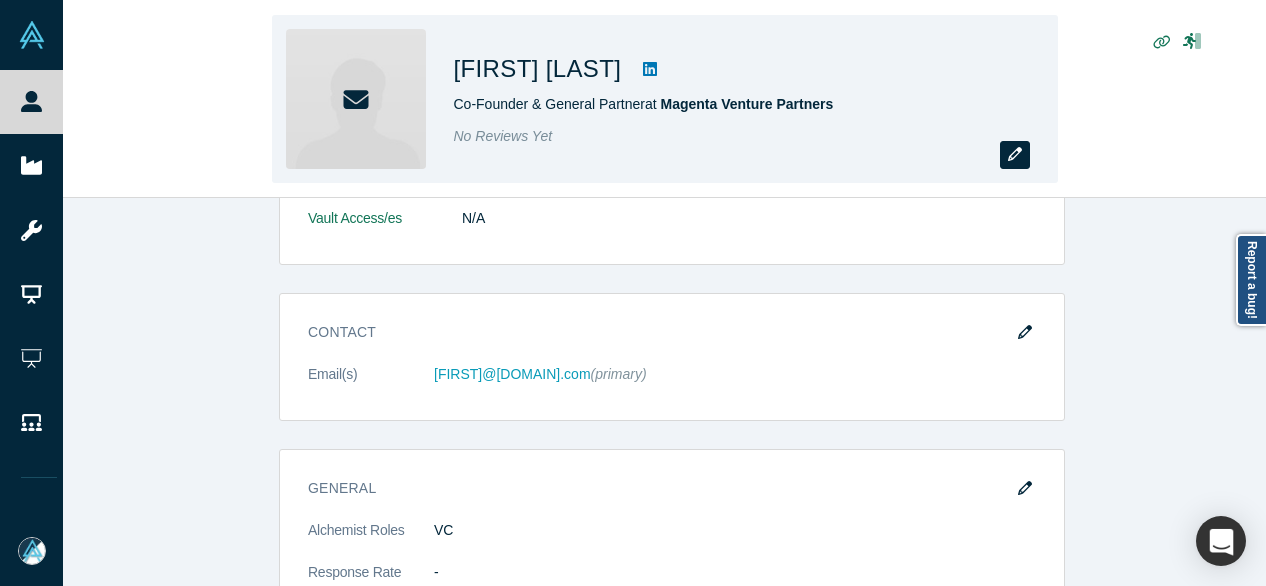 click at bounding box center [1015, 155] 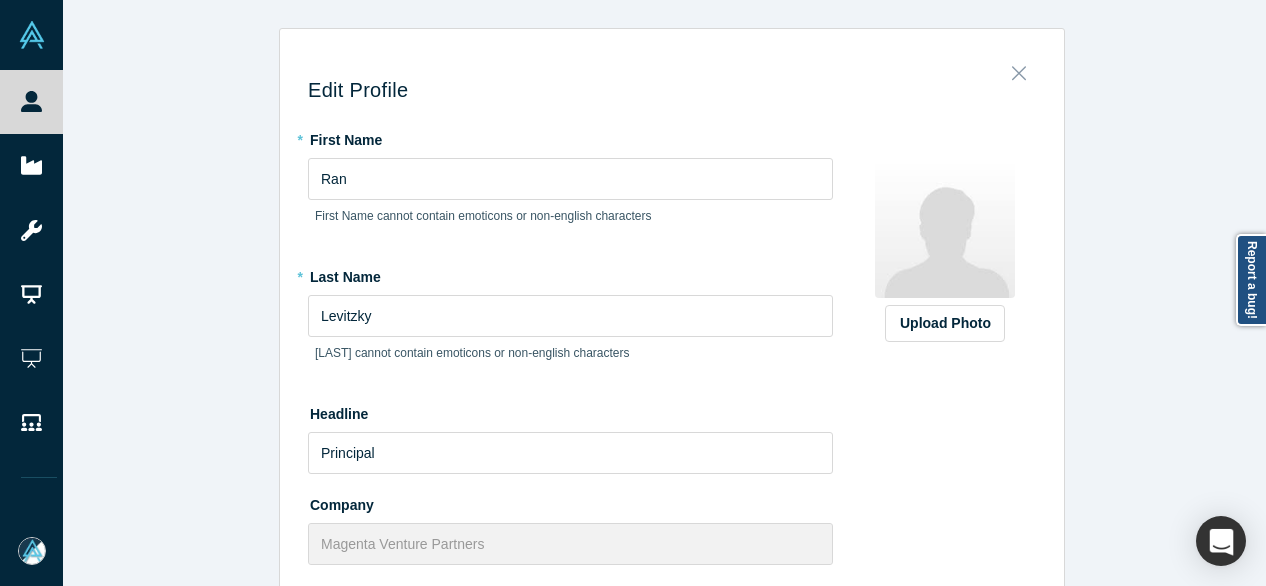 click 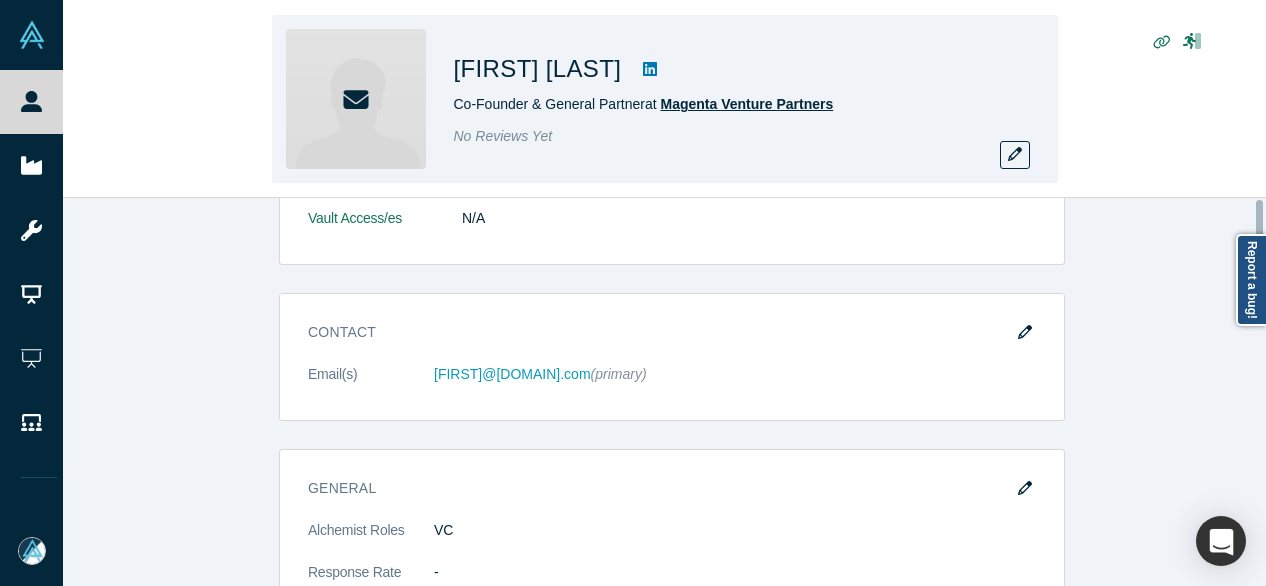scroll, scrollTop: 0, scrollLeft: 0, axis: both 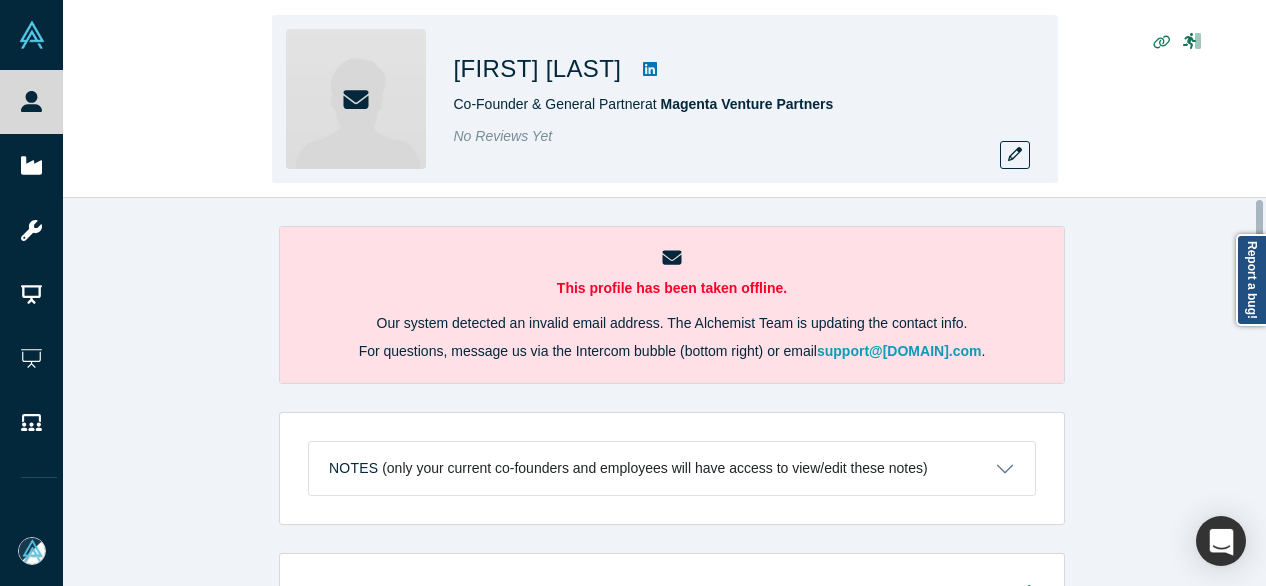 click 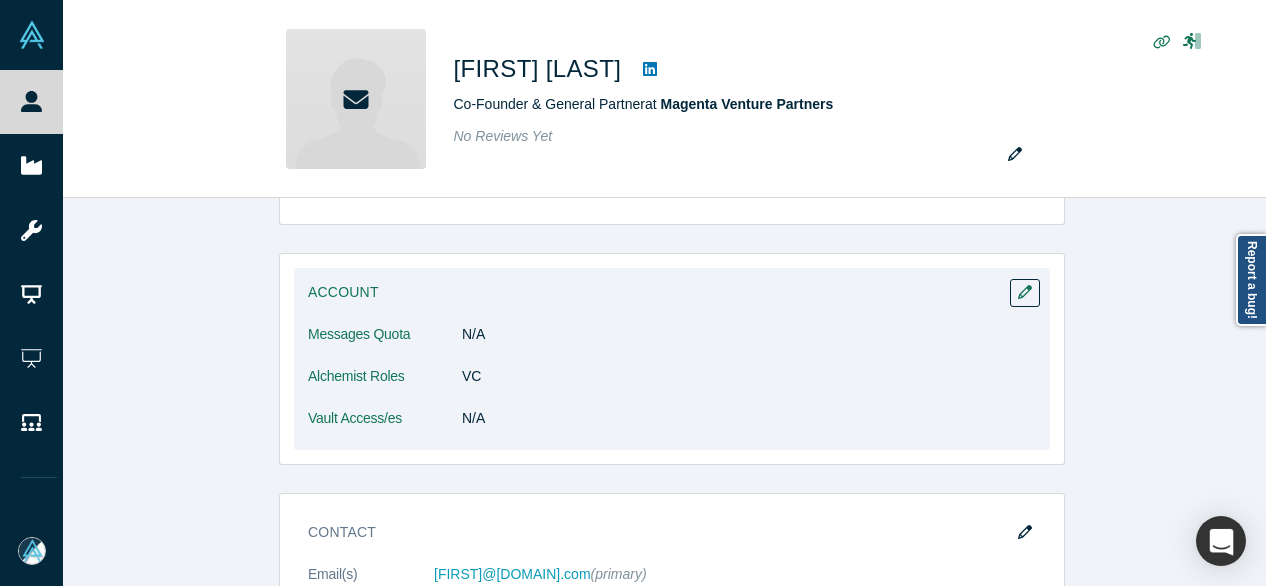 scroll, scrollTop: 500, scrollLeft: 0, axis: vertical 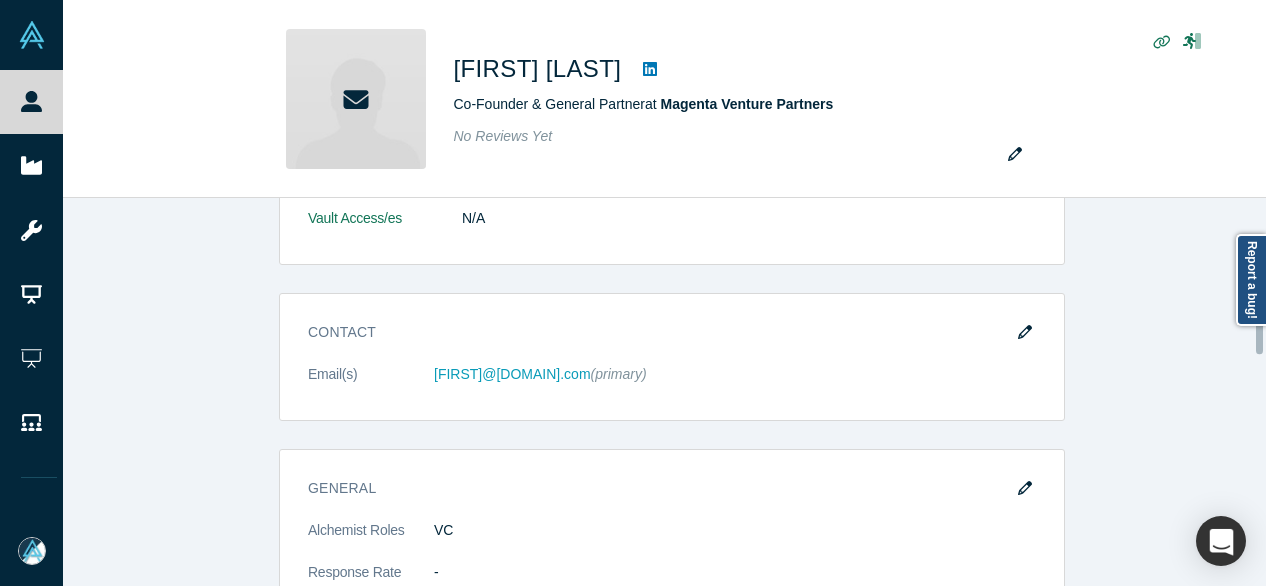 drag, startPoint x: 1029, startPoint y: 331, endPoint x: 1015, endPoint y: 330, distance: 14.035668 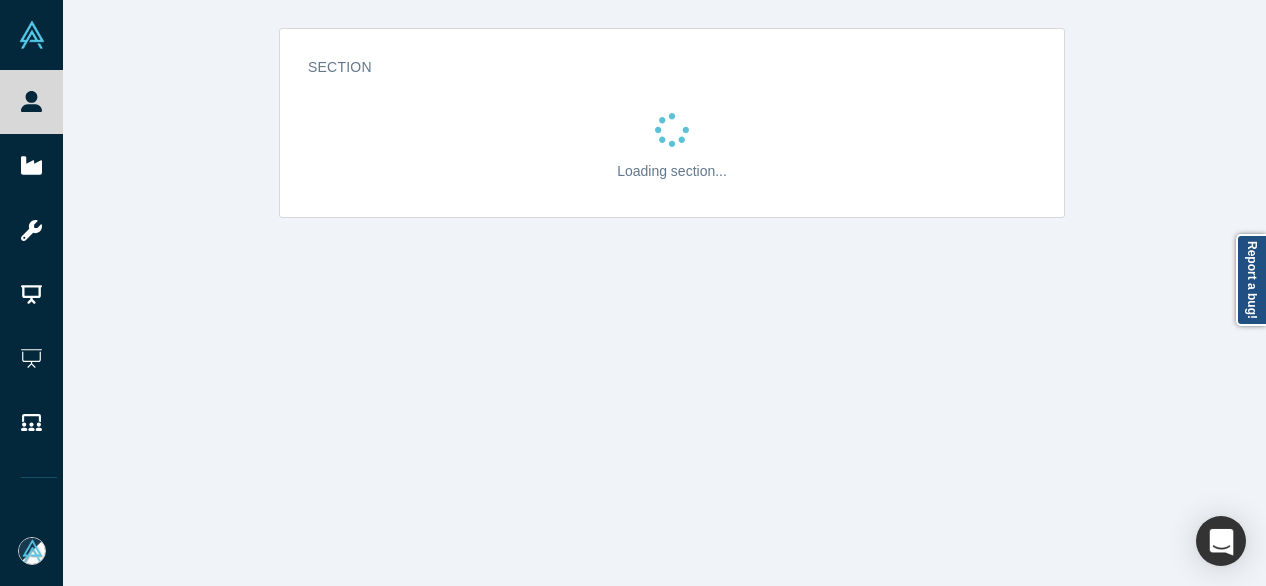 scroll, scrollTop: 0, scrollLeft: 0, axis: both 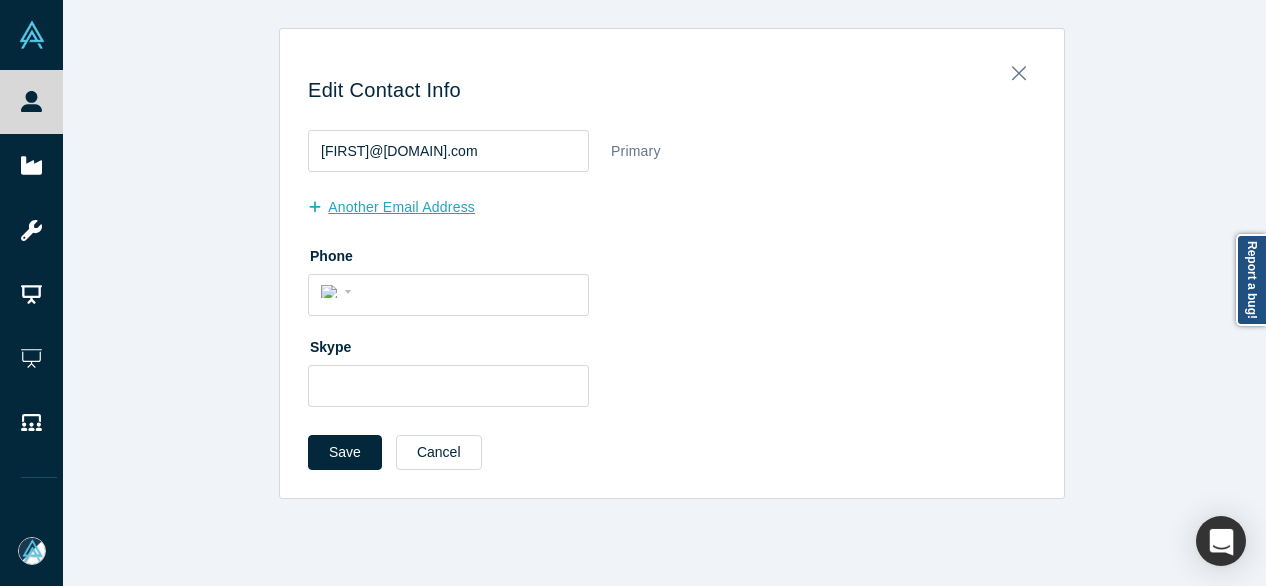 click on "another Email Address" at bounding box center (402, 207) 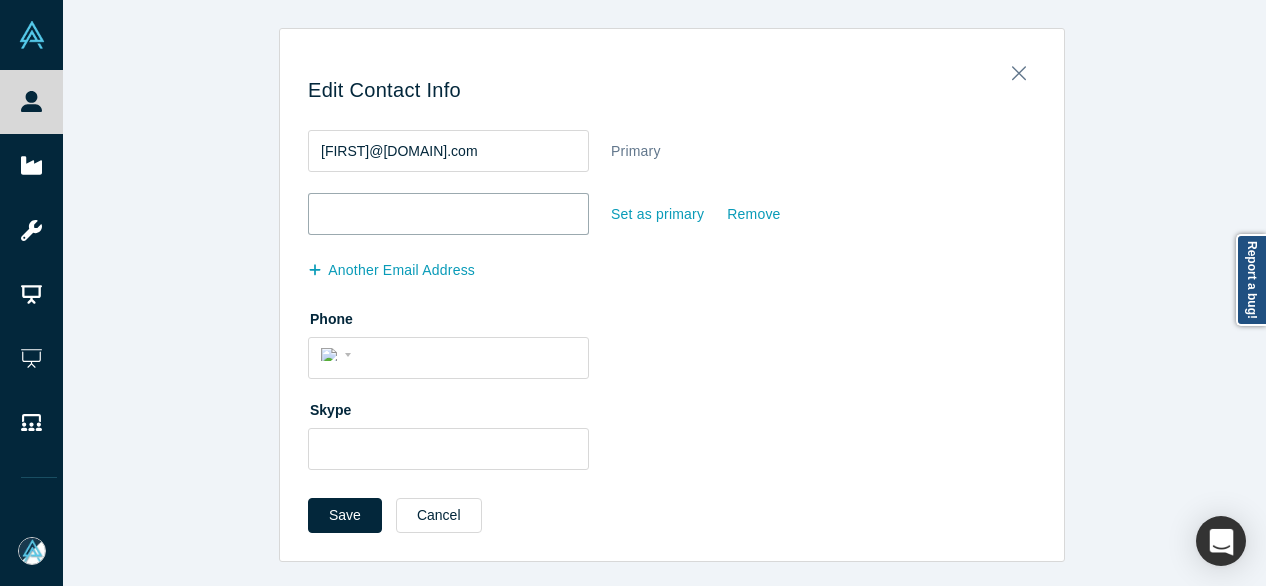 click at bounding box center [448, 214] 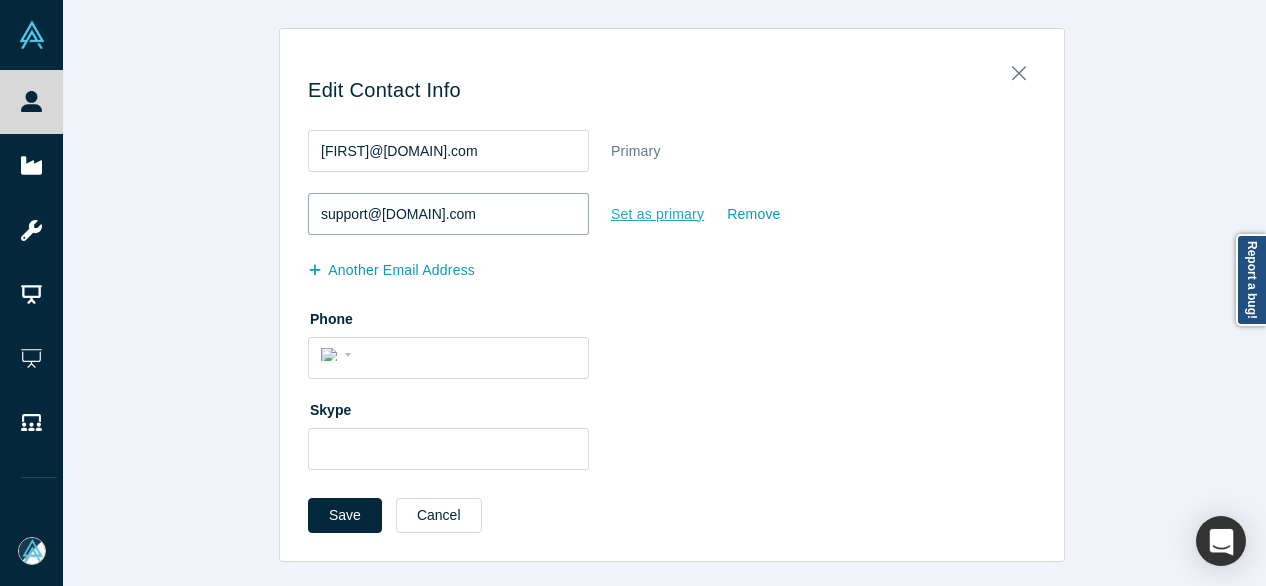 type on "ran.levitzky@gmail.com" 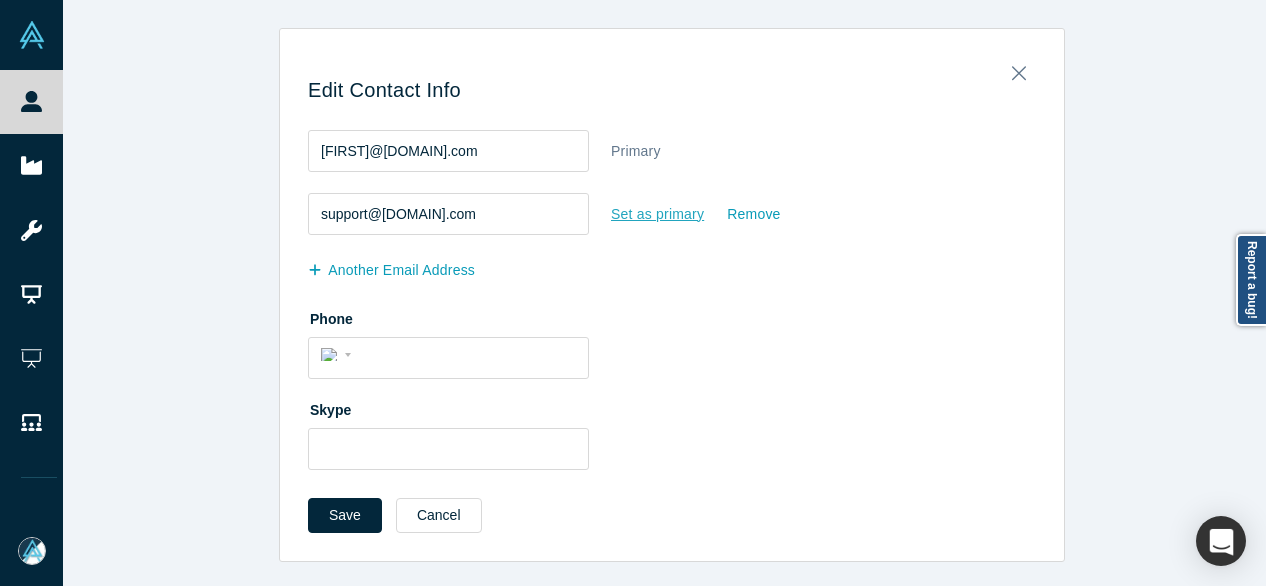 click on "Set as primary" at bounding box center [657, 214] 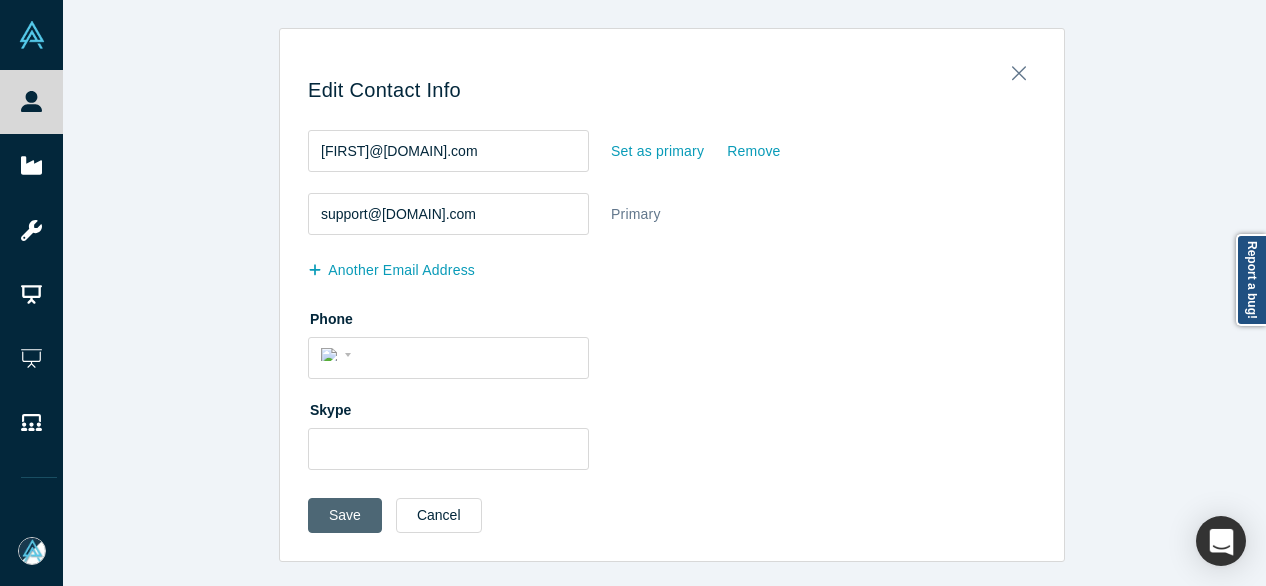 click on "Save" at bounding box center [345, 515] 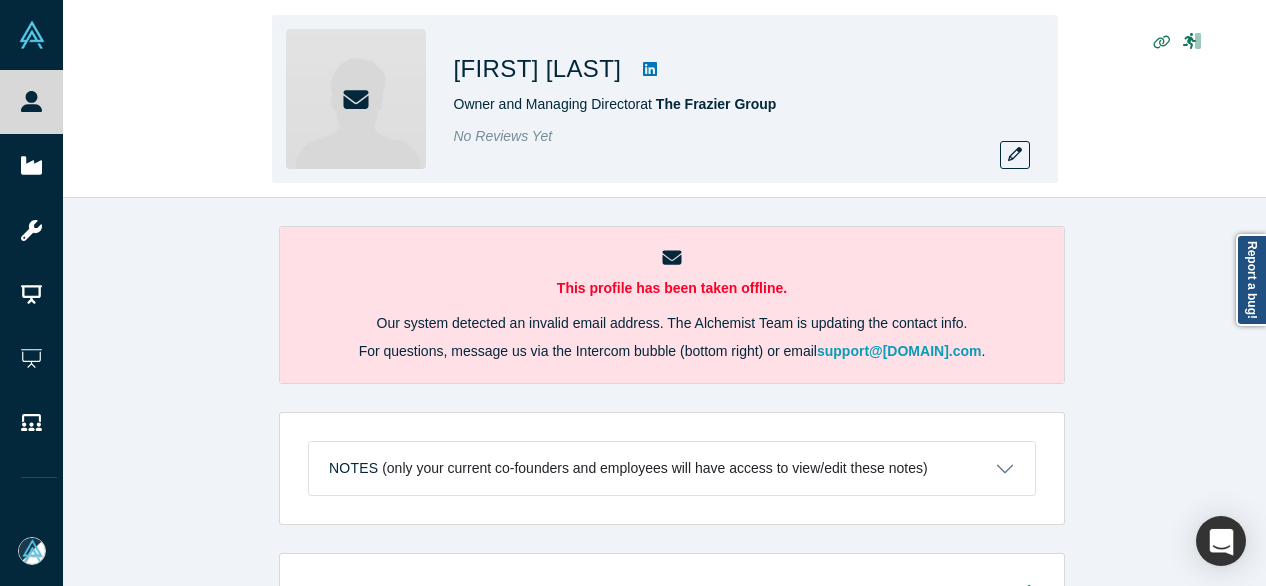 scroll, scrollTop: 0, scrollLeft: 0, axis: both 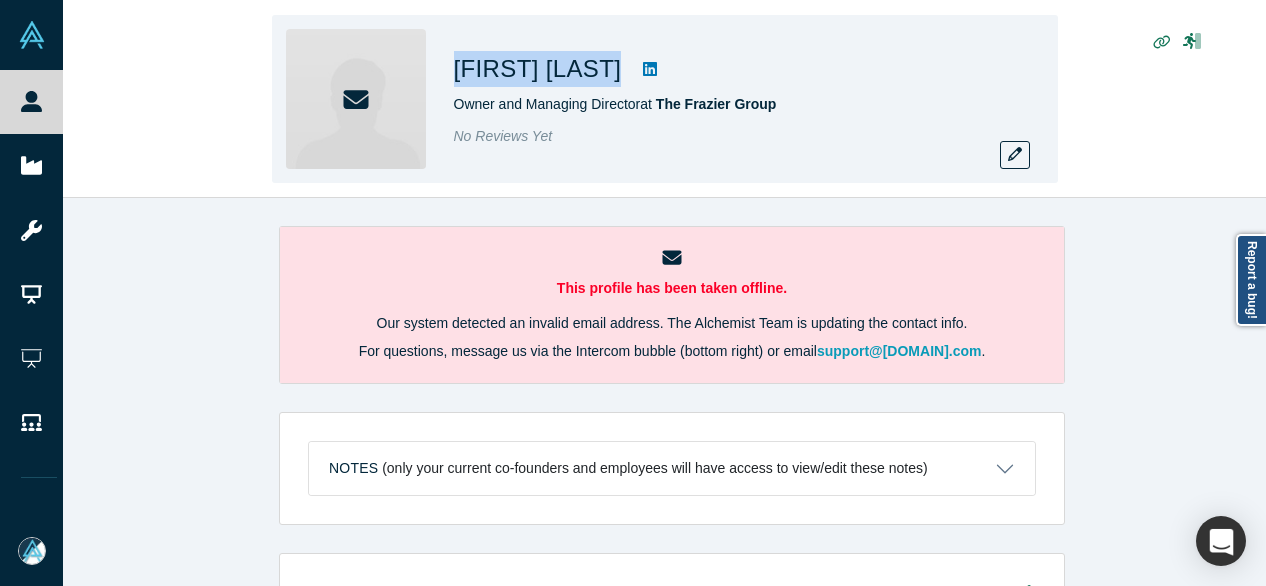 drag, startPoint x: 453, startPoint y: 75, endPoint x: 596, endPoint y: 76, distance: 143.0035 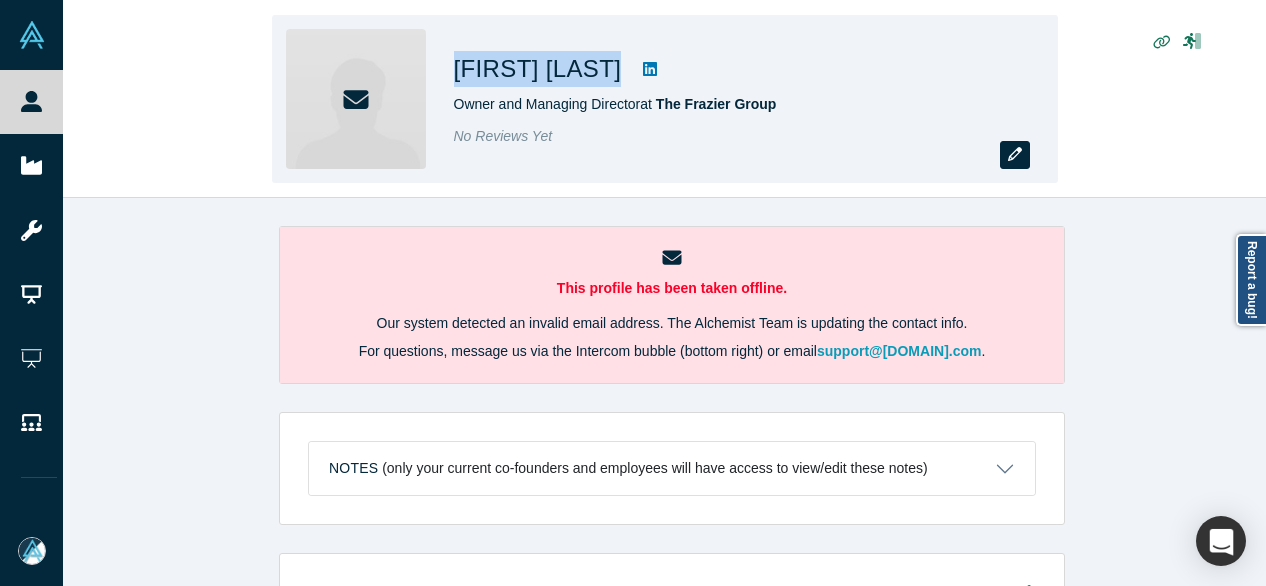 click at bounding box center (1015, 155) 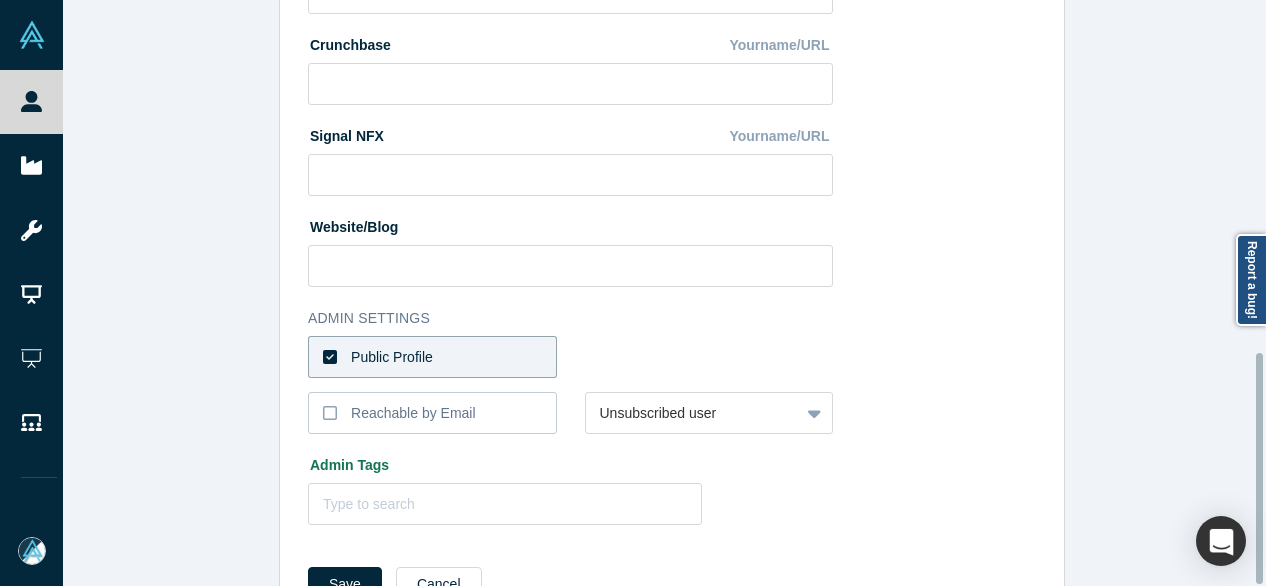 scroll, scrollTop: 896, scrollLeft: 0, axis: vertical 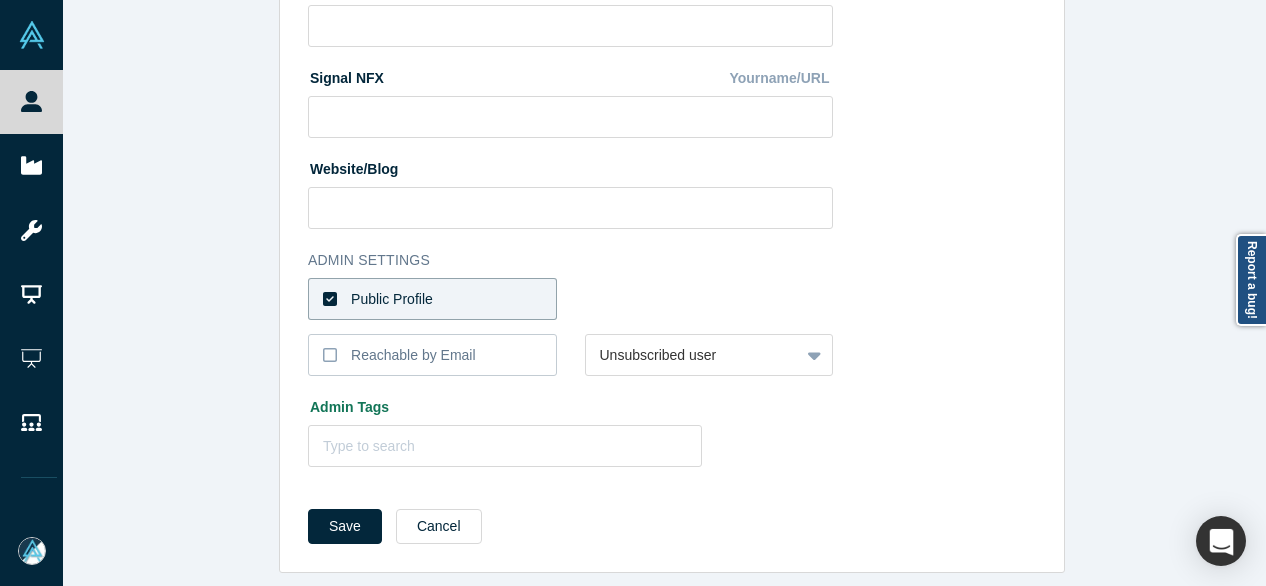 click on "Public Profile" at bounding box center (432, 299) 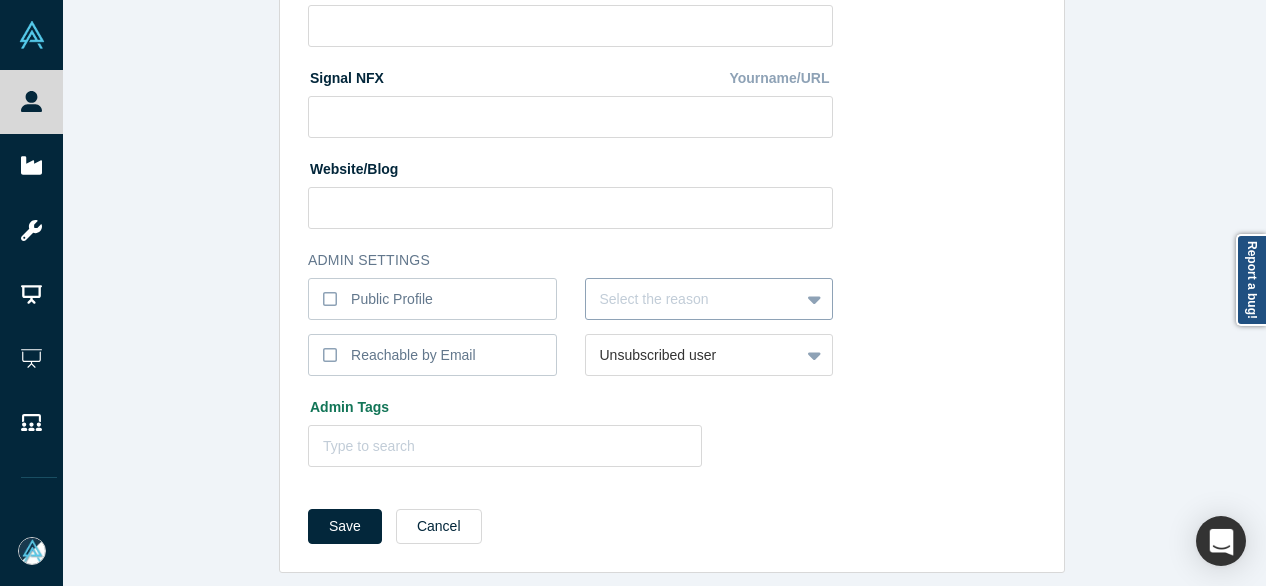 click at bounding box center [693, 299] 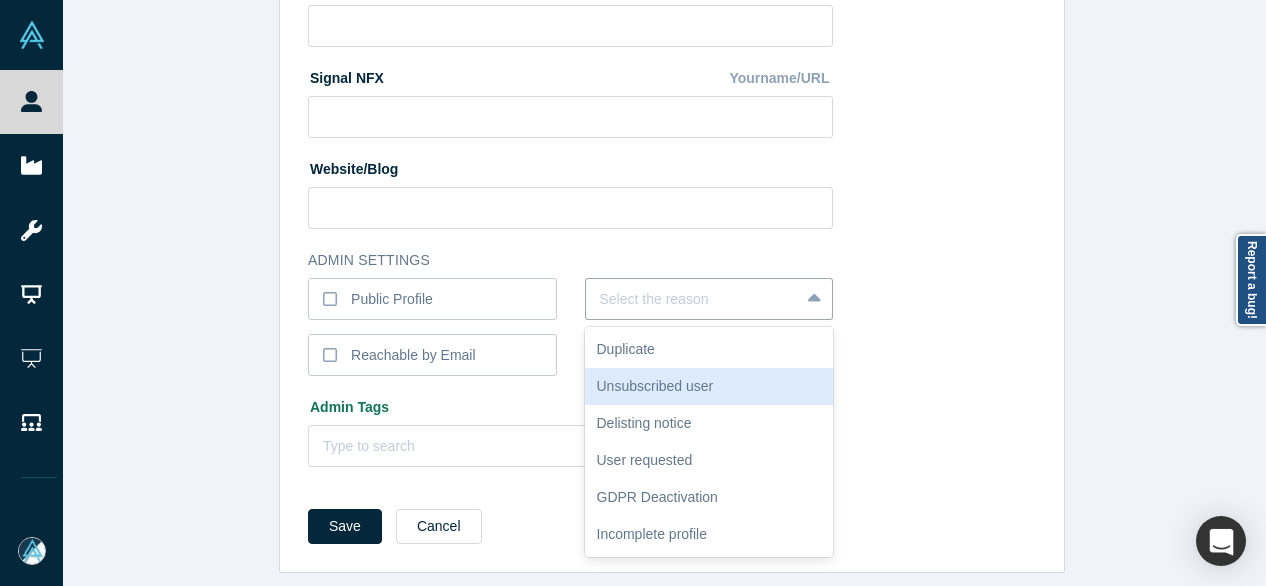 click on "Unsubscribed user" at bounding box center (709, 386) 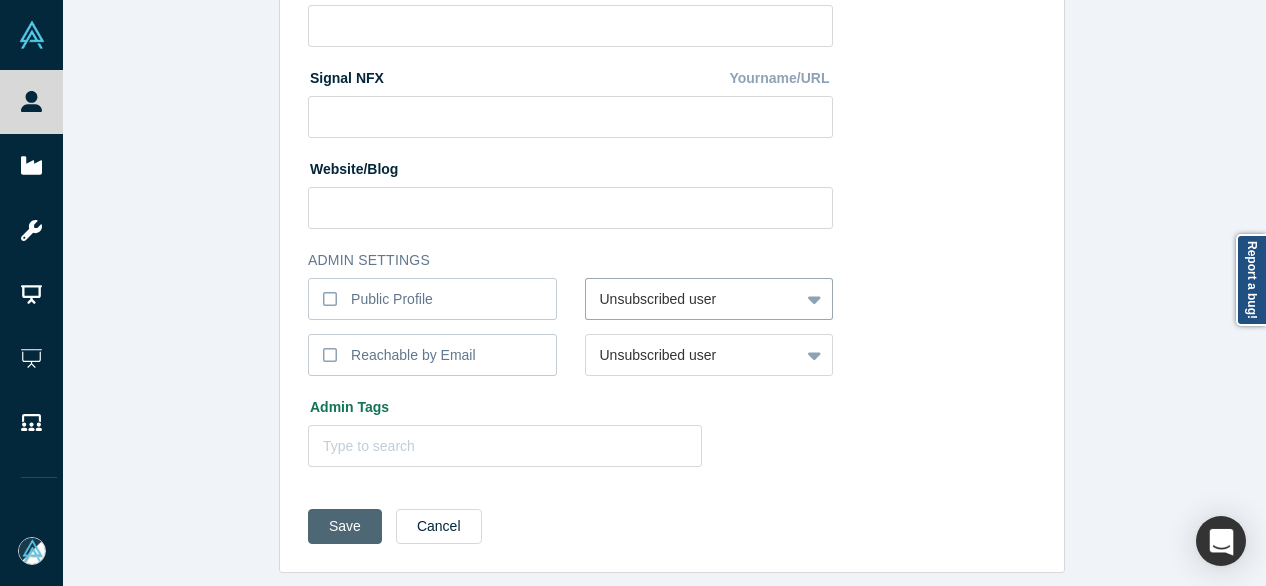 click on "Save" at bounding box center (345, 526) 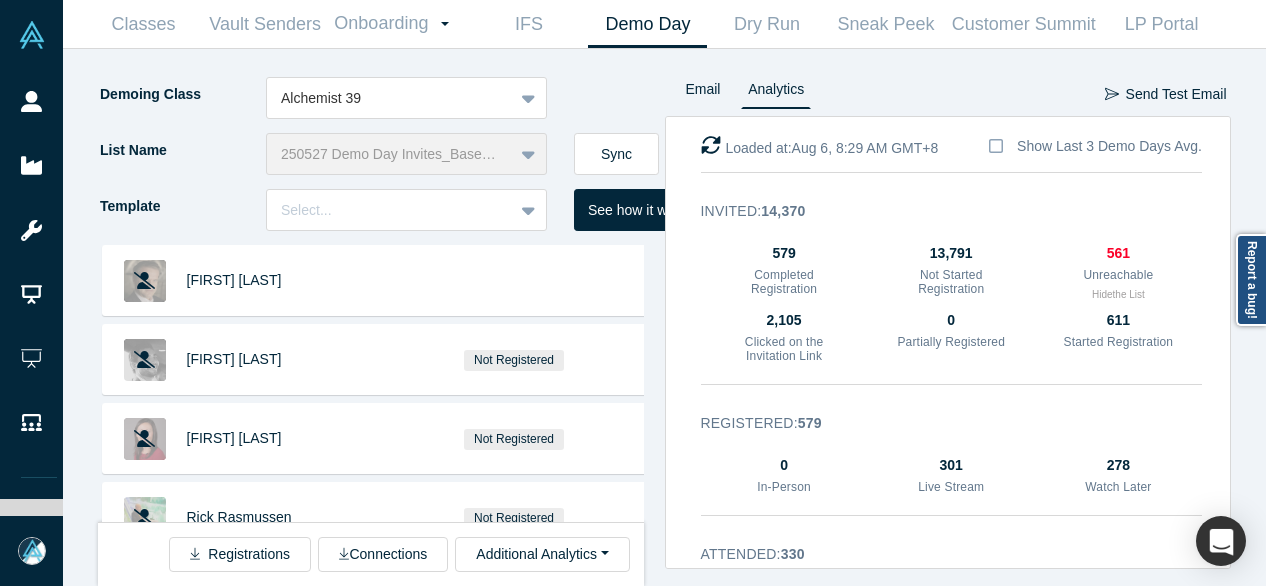scroll, scrollTop: 0, scrollLeft: 0, axis: both 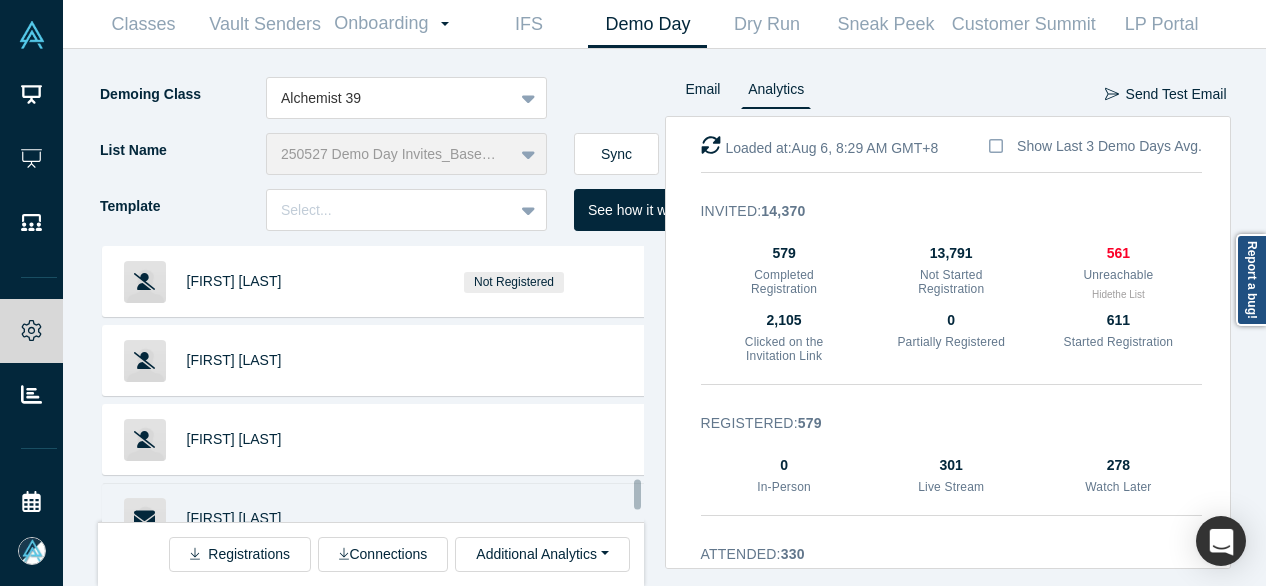 click on "Sarra Zayani" at bounding box center (234, 518) 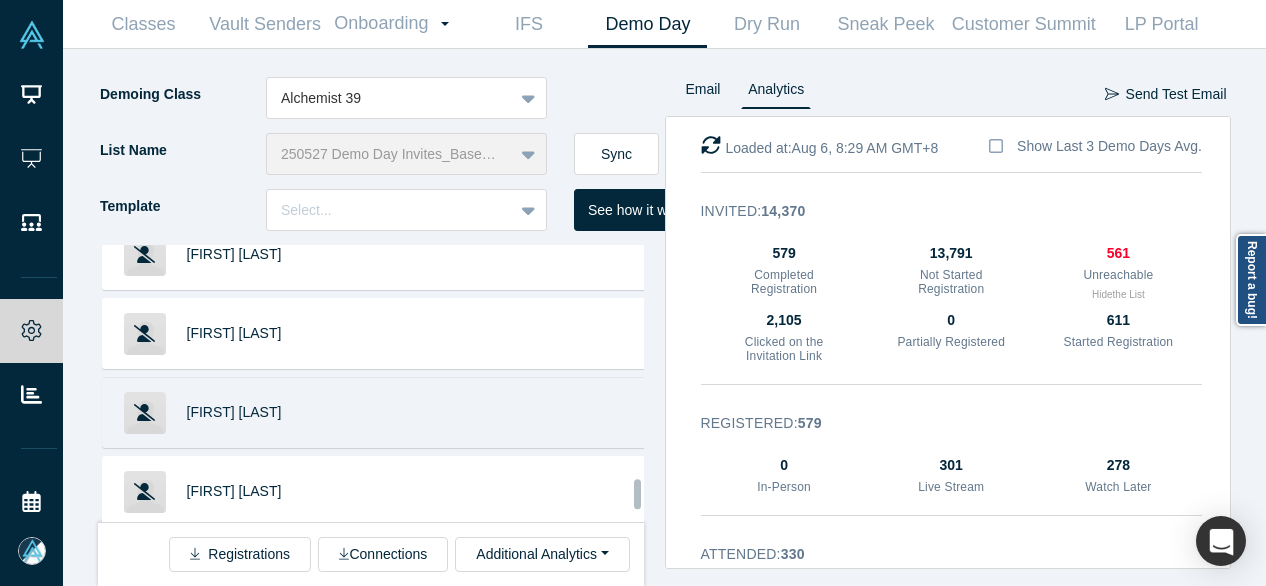 scroll, scrollTop: 26588, scrollLeft: 0, axis: vertical 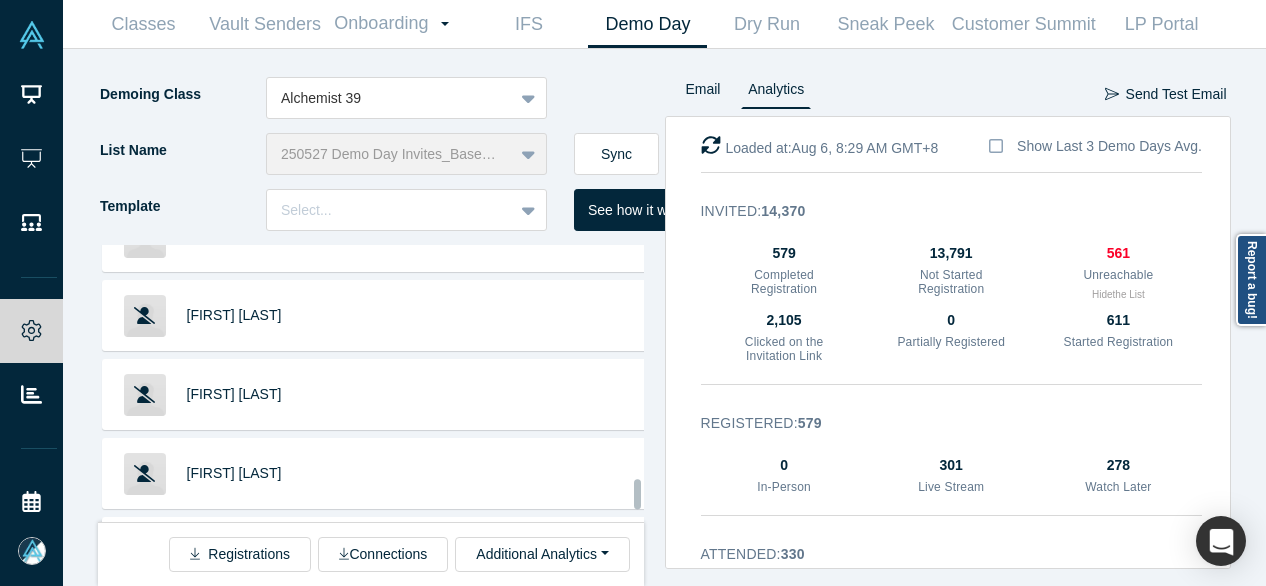 click on "Jordi Pedrol" at bounding box center (234, 631) 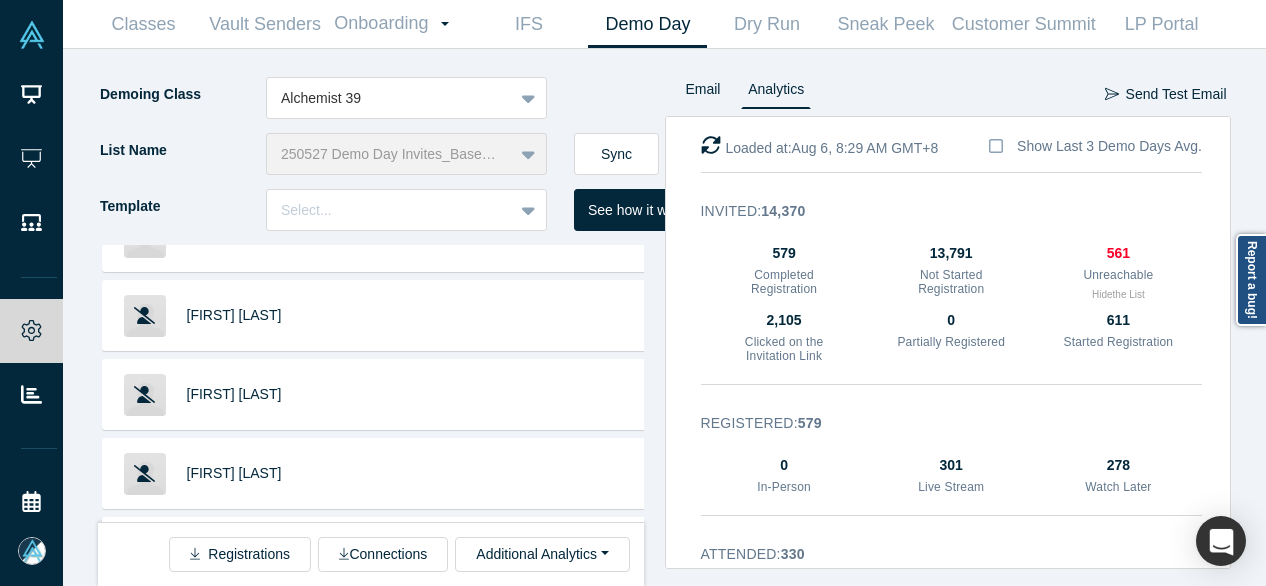 click on "Jimmy Hsu" at bounding box center (234, 710) 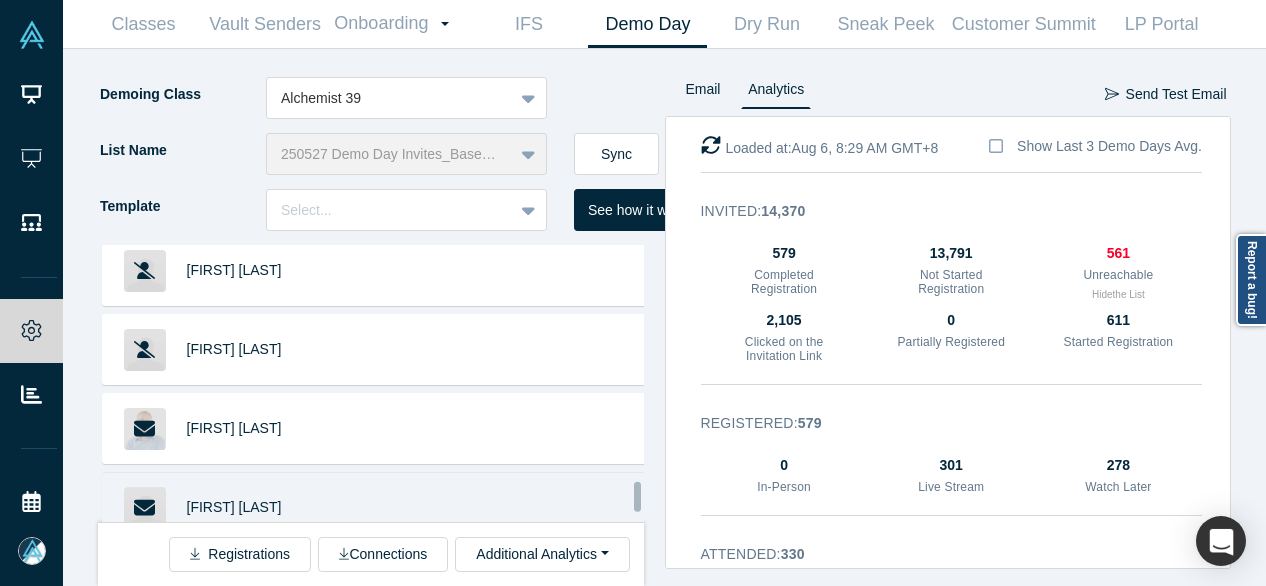 scroll, scrollTop: 26888, scrollLeft: 0, axis: vertical 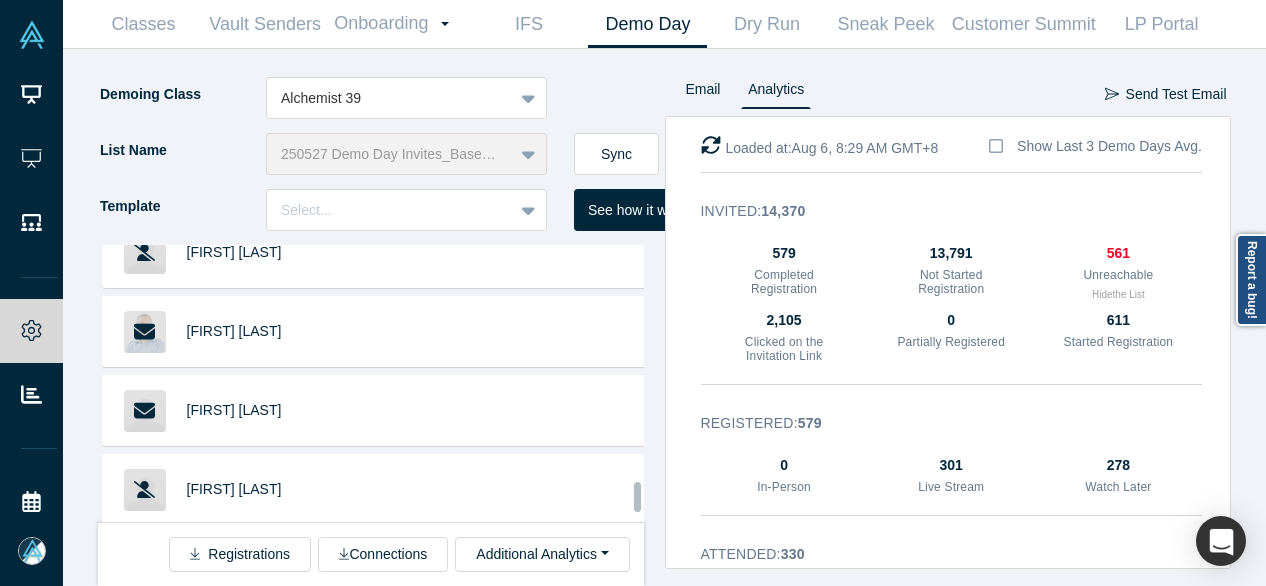 click on "Justus Killian" at bounding box center (234, 568) 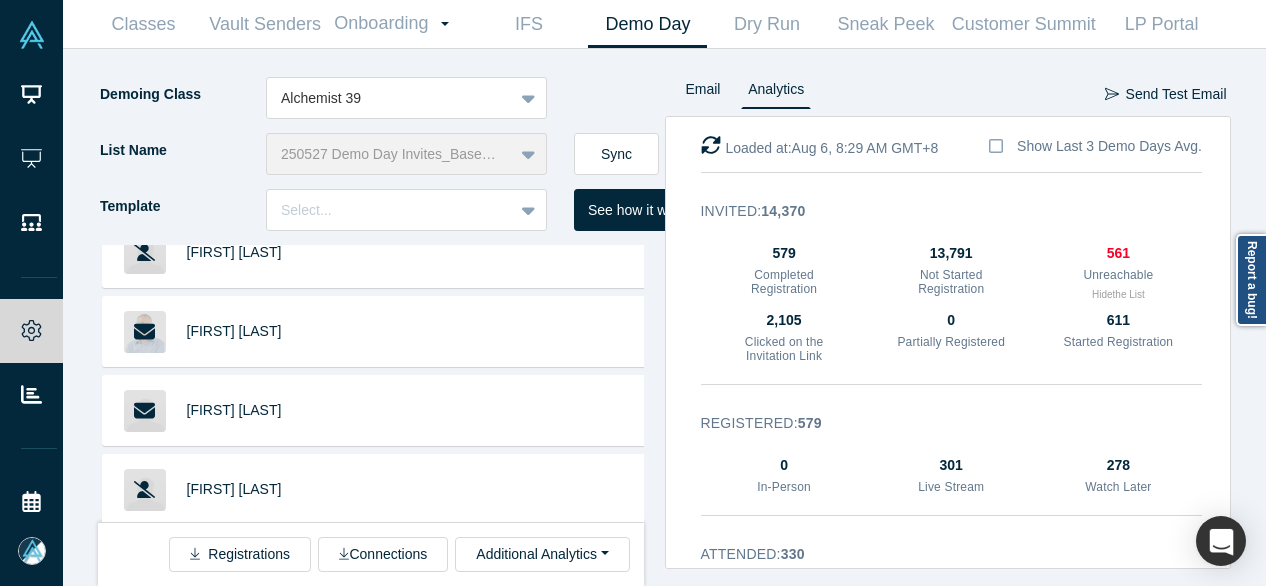 click on "[FIRST] [LAST]" at bounding box center (234, 726) 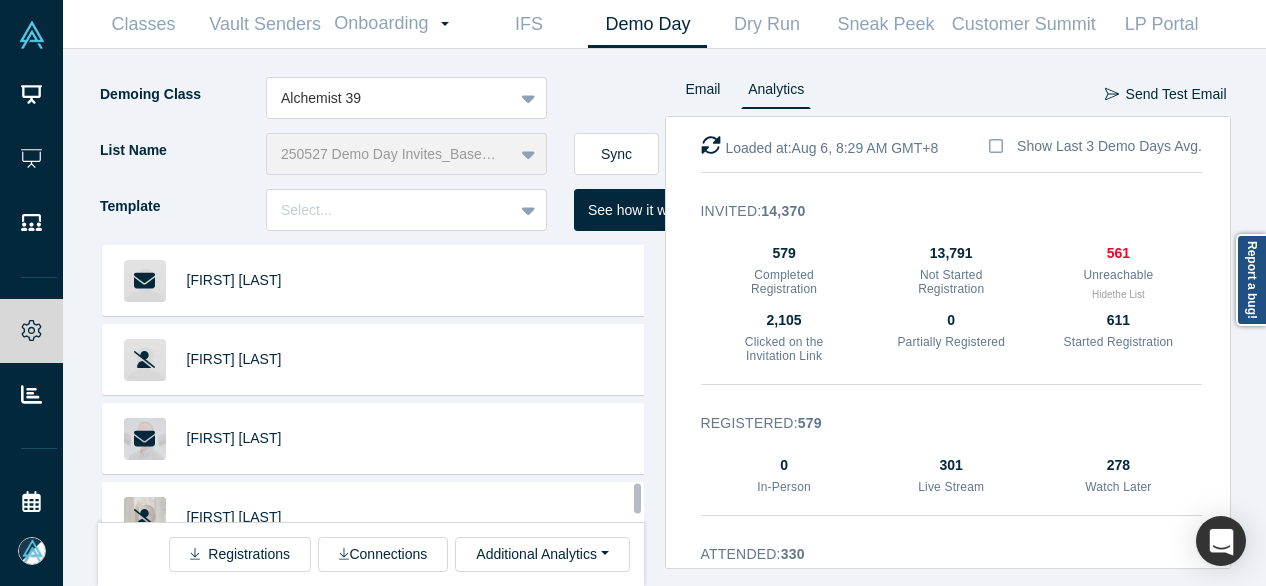scroll, scrollTop: 27088, scrollLeft: 0, axis: vertical 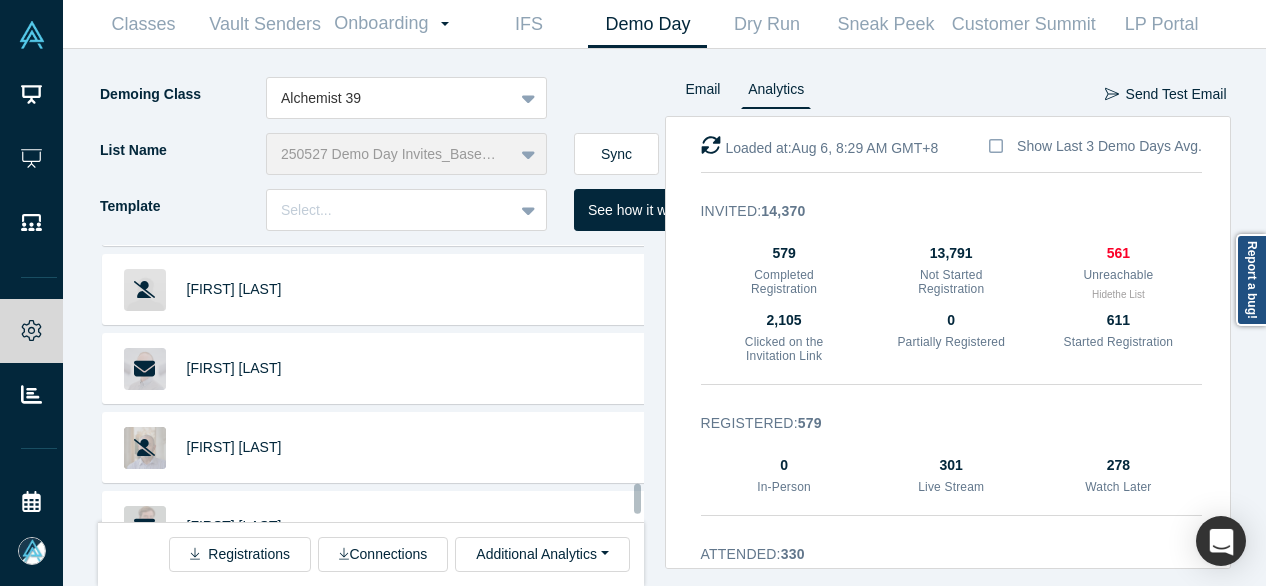 click on "[FIRST] [LAST]" at bounding box center (234, 605) 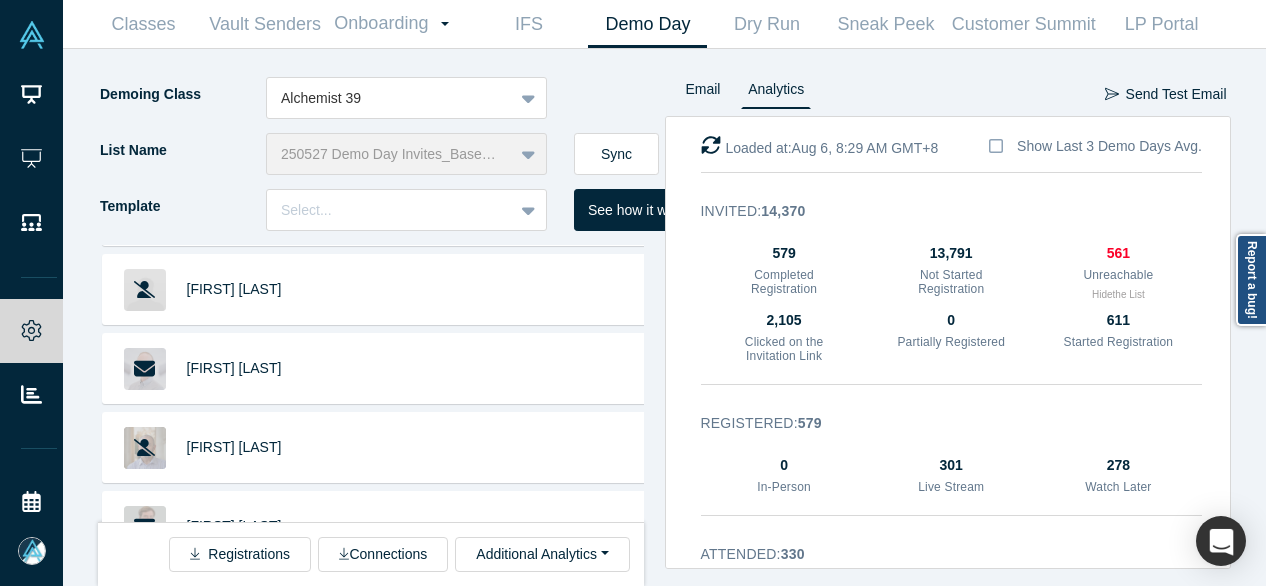 click on "Scott Ringwelski" at bounding box center (234, 684) 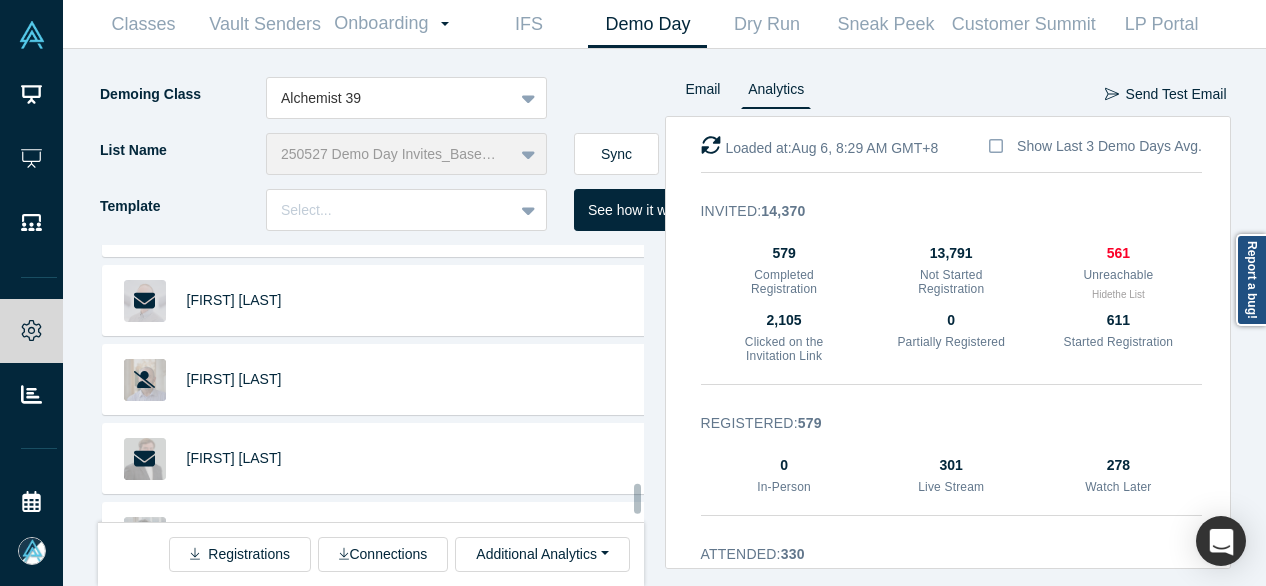 scroll, scrollTop: 27188, scrollLeft: 0, axis: vertical 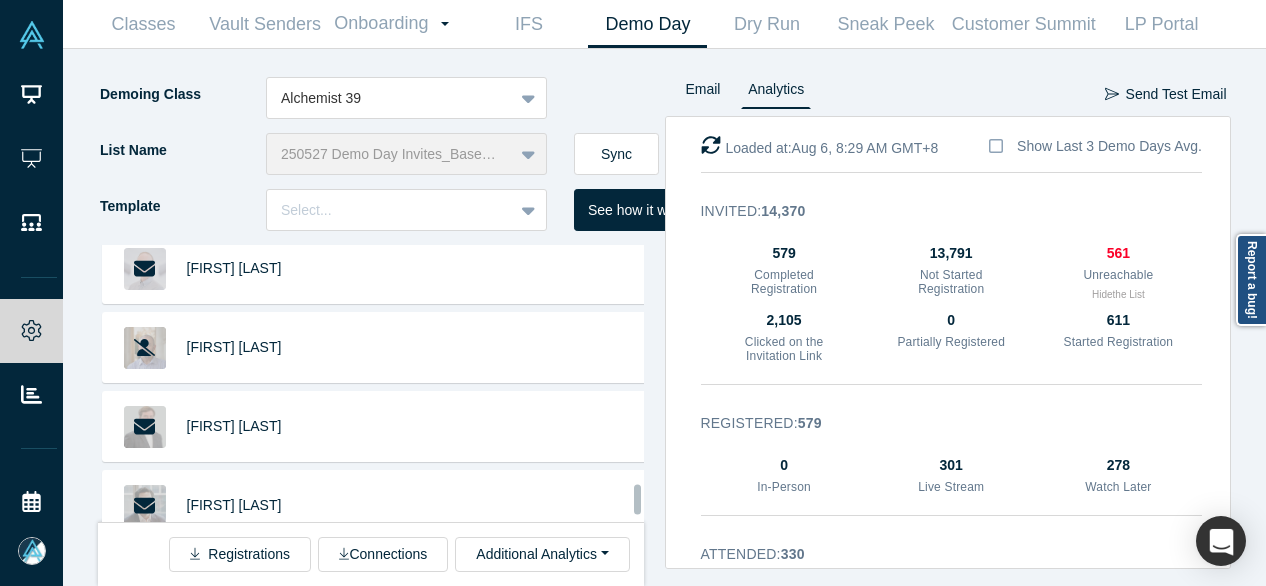 click on "Thomas Berg" at bounding box center (234, 663) 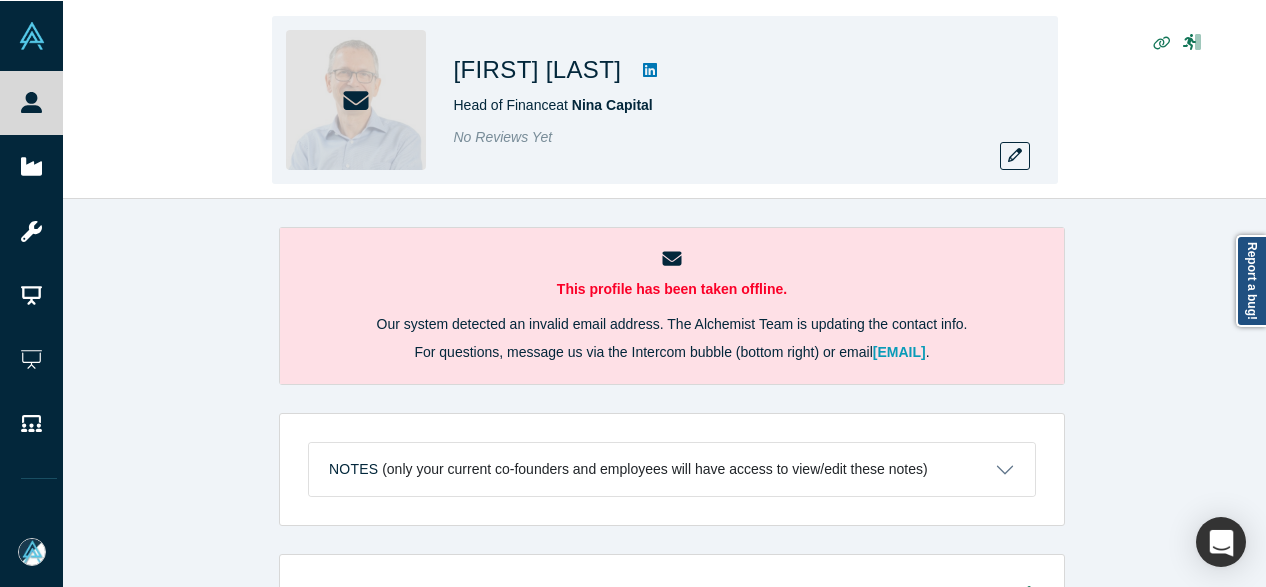 scroll, scrollTop: 0, scrollLeft: 0, axis: both 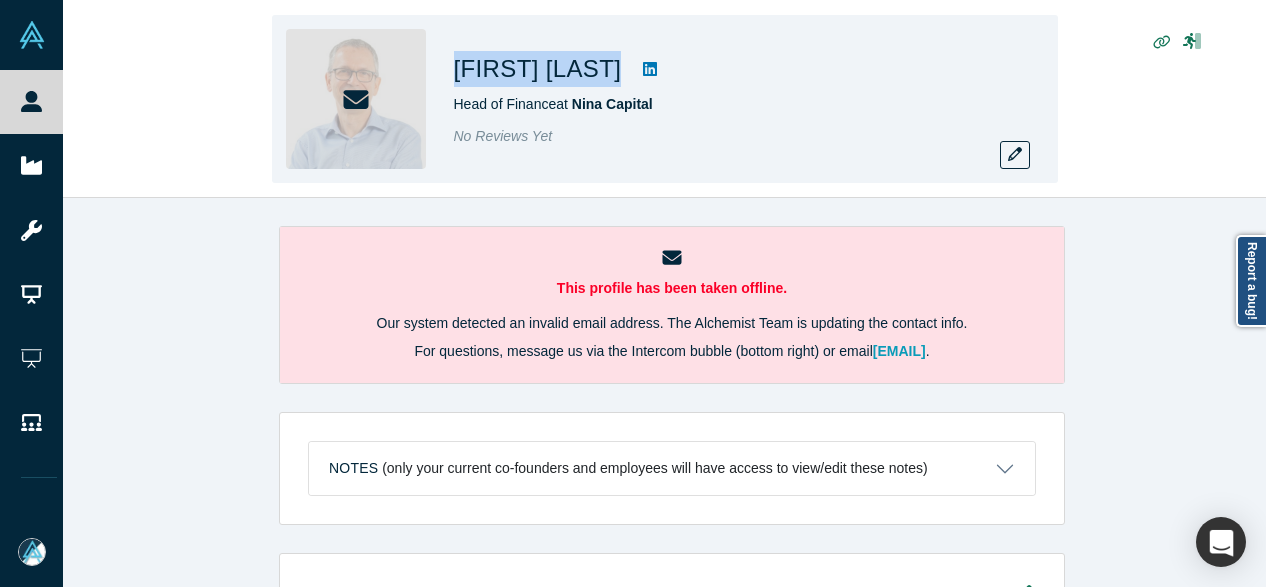 drag, startPoint x: 451, startPoint y: 71, endPoint x: 584, endPoint y: 74, distance: 133.03383 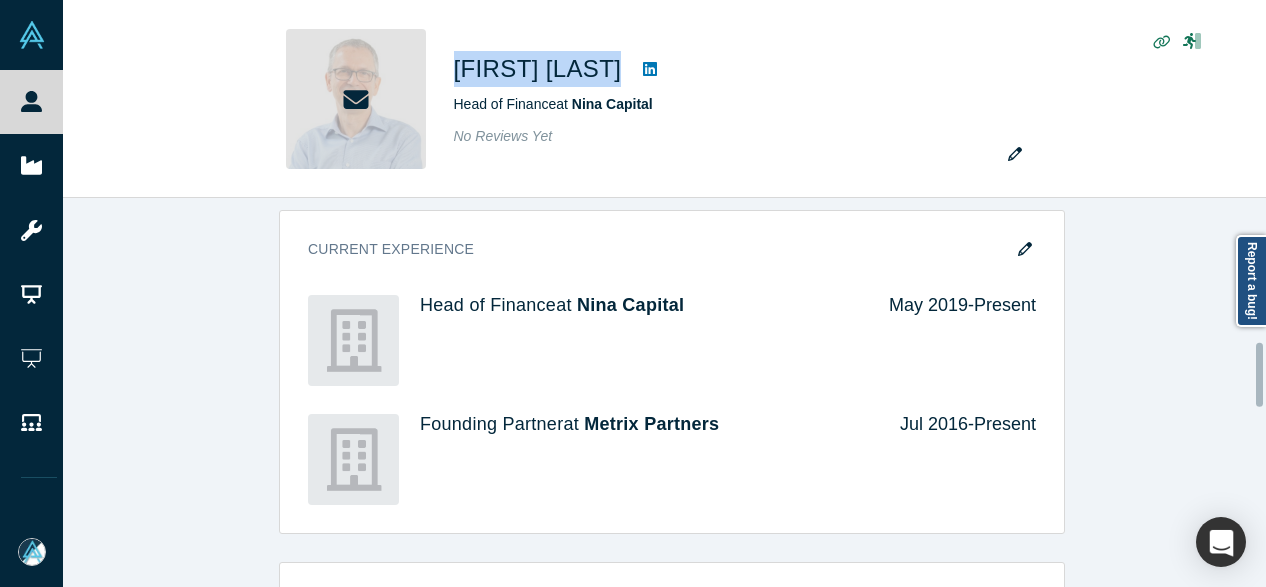 scroll, scrollTop: 1000, scrollLeft: 0, axis: vertical 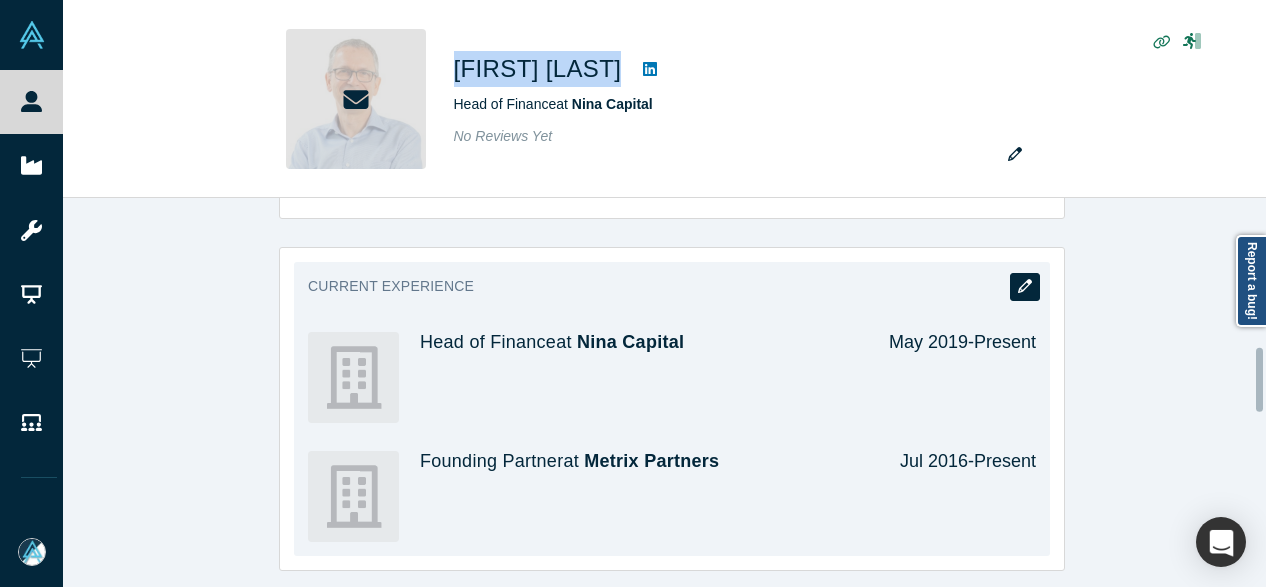 click 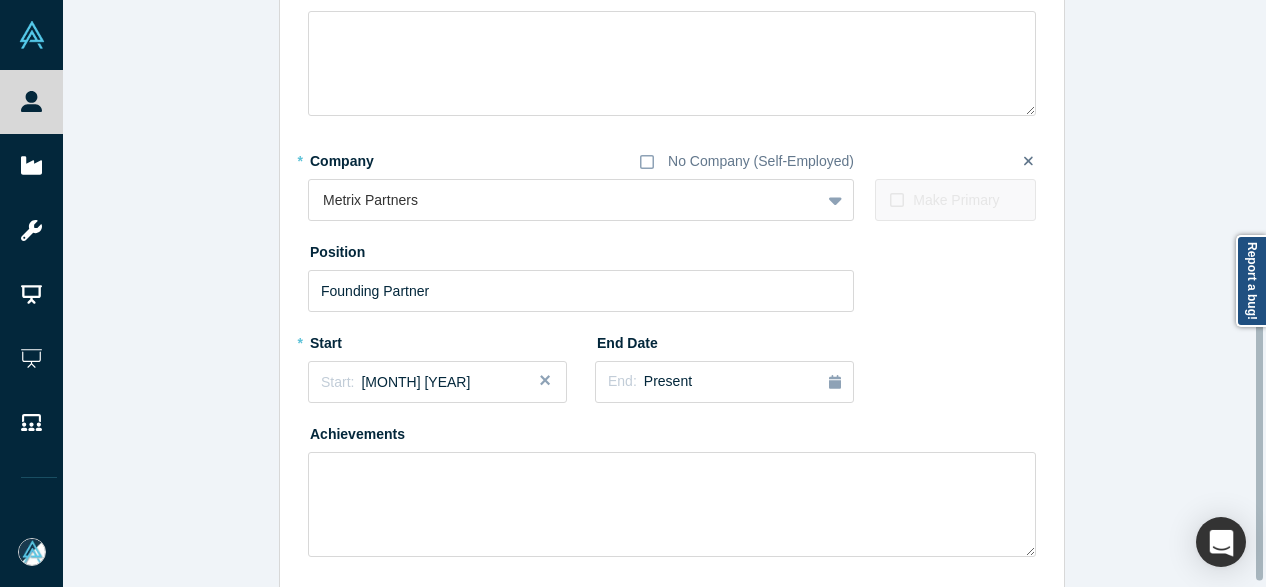scroll, scrollTop: 554, scrollLeft: 0, axis: vertical 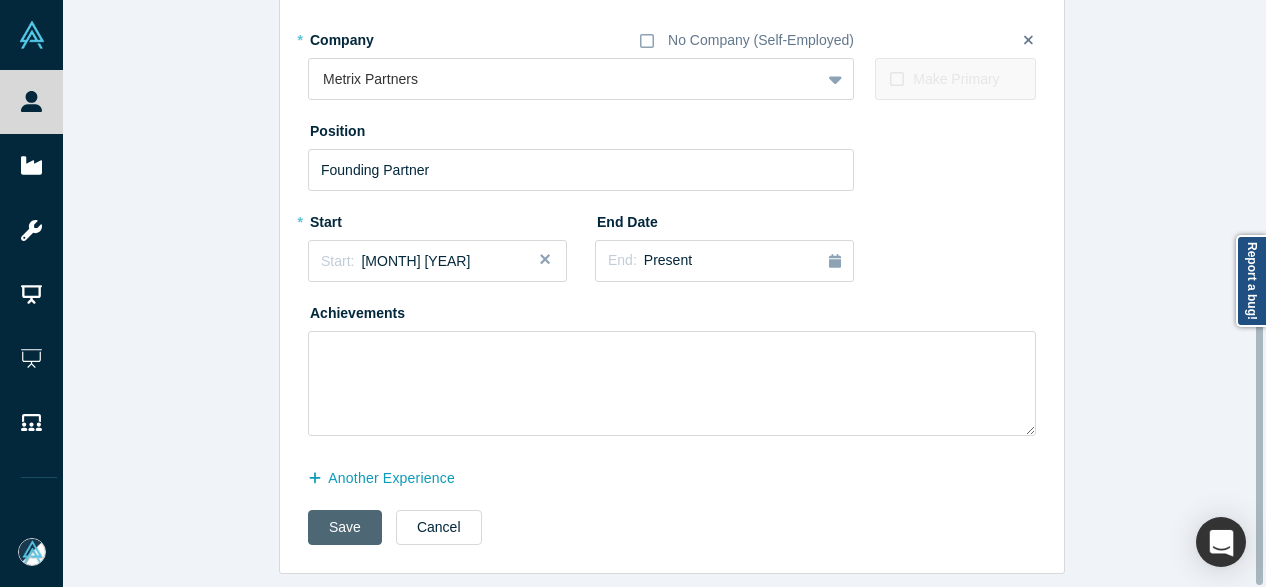 click on "Save" at bounding box center [345, 527] 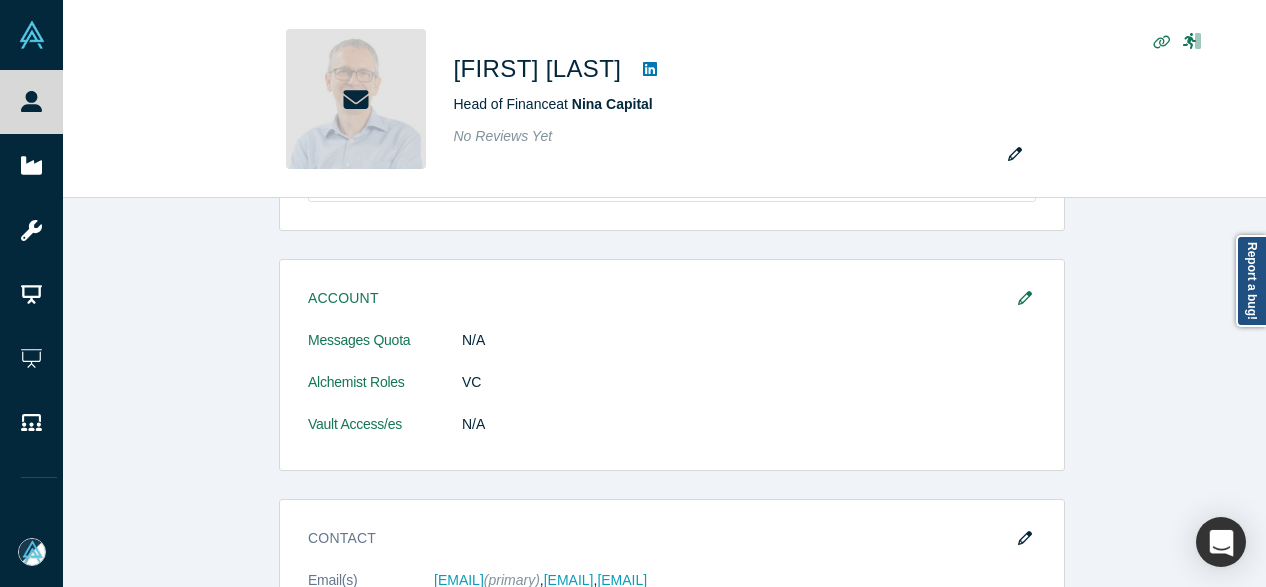 scroll, scrollTop: 500, scrollLeft: 0, axis: vertical 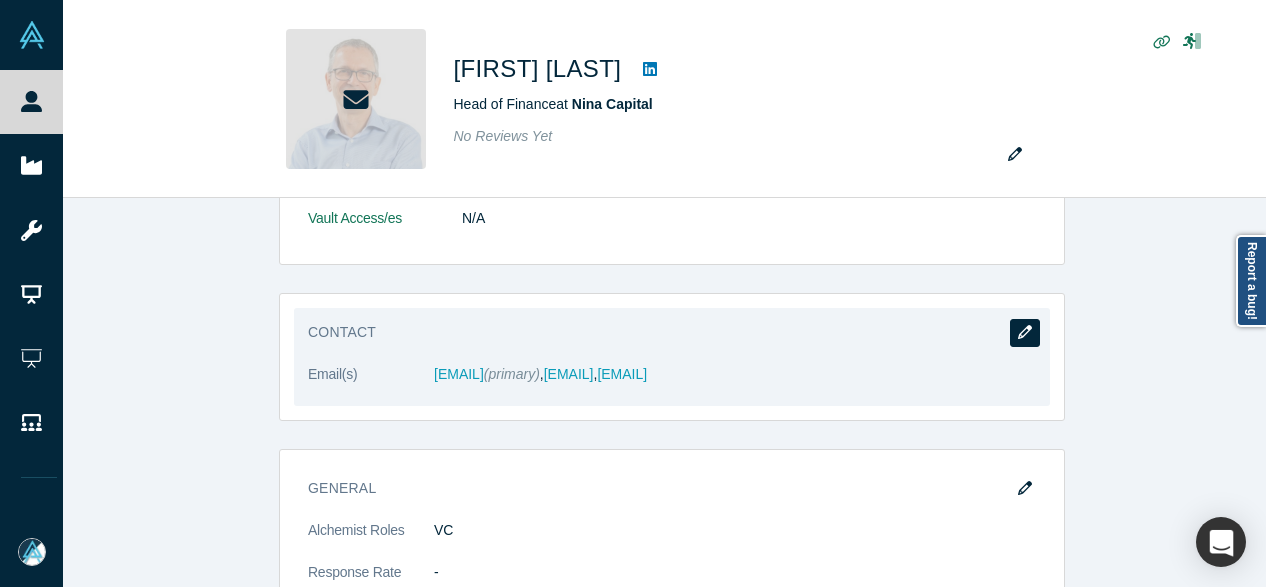 click at bounding box center [1025, 333] 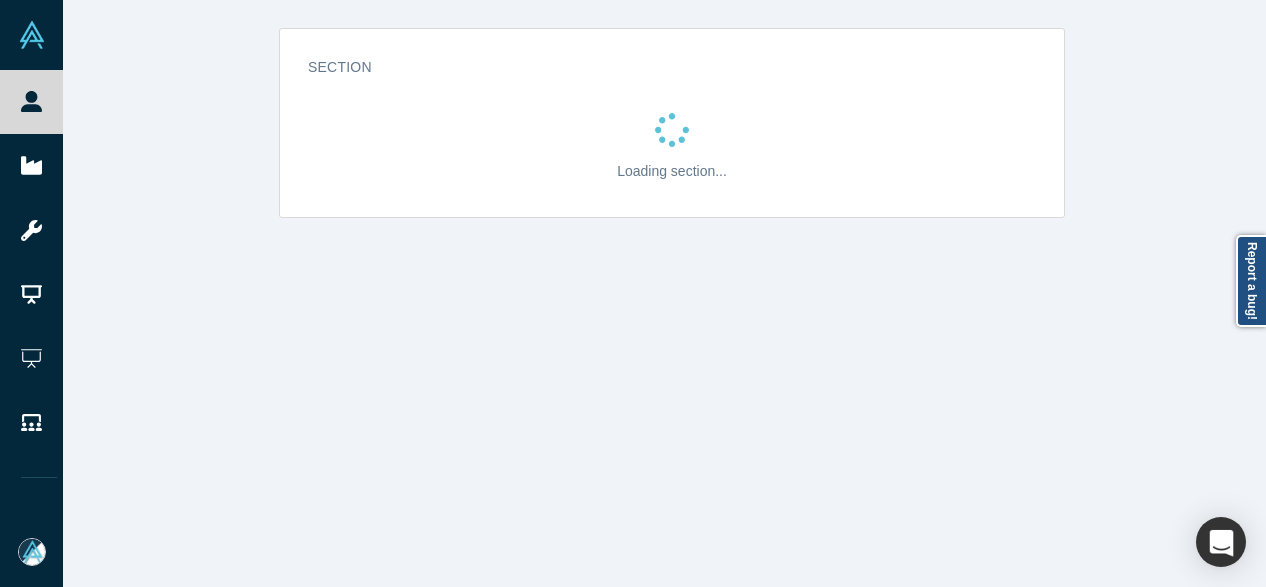 scroll, scrollTop: 0, scrollLeft: 0, axis: both 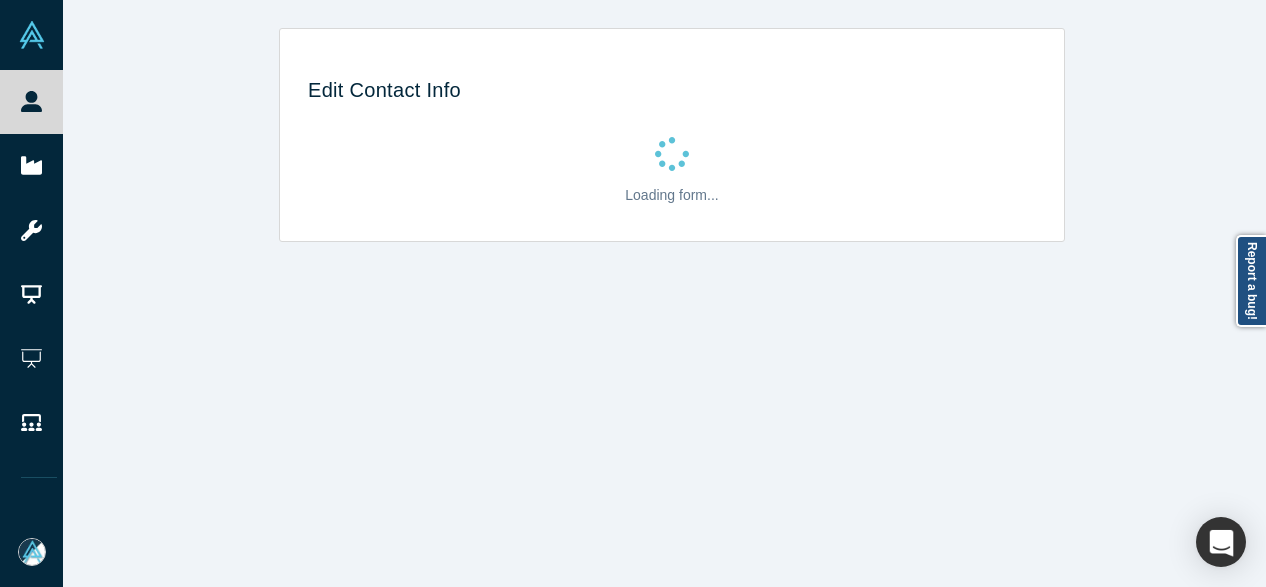 select on "US" 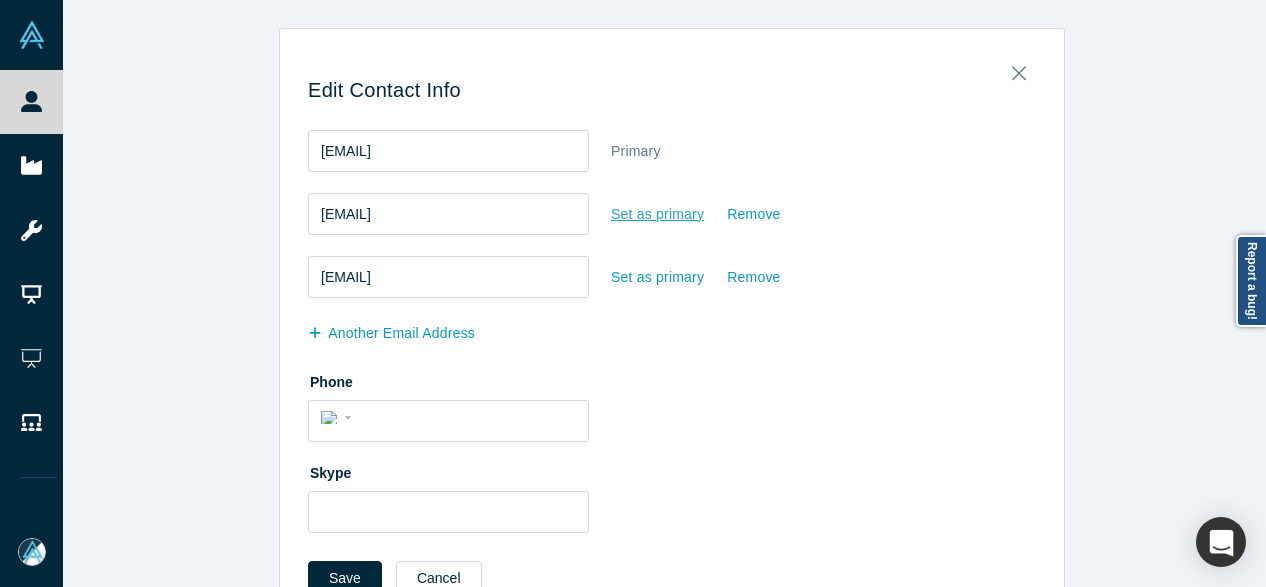 click on "Set as primary" at bounding box center [657, 214] 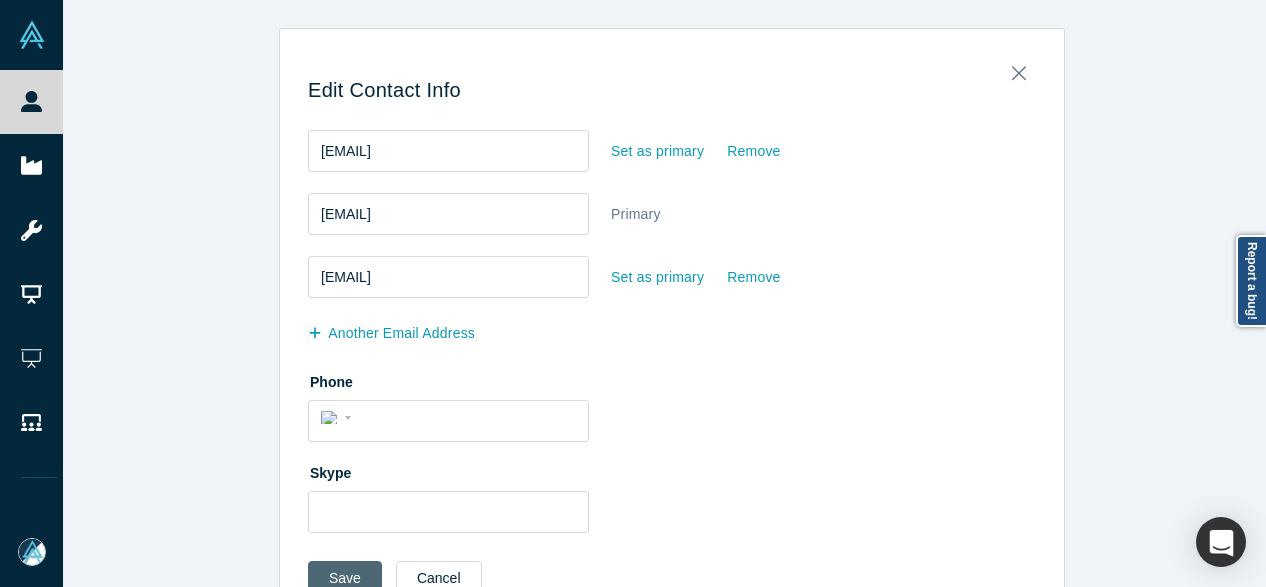 click on "Save" at bounding box center (345, 578) 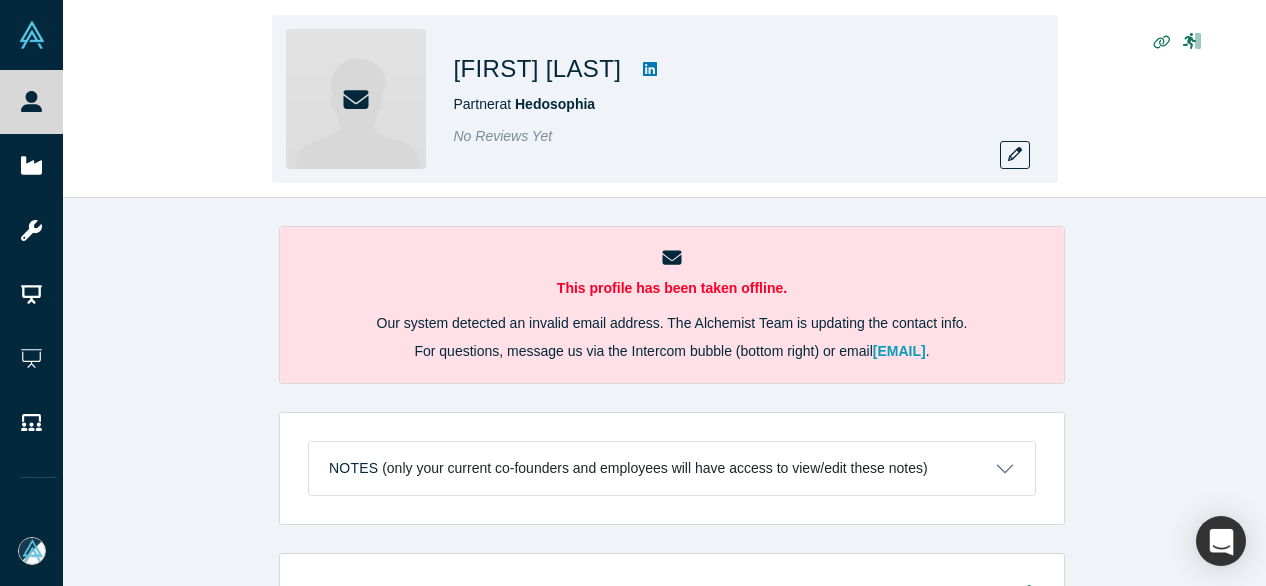 scroll, scrollTop: 0, scrollLeft: 0, axis: both 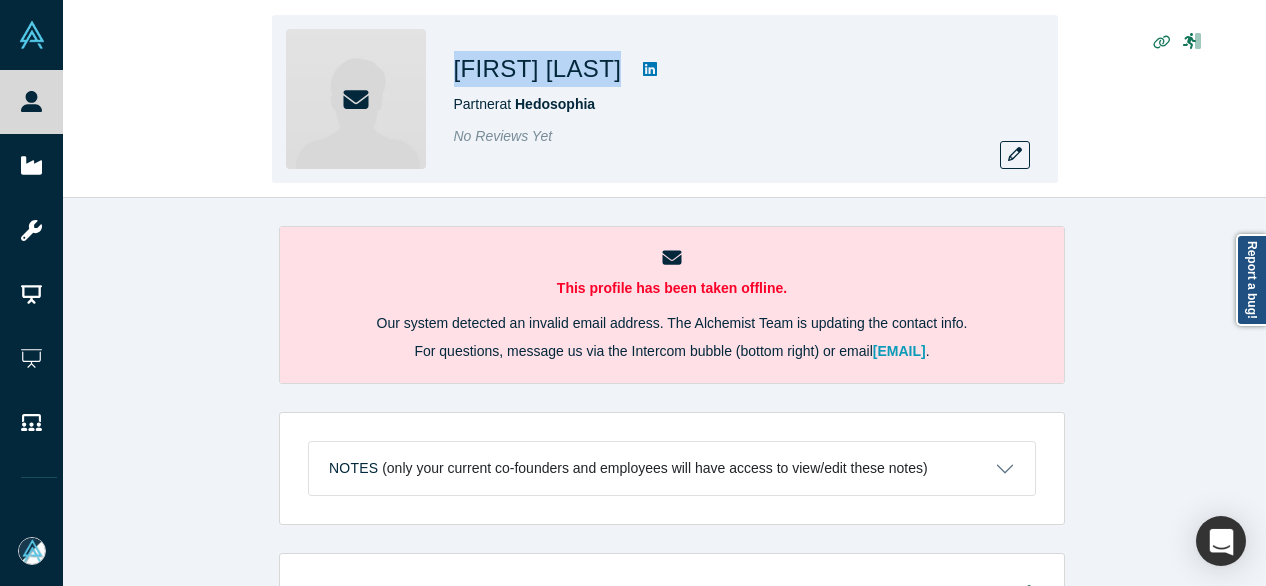 drag, startPoint x: 451, startPoint y: 74, endPoint x: 588, endPoint y: 75, distance: 137.00365 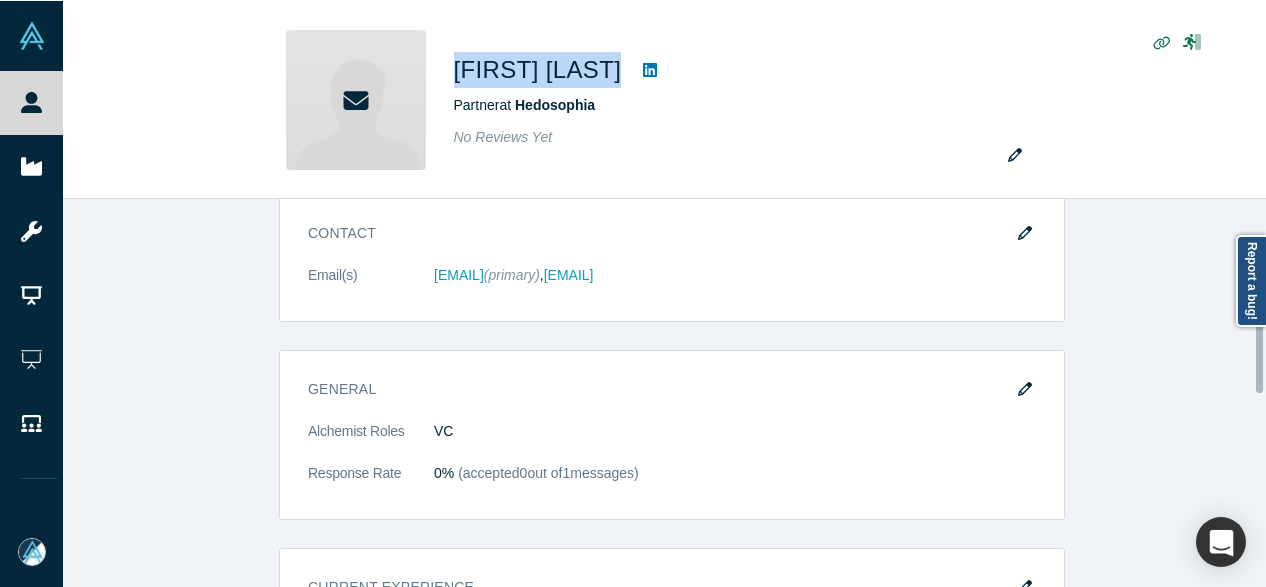 scroll, scrollTop: 800, scrollLeft: 0, axis: vertical 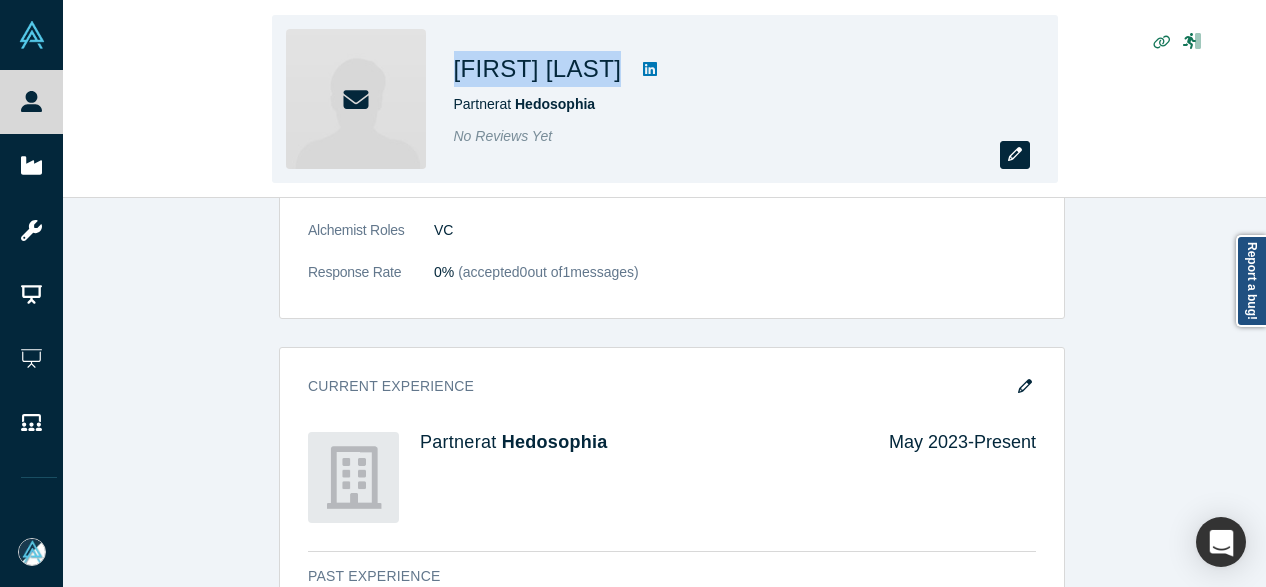 click 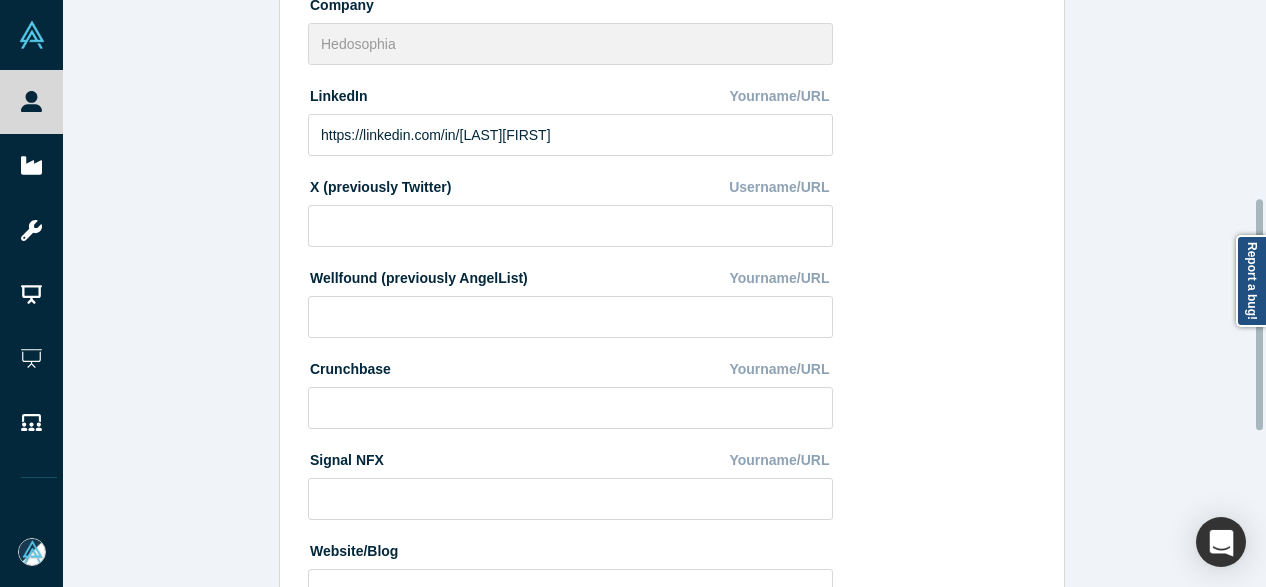 scroll, scrollTop: 894, scrollLeft: 0, axis: vertical 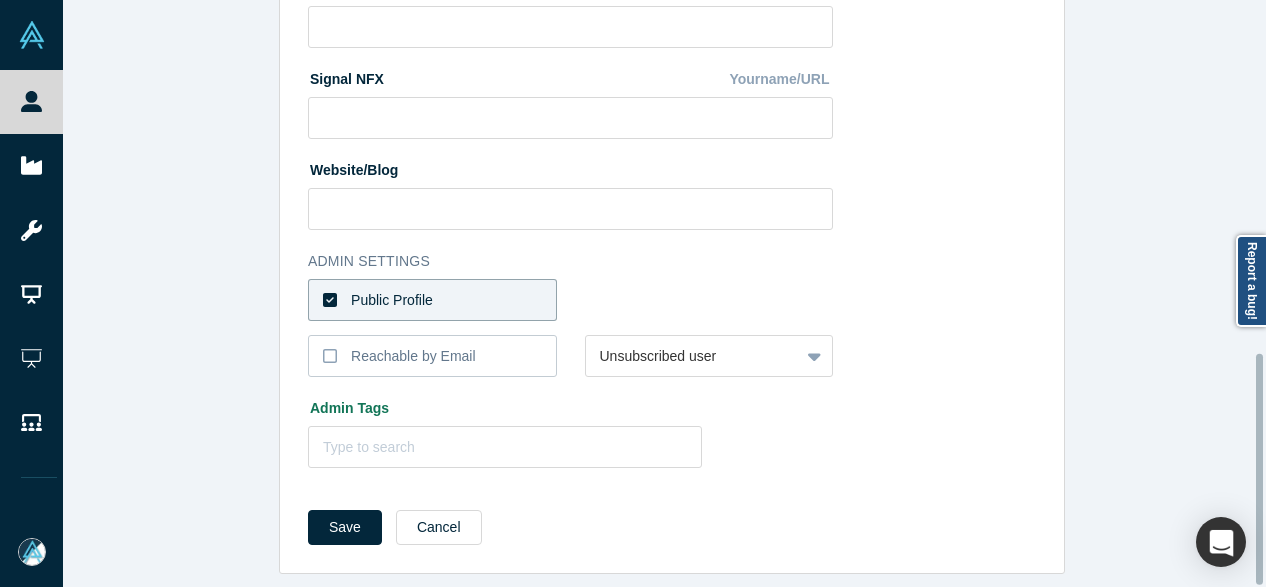 click on "Public Profile" at bounding box center (432, 300) 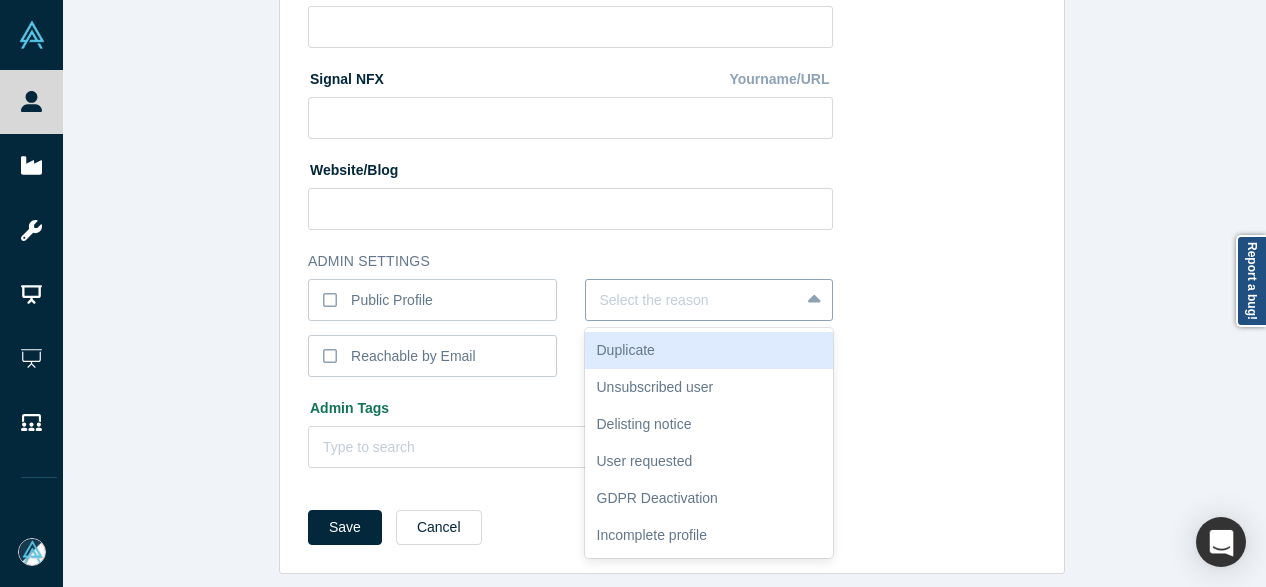 click at bounding box center [693, 300] 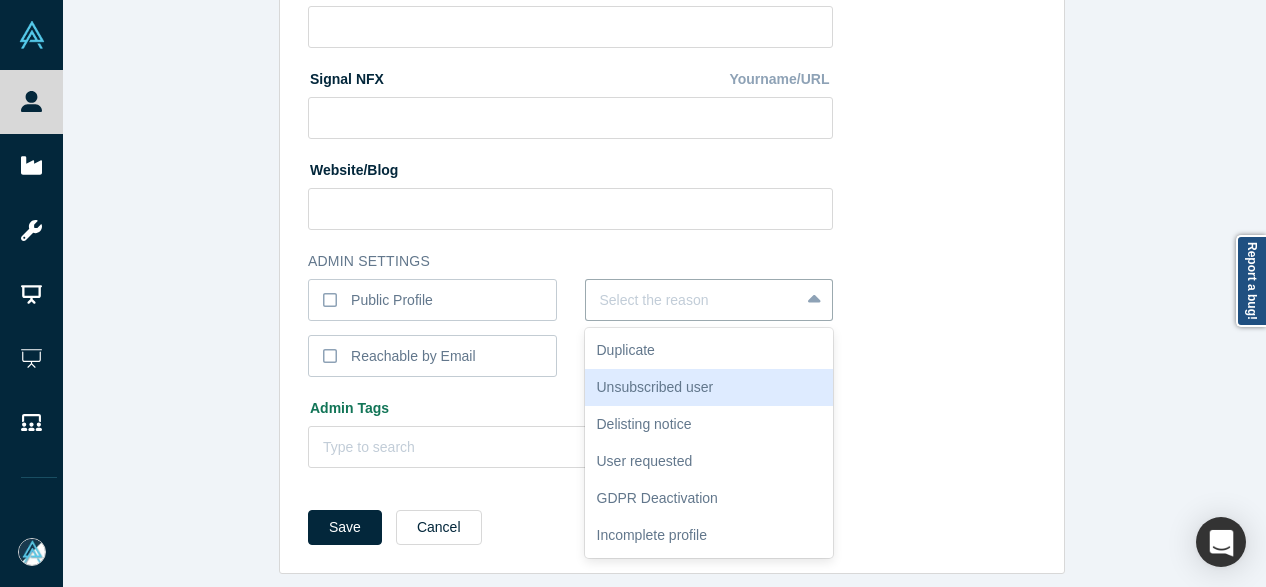 click on "Unsubscribed user" at bounding box center [709, 387] 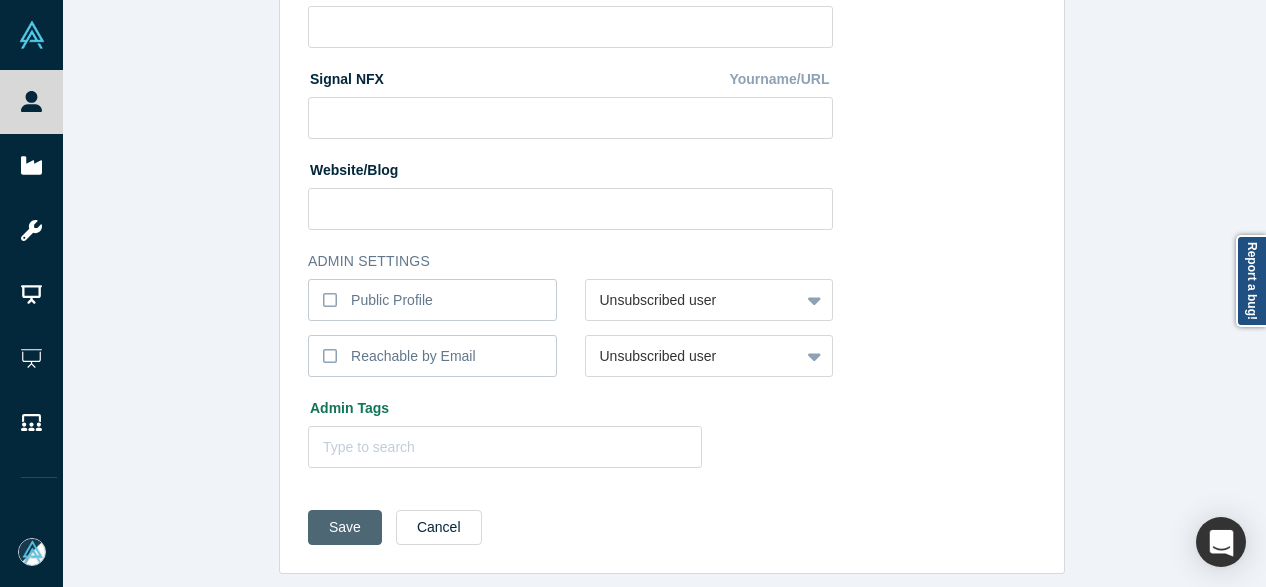 click on "Save" at bounding box center (345, 527) 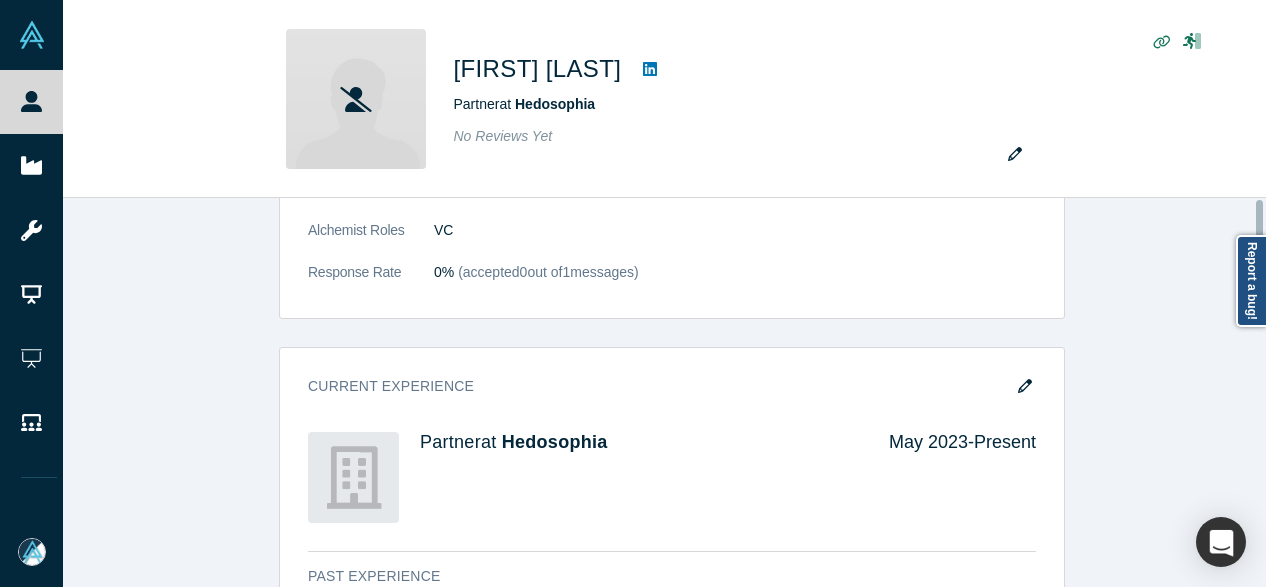 scroll, scrollTop: 0, scrollLeft: 0, axis: both 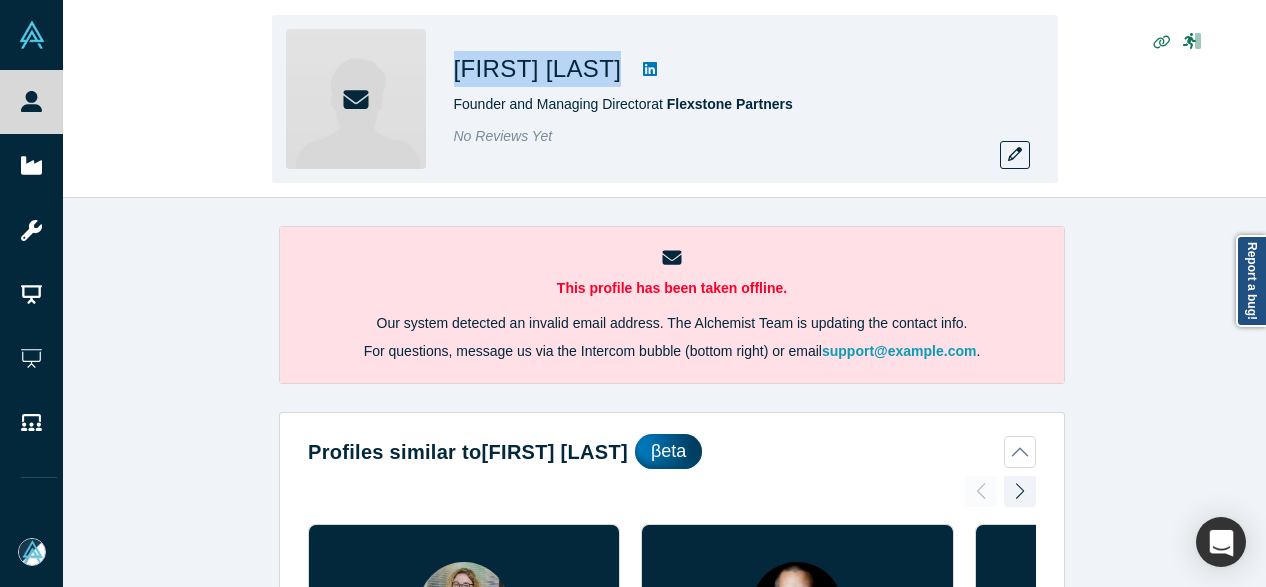 click on "Jimmy Hsu Founder and Managing Director  at   Flexstone Partners No Reviews Yet" at bounding box center [665, 99] 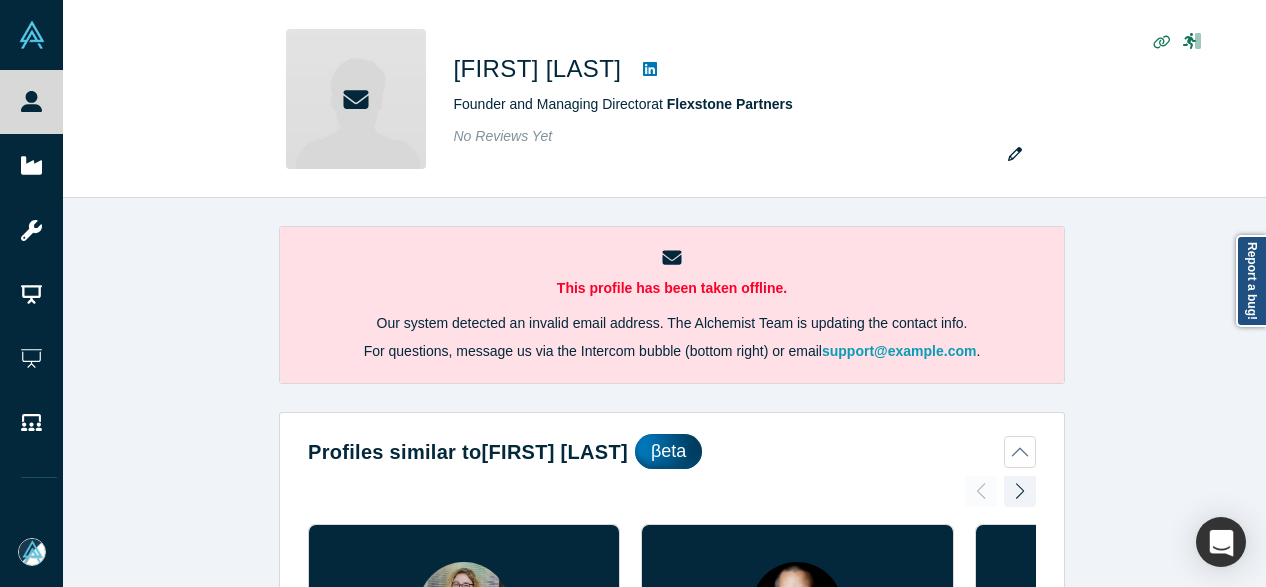 click on "This profile has been taken offline. Our system detected an invalid email address. The Alchemist Team is updating the contact info. For questions, message us via the Intercom bubble (bottom right) or email  support@alchemistaccelerator.com . Profiles similar to  Jimmy Hsu βeta Jocelyn Goldfein ( 24 ) Managing Director VC Similar  topic of focus Analytics · AI (Artificial Intelligence) · Logistics · Security · B2B (Business-to-Business) · Big Data · Enterprise ·  … Open Profile Calvin Chin No Reviews Yet Managing Partner  VC · Mentor Similar  topic of focus AI (Artificial Intelligence) · Biotech (Biotechnology) · Mobility · Robotics · Electronics · ML (Machine Learning) · En … Open Profile Li Lin No Reviews Yet Venture Partner Strategic Investor · Channel Partner · Angel · Mentor · VC Similar  topic of focus Deep Tech (Deep Technology) Open Profile Erik Bruckner No Reviews Yet General Partner VC · Angel Similar  topic of focus Space · Deep Tech (Deep Technology) · Frontier Partner VC" at bounding box center [672, 400] 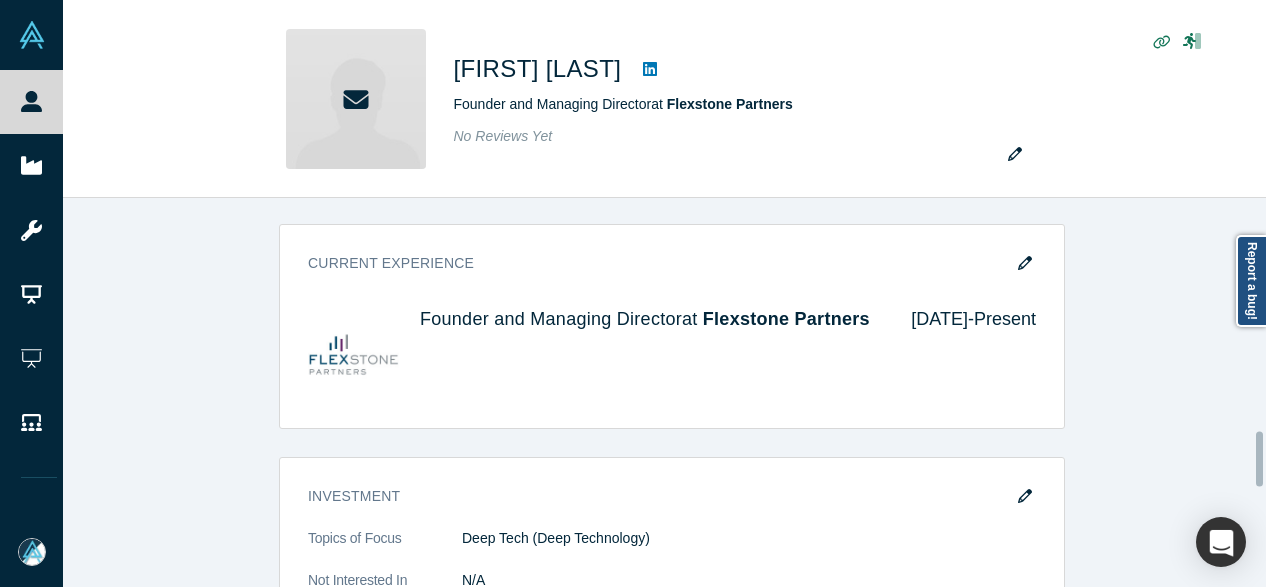 scroll, scrollTop: 1700, scrollLeft: 0, axis: vertical 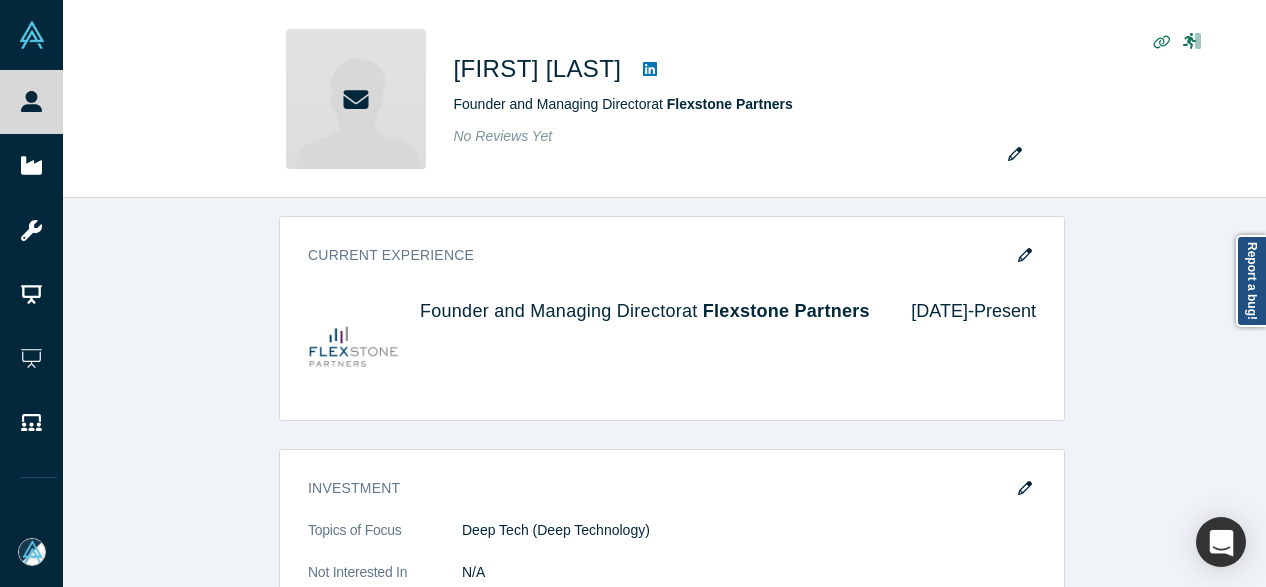 drag, startPoint x: 1013, startPoint y: 253, endPoint x: 554, endPoint y: 334, distance: 466.09225 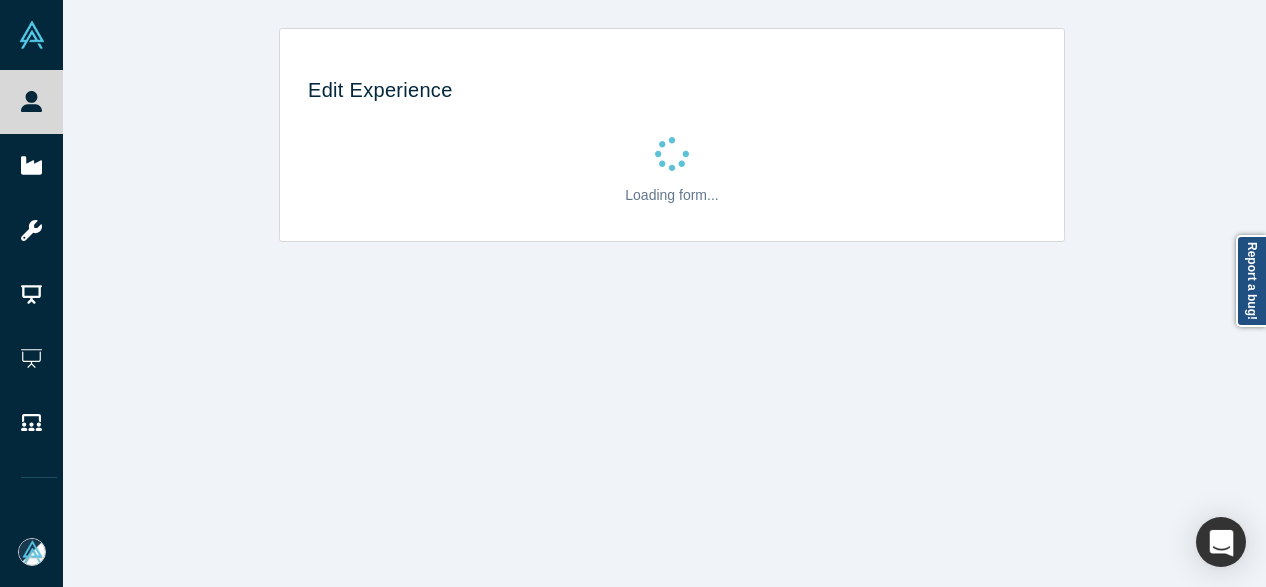 scroll, scrollTop: 0, scrollLeft: 0, axis: both 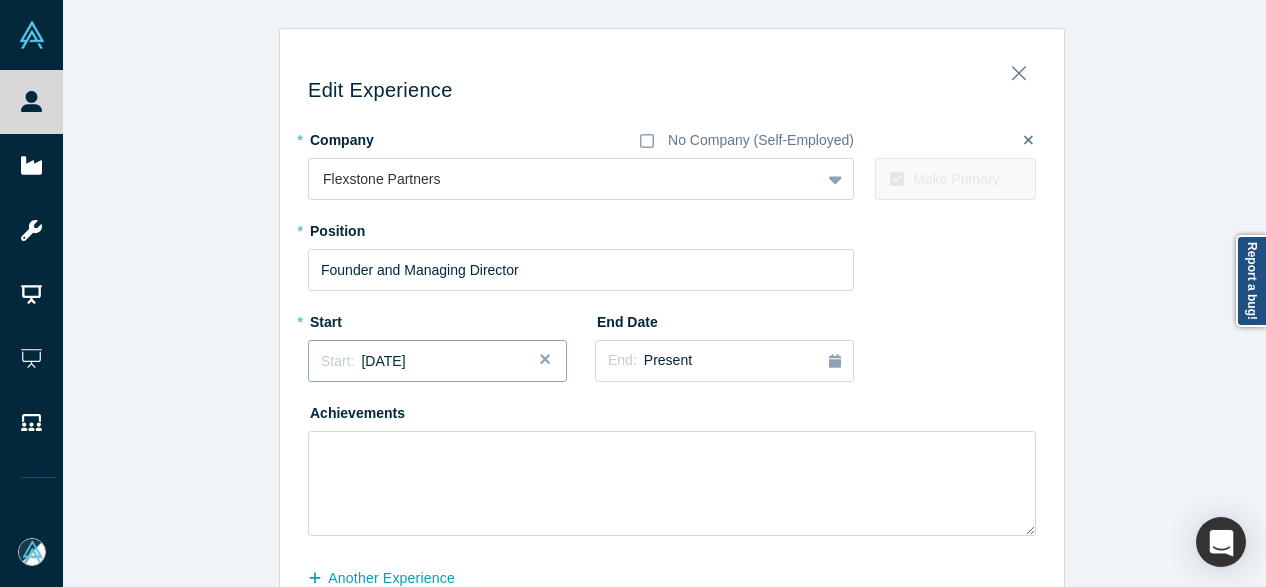 click on "December 2018" at bounding box center [383, 361] 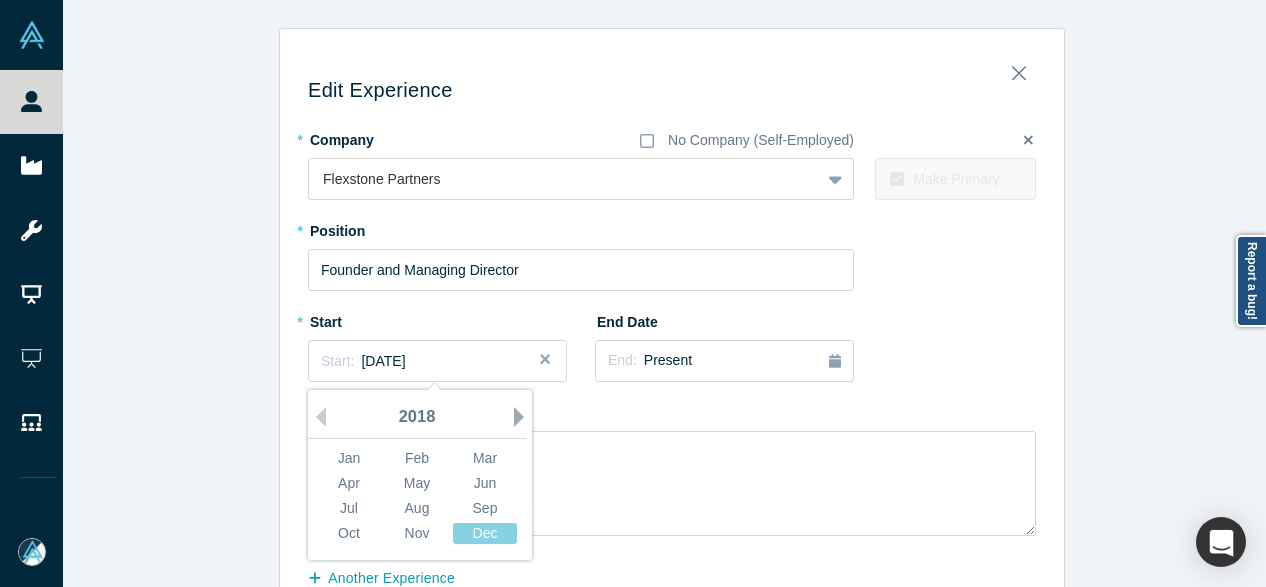 click on "Next Year" at bounding box center [524, 417] 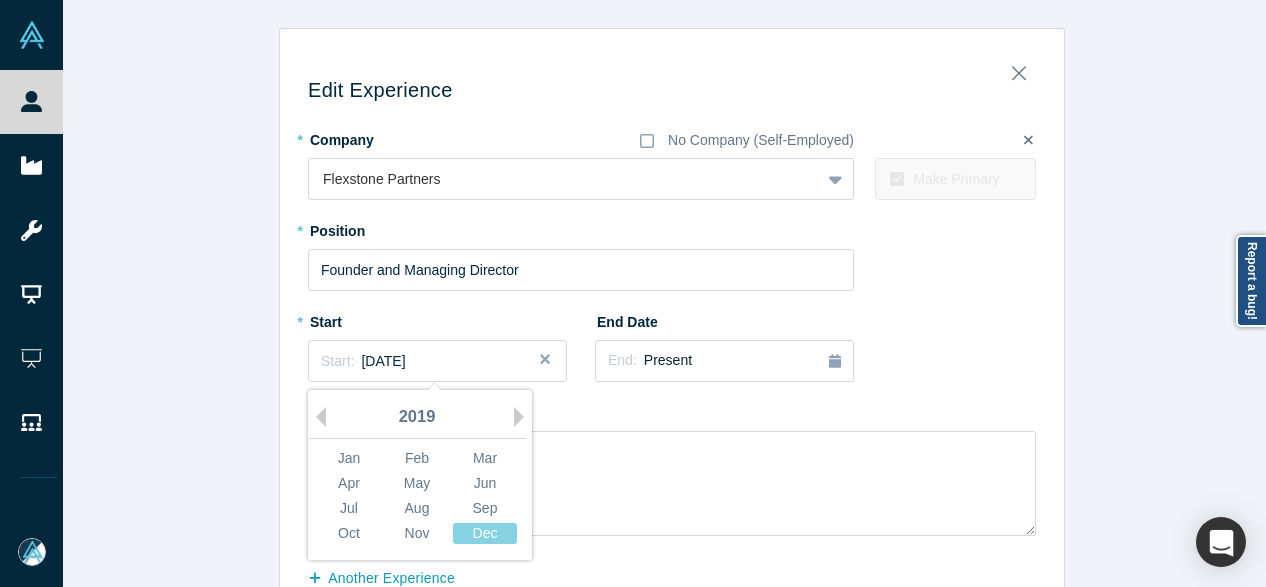 drag, startPoint x: 508, startPoint y: 416, endPoint x: 502, endPoint y: 425, distance: 10.816654 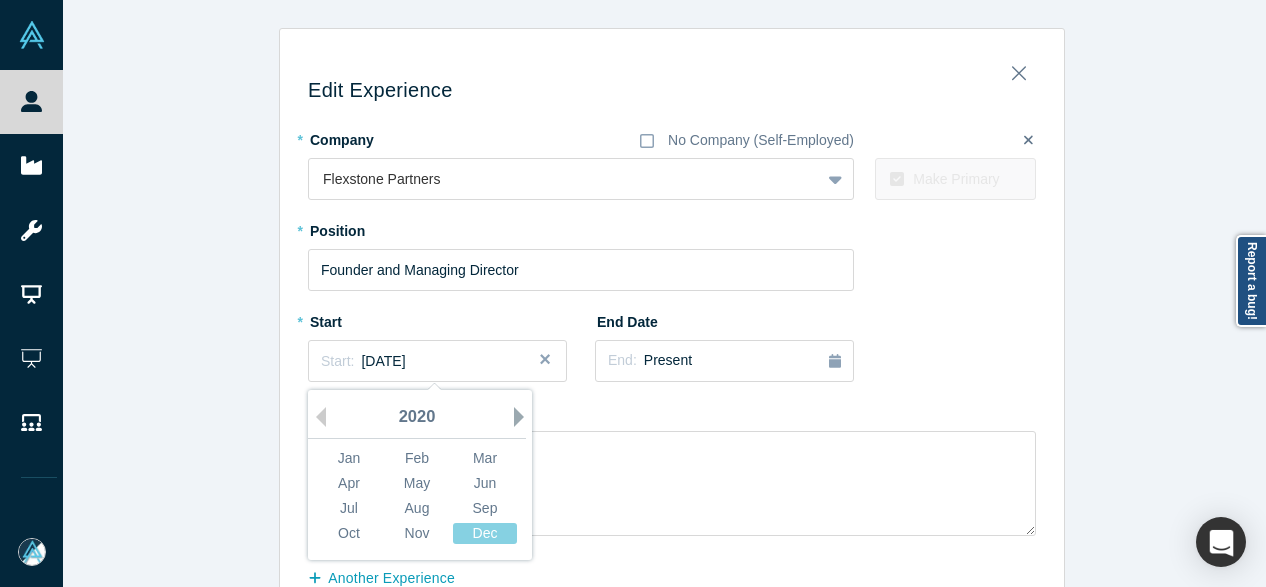 click on "Next Year" at bounding box center [524, 417] 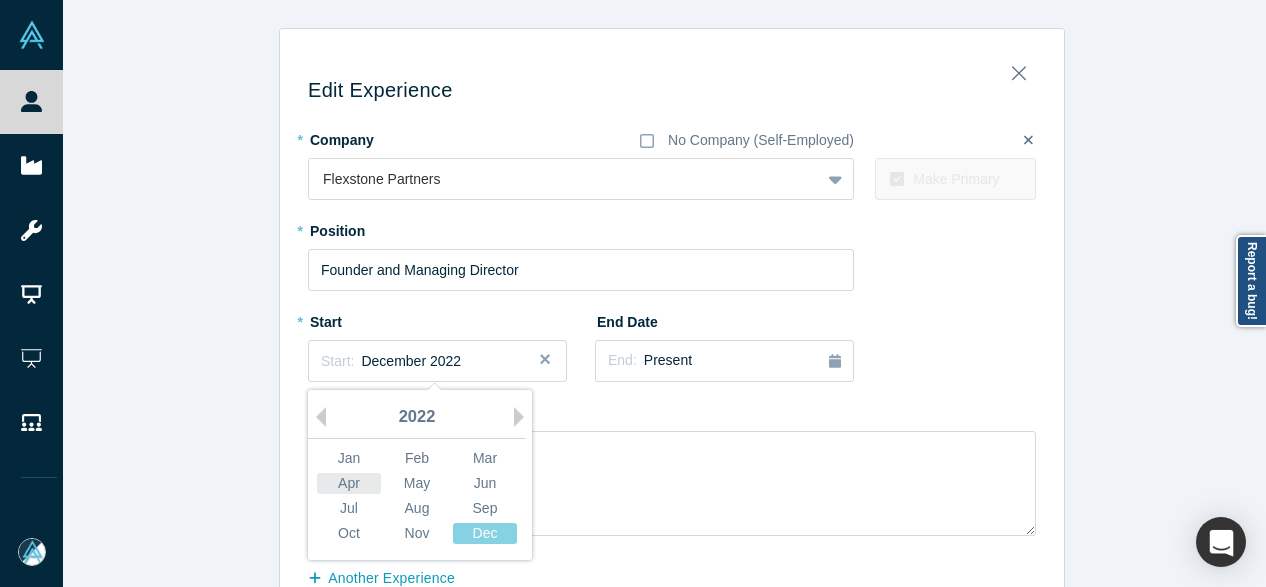 click on "Apr" at bounding box center (349, 483) 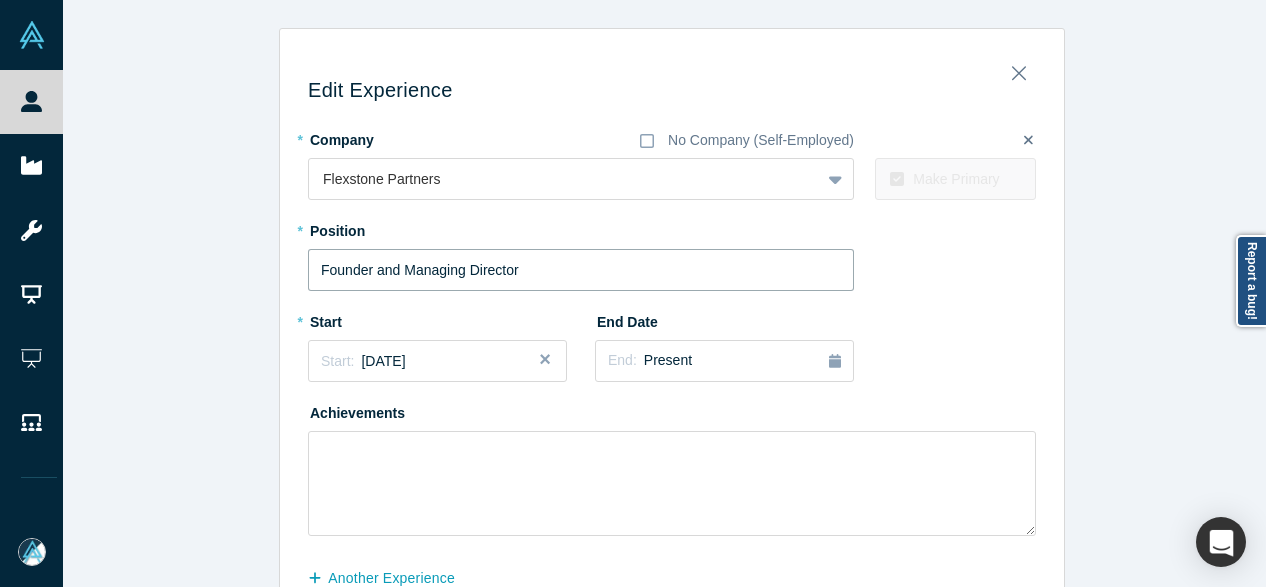 drag, startPoint x: 543, startPoint y: 269, endPoint x: 262, endPoint y: 267, distance: 281.0071 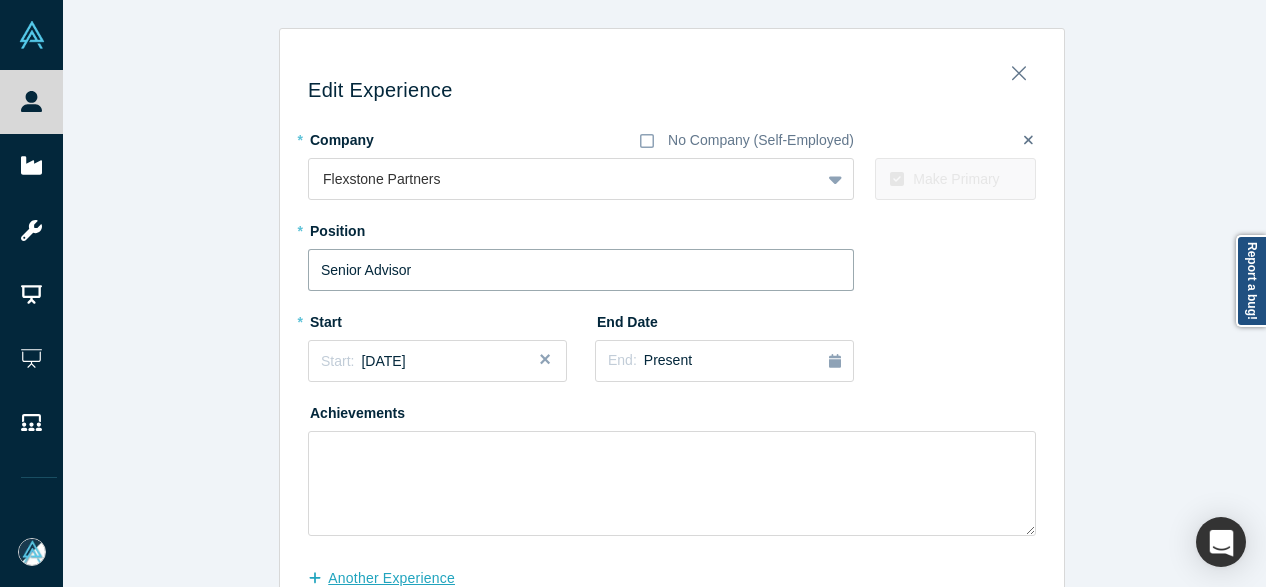 type on "Senior Advisor" 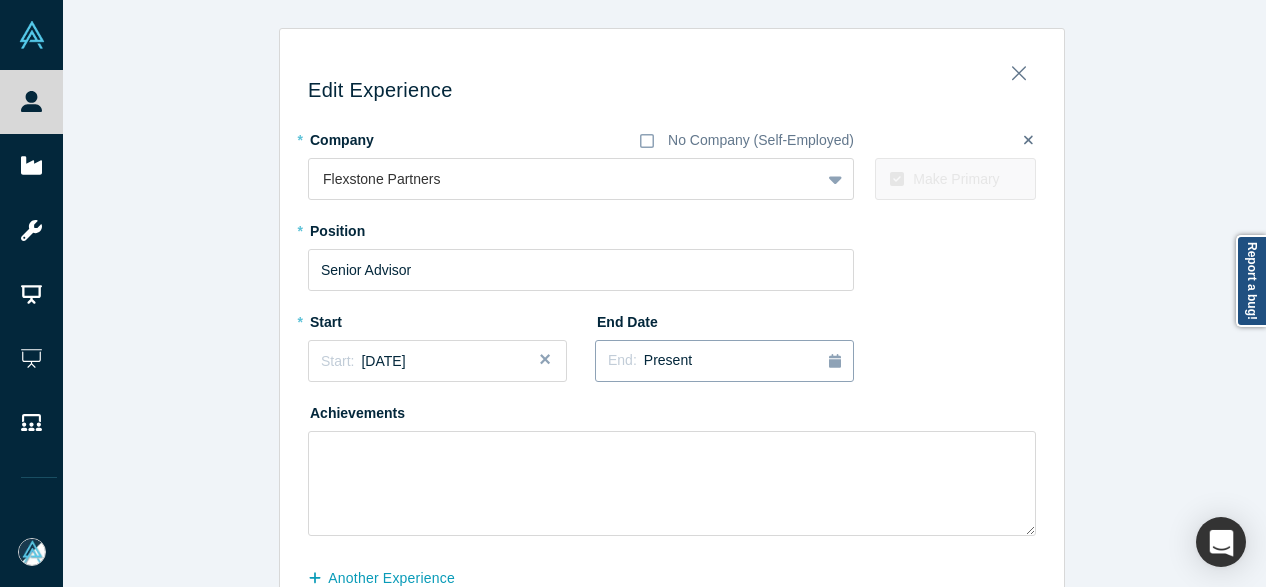 click on "End: Present" at bounding box center [724, 361] 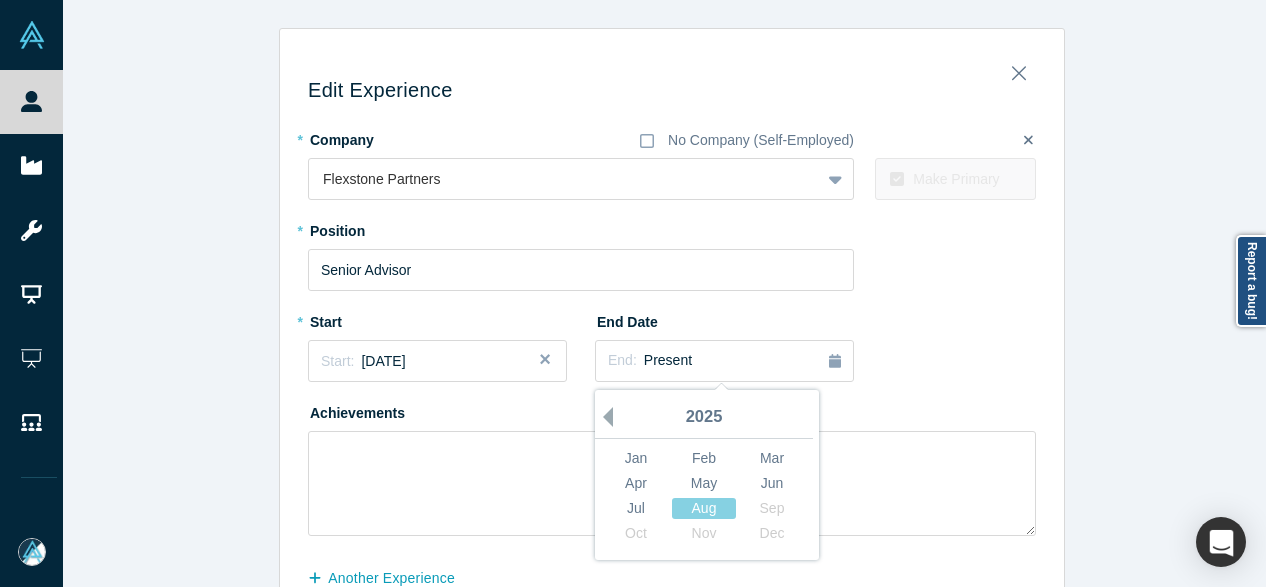 click on "Previous Year" at bounding box center (603, 417) 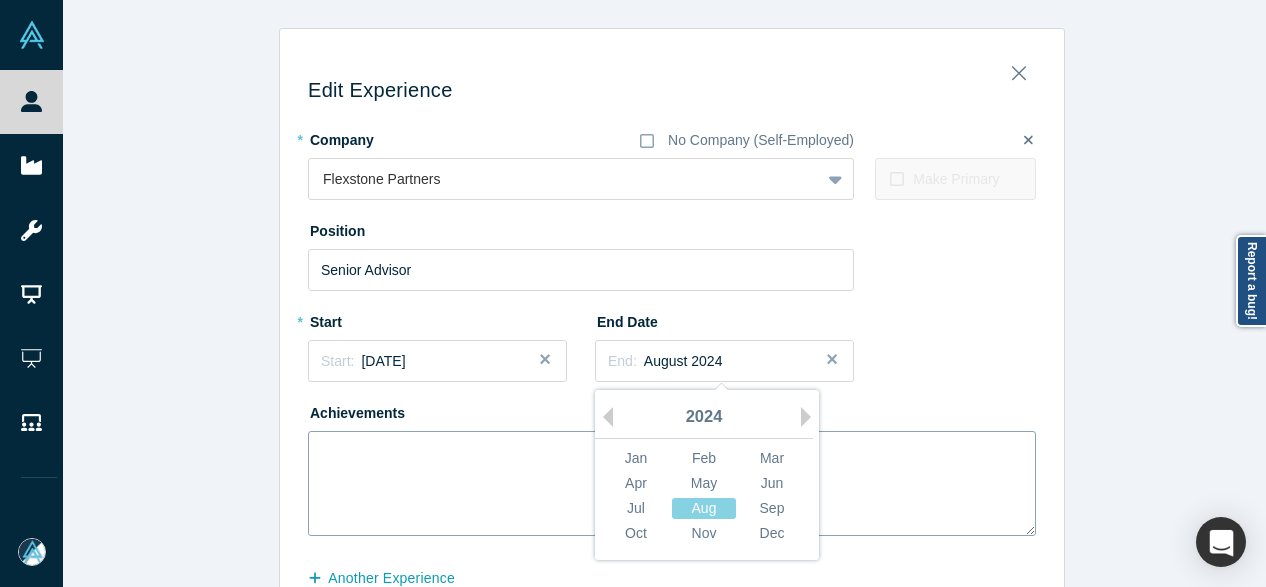 click on "Sep" at bounding box center (772, 508) 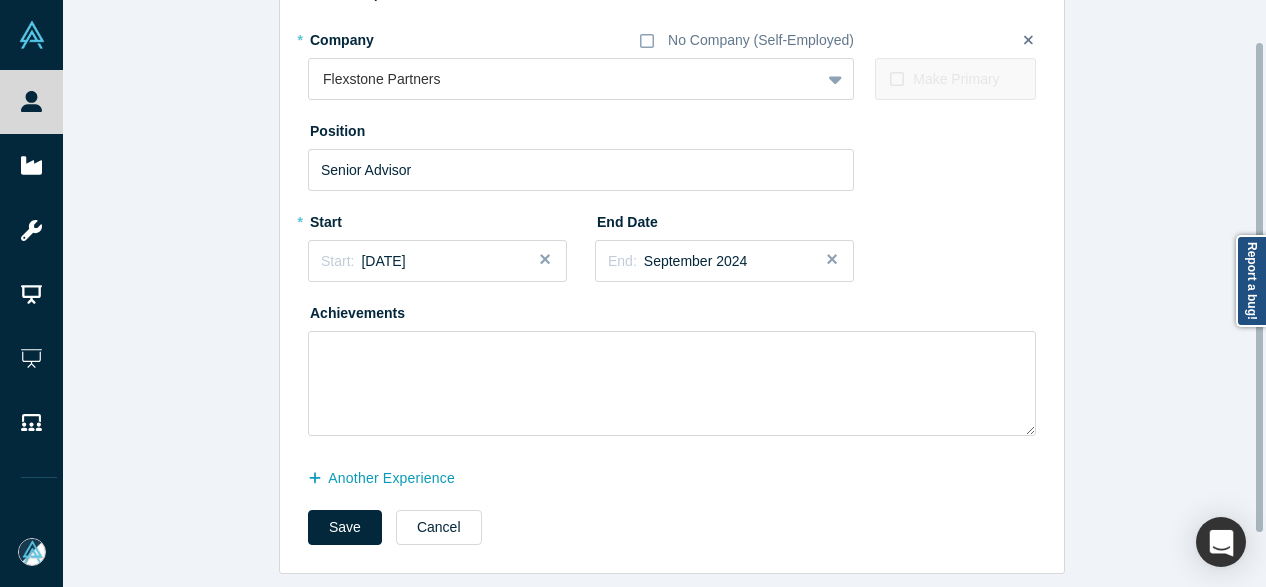 scroll, scrollTop: 112, scrollLeft: 0, axis: vertical 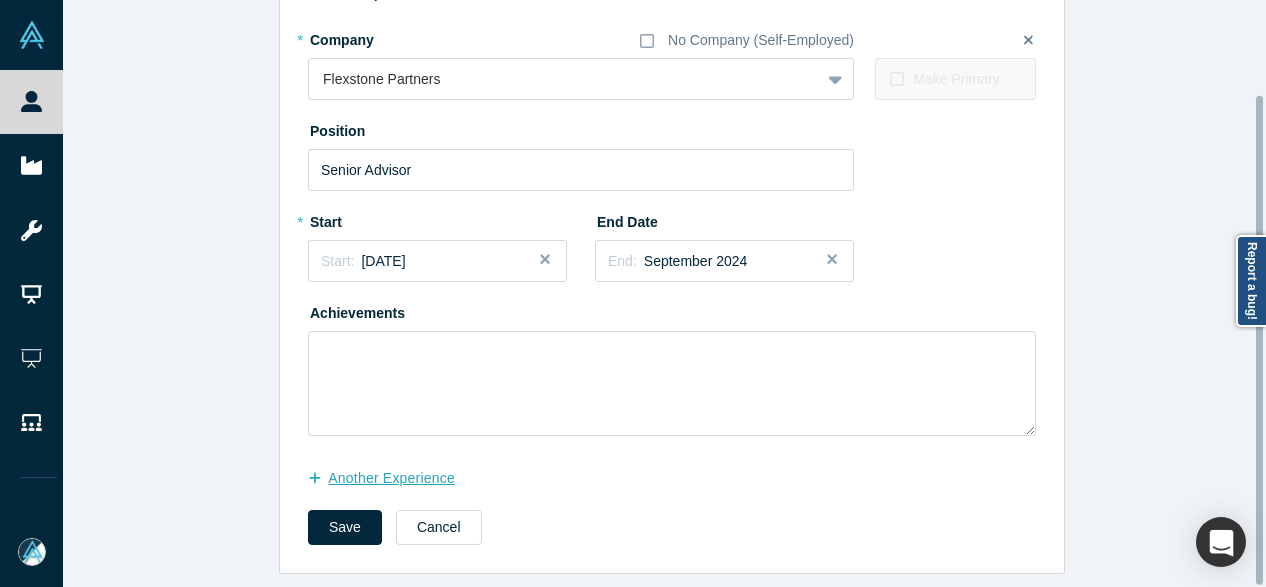 click on "another Experience" at bounding box center (392, 478) 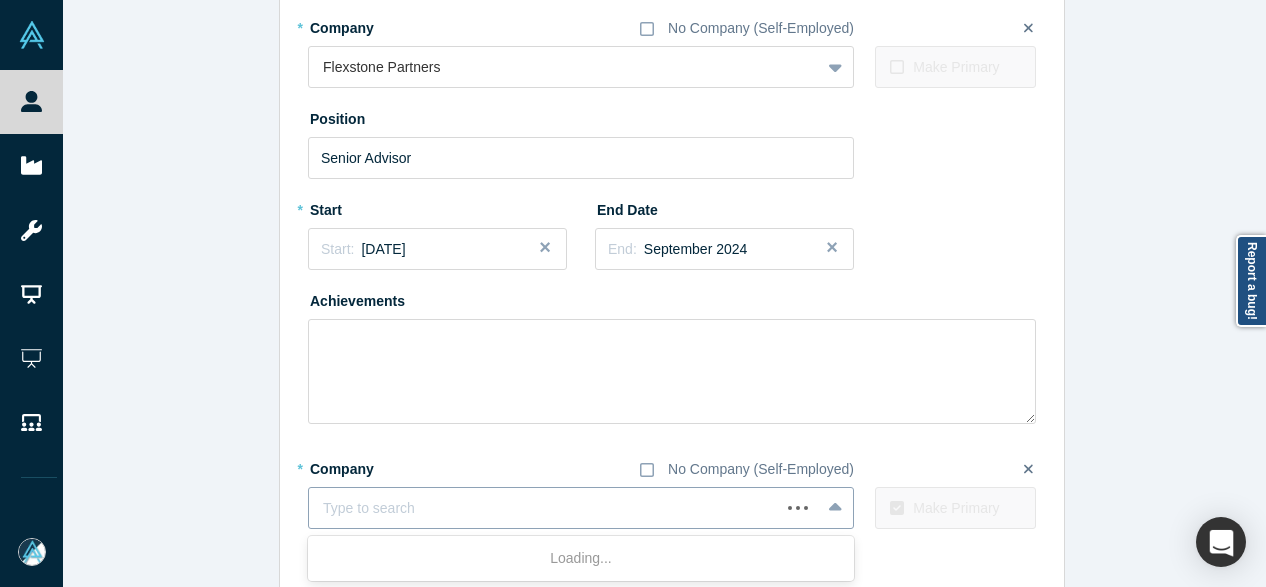 click at bounding box center [544, 508] 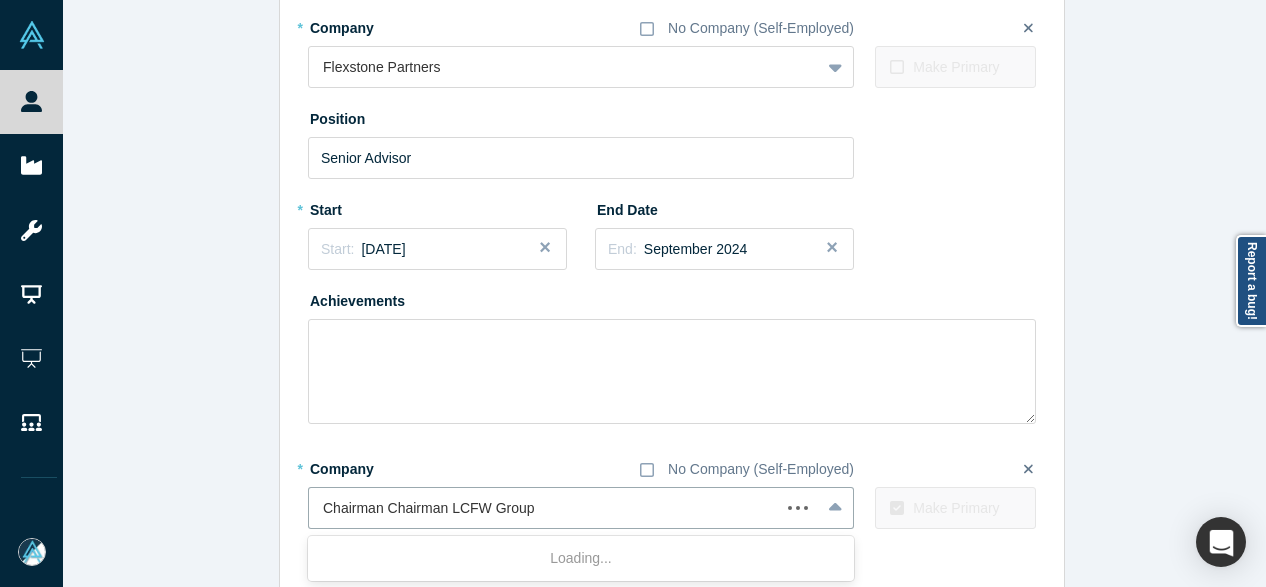 drag, startPoint x: 441, startPoint y: 511, endPoint x: 278, endPoint y: 513, distance: 163.01227 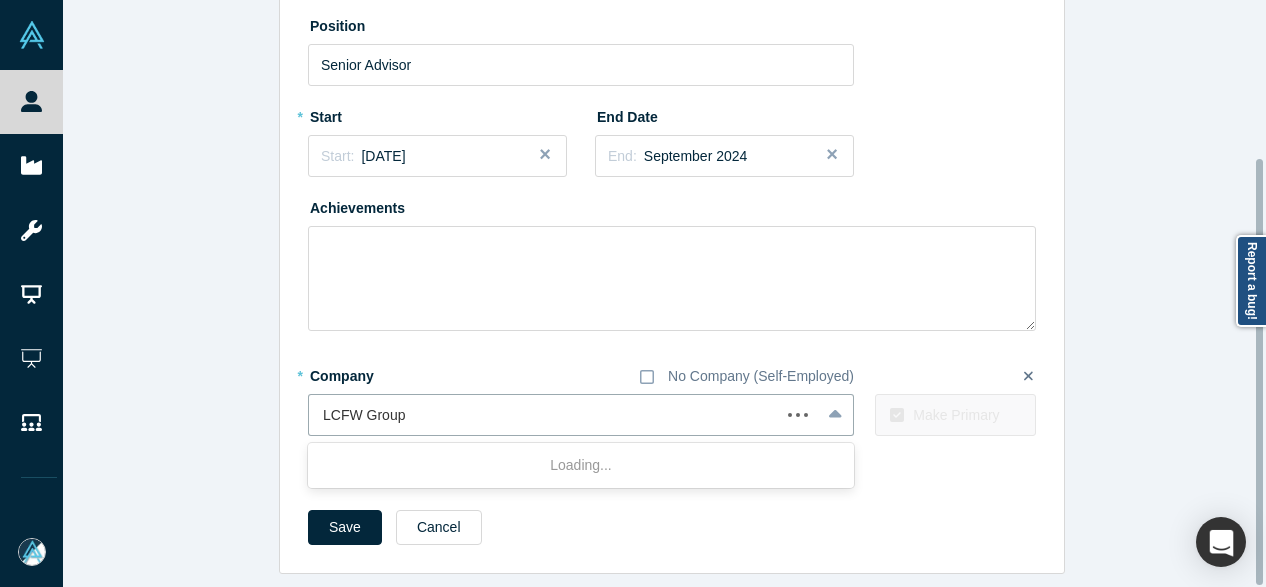 scroll, scrollTop: 218, scrollLeft: 0, axis: vertical 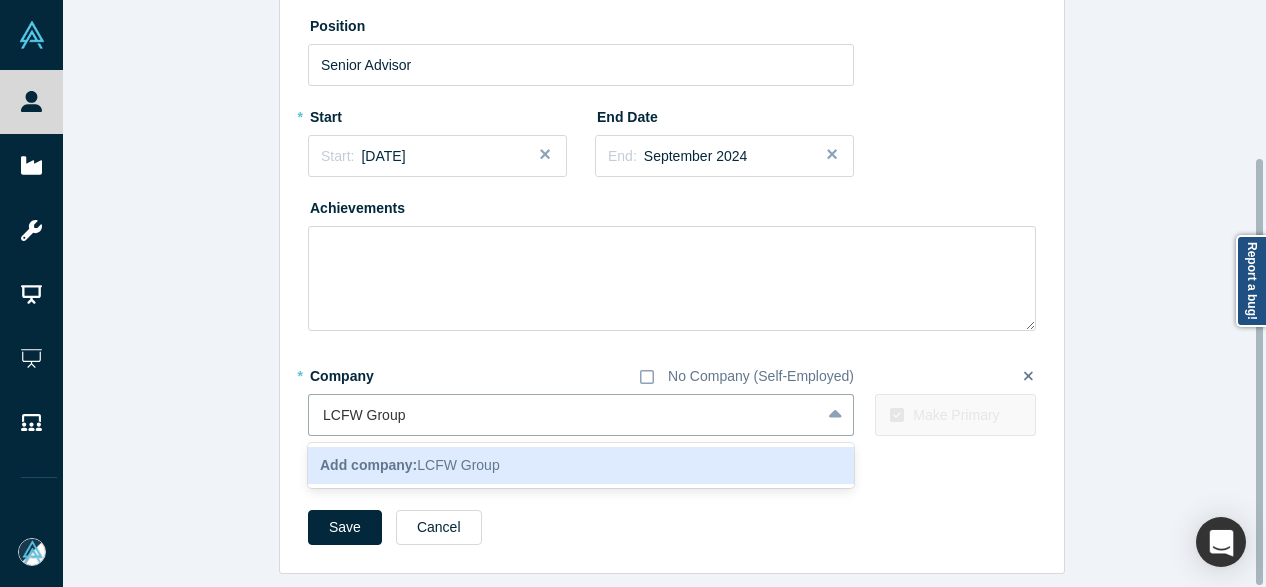 click on "Add company:  LCFW Group" at bounding box center [410, 465] 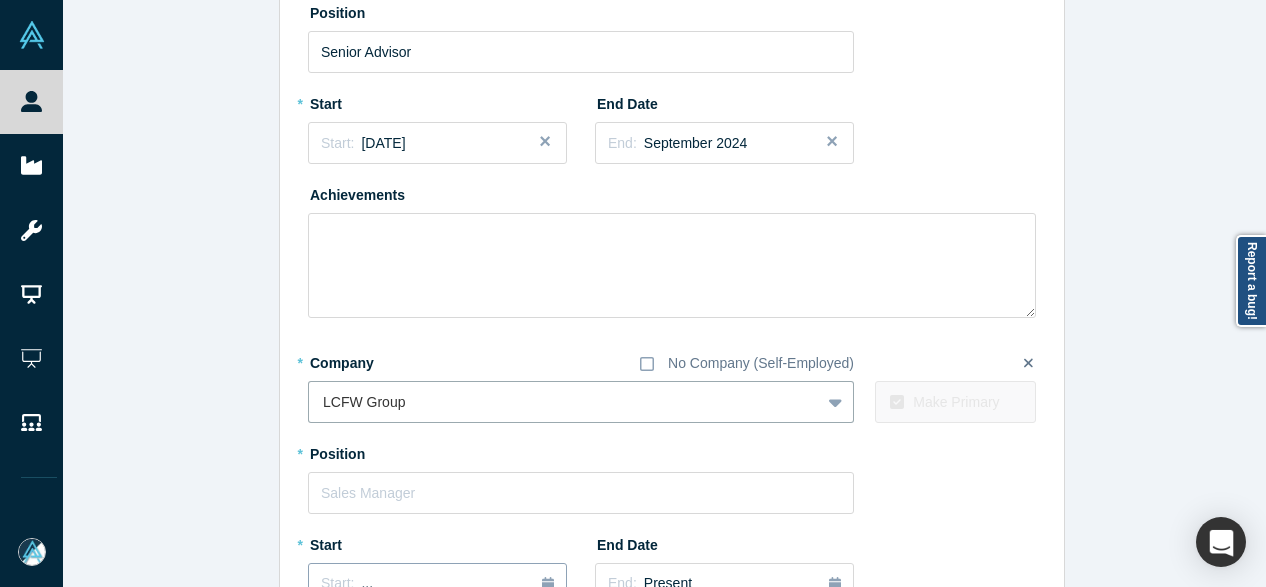 click on "..." at bounding box center (367, 583) 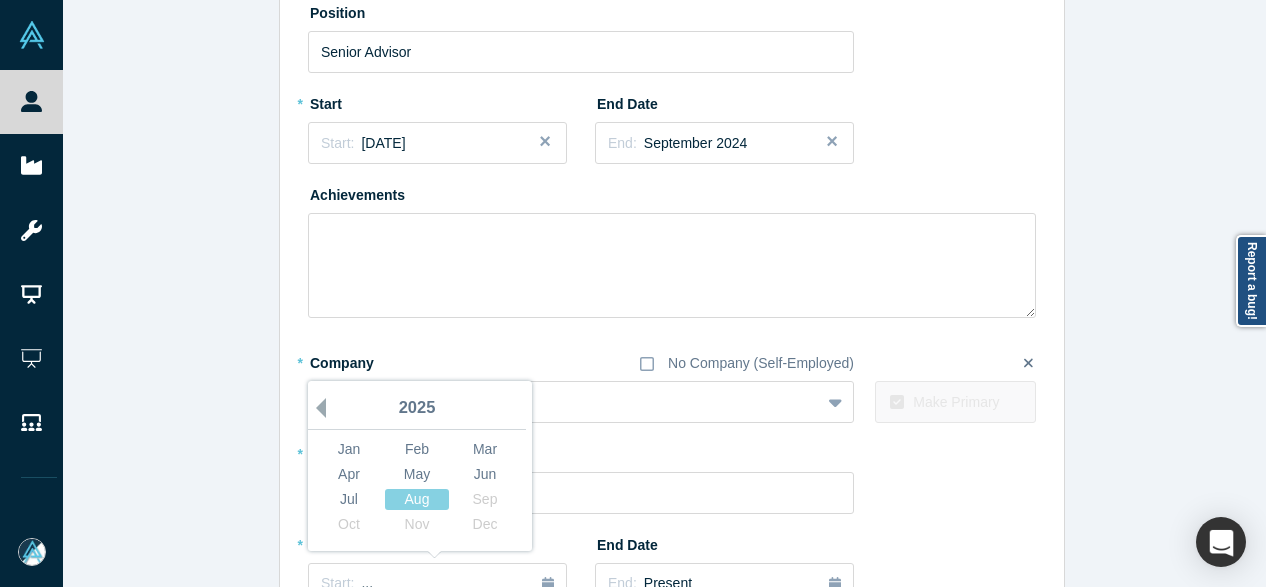 click on "Previous Year" at bounding box center (316, 408) 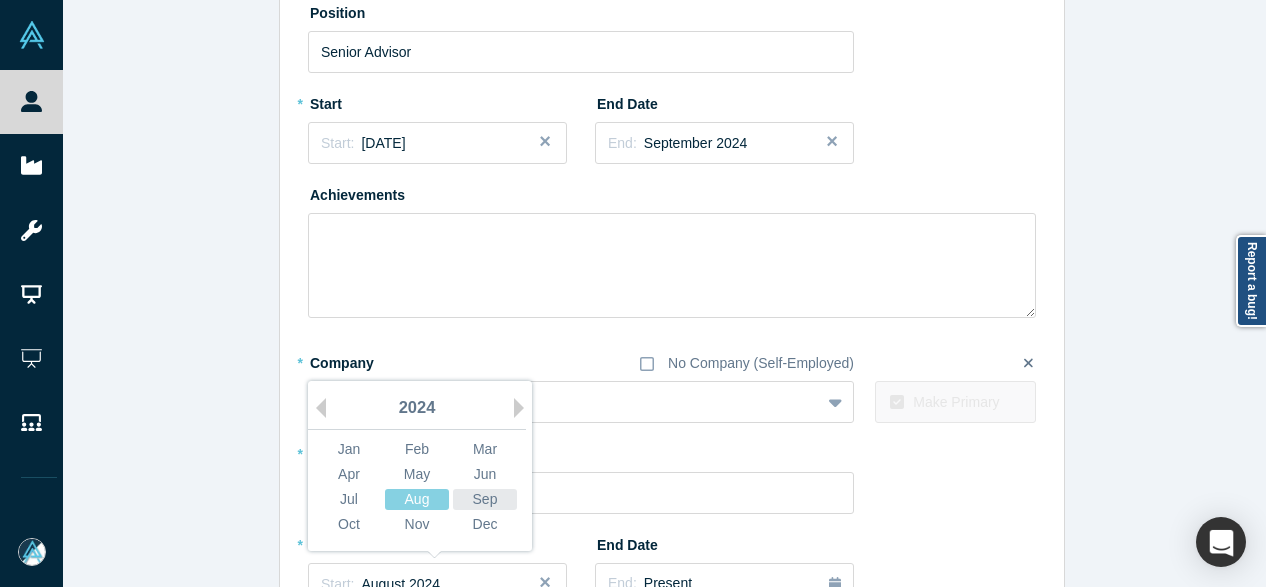 click on "Sep" at bounding box center [485, 499] 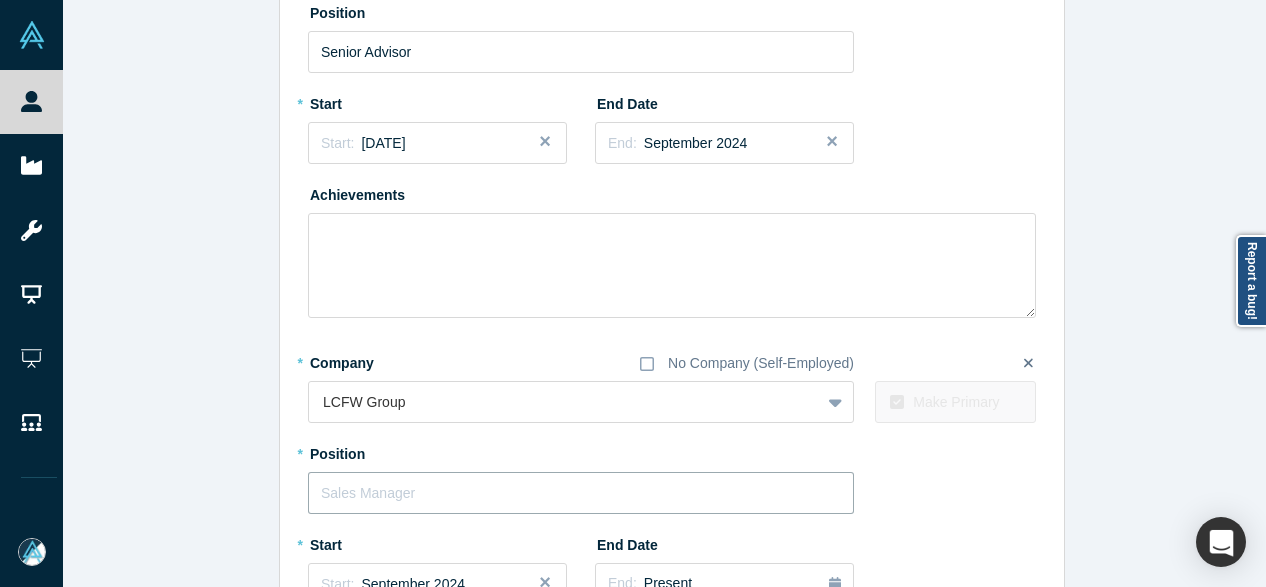 click at bounding box center (581, 493) 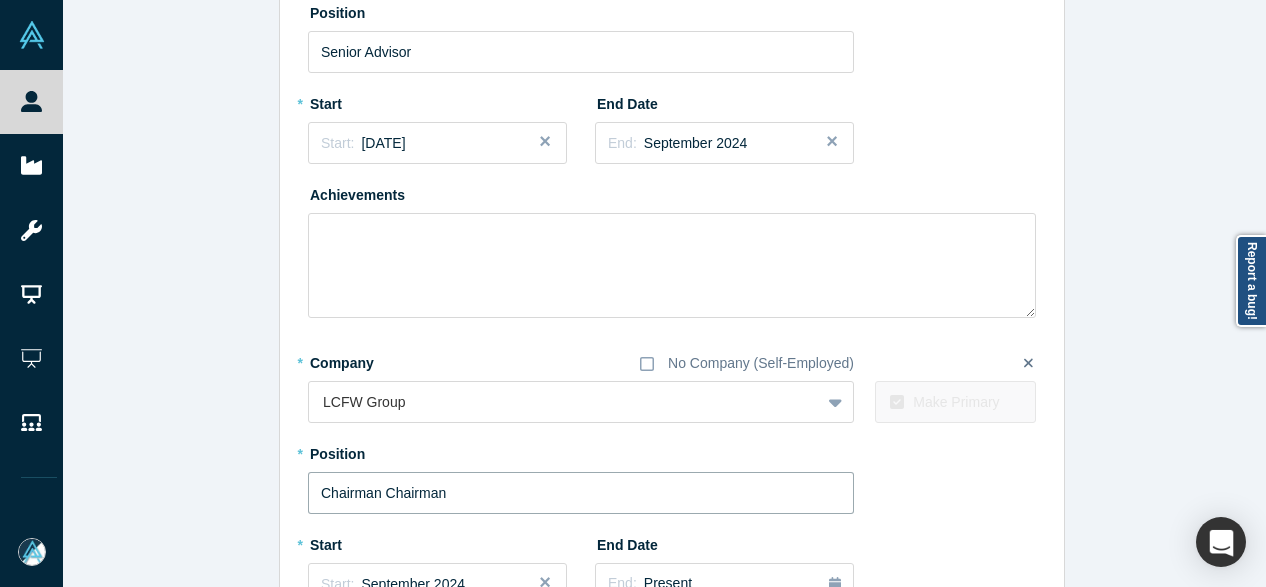 drag, startPoint x: 375, startPoint y: 491, endPoint x: 548, endPoint y: 495, distance: 173.04623 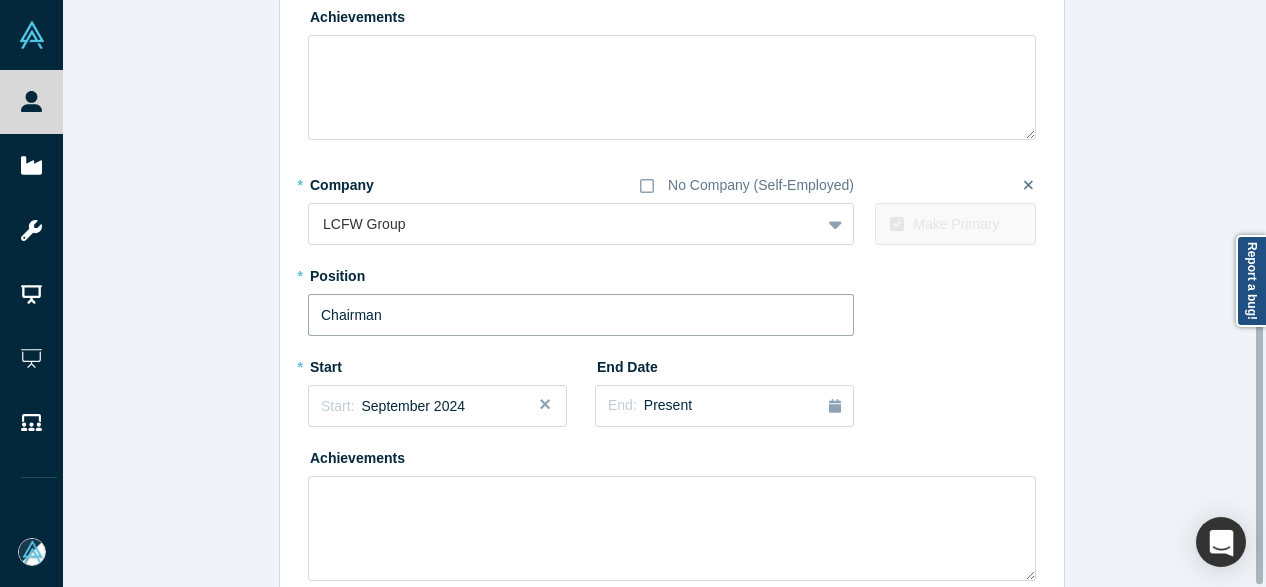scroll, scrollTop: 554, scrollLeft: 0, axis: vertical 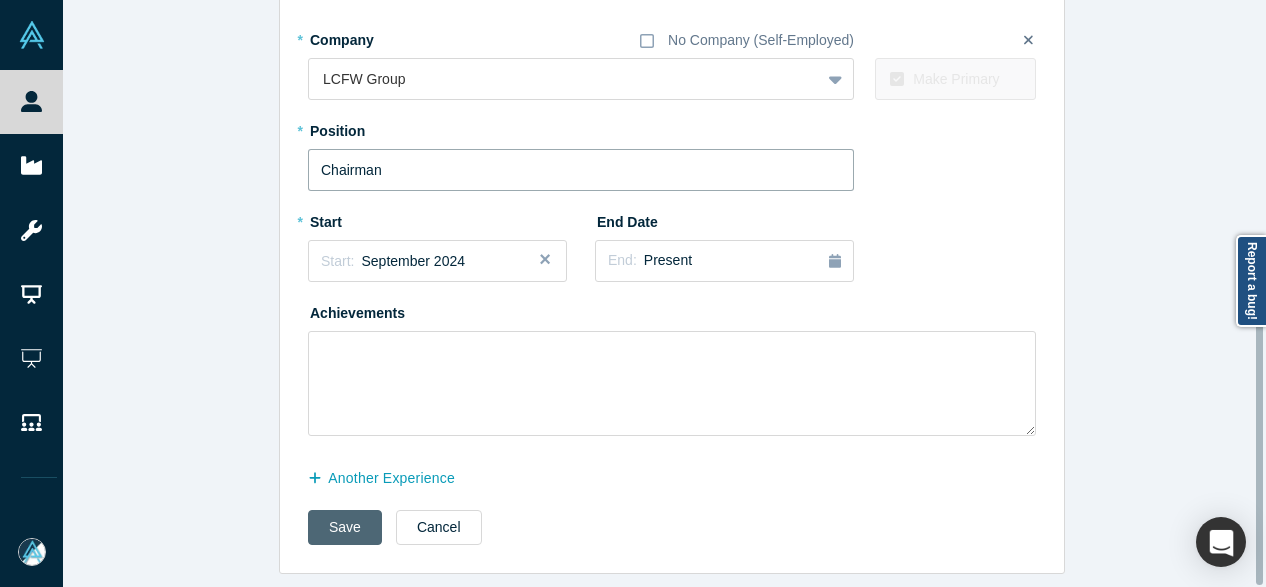 type on "Chairman" 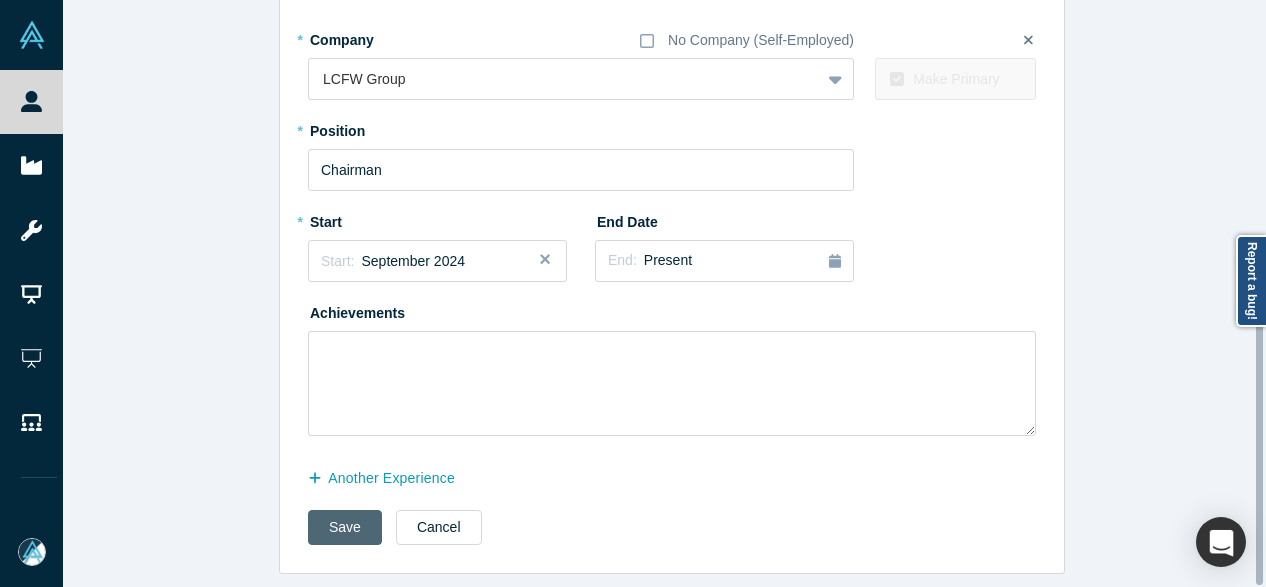 click on "Save" at bounding box center [345, 527] 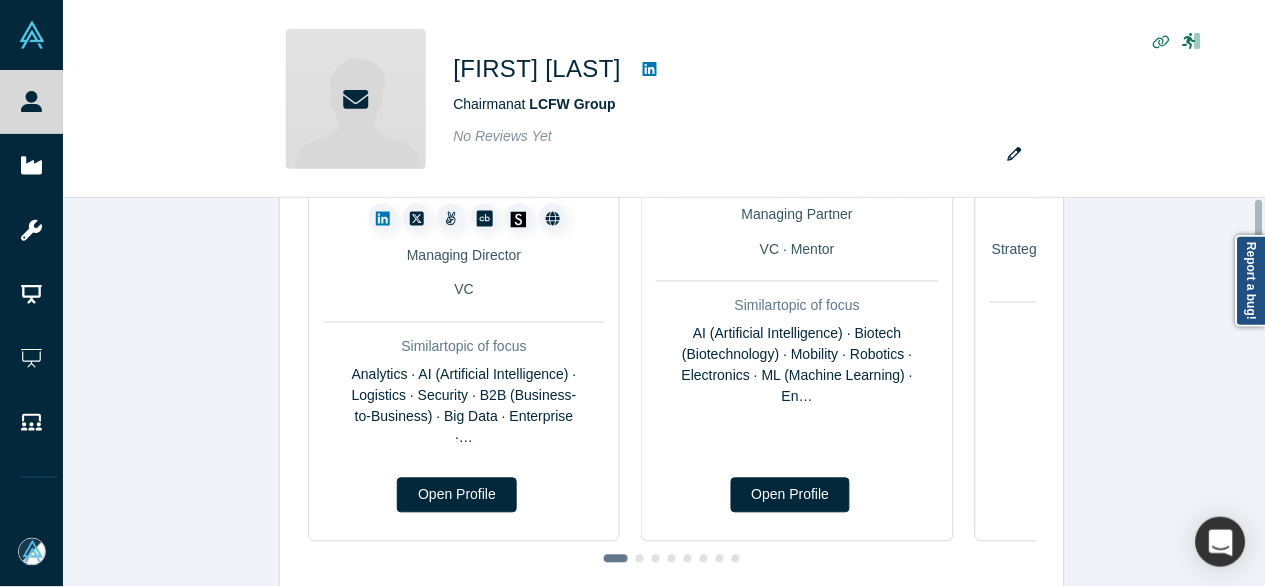 scroll, scrollTop: 0, scrollLeft: 0, axis: both 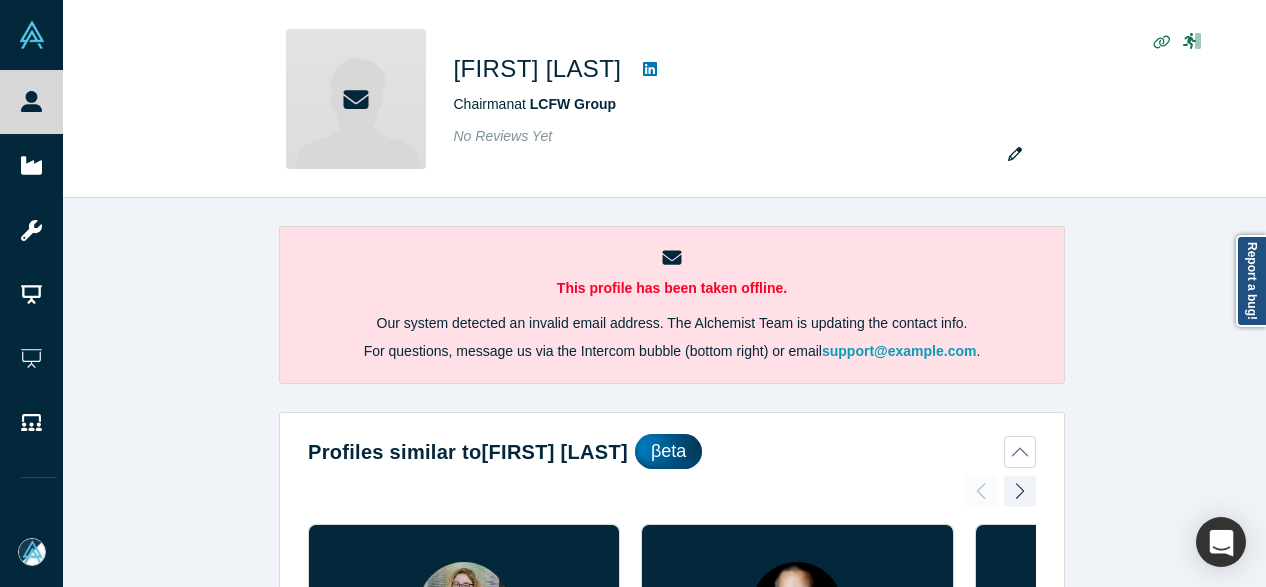 click on "This profile has been taken offline. Our system detected an invalid email address. The Alchemist Team is updating the contact info. For questions, message us via the Intercom bubble (bottom right) or email  support@alchemistaccelerator.com . Profiles similar to  Jimmy Hsu βeta Jocelyn Goldfein ( 24 ) Managing Director VC Similar  topic of focus Analytics · AI (Artificial Intelligence) · Logistics · Security · B2B (Business-to-Business) · Big Data · Enterprise ·  … Open Profile Calvin Chin No Reviews Yet Managing Partner  VC · Mentor Similar  topic of focus AI (Artificial Intelligence) · Biotech (Biotechnology) · Mobility · Robotics · Electronics · ML (Machine Learning) · En … Open Profile Li Lin No Reviews Yet Venture Partner Strategic Investor · Channel Partner · Angel · Mentor · VC Similar  topic of focus Deep Tech (Deep Technology) Open Profile Erik Bruckner No Reviews Yet General Partner VC · Angel Similar  topic of focus Space · Deep Tech (Deep Technology) · Frontier Partner VC" at bounding box center (672, 400) 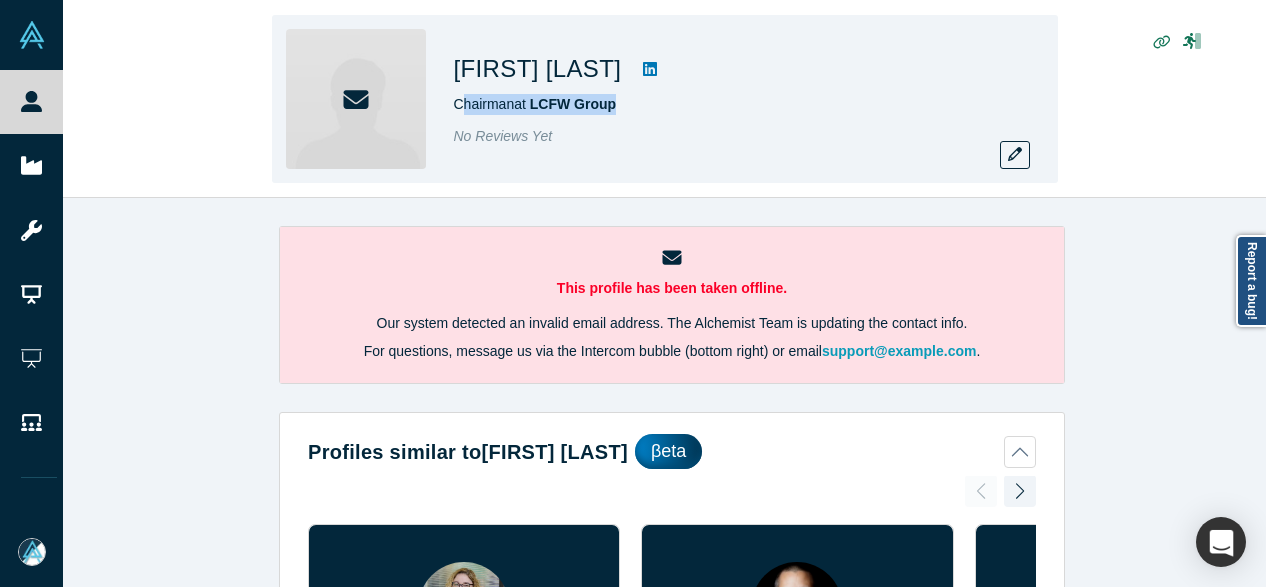 drag, startPoint x: 594, startPoint y: 105, endPoint x: 624, endPoint y: 106, distance: 30.016663 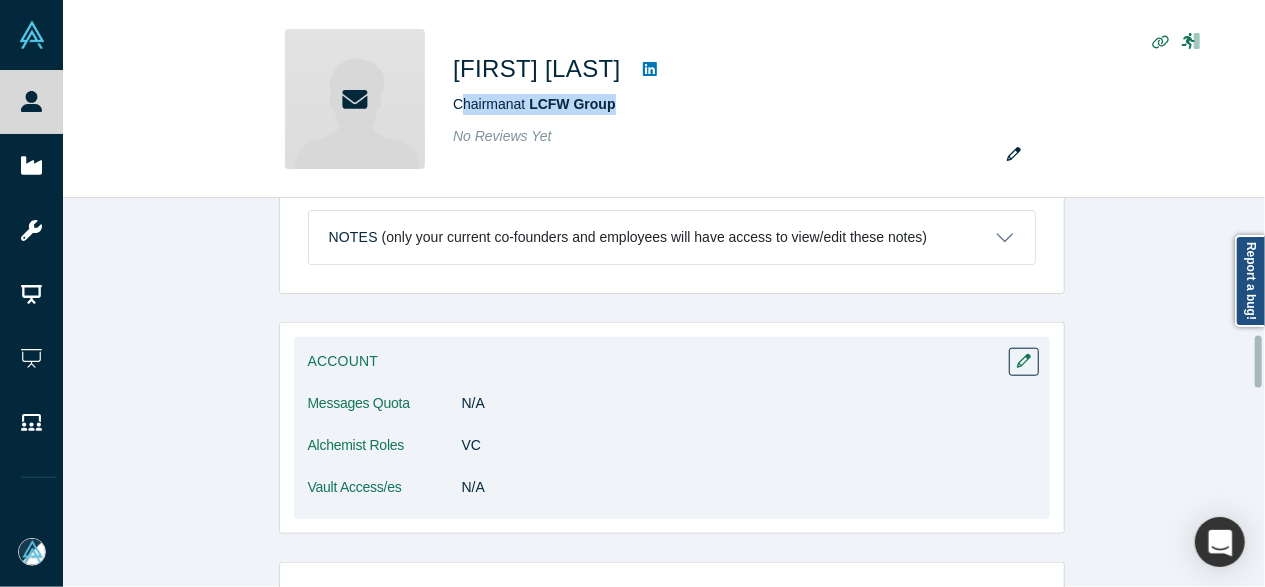 scroll, scrollTop: 1200, scrollLeft: 0, axis: vertical 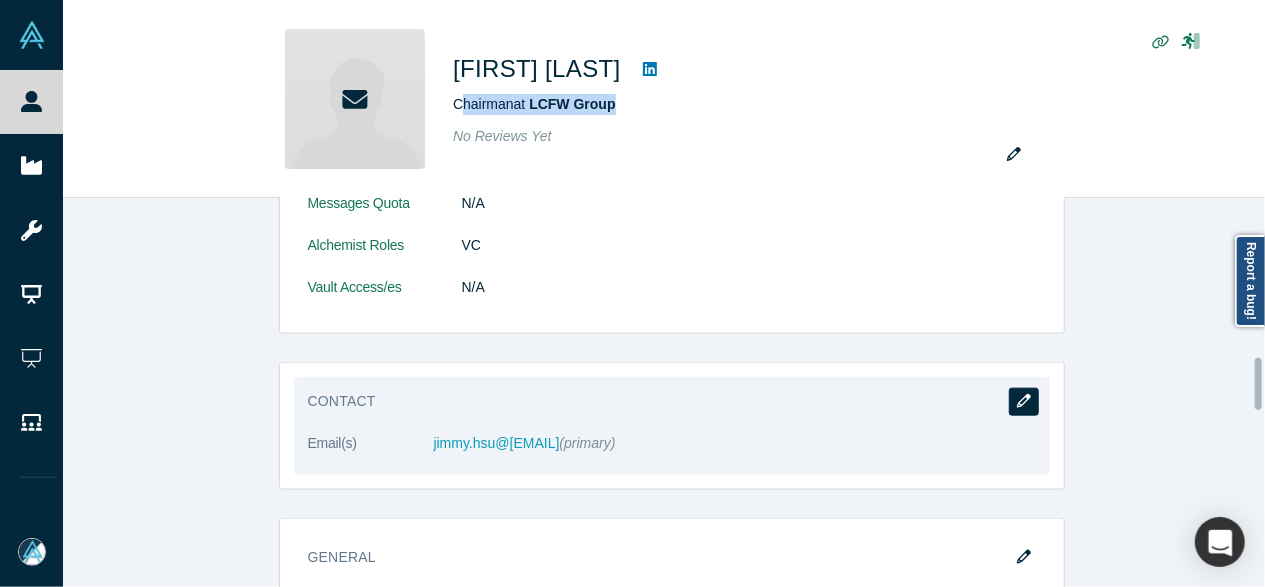 click 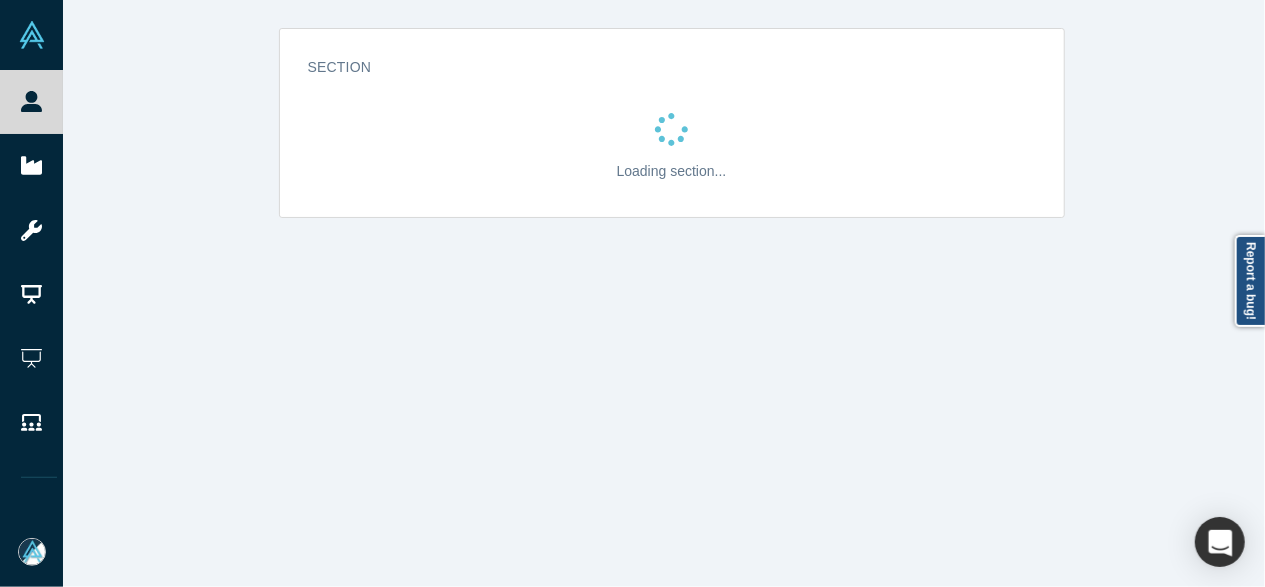 scroll, scrollTop: 0, scrollLeft: 0, axis: both 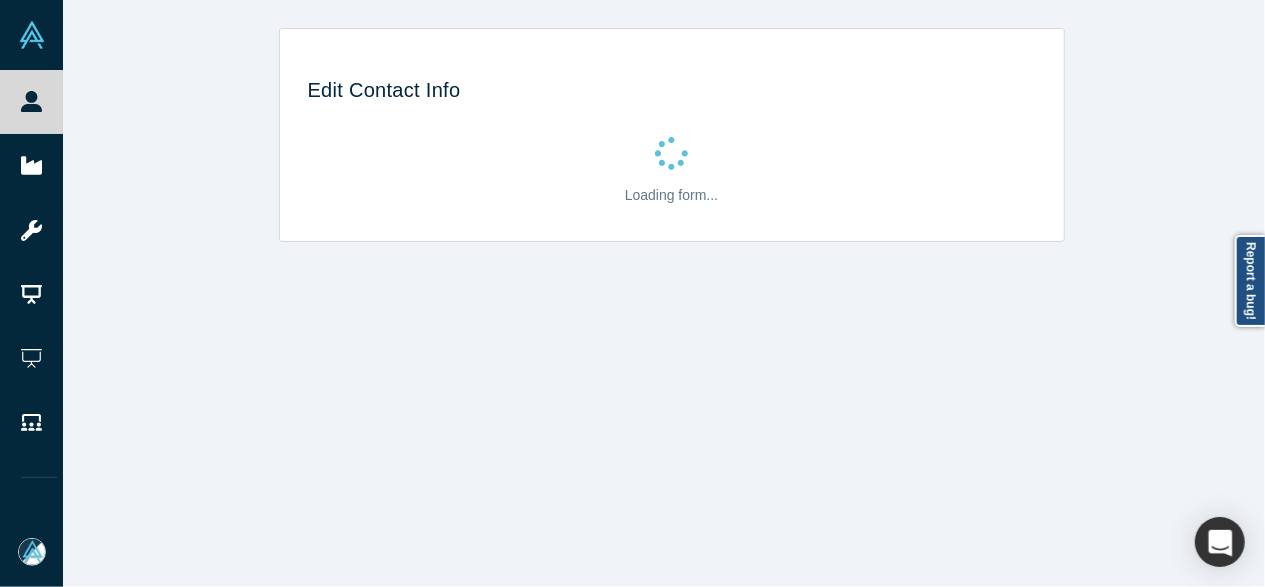select on "US" 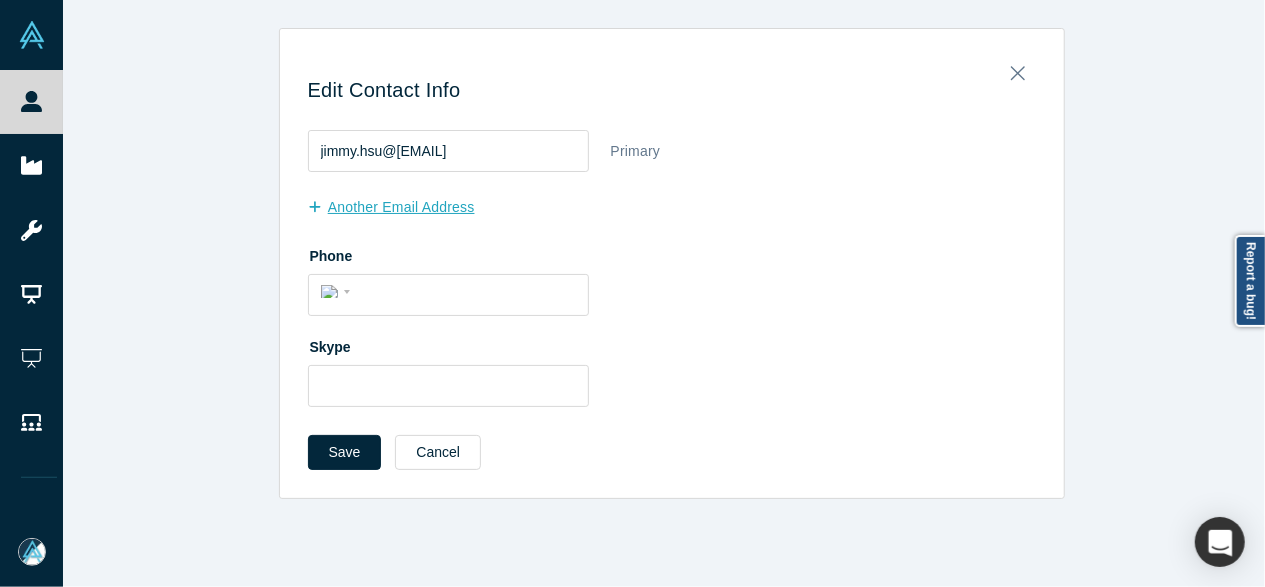 click on "another Email Address" at bounding box center [402, 207] 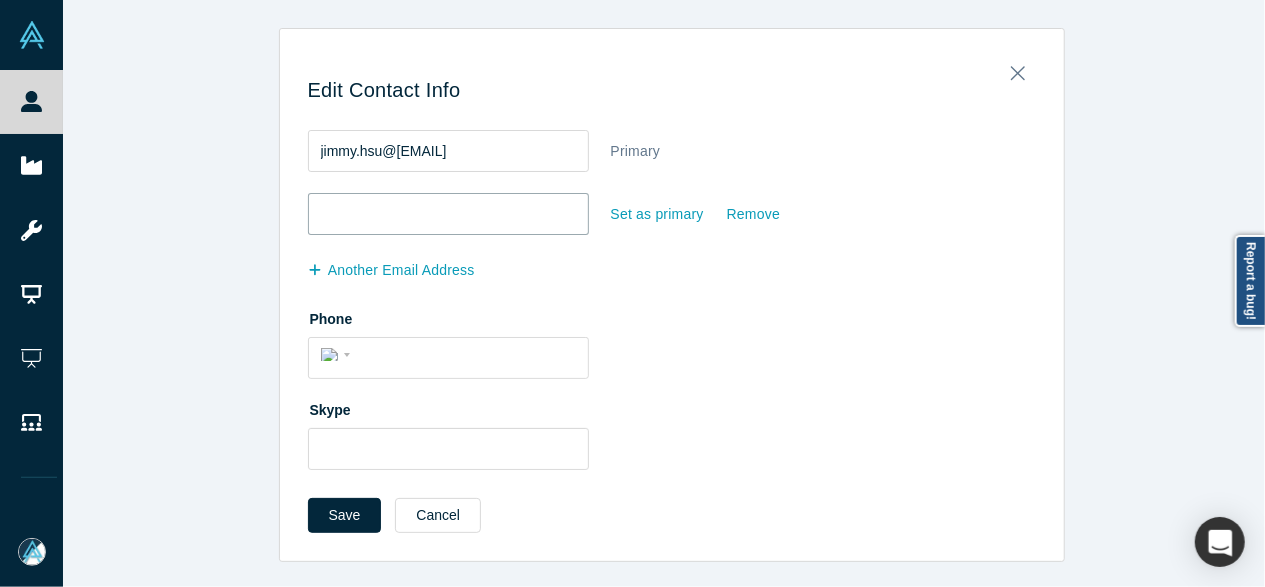 click at bounding box center (448, 214) 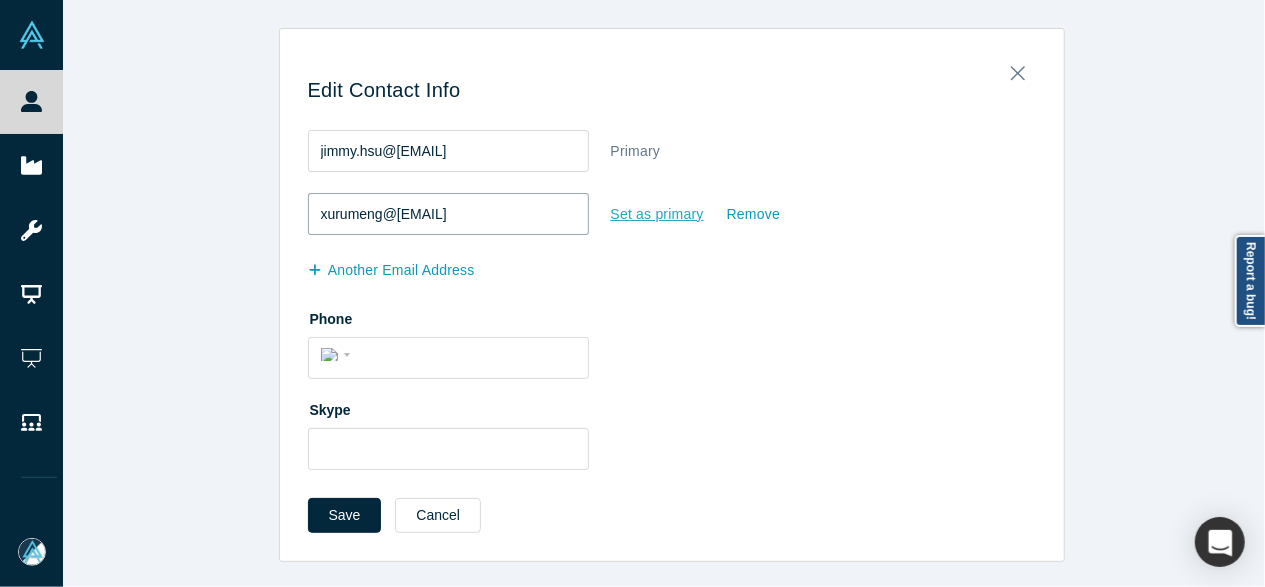 type on "xurumeng@gmail.com" 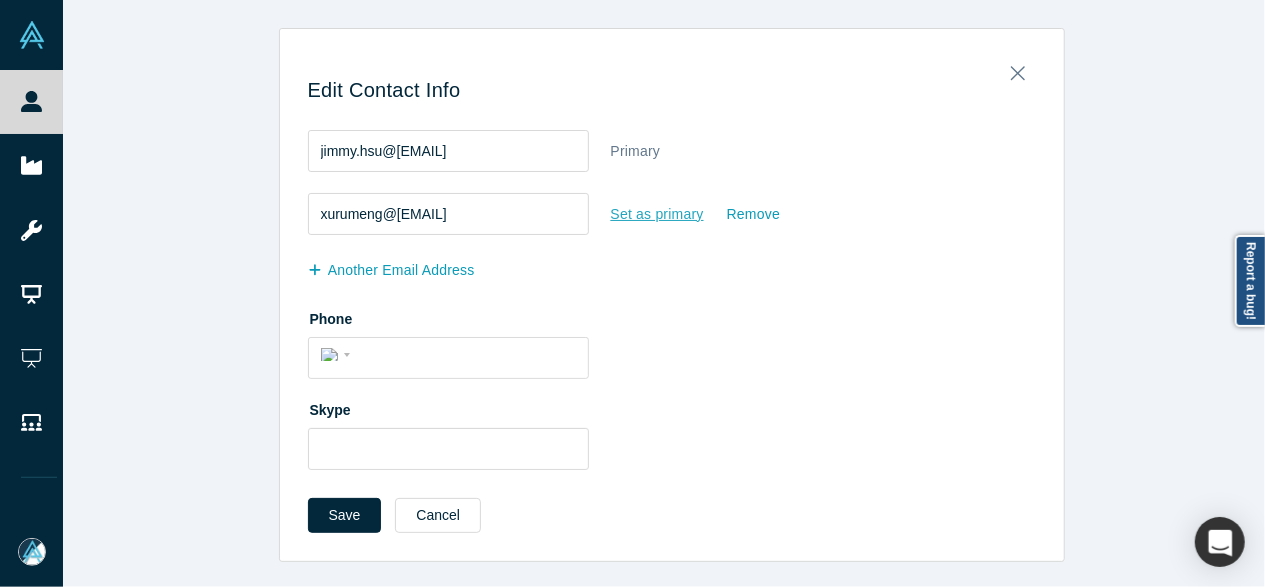 click on "Set as primary" at bounding box center [657, 214] 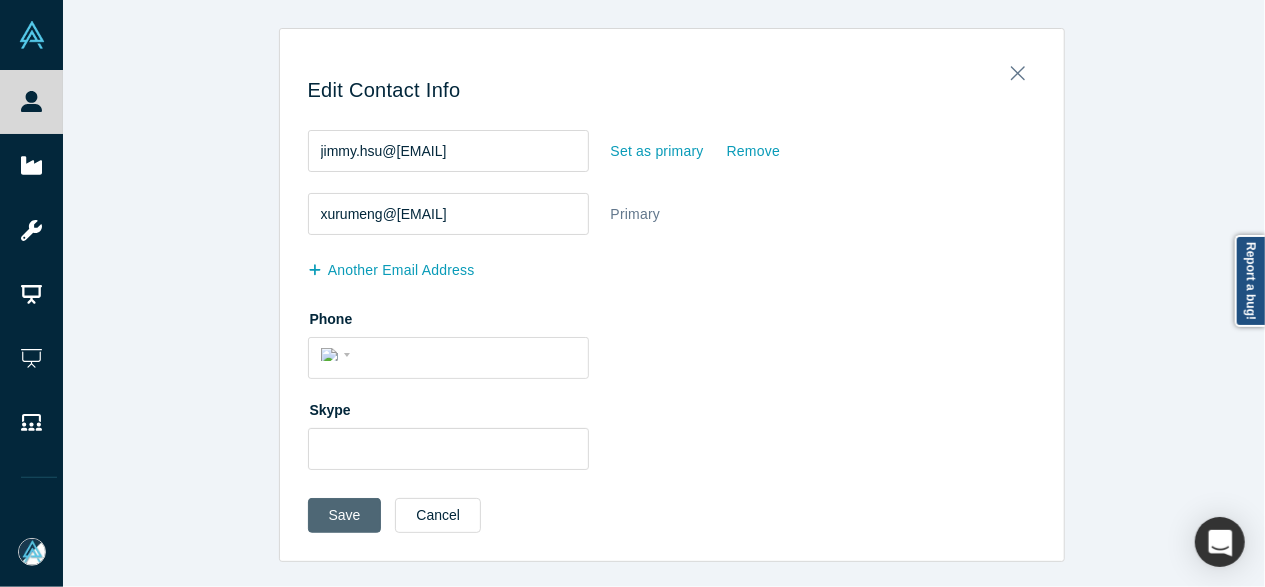 click on "Save" at bounding box center [345, 515] 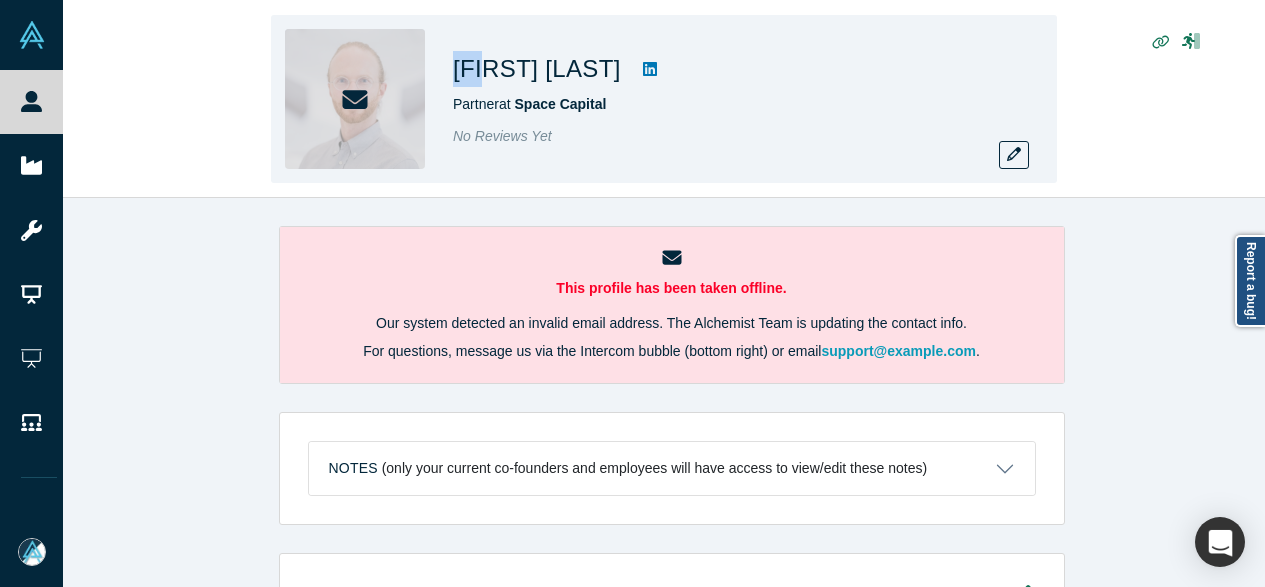 scroll, scrollTop: 0, scrollLeft: 0, axis: both 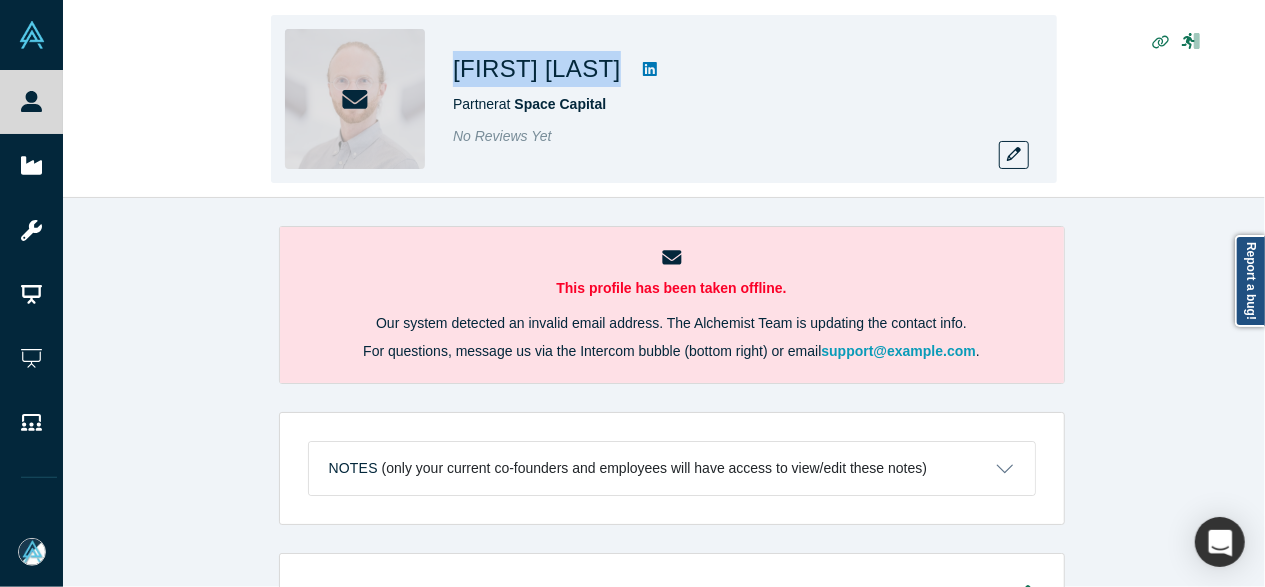 click on "[FIRST] [LAST] Partner  at   Space Capital No Reviews Yet" at bounding box center [664, 99] 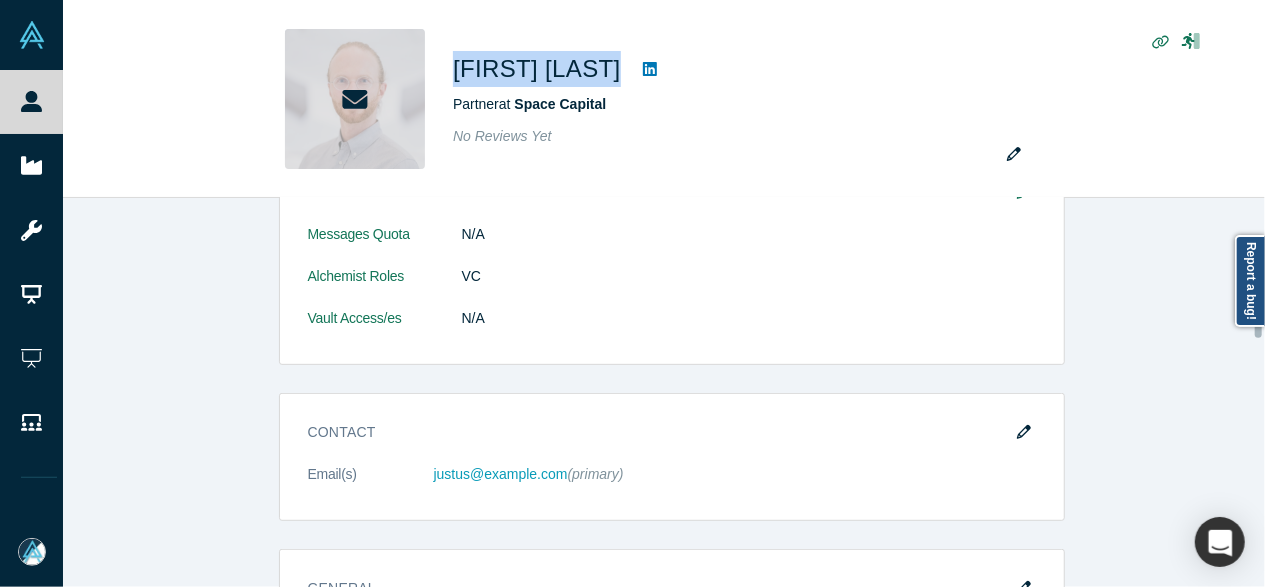 scroll, scrollTop: 800, scrollLeft: 0, axis: vertical 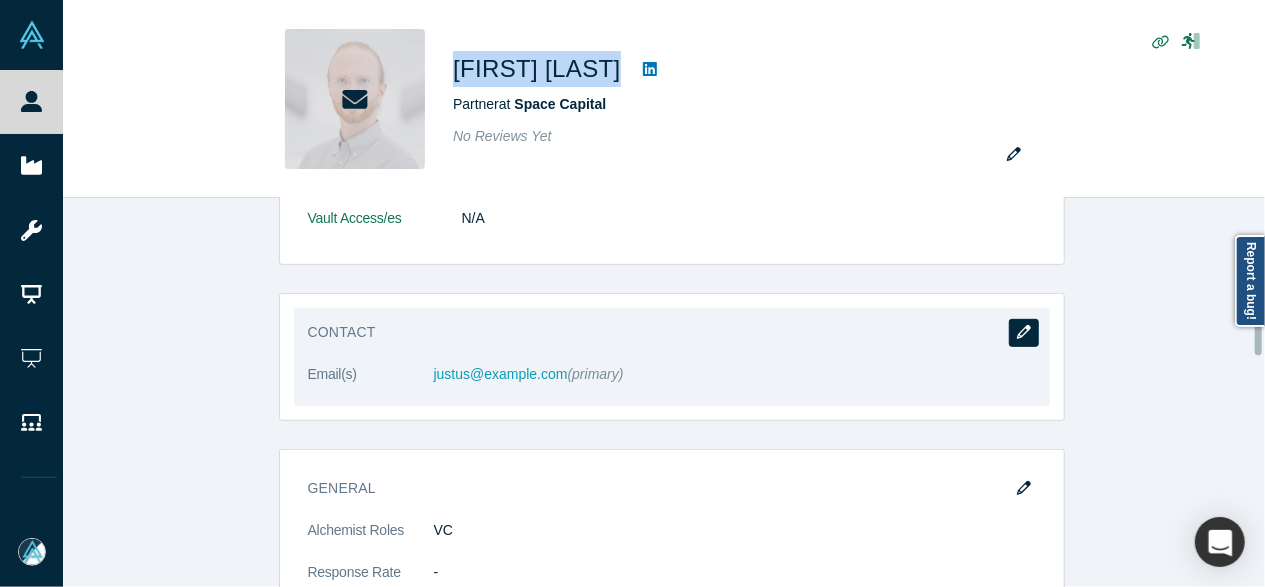 click at bounding box center (1024, 333) 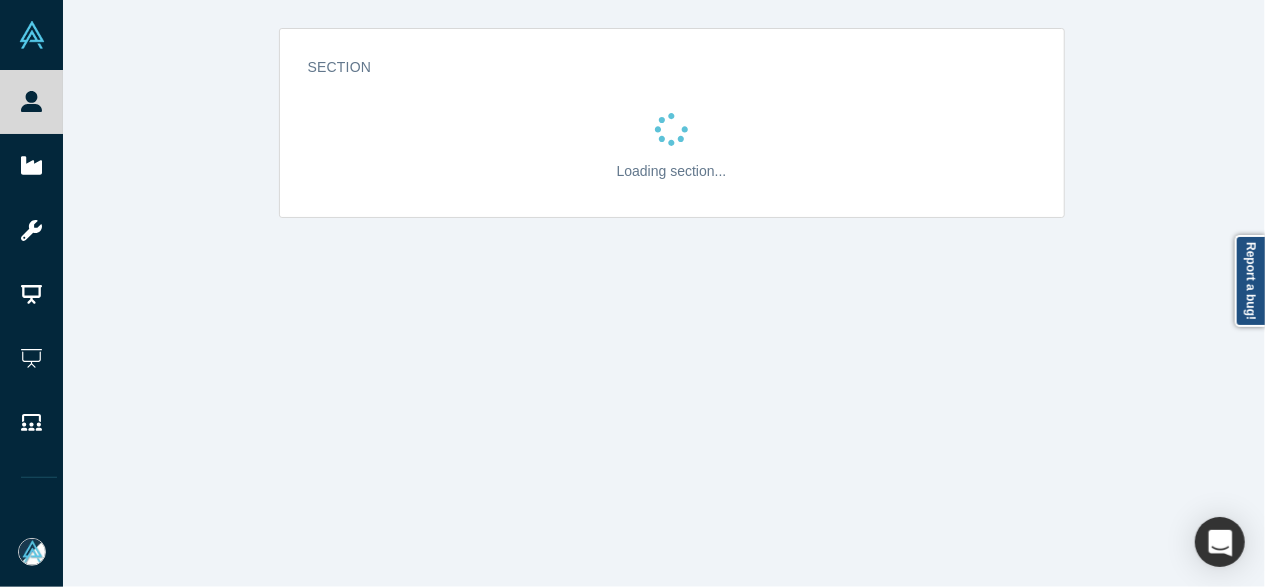scroll, scrollTop: 0, scrollLeft: 0, axis: both 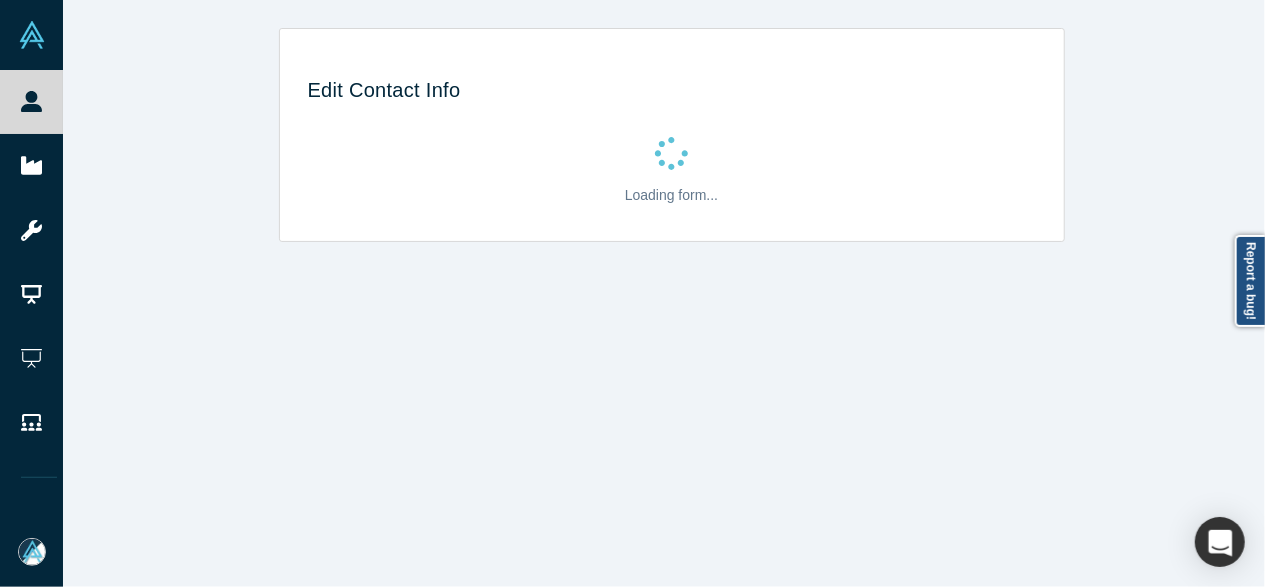 select on "US" 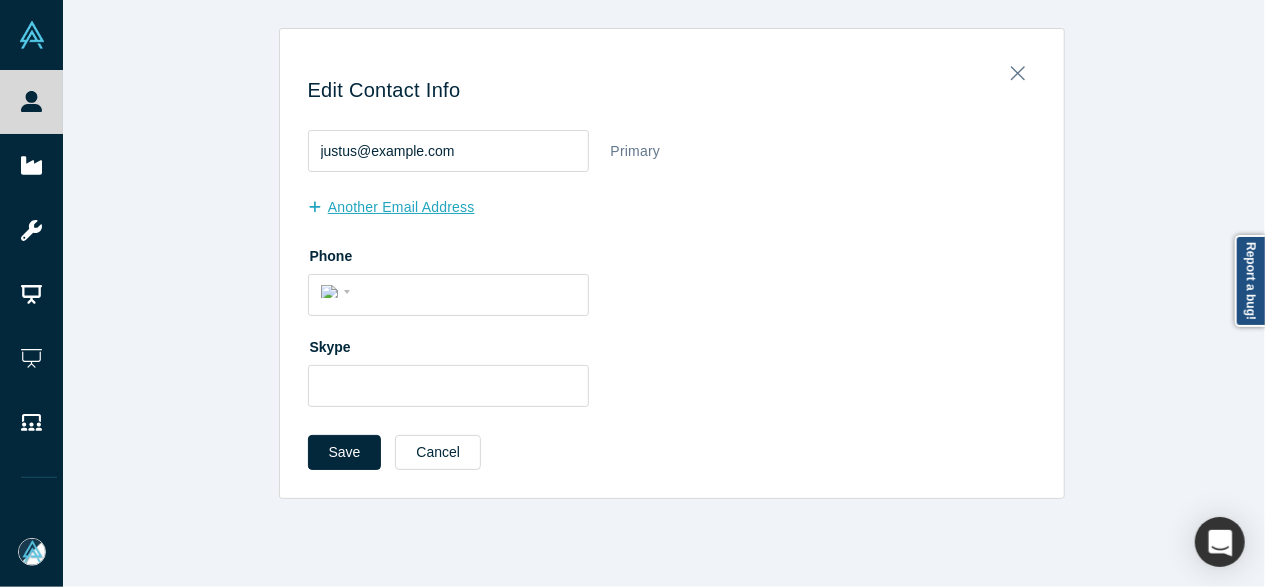 click on "another Email Address" at bounding box center [402, 207] 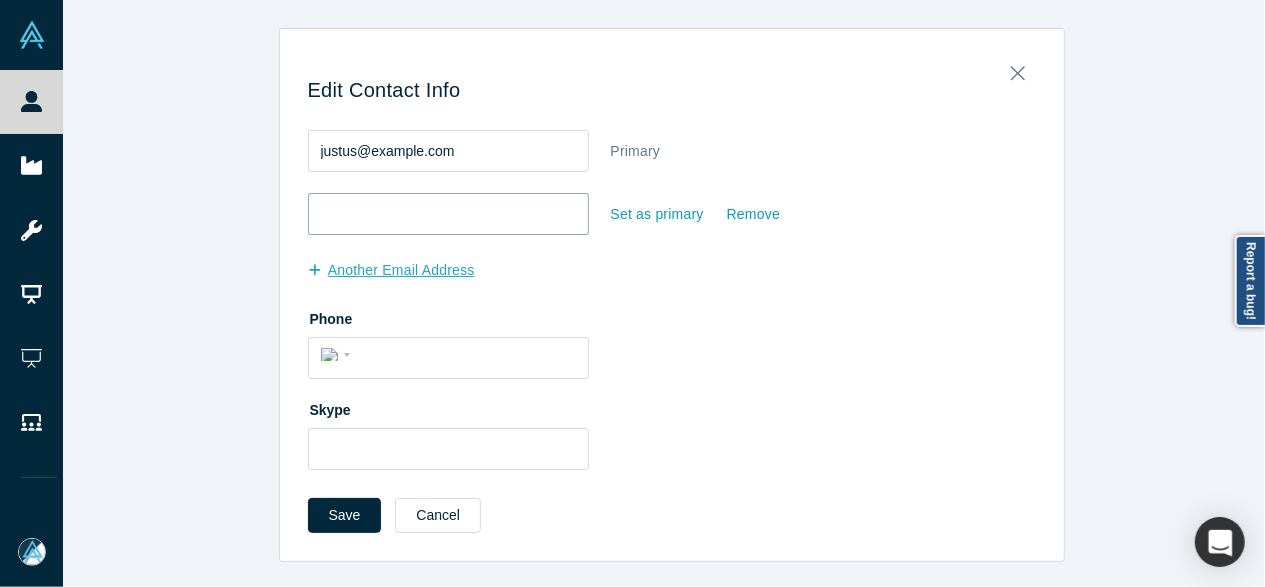 click at bounding box center (448, 214) 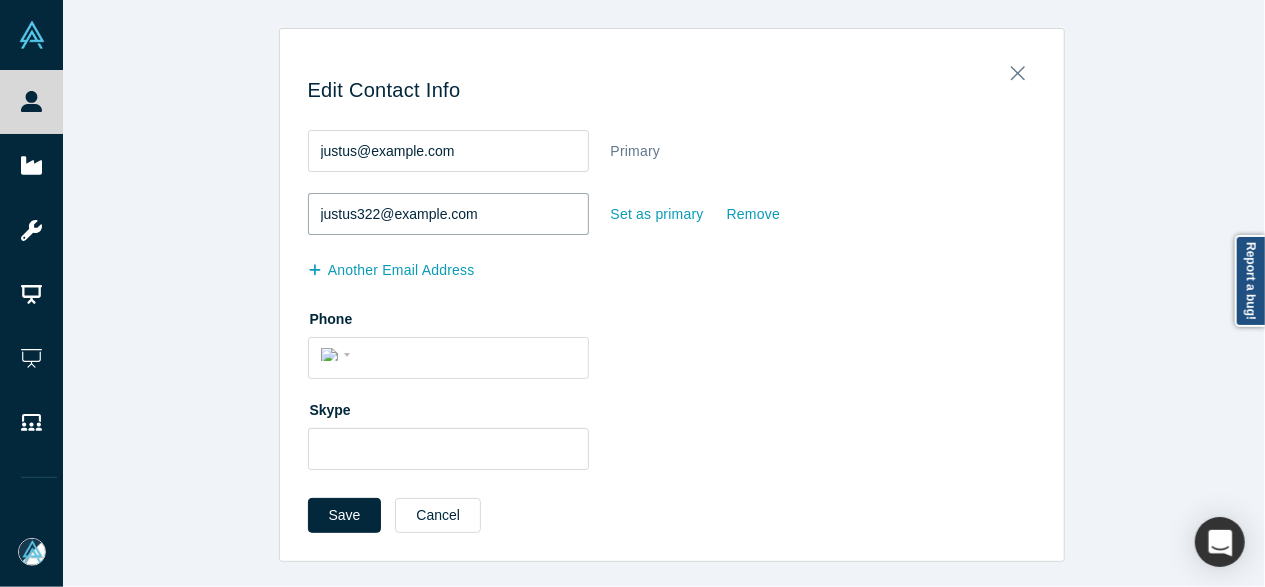 type on "justus322@gmail.com" 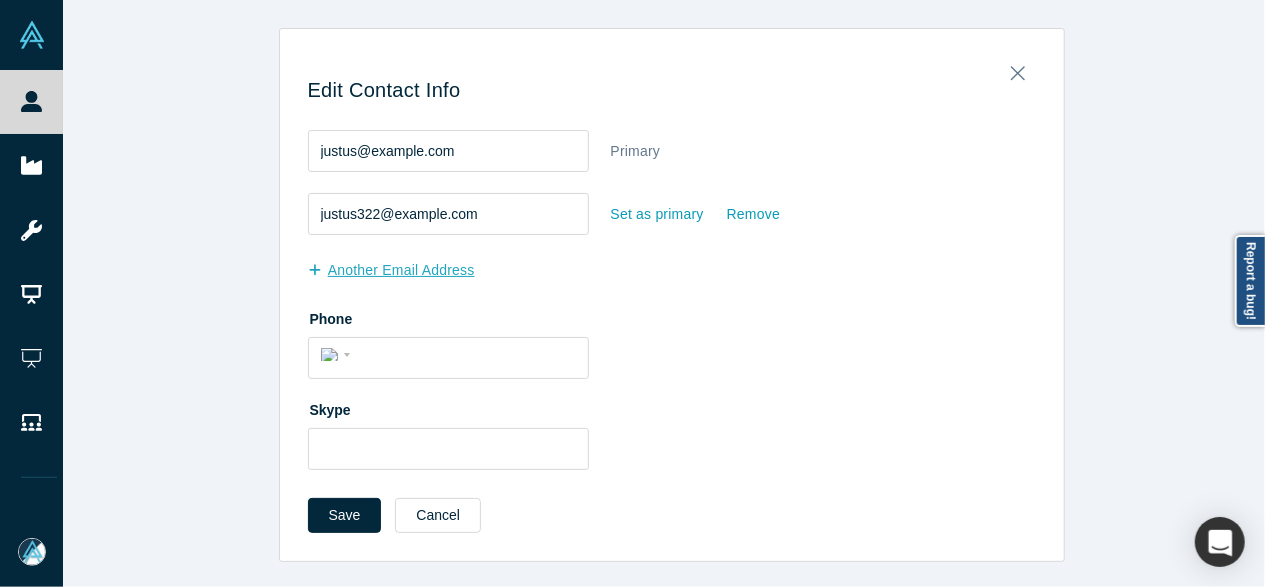 click on "another Email Address" at bounding box center (402, 270) 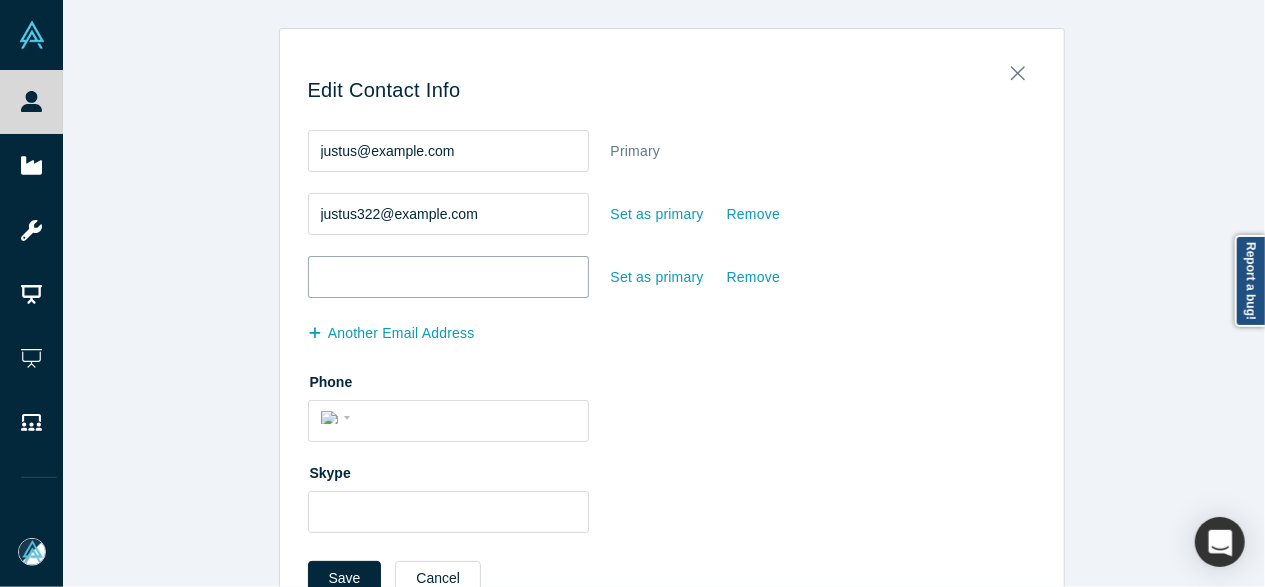click at bounding box center (448, 277) 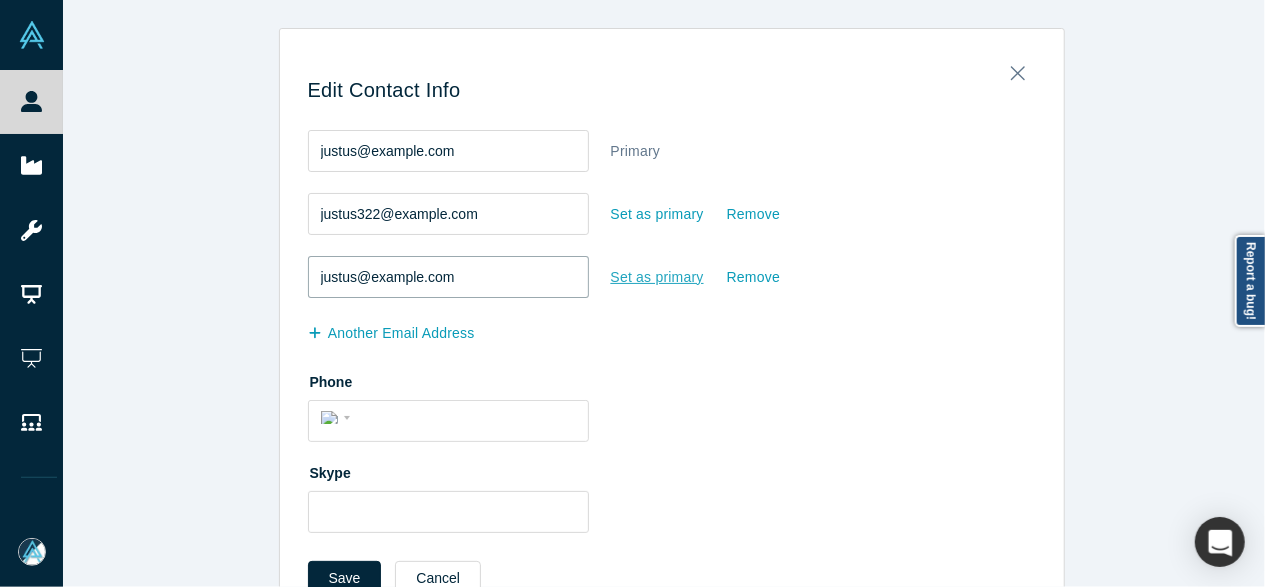 type on "justus@spaceangels.com" 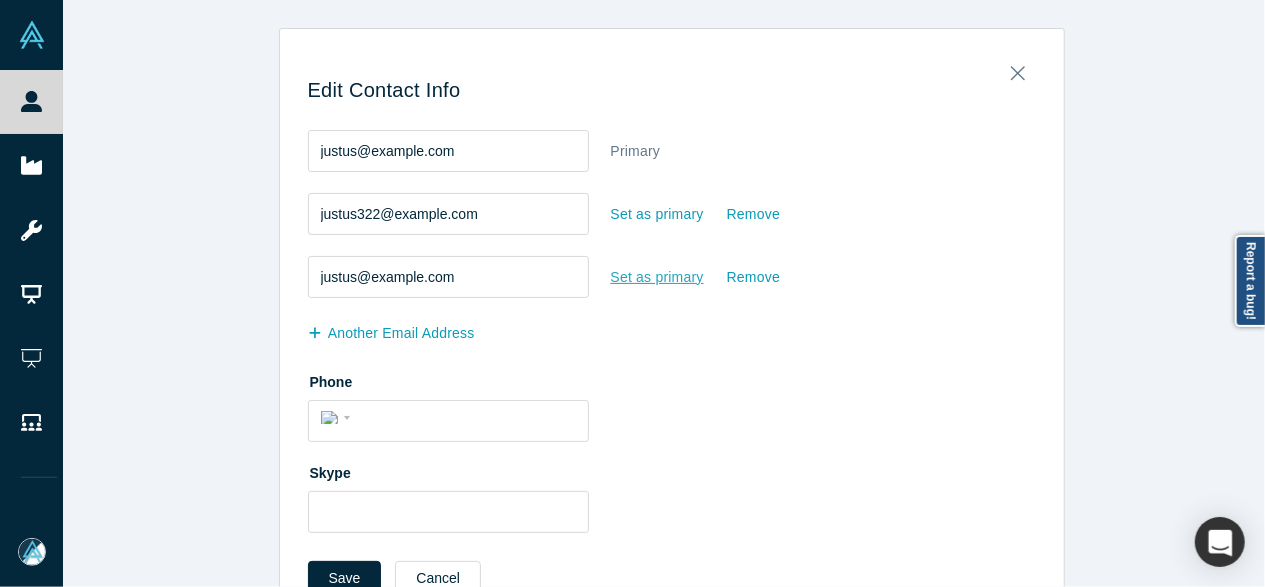 click on "Set as primary" at bounding box center (657, 277) 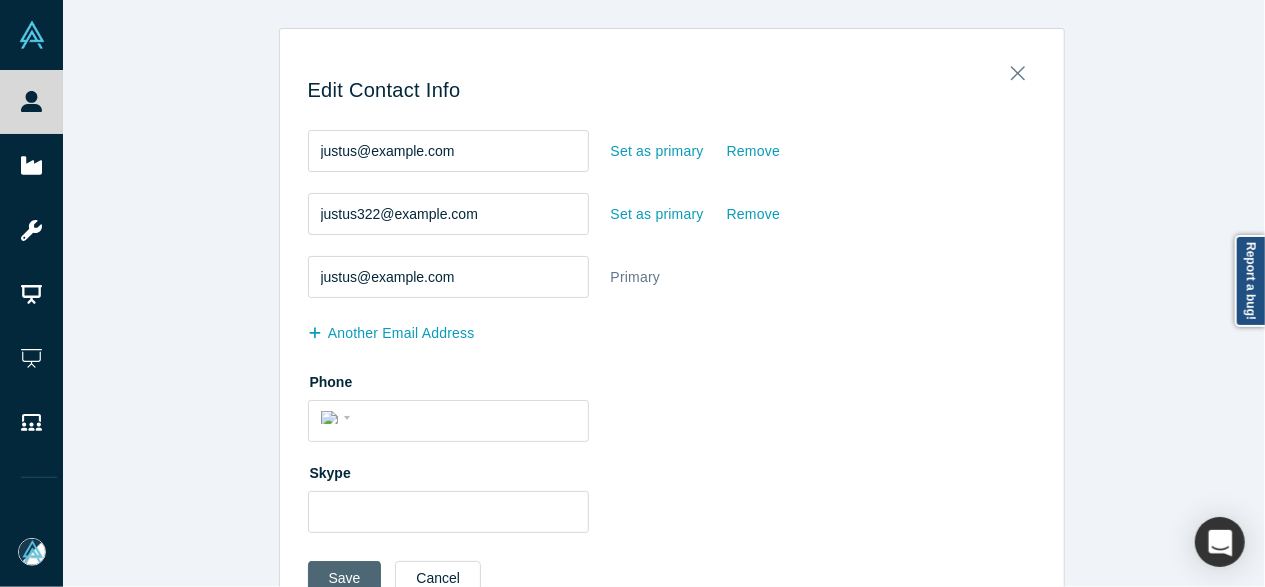 click on "Save" at bounding box center [345, 578] 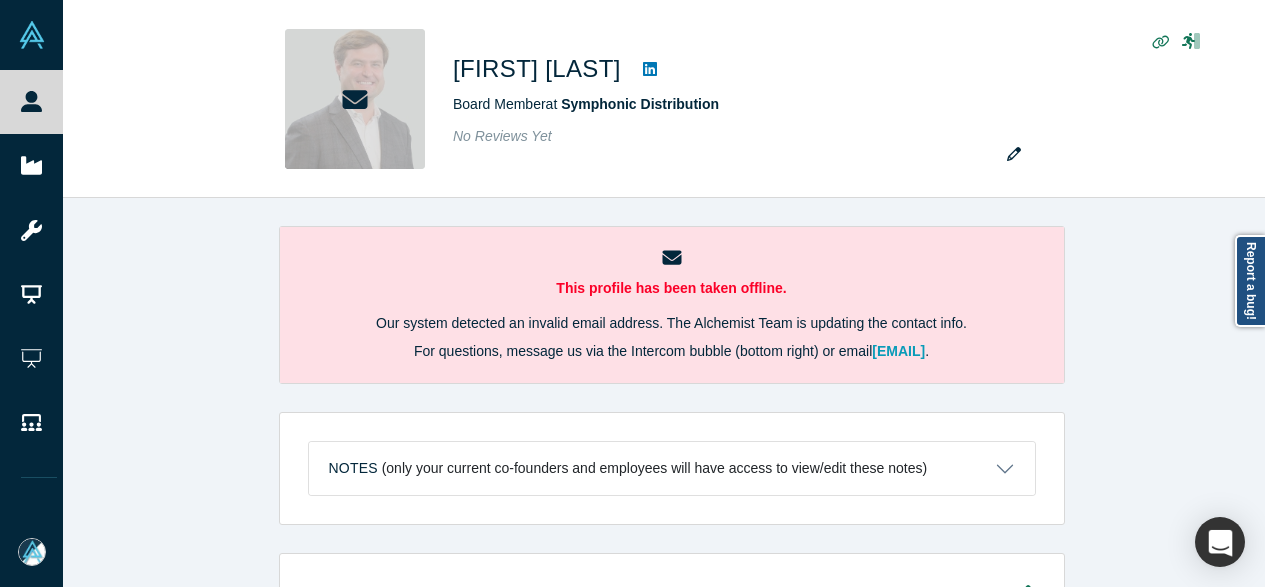 scroll, scrollTop: 0, scrollLeft: 0, axis: both 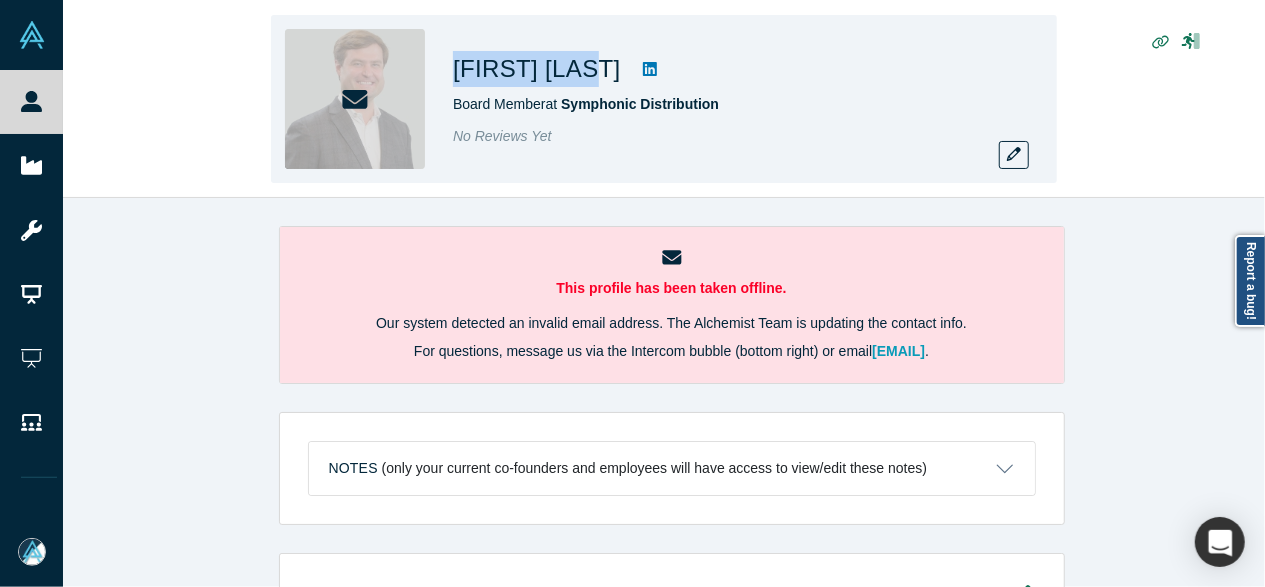 drag, startPoint x: 449, startPoint y: 67, endPoint x: 592, endPoint y: 75, distance: 143.2236 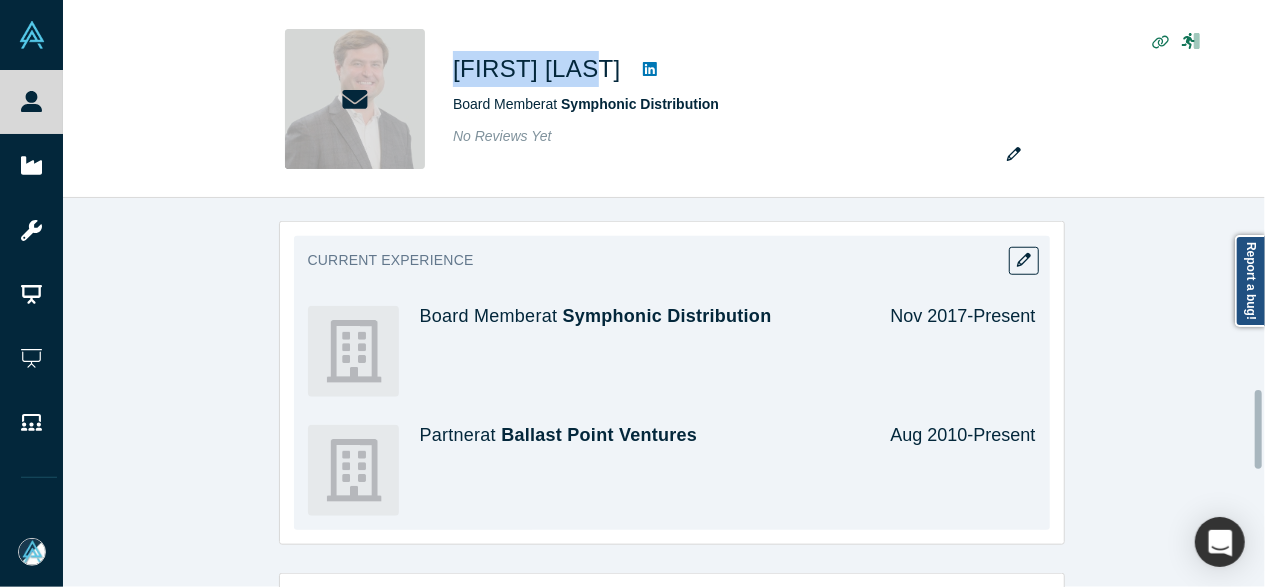 scroll, scrollTop: 900, scrollLeft: 0, axis: vertical 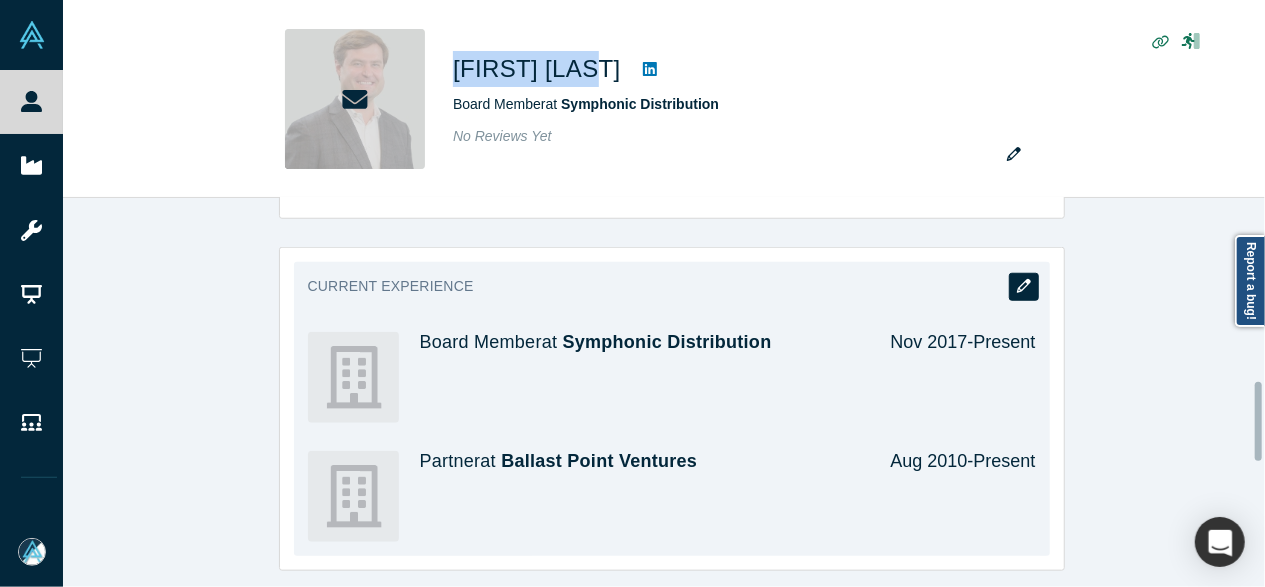 click at bounding box center (1024, 287) 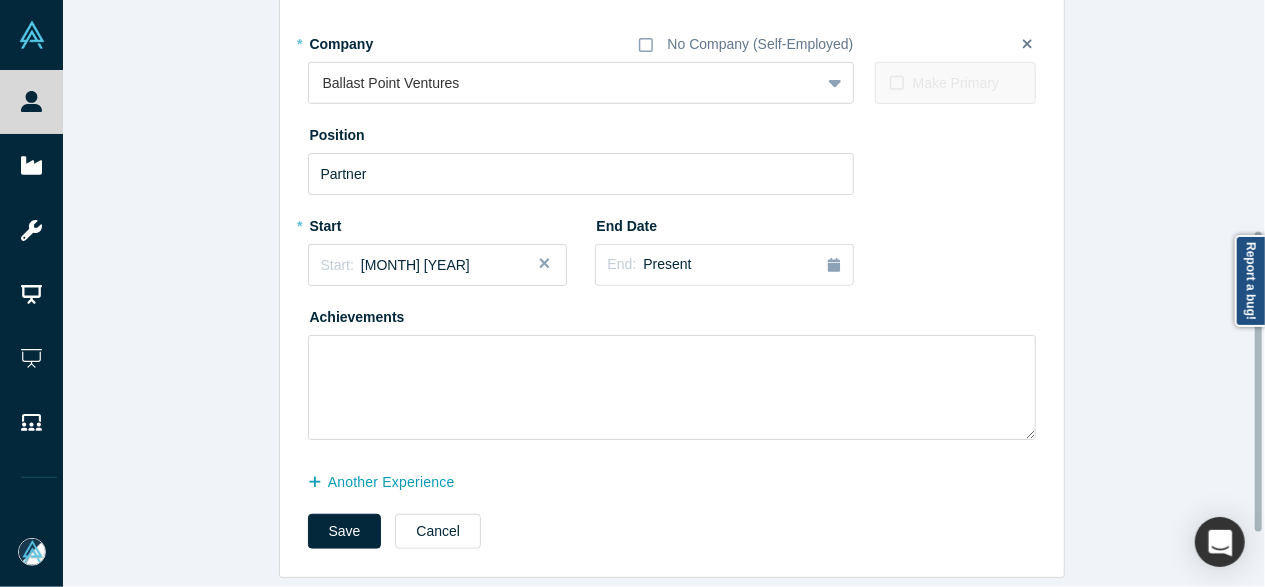 scroll, scrollTop: 554, scrollLeft: 0, axis: vertical 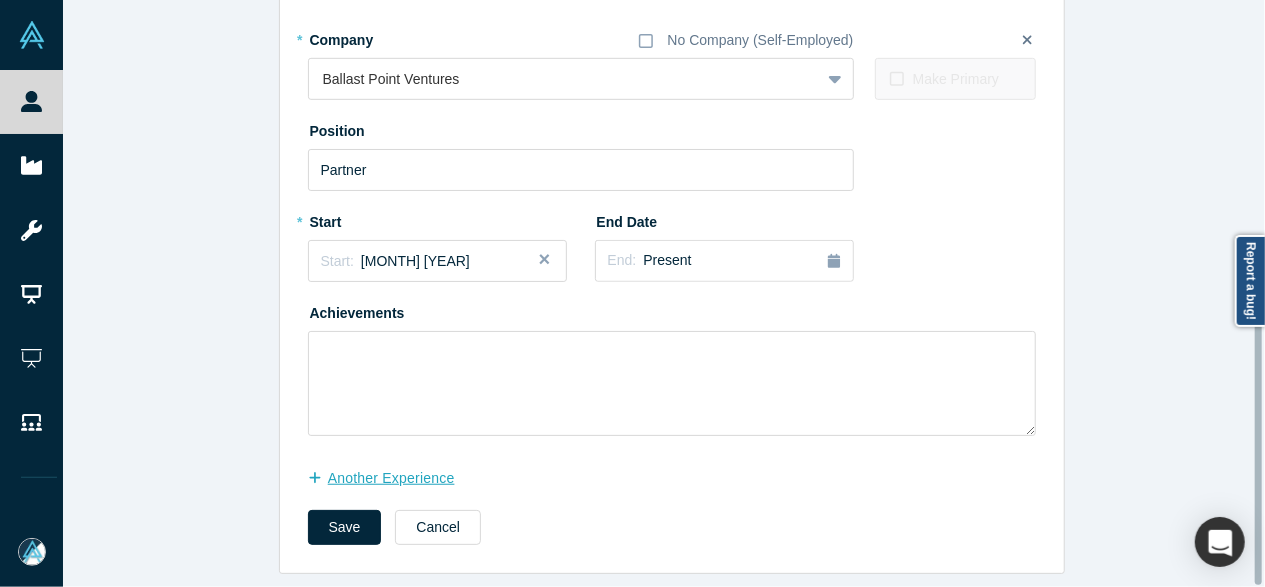 click on "another Experience" at bounding box center [392, 478] 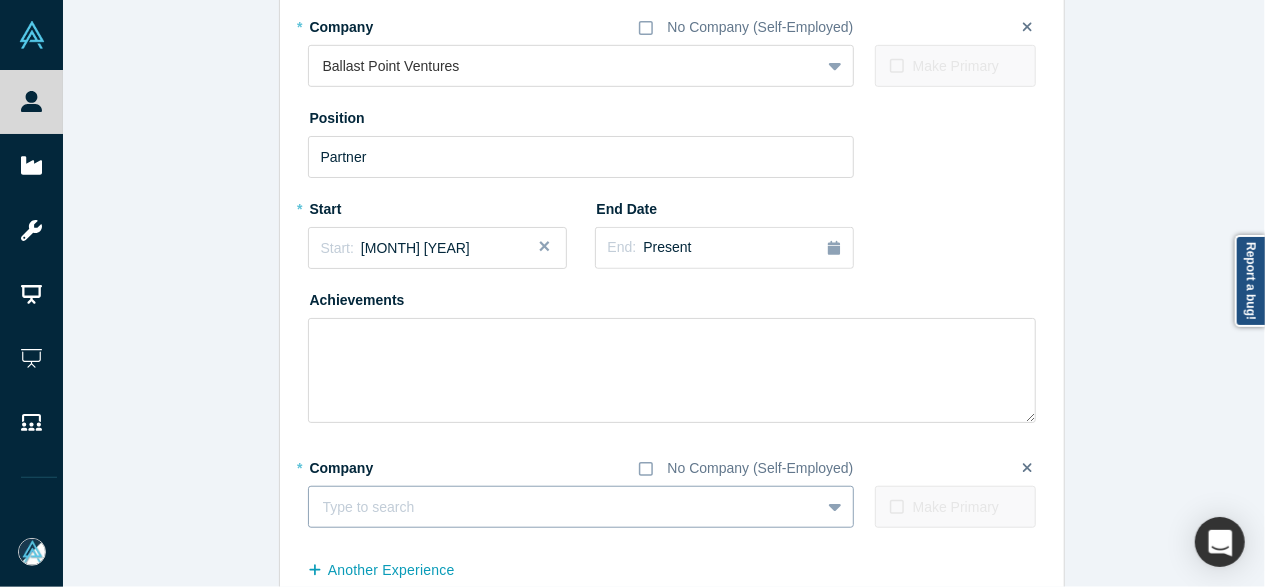 click at bounding box center [564, 507] 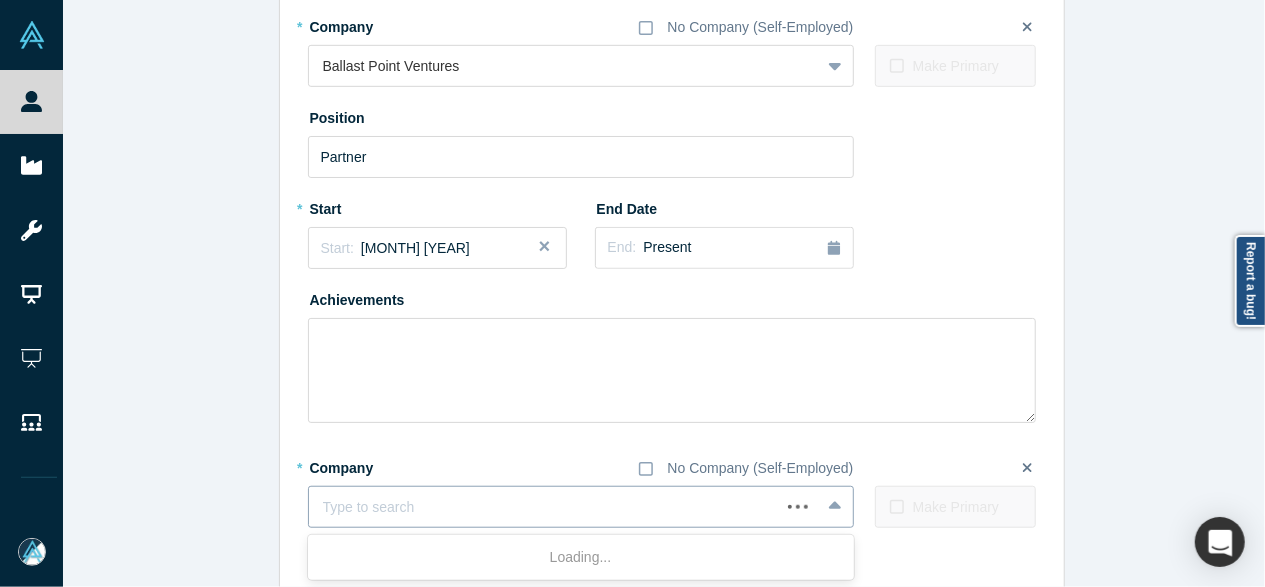 paste on "Work Shield logo Board Member Board Member Work Shield" 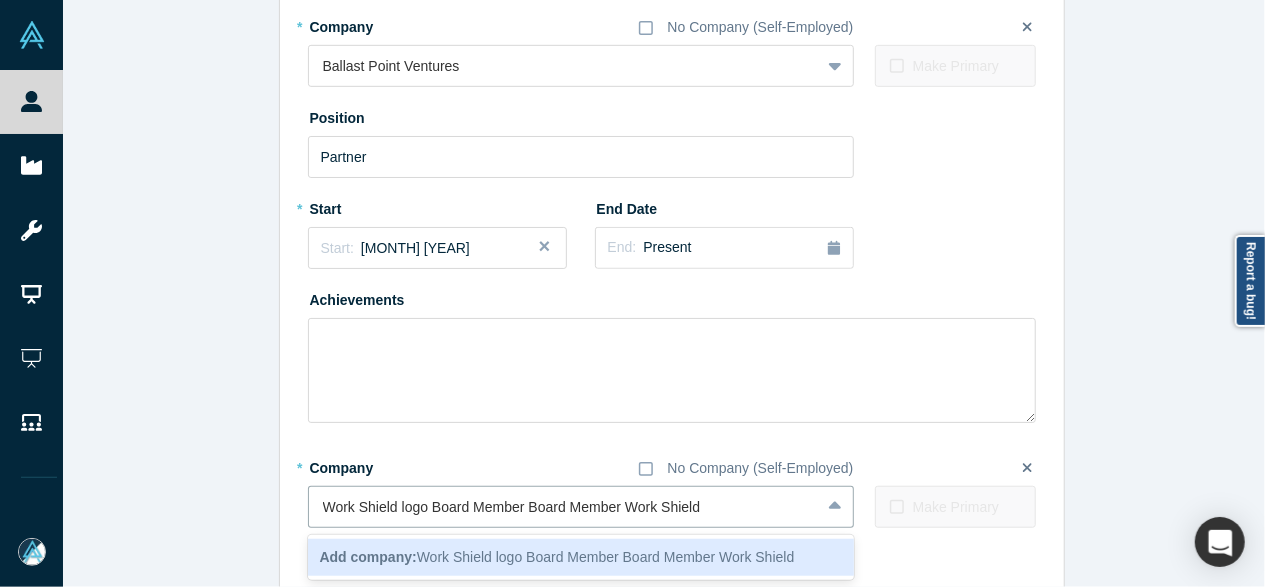 drag, startPoint x: 621, startPoint y: 507, endPoint x: 208, endPoint y: 511, distance: 413.01938 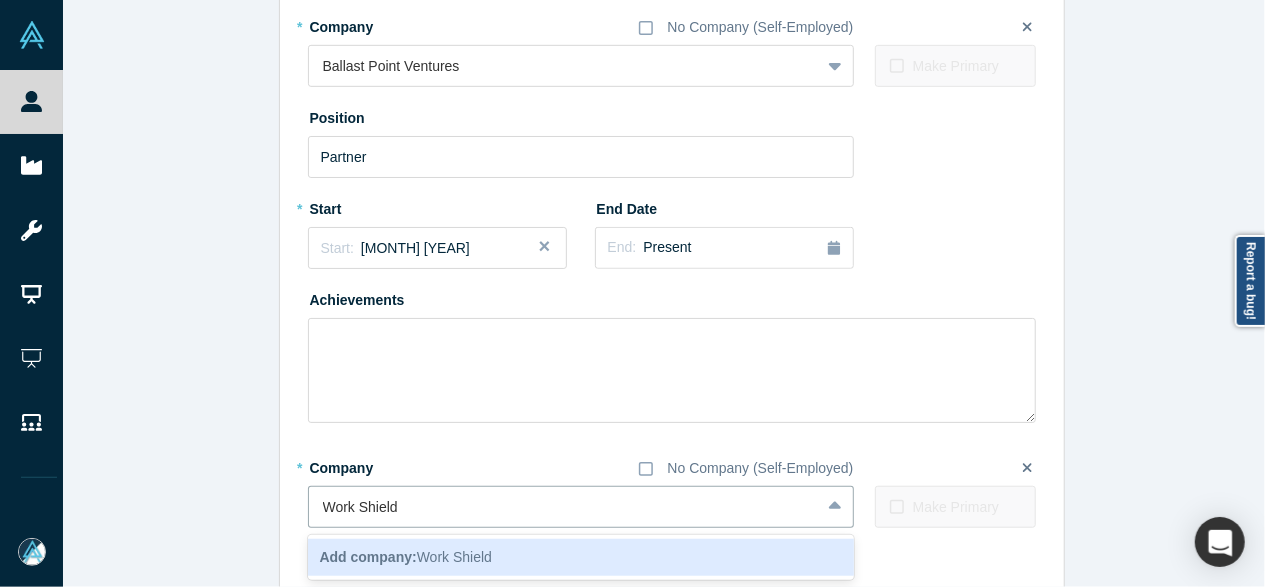 click on "Add company:  Work Shield" at bounding box center (581, 557) 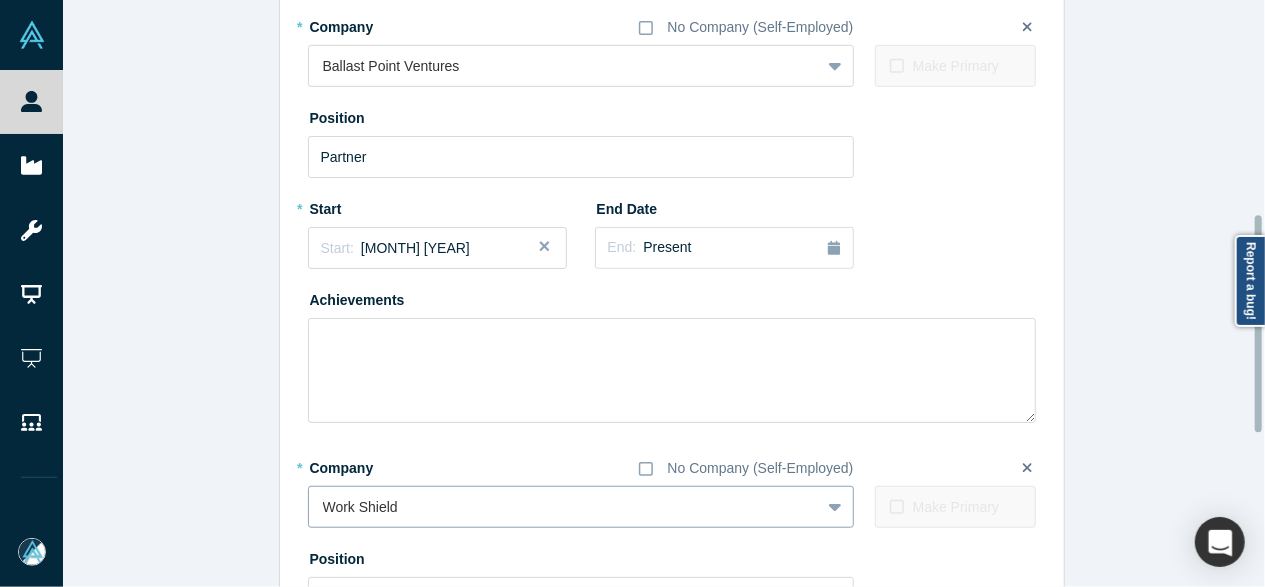 scroll, scrollTop: 854, scrollLeft: 0, axis: vertical 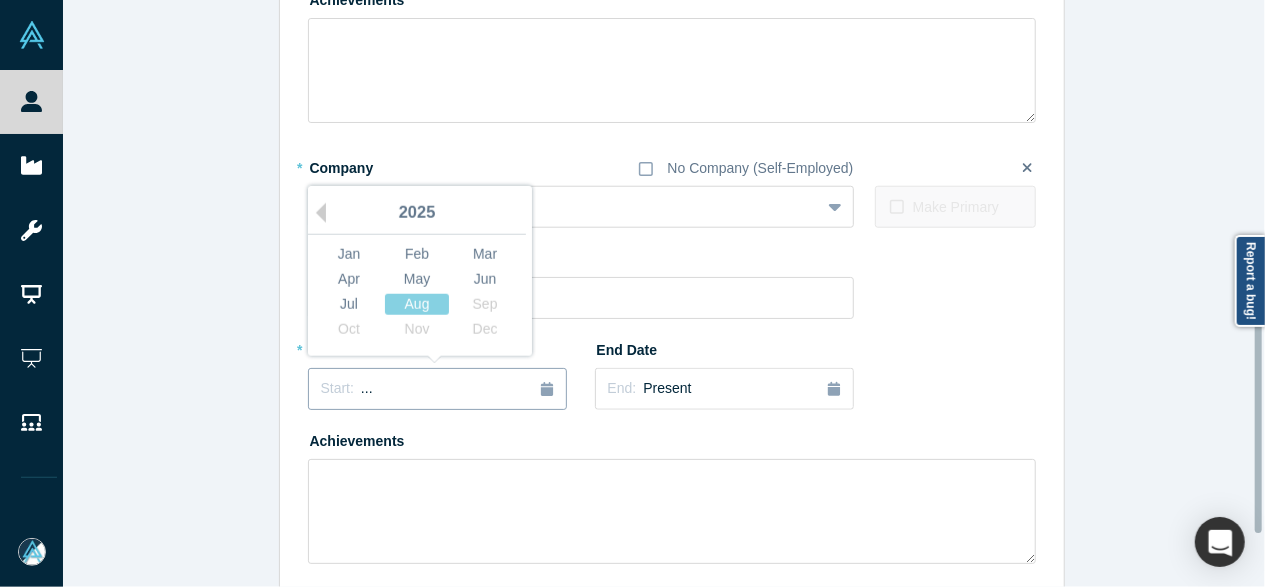click on "Start: ..." at bounding box center [437, 389] 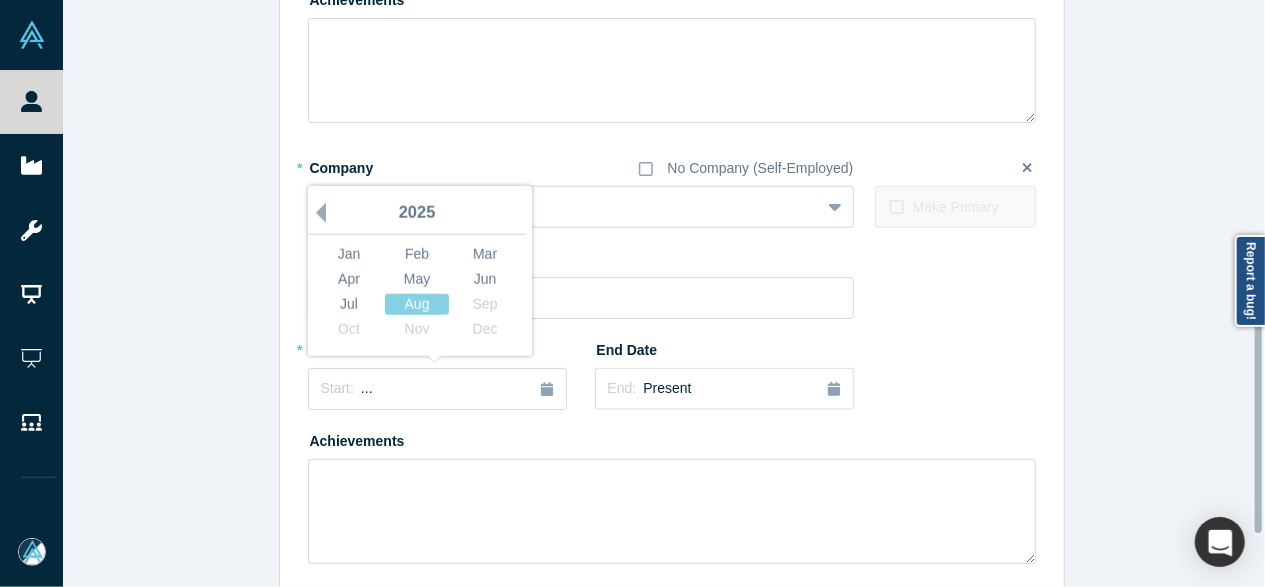 click on "Previous Year" at bounding box center (316, 213) 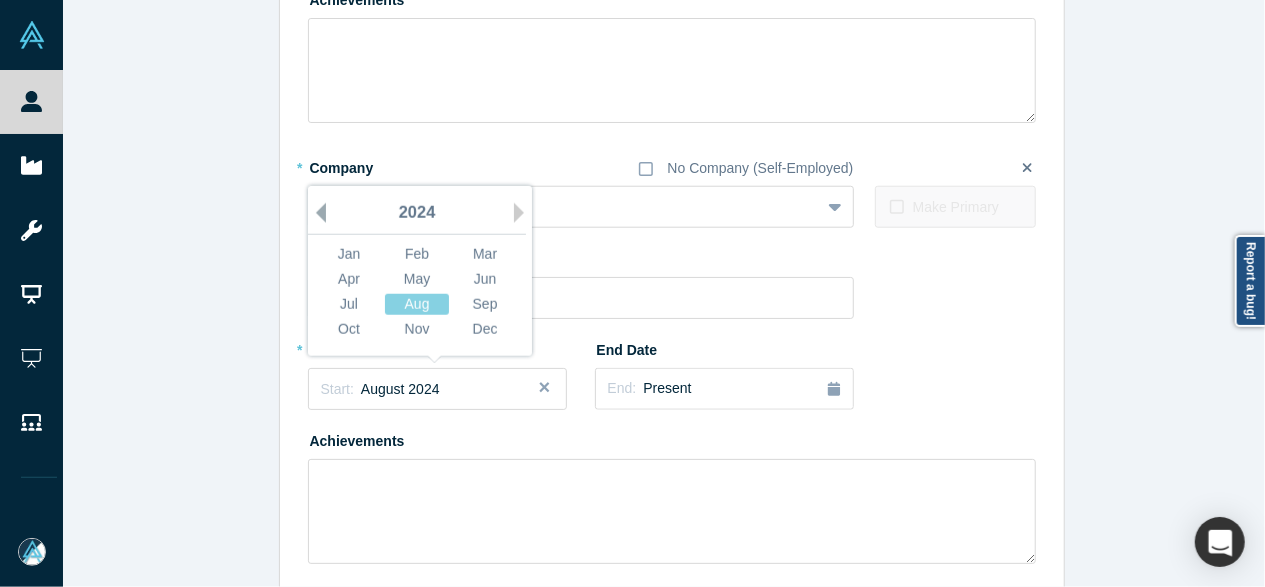 click on "Previous Year" at bounding box center [316, 213] 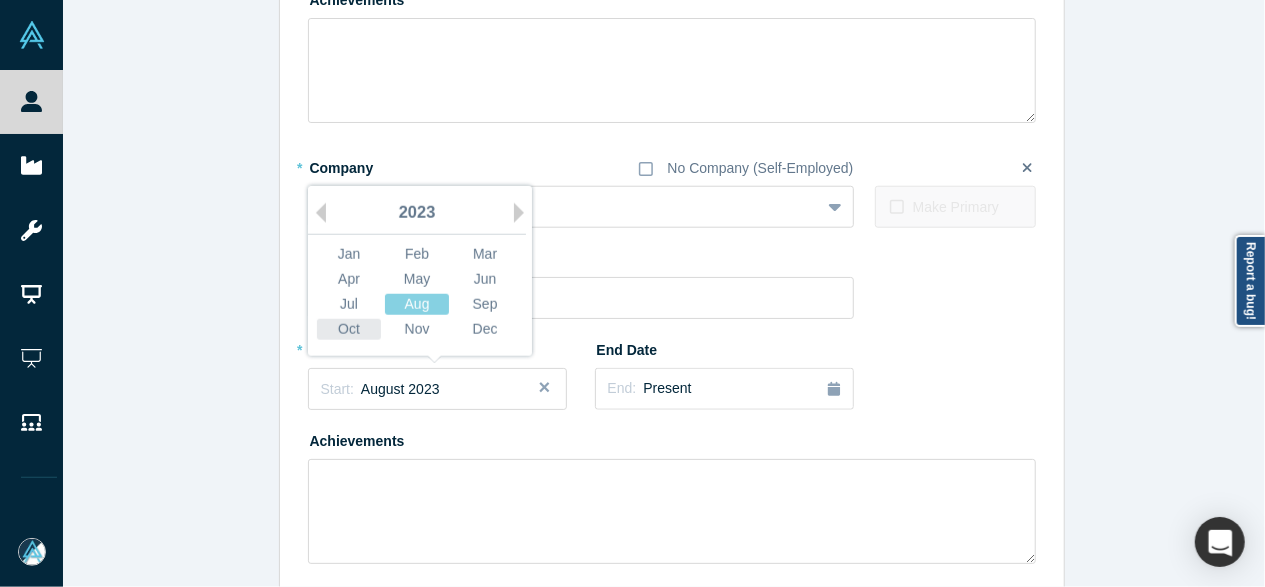 click on "Oct" at bounding box center (349, 329) 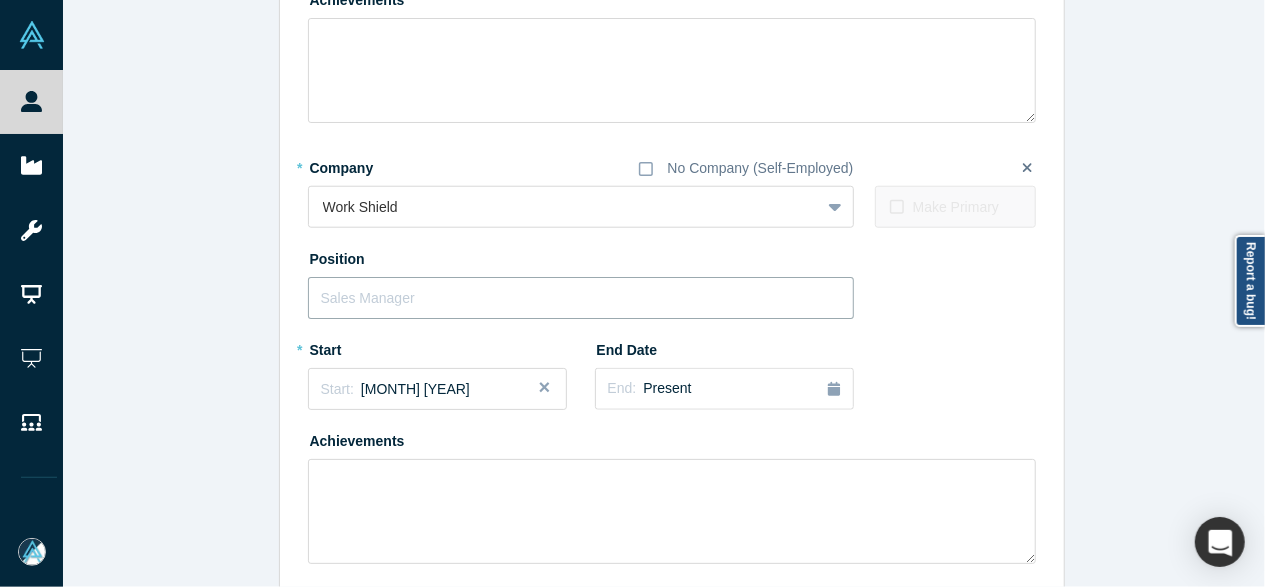 click at bounding box center (581, 298) 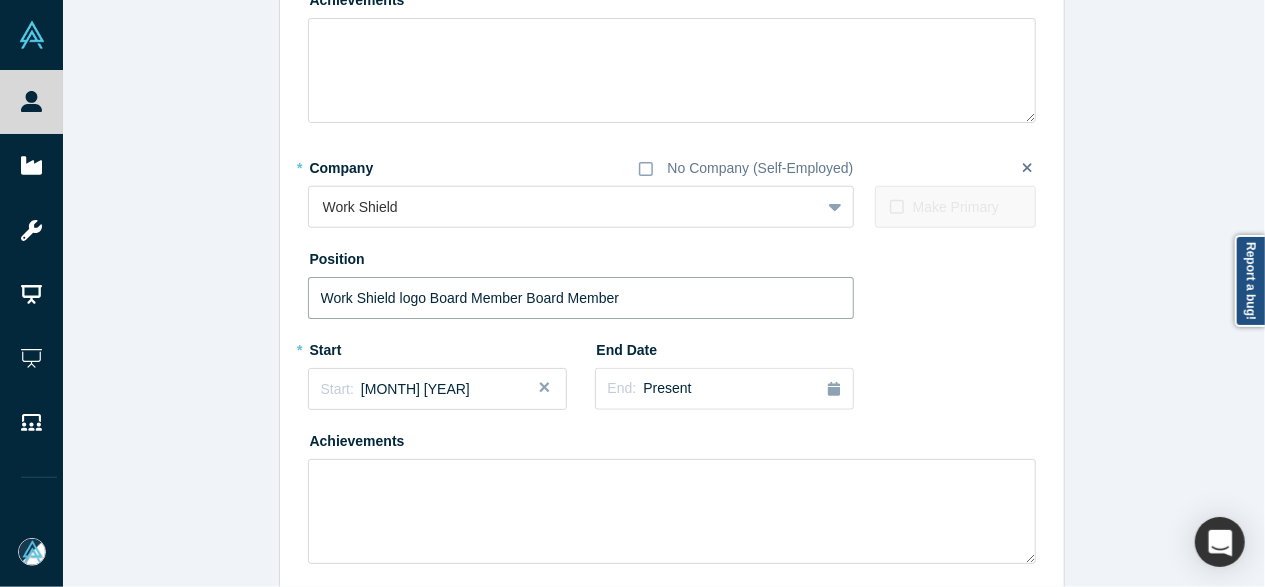 drag, startPoint x: 519, startPoint y: 294, endPoint x: 204, endPoint y: 296, distance: 315.00635 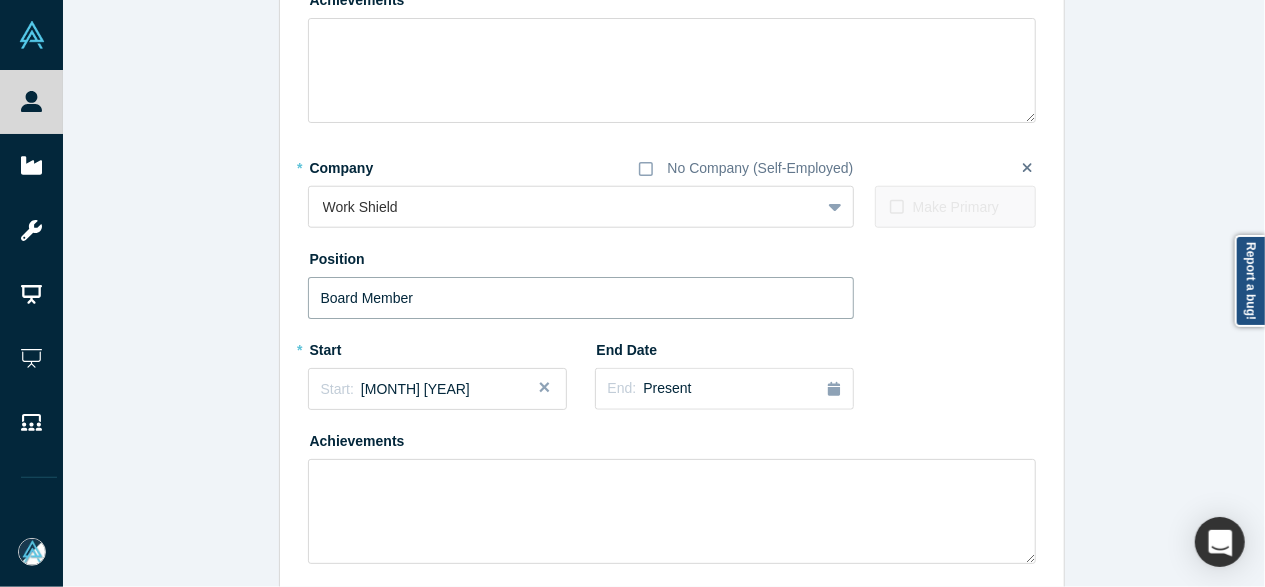 click on "Board Member" at bounding box center (581, 298) 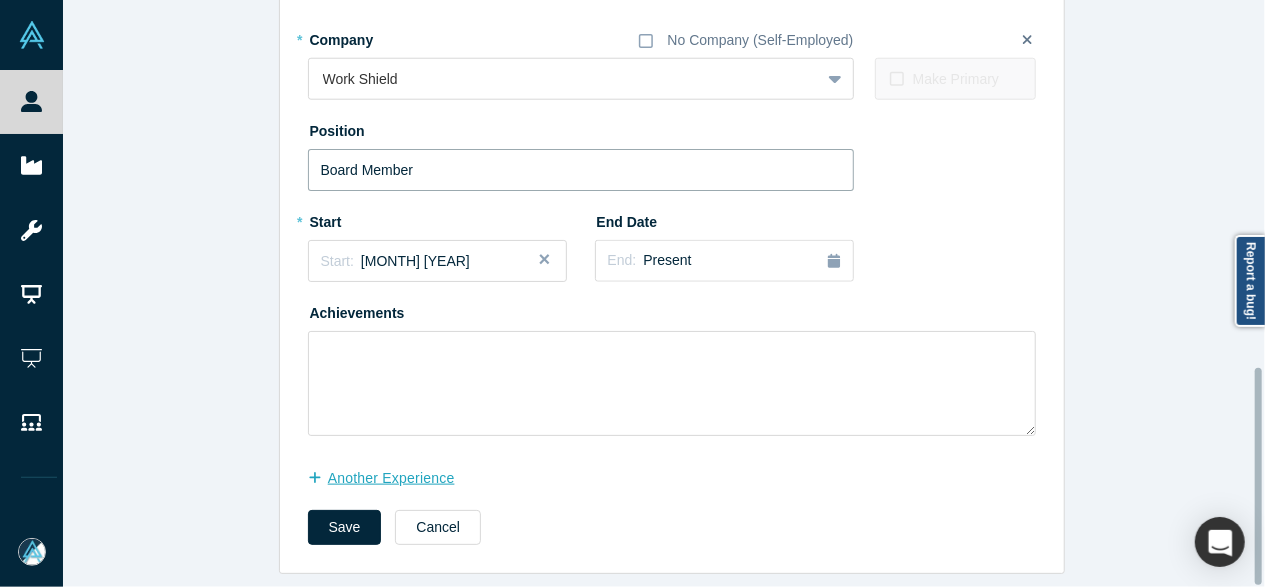 scroll, scrollTop: 994, scrollLeft: 0, axis: vertical 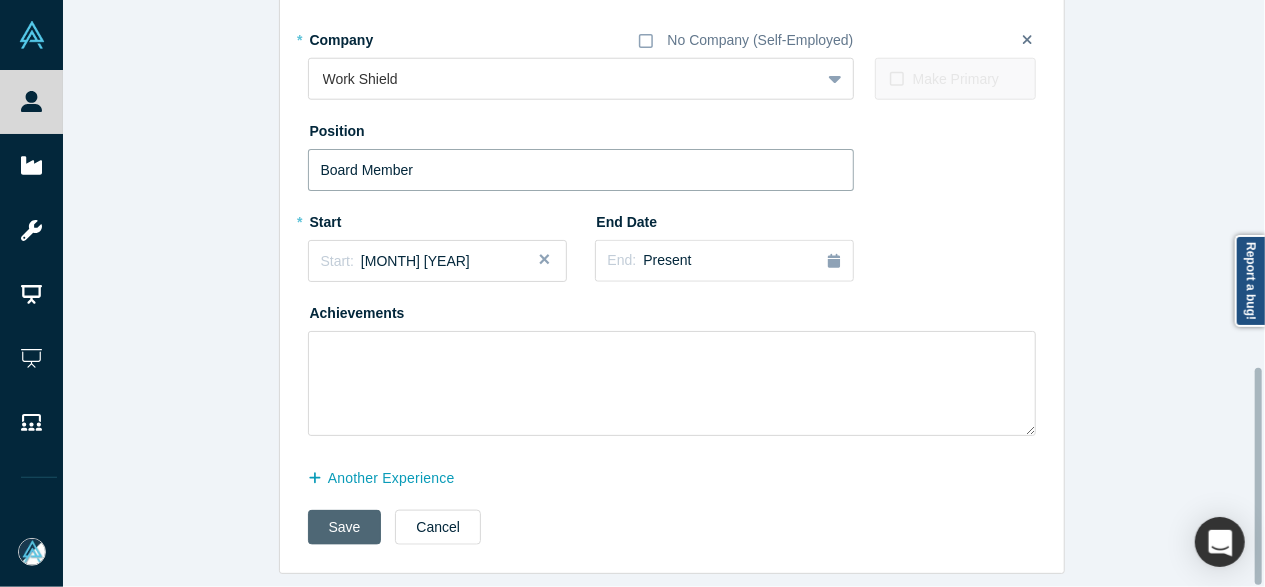 type on "Board Member" 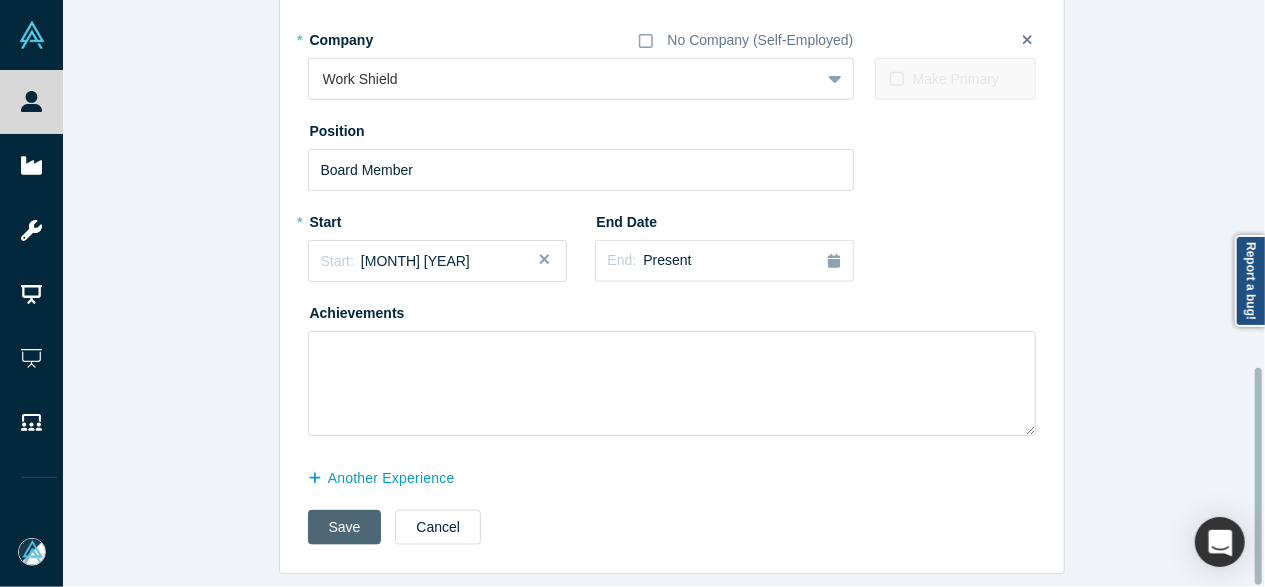 click on "Save" at bounding box center (345, 527) 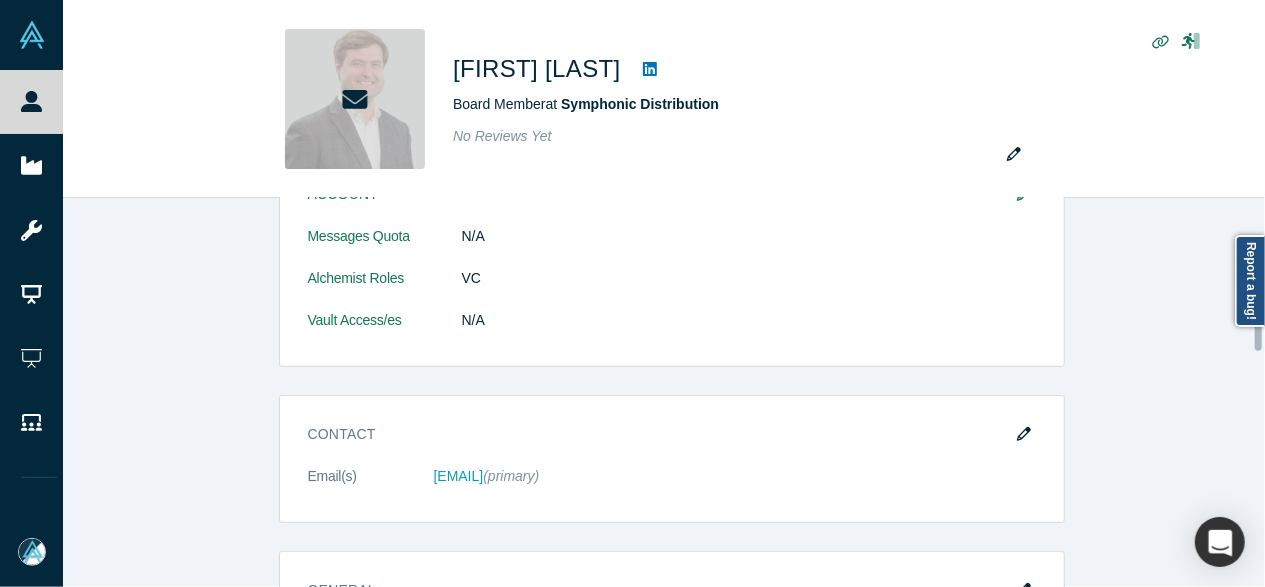 scroll, scrollTop: 400, scrollLeft: 0, axis: vertical 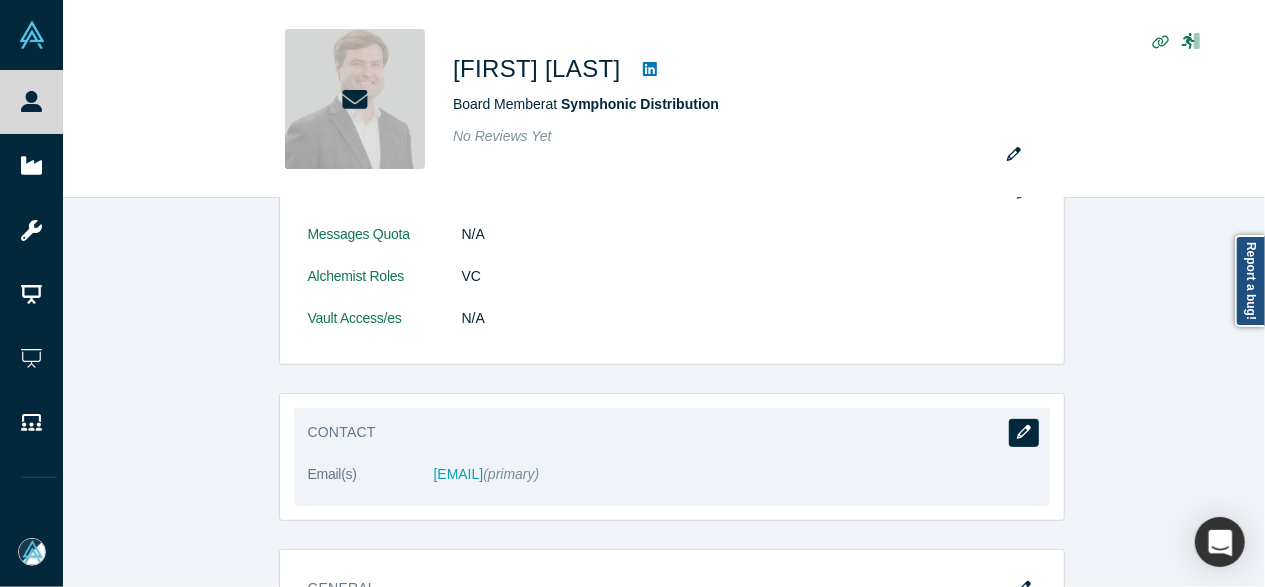 click 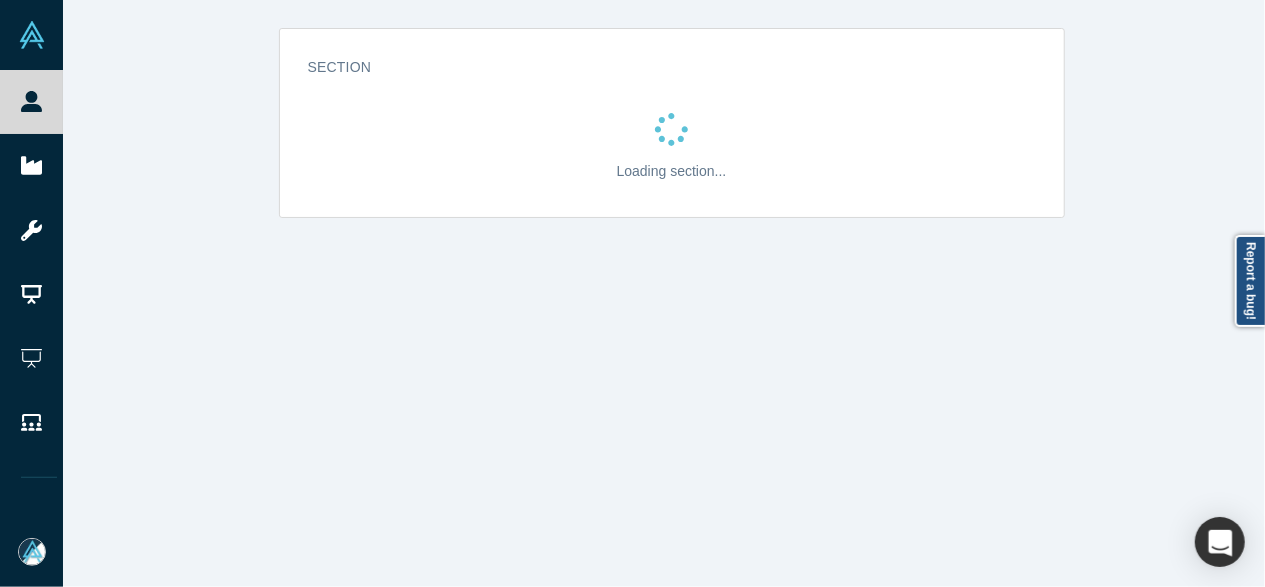 scroll, scrollTop: 0, scrollLeft: 0, axis: both 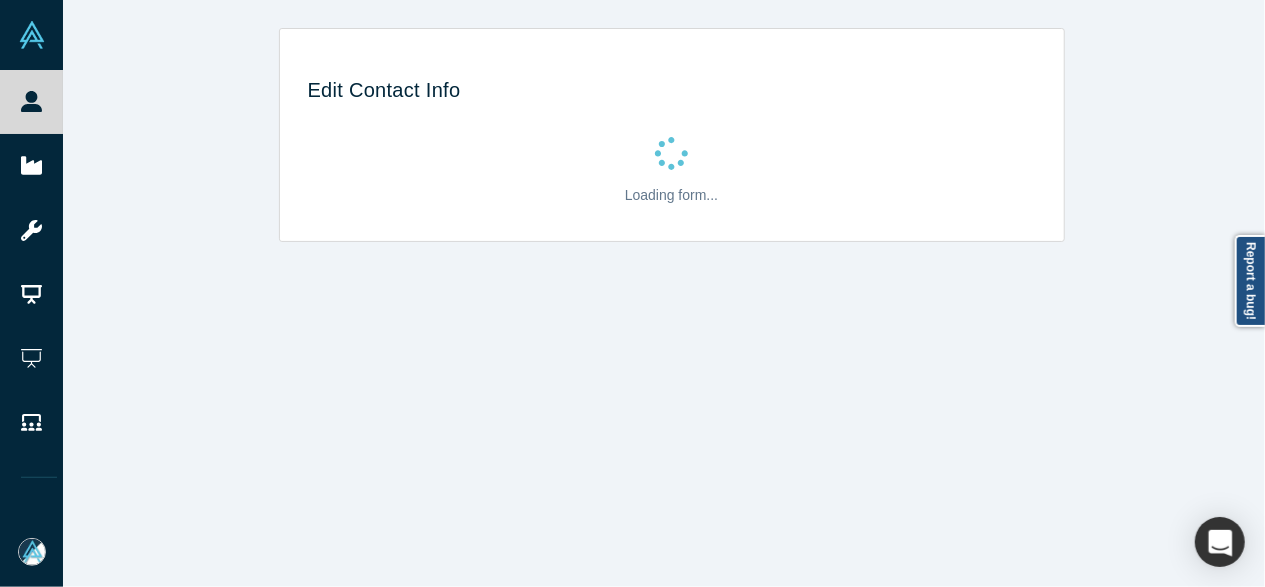 select on "US" 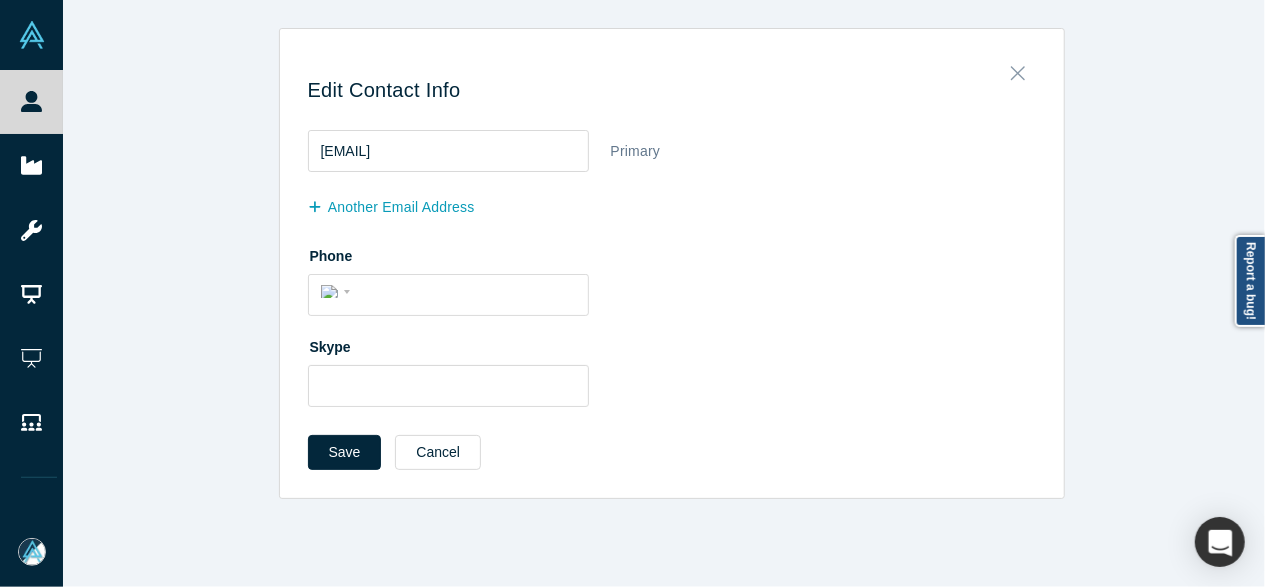 click 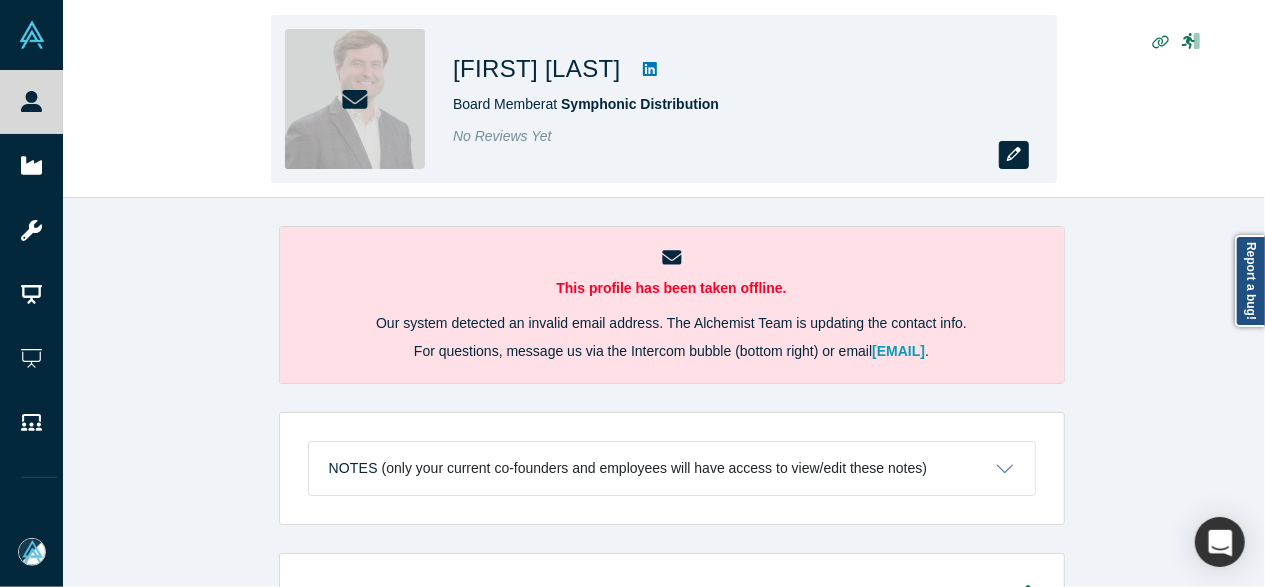 click 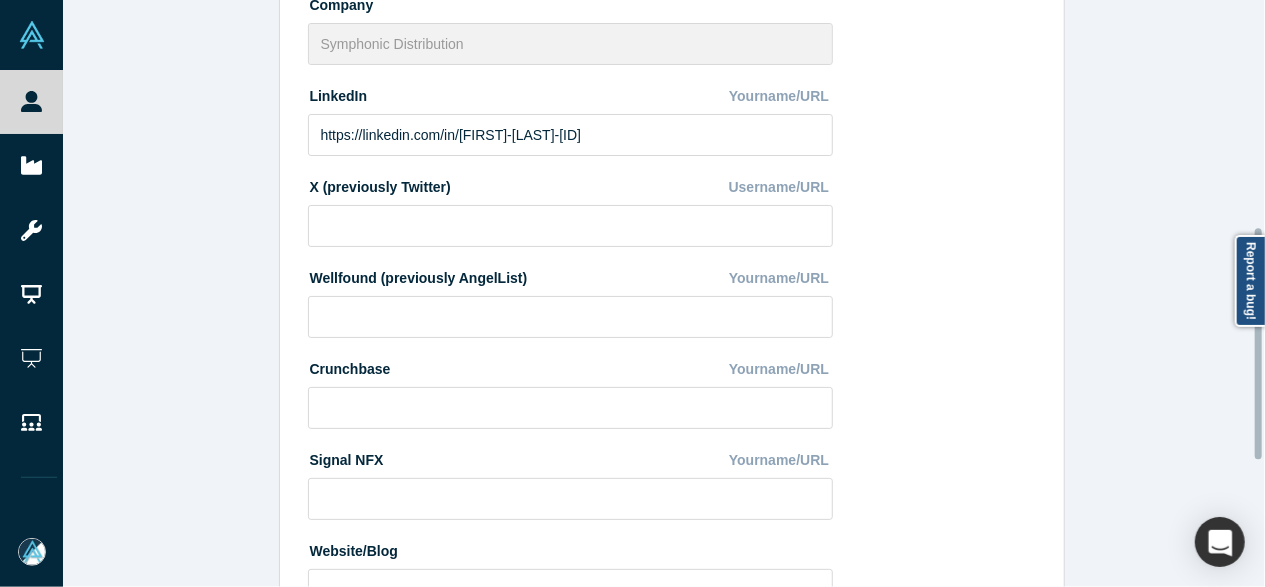 scroll, scrollTop: 894, scrollLeft: 0, axis: vertical 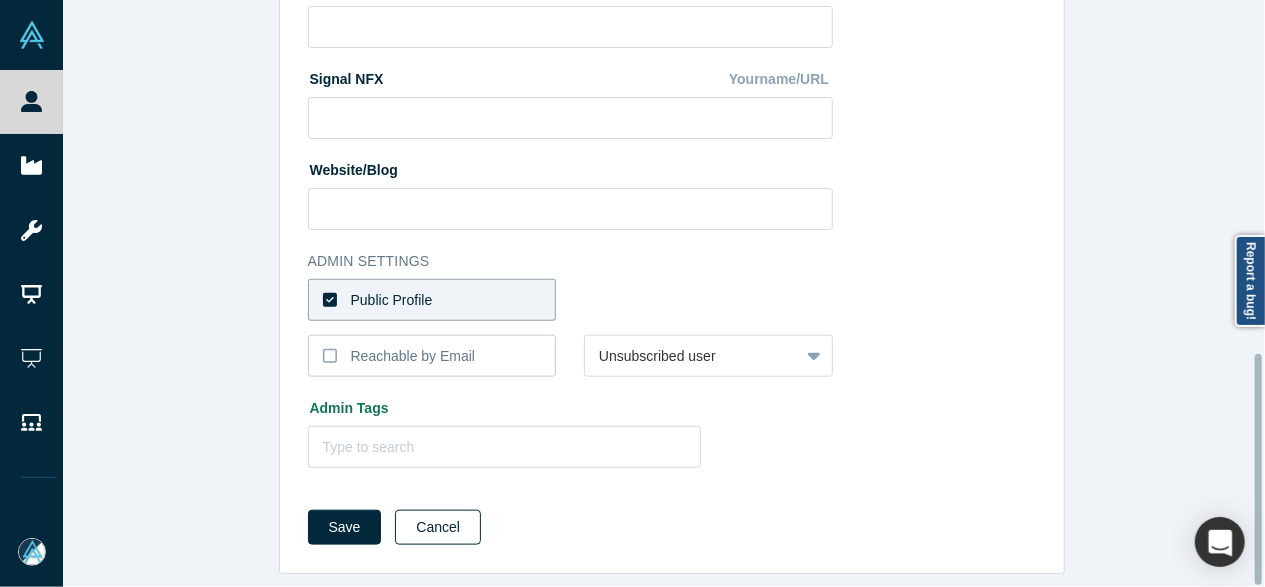 click on "Cancel" at bounding box center [438, 527] 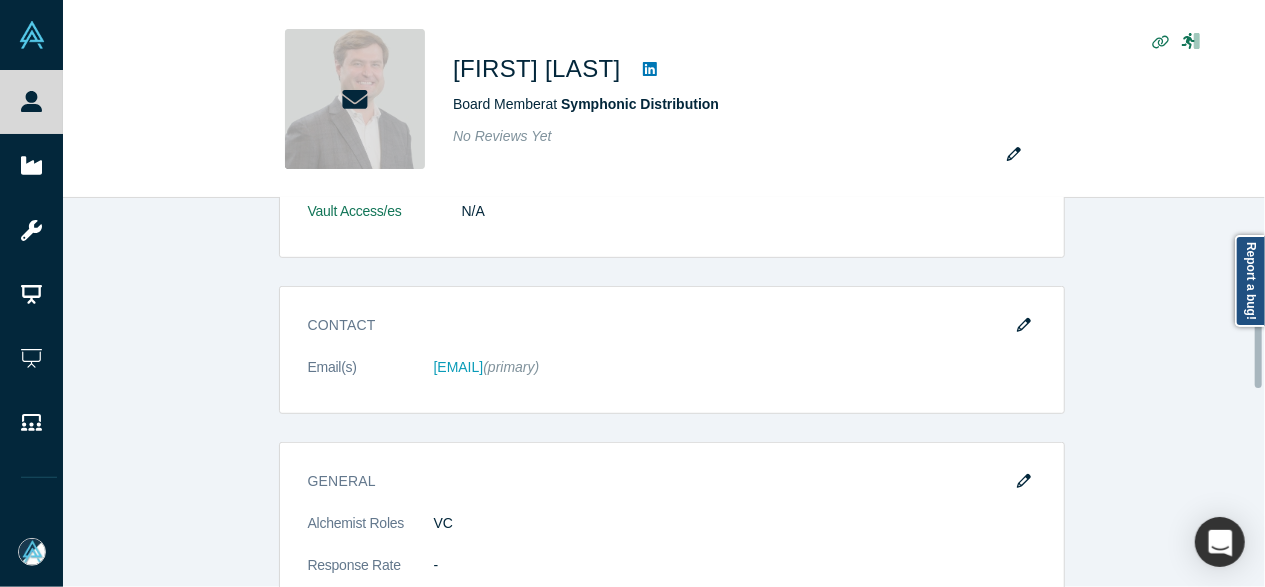 scroll, scrollTop: 600, scrollLeft: 0, axis: vertical 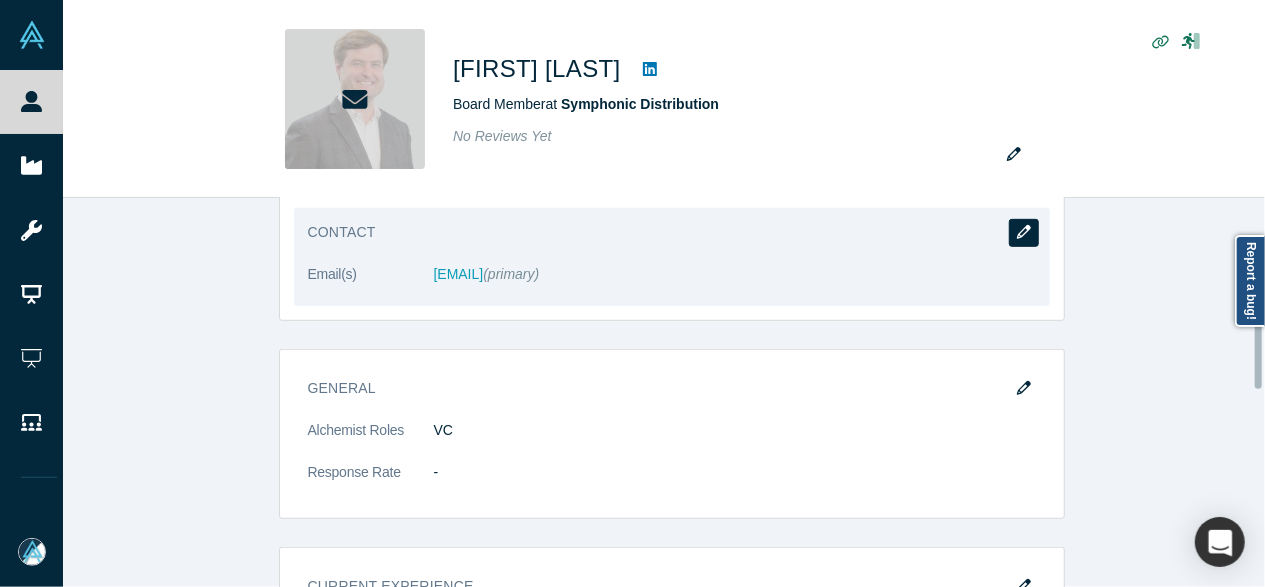 click 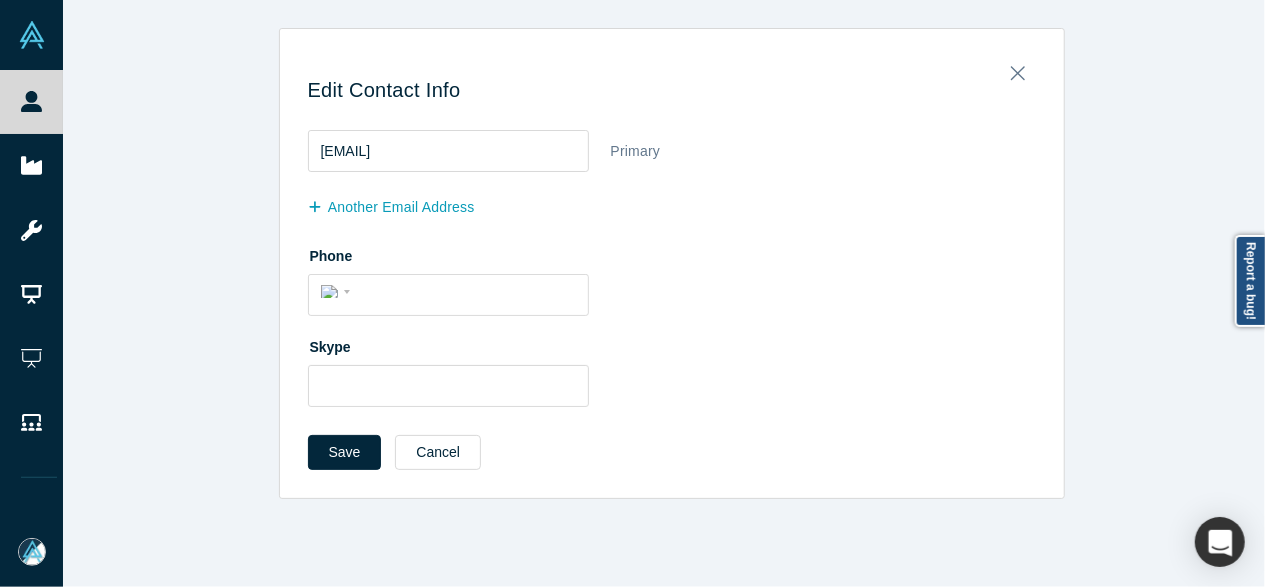 scroll, scrollTop: 0, scrollLeft: 0, axis: both 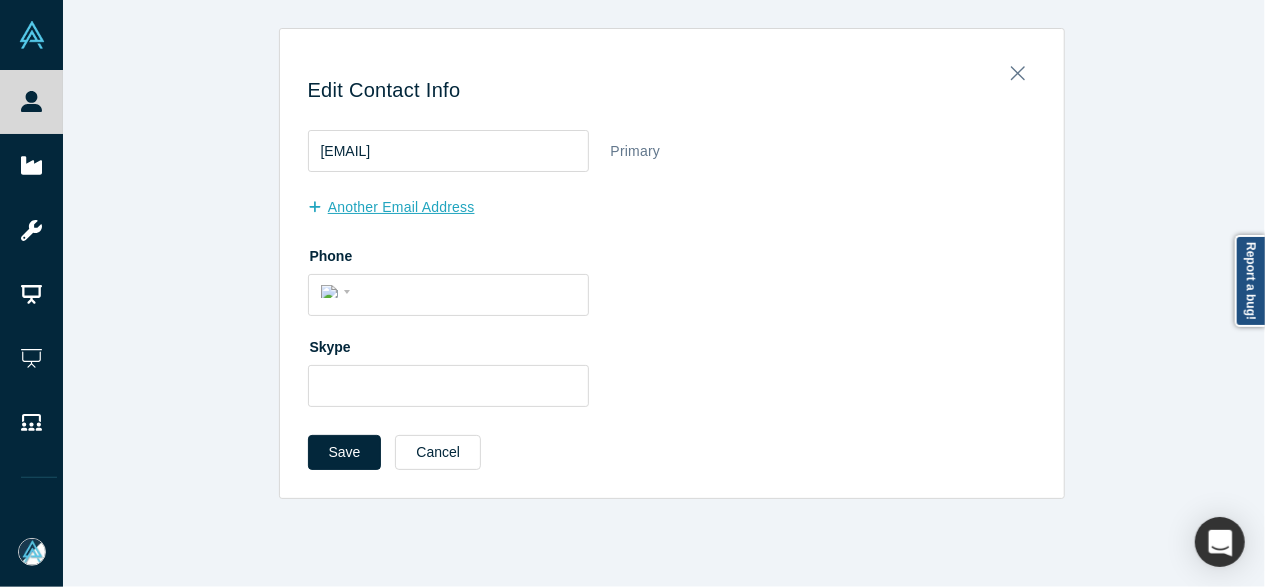 click on "another Email Address" at bounding box center (402, 207) 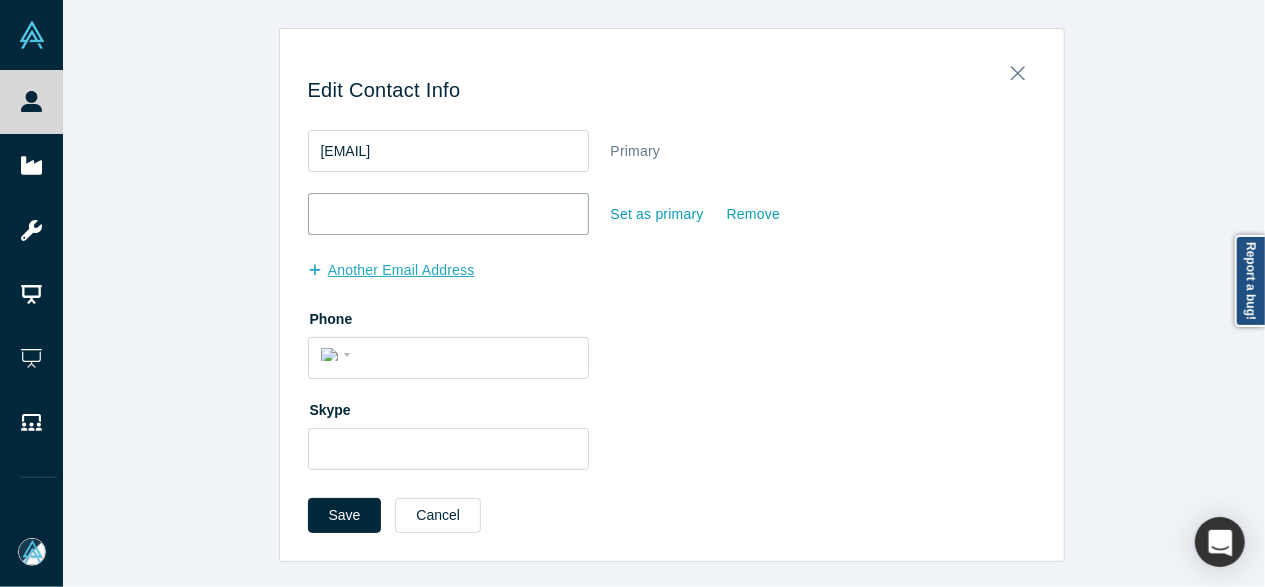 click at bounding box center [448, 214] 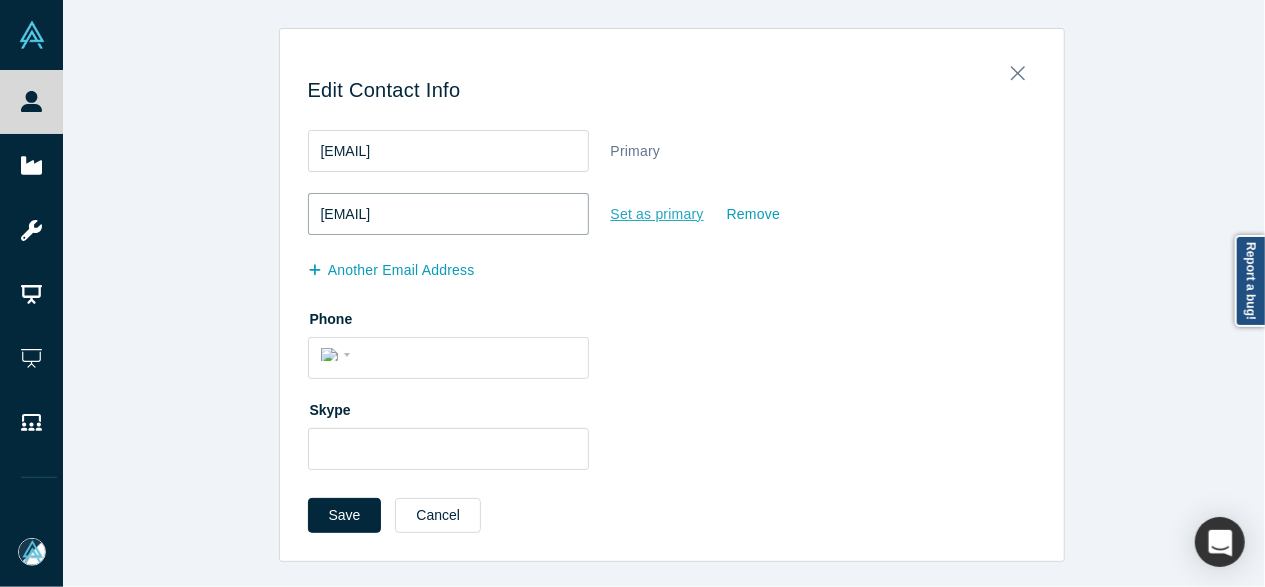 type on "robertfaber@gmail.com" 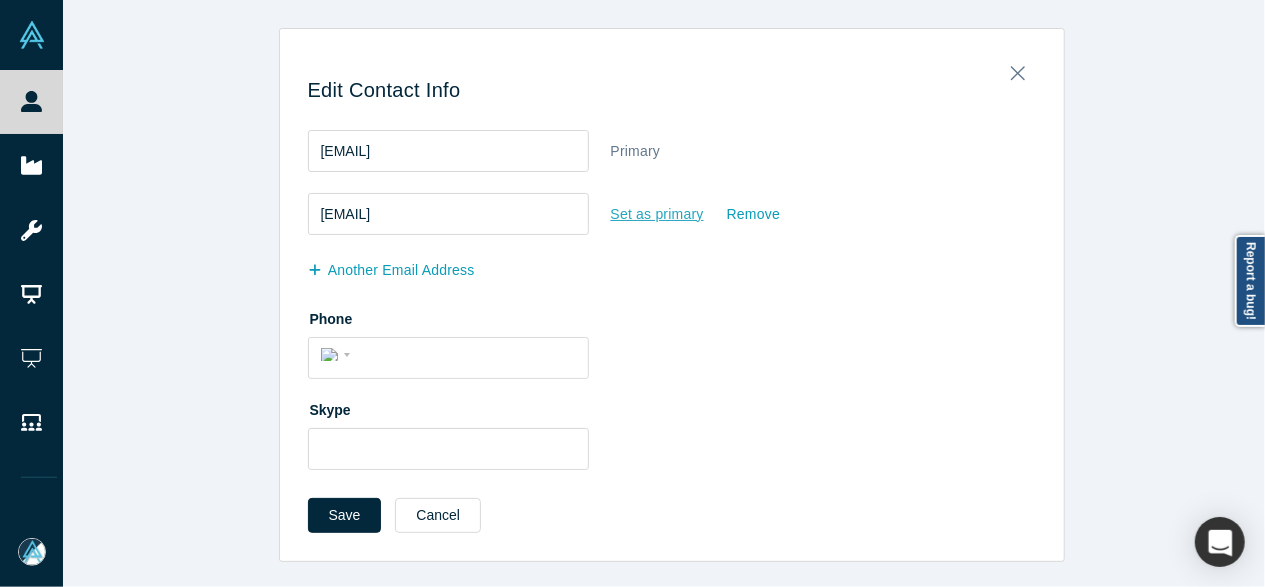 click on "Set as primary" at bounding box center (657, 214) 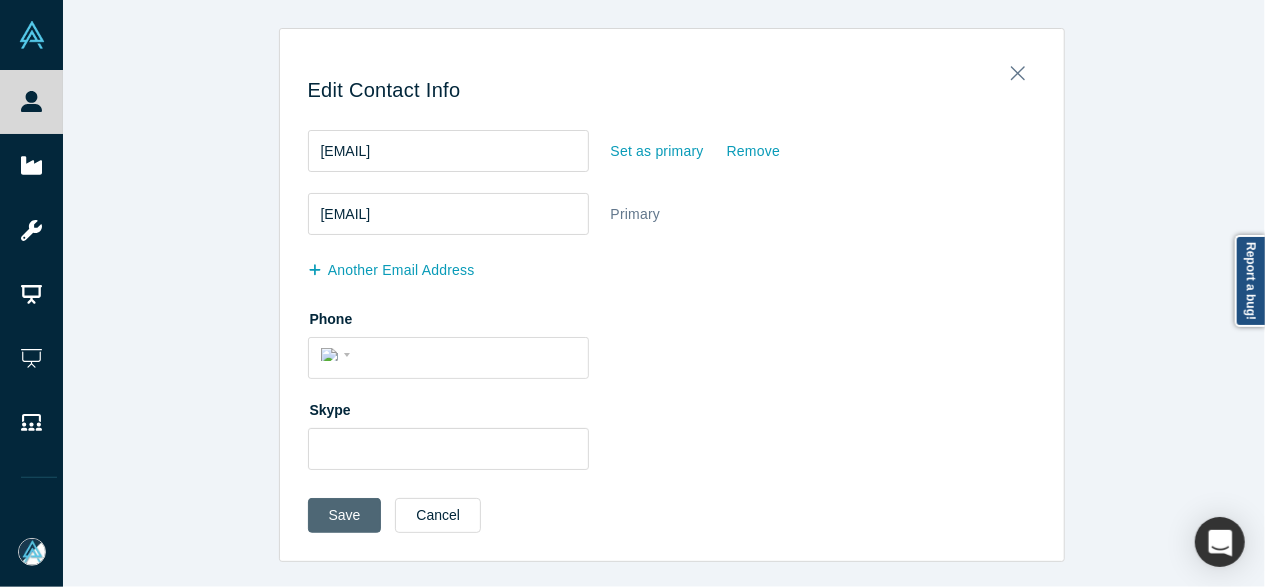 drag, startPoint x: 344, startPoint y: 513, endPoint x: 334, endPoint y: 523, distance: 14.142136 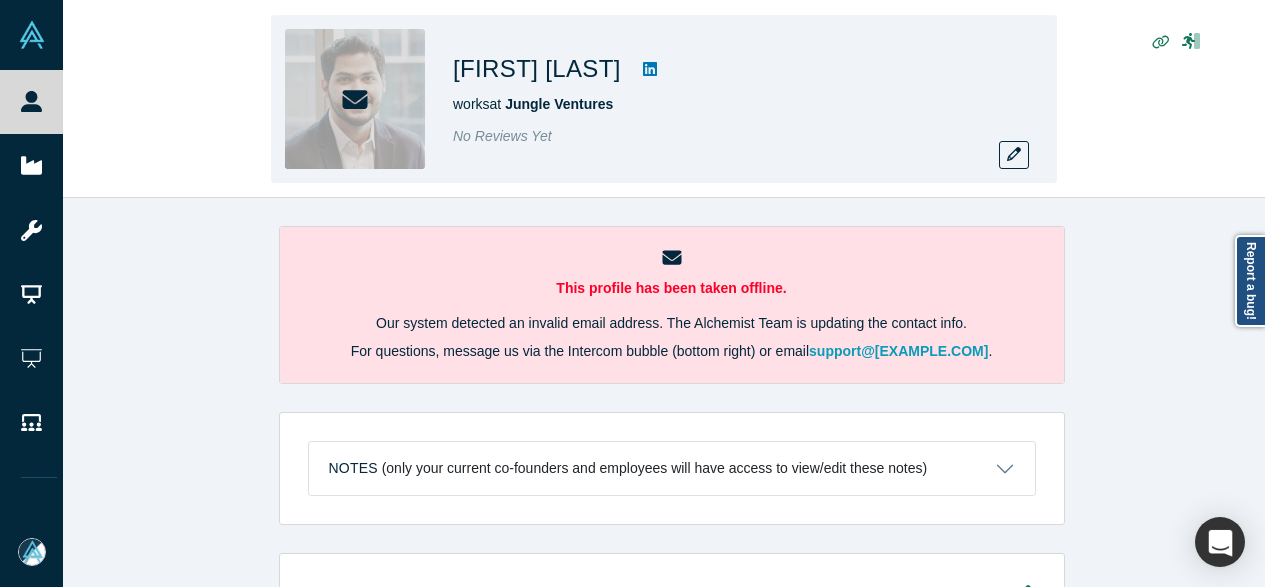 scroll, scrollTop: 0, scrollLeft: 0, axis: both 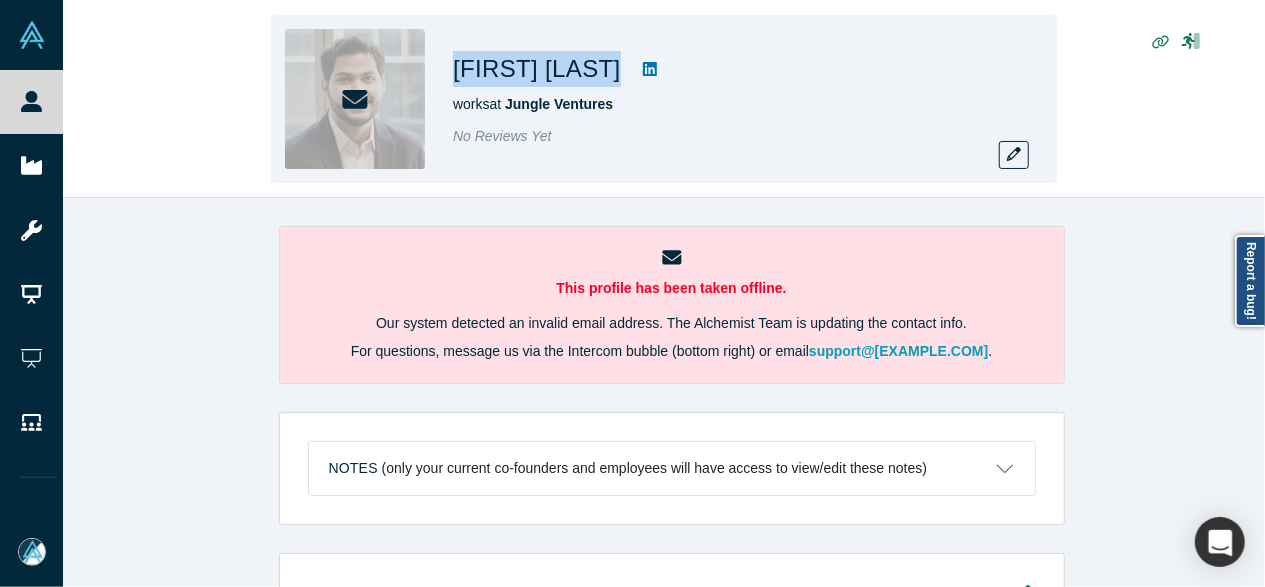 drag, startPoint x: 446, startPoint y: 63, endPoint x: 648, endPoint y: 63, distance: 202 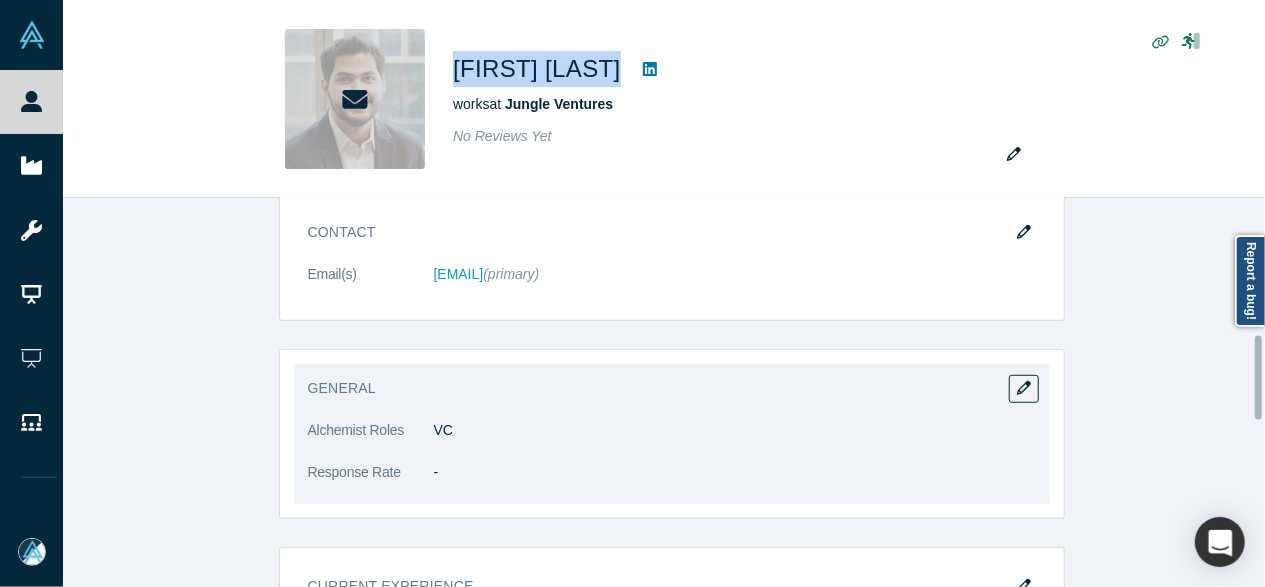scroll, scrollTop: 800, scrollLeft: 0, axis: vertical 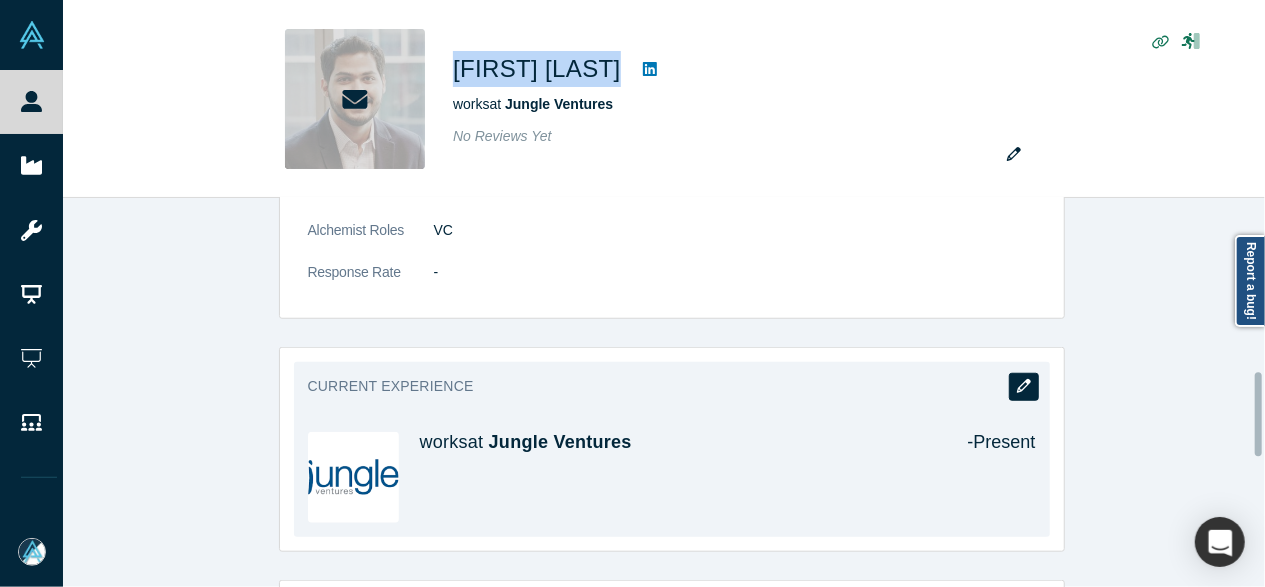 click 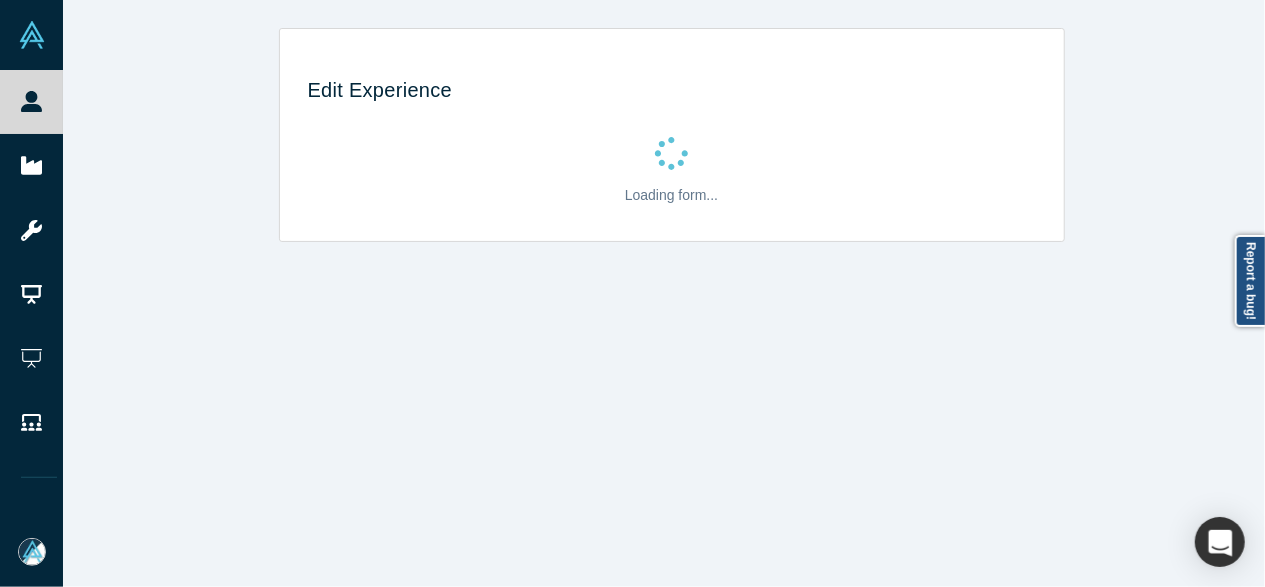 scroll, scrollTop: 0, scrollLeft: 0, axis: both 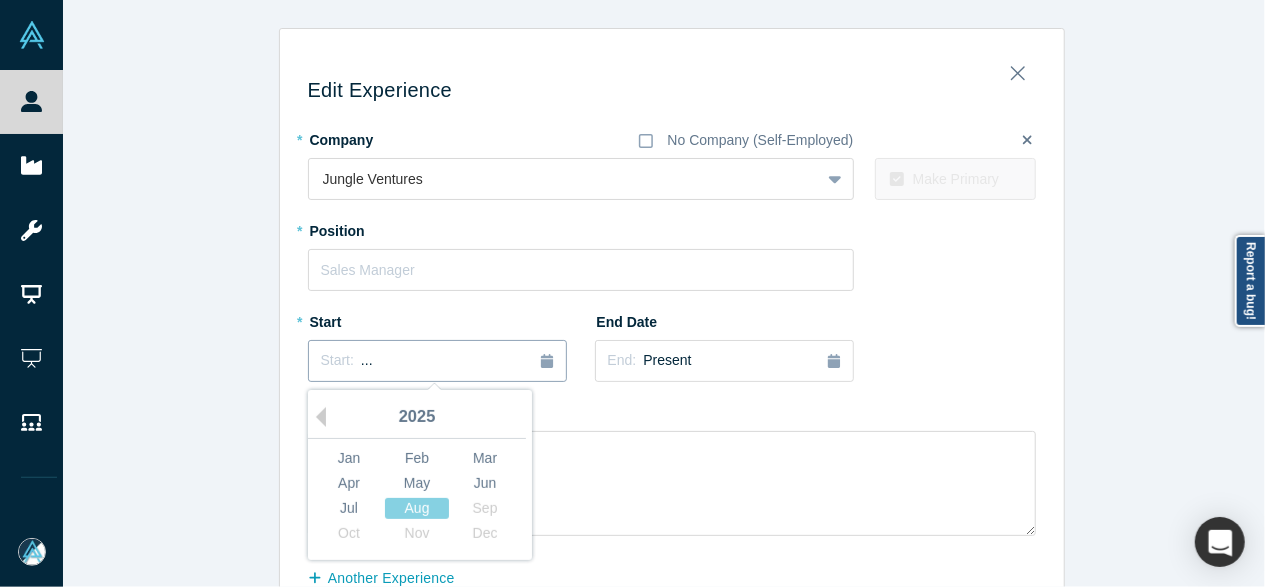 click on "Start: ..." at bounding box center (437, 361) 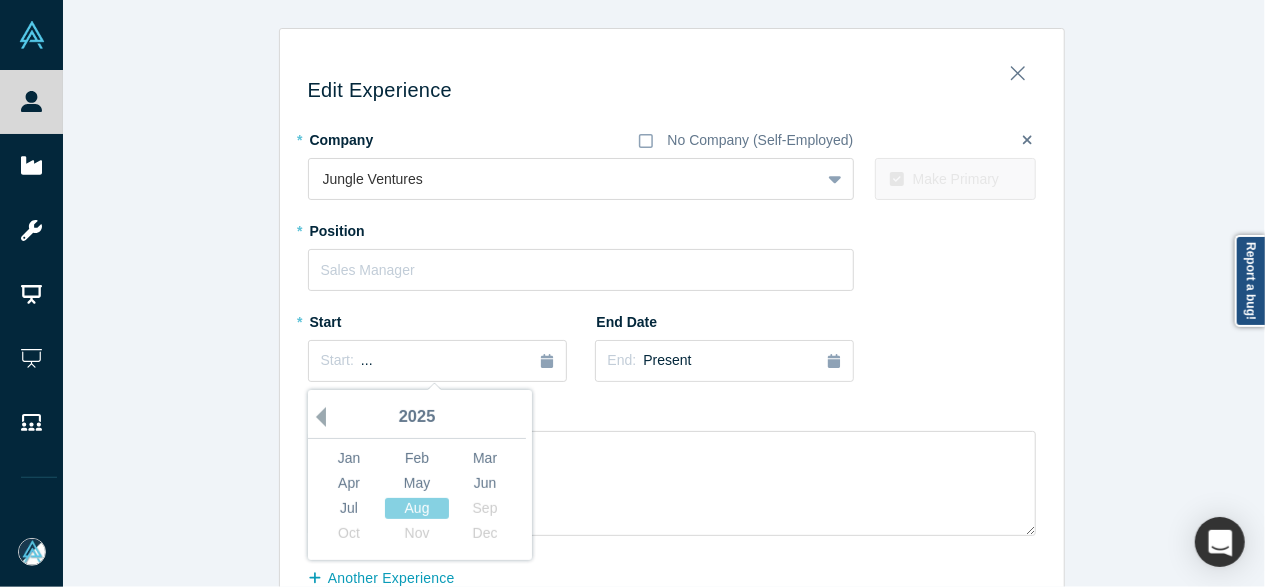 click on "Previous Year" at bounding box center [316, 417] 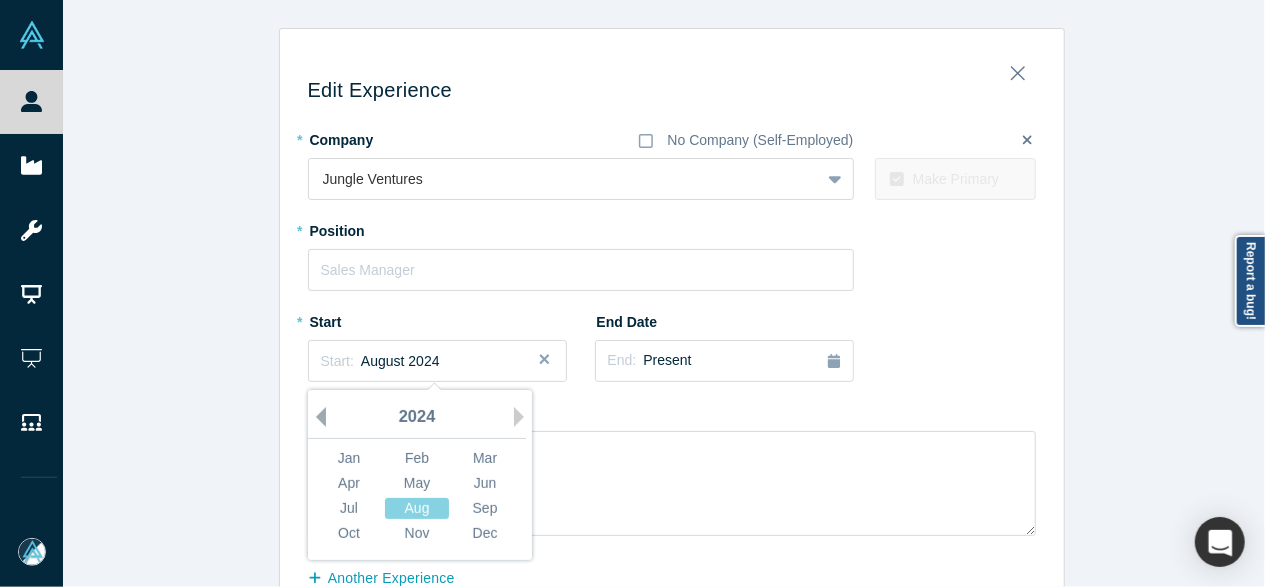 click on "Previous Year" at bounding box center [316, 417] 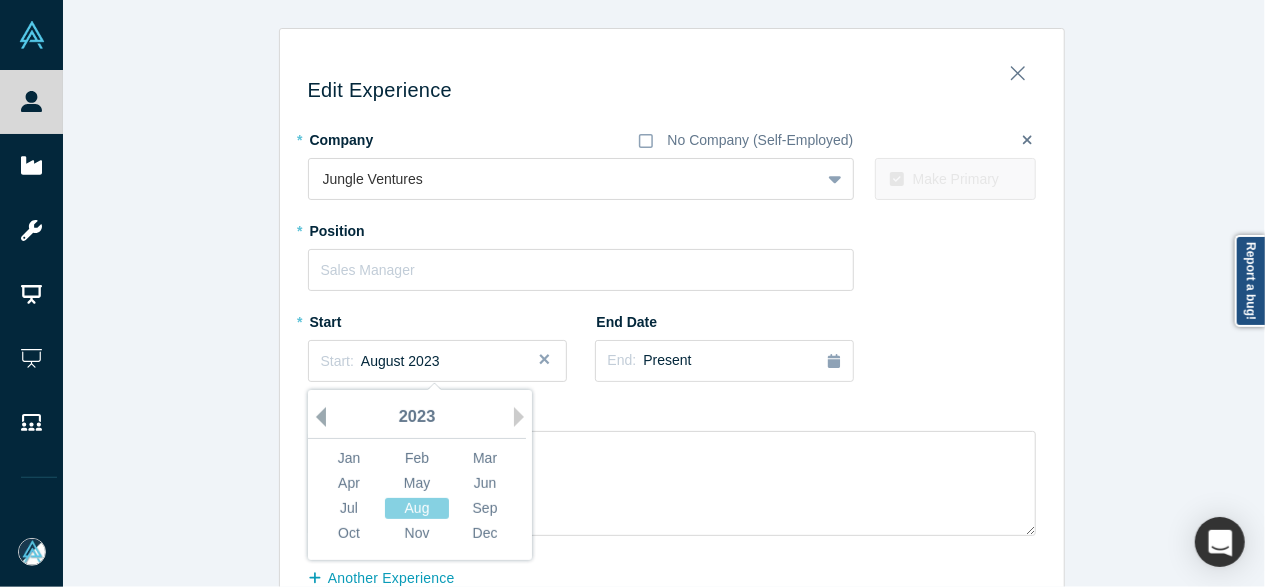 click on "Previous Year" at bounding box center (316, 417) 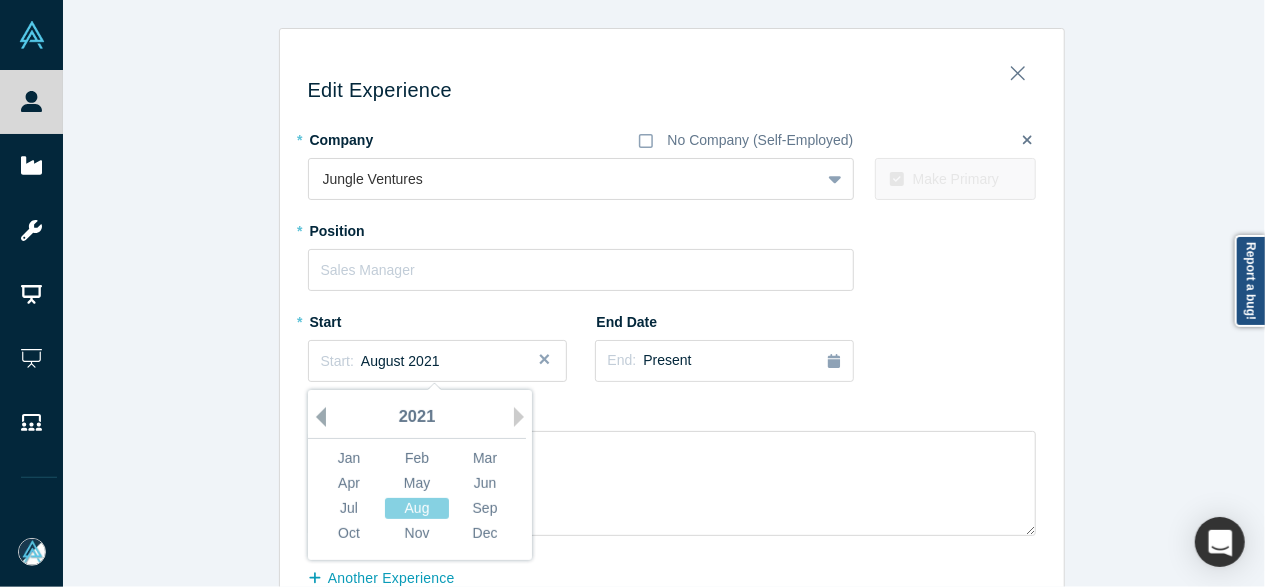 click on "Previous Year" at bounding box center (316, 417) 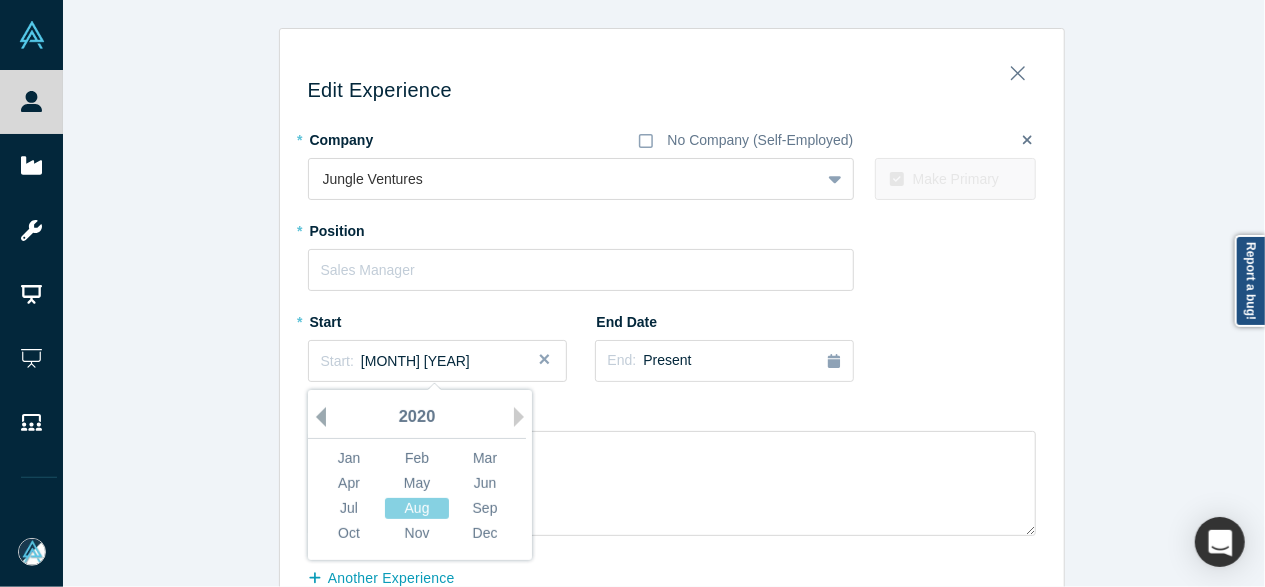 click on "Previous Year" at bounding box center (316, 417) 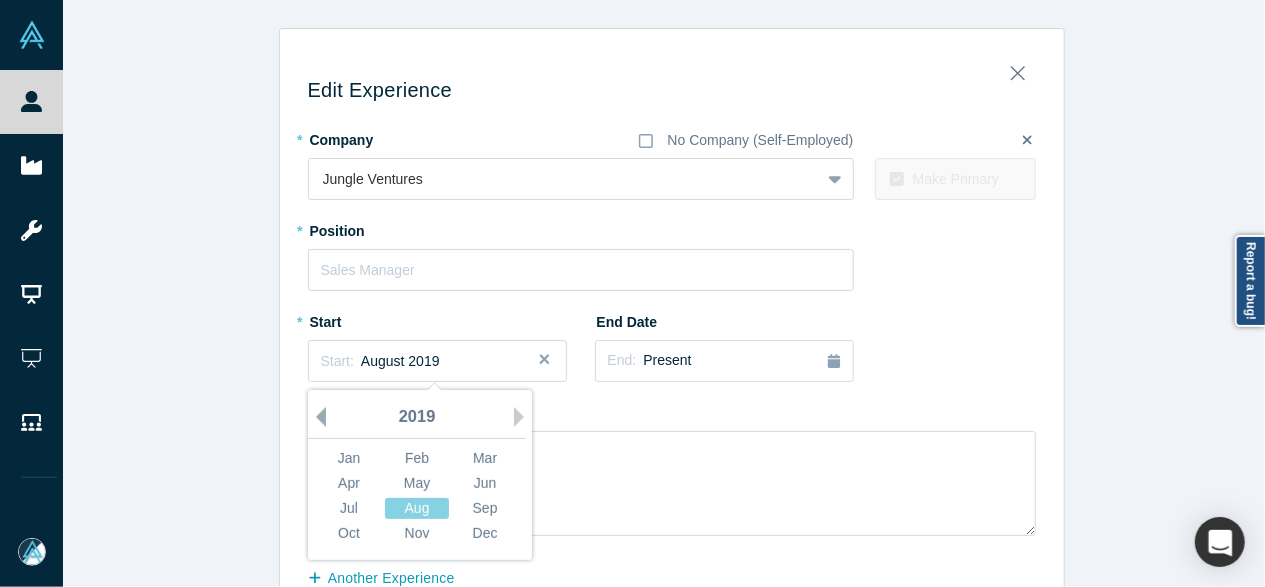 click on "Previous Year" at bounding box center (316, 417) 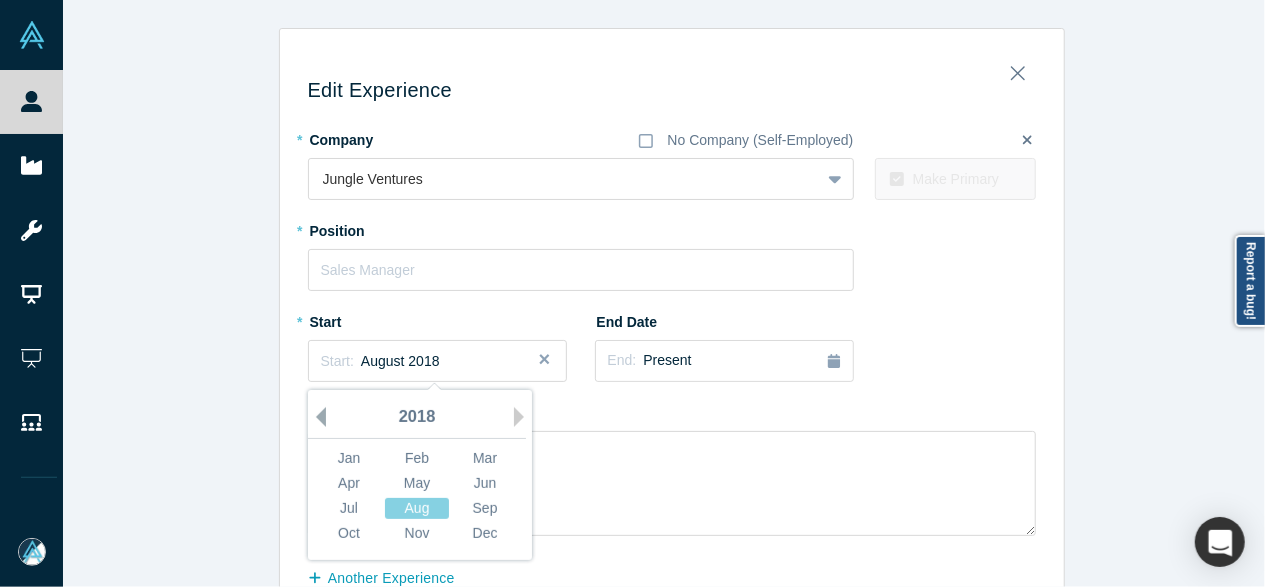 click on "Previous Year" at bounding box center (316, 417) 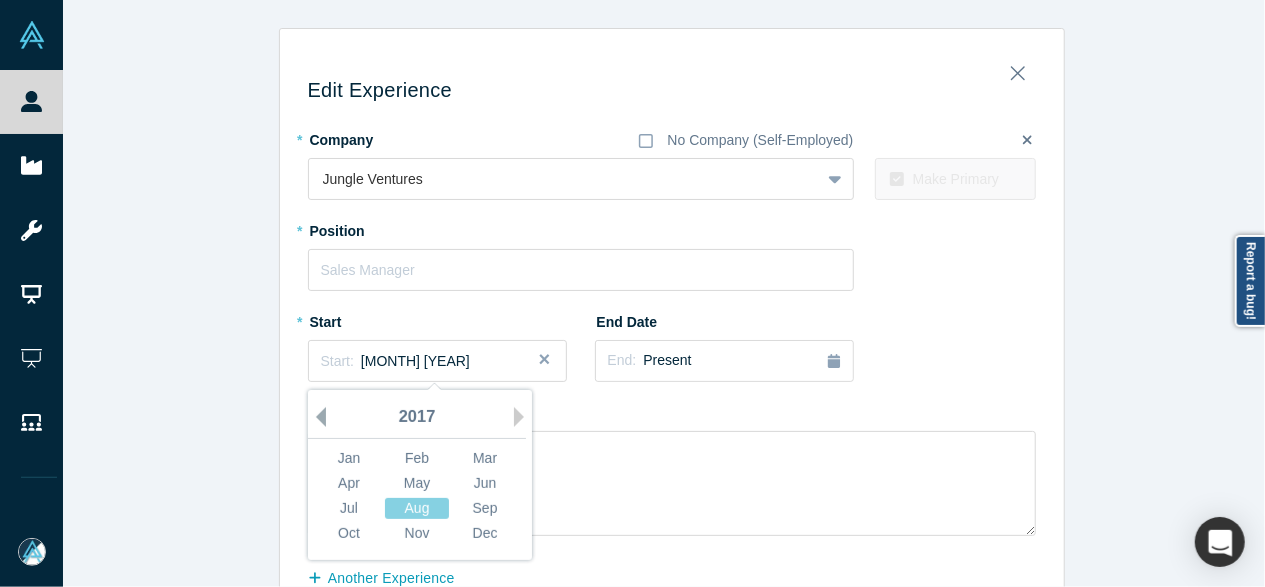 click on "Previous Year" at bounding box center [316, 417] 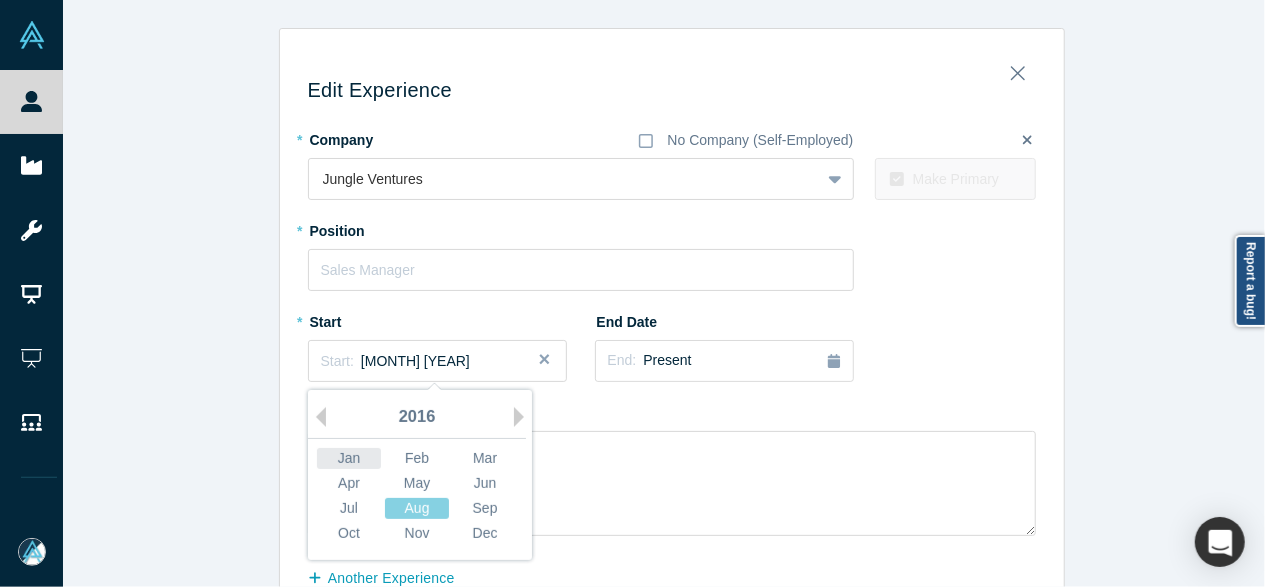 click on "Jan" at bounding box center (349, 458) 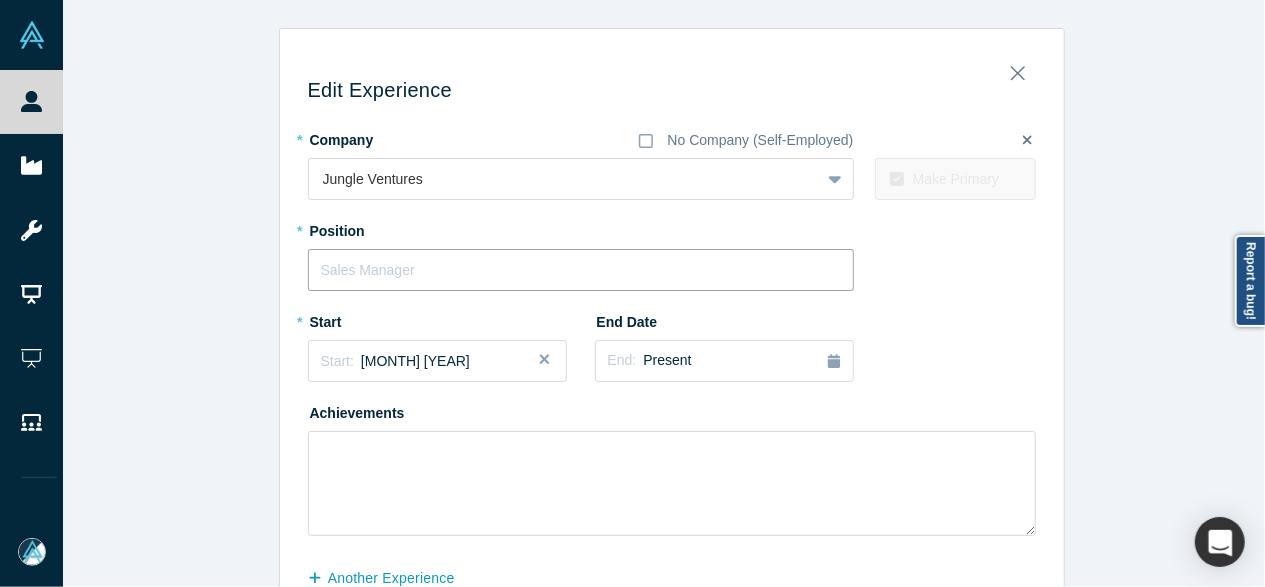 click at bounding box center [581, 270] 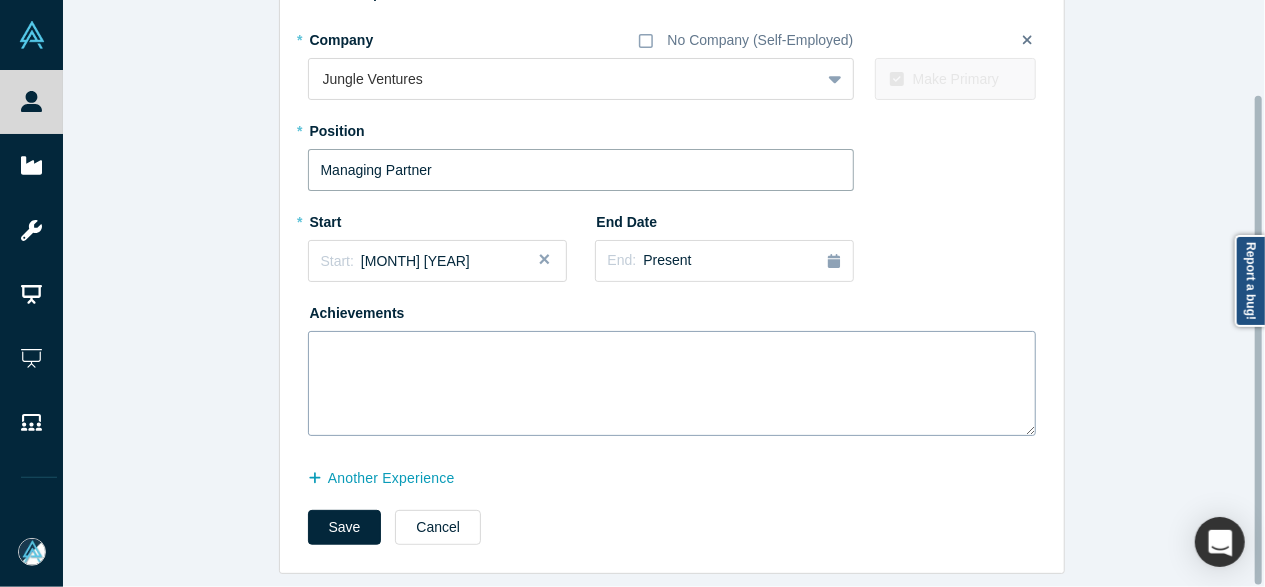 scroll, scrollTop: 112, scrollLeft: 0, axis: vertical 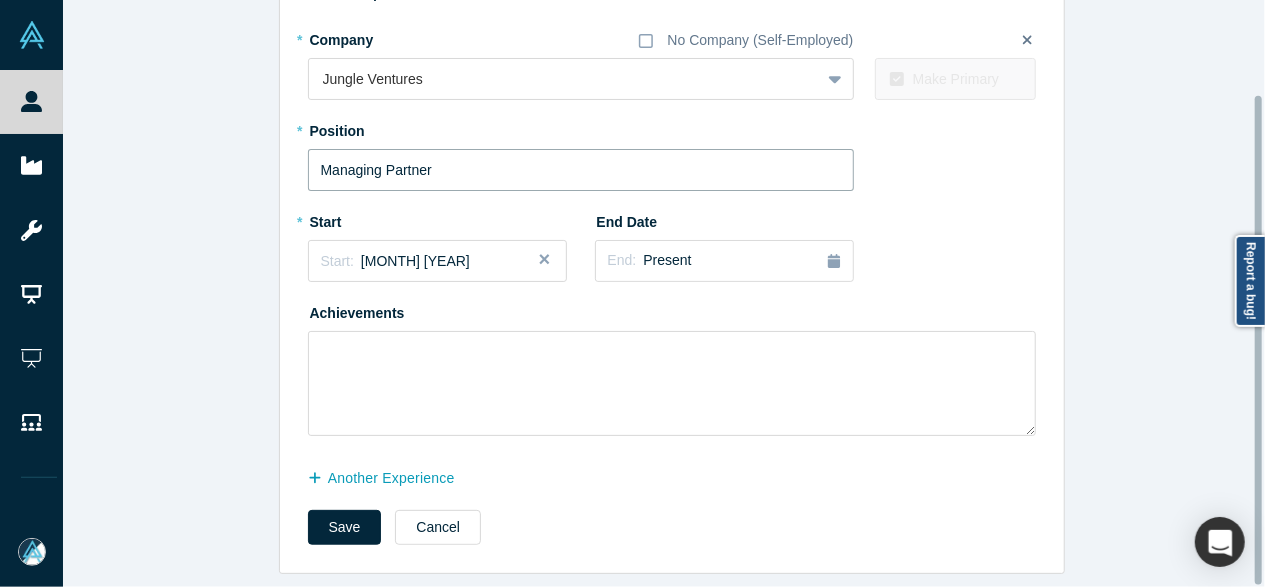 type on "Managing Partner" 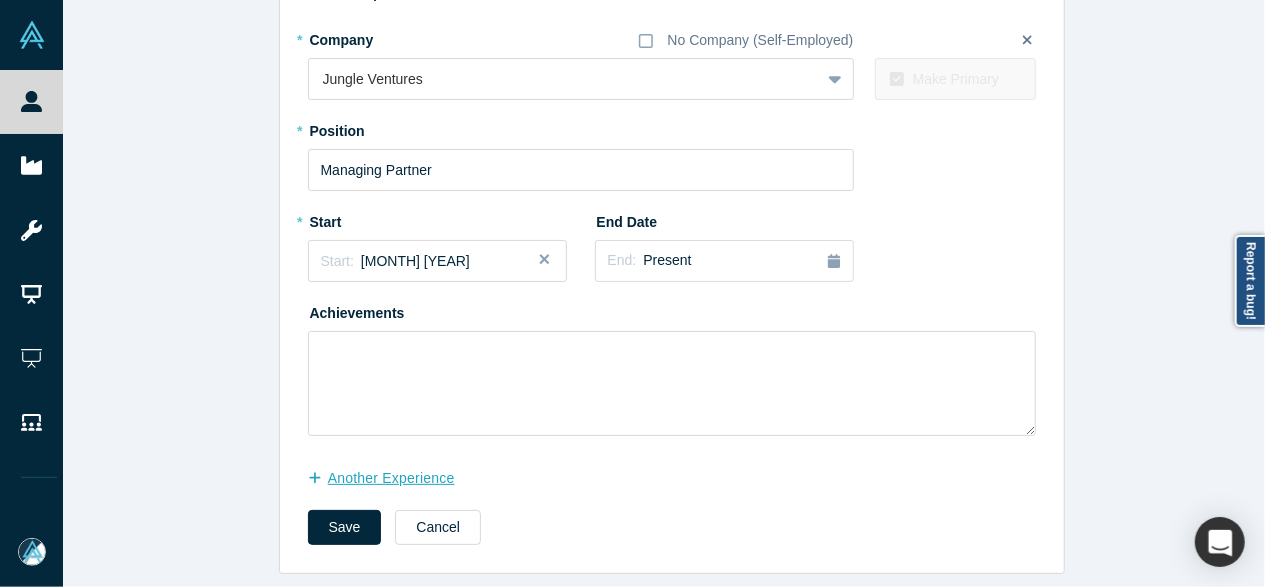 click on "another Experience" at bounding box center [392, 478] 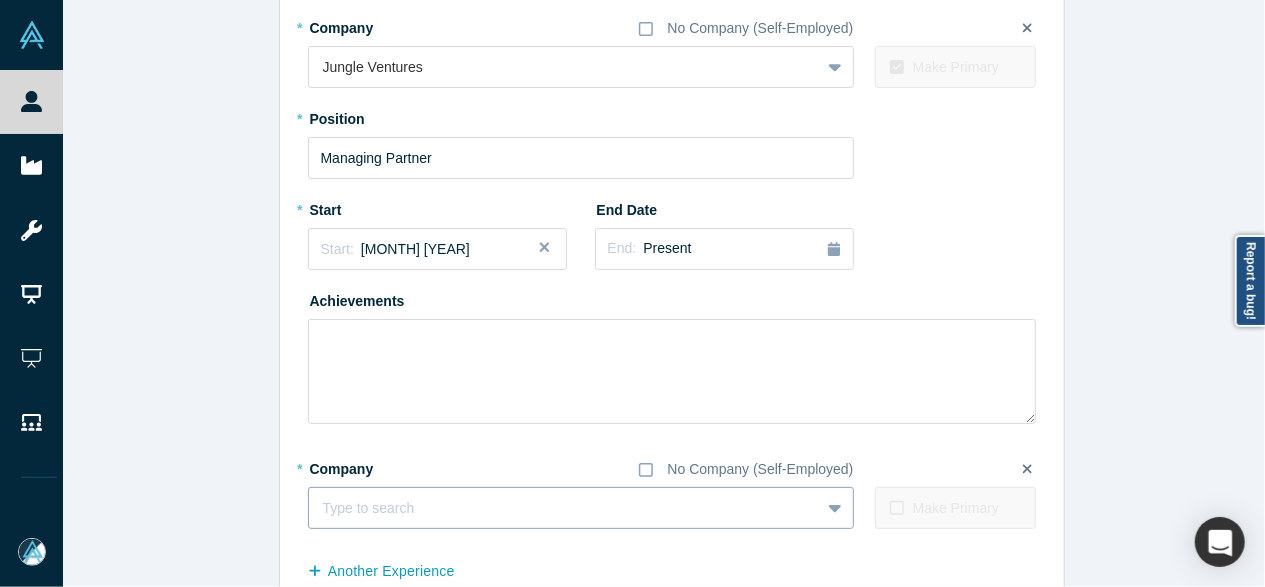 click at bounding box center (564, 508) 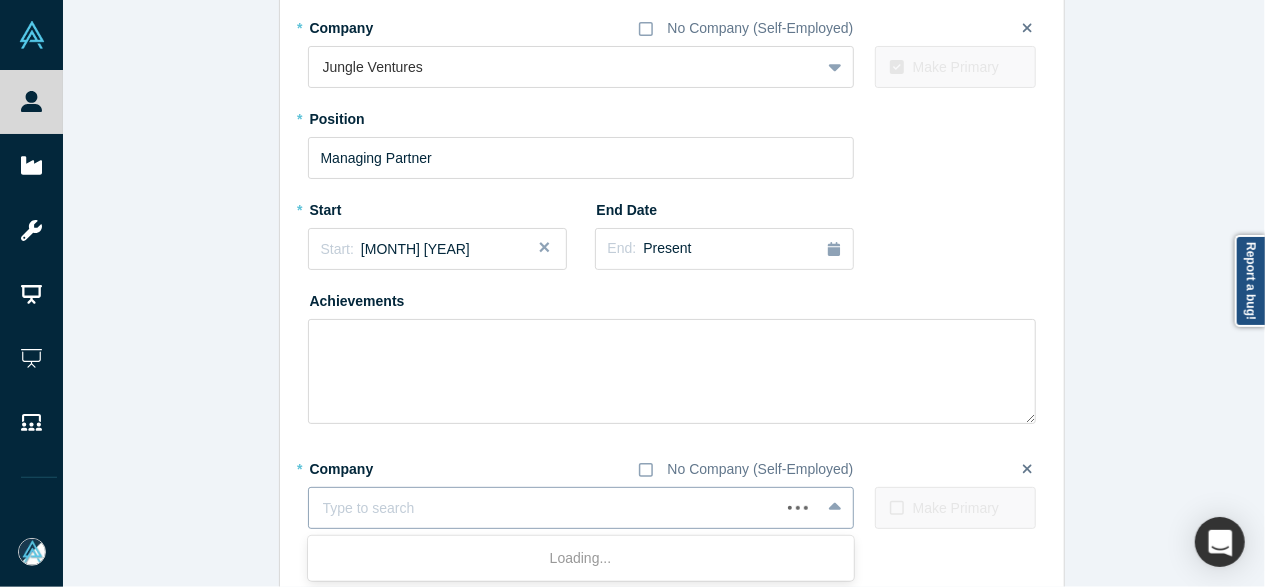 paste on "Board Member & Investor Board Member & Investor Leap" 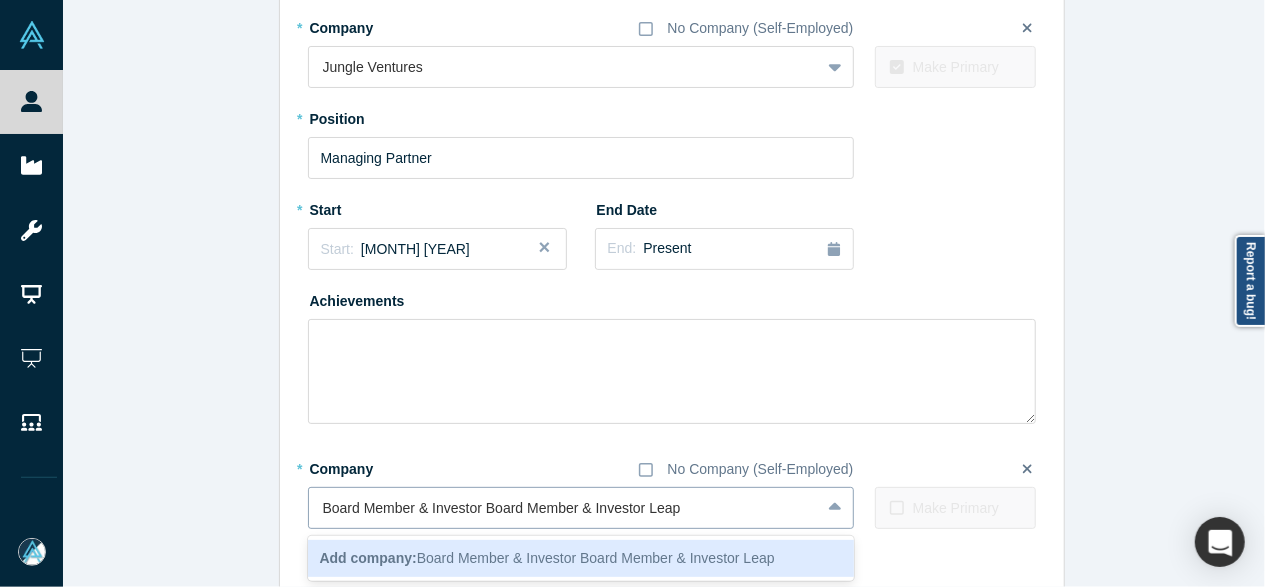 drag, startPoint x: 645, startPoint y: 514, endPoint x: 313, endPoint y: 515, distance: 332.0015 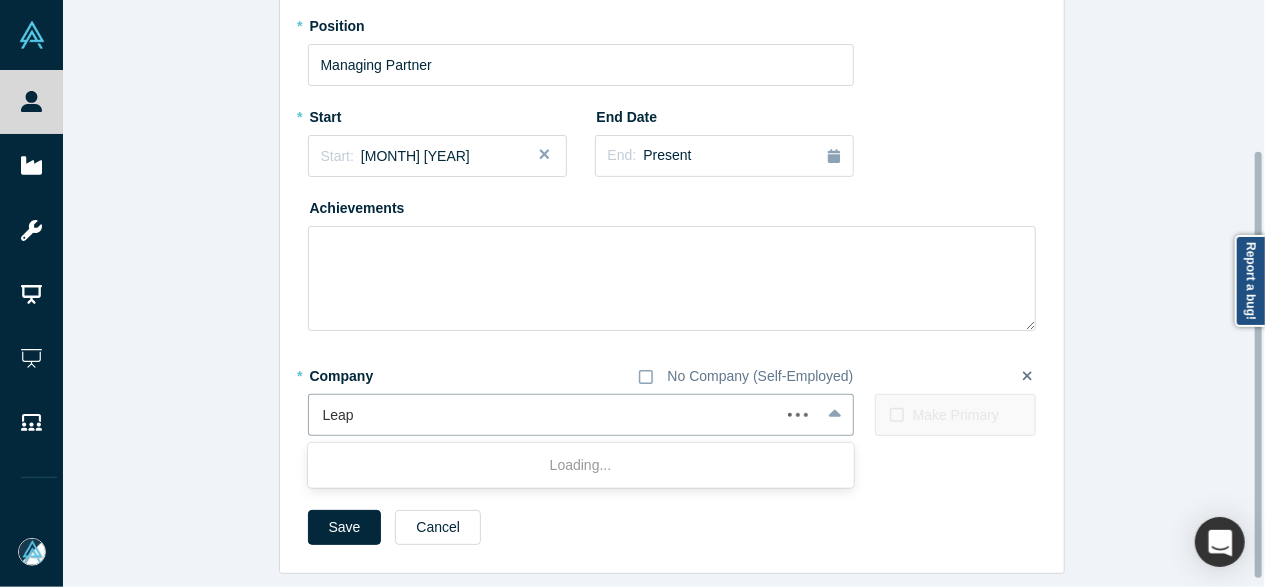 scroll, scrollTop: 218, scrollLeft: 0, axis: vertical 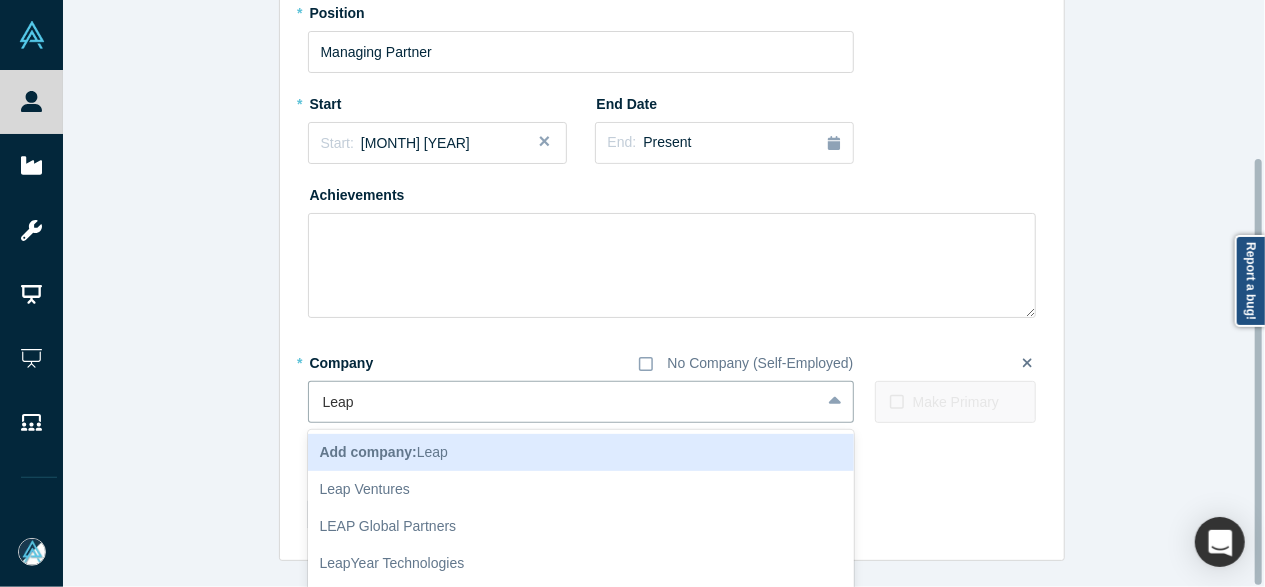 click on "Add company:" at bounding box center (368, 452) 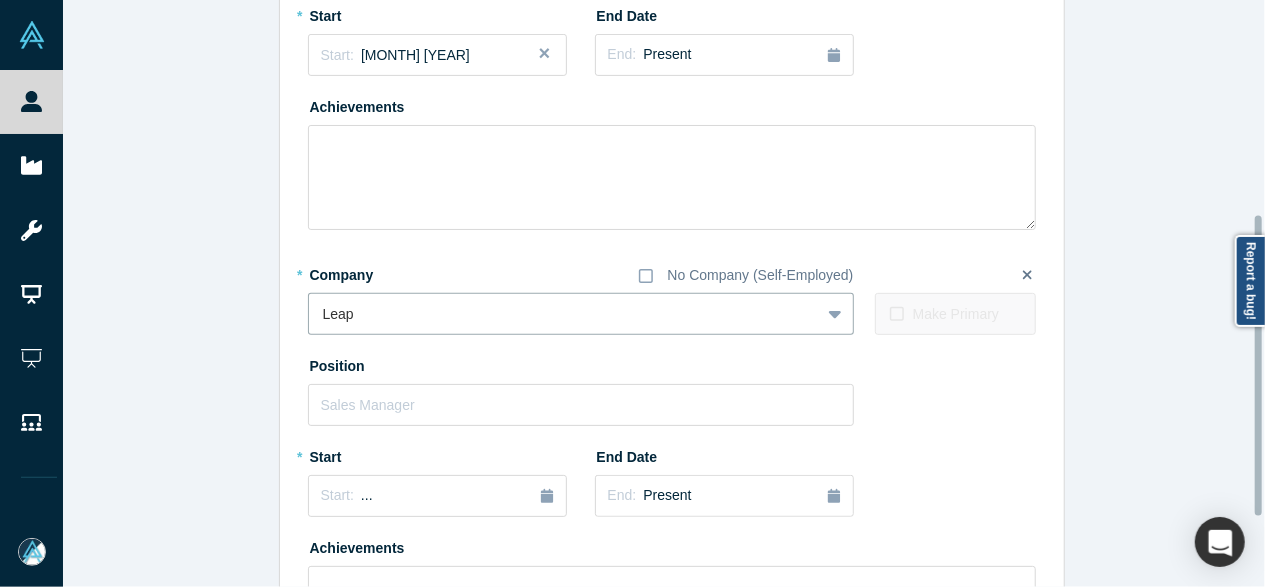 scroll, scrollTop: 418, scrollLeft: 0, axis: vertical 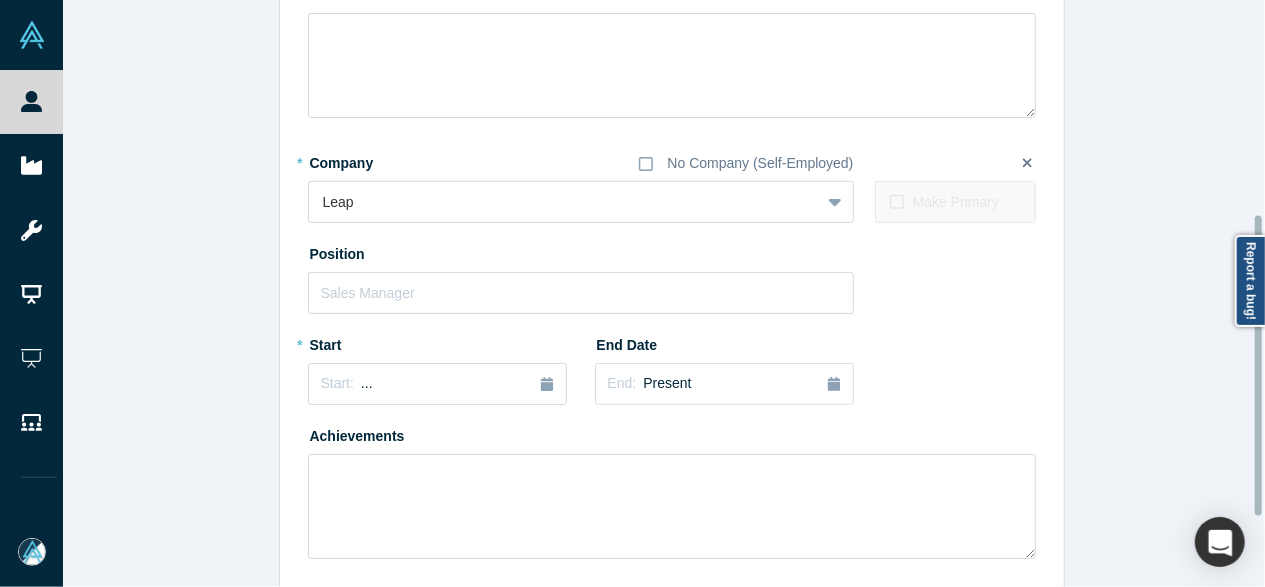 click on "* Start Start: ..." at bounding box center (437, 366) 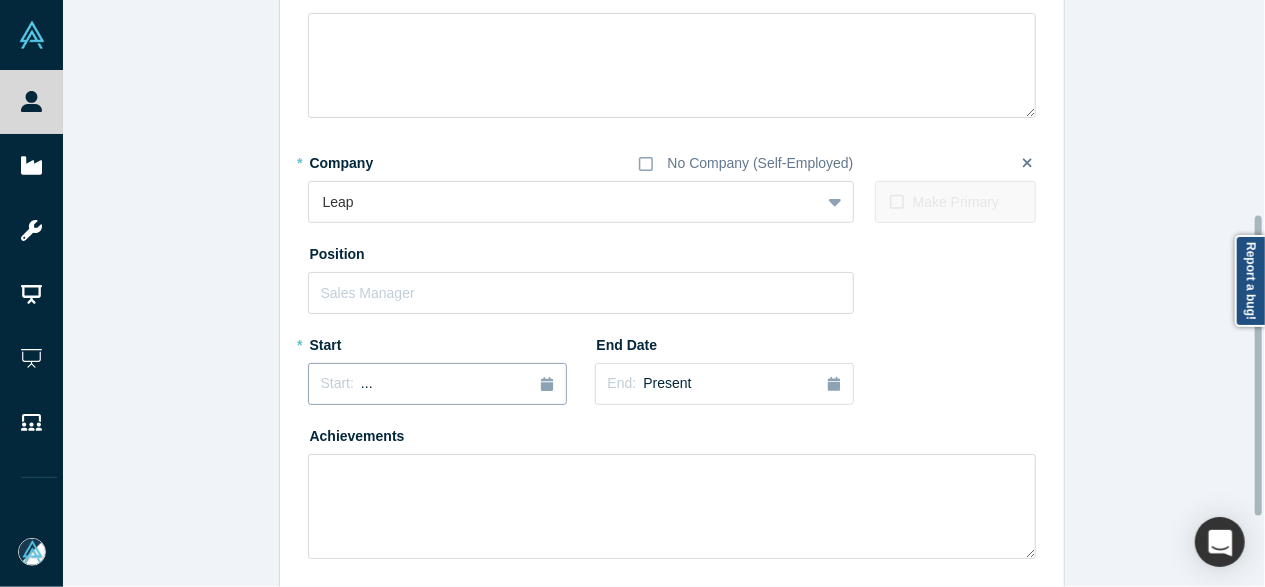 click on "Start: ..." at bounding box center [437, 384] 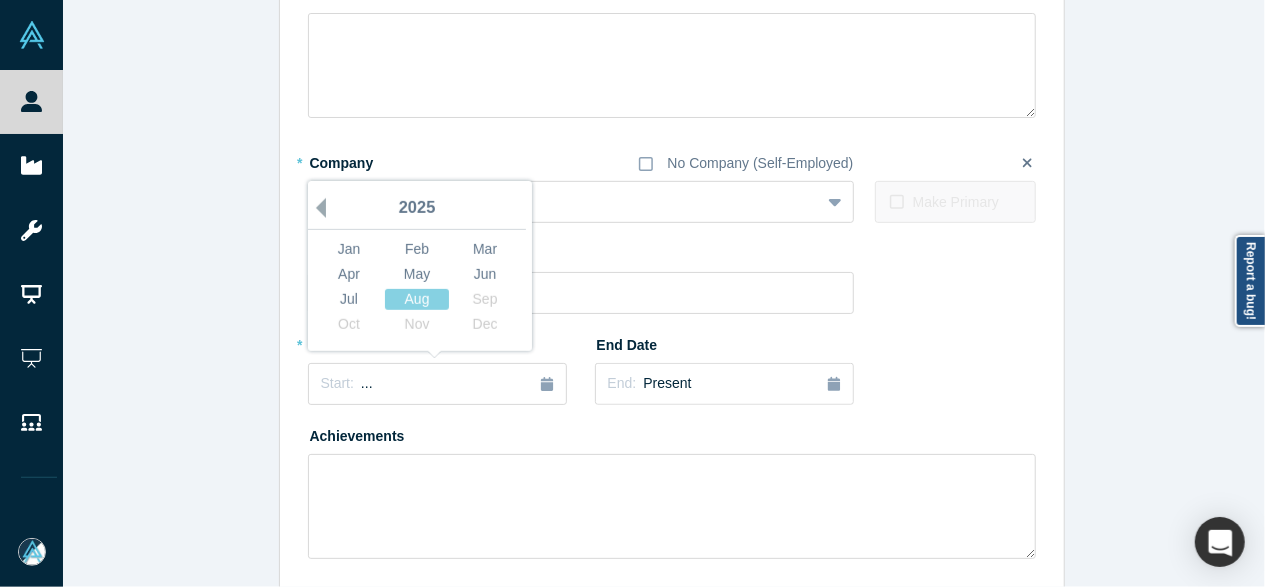 click on "Previous Year" at bounding box center [316, 208] 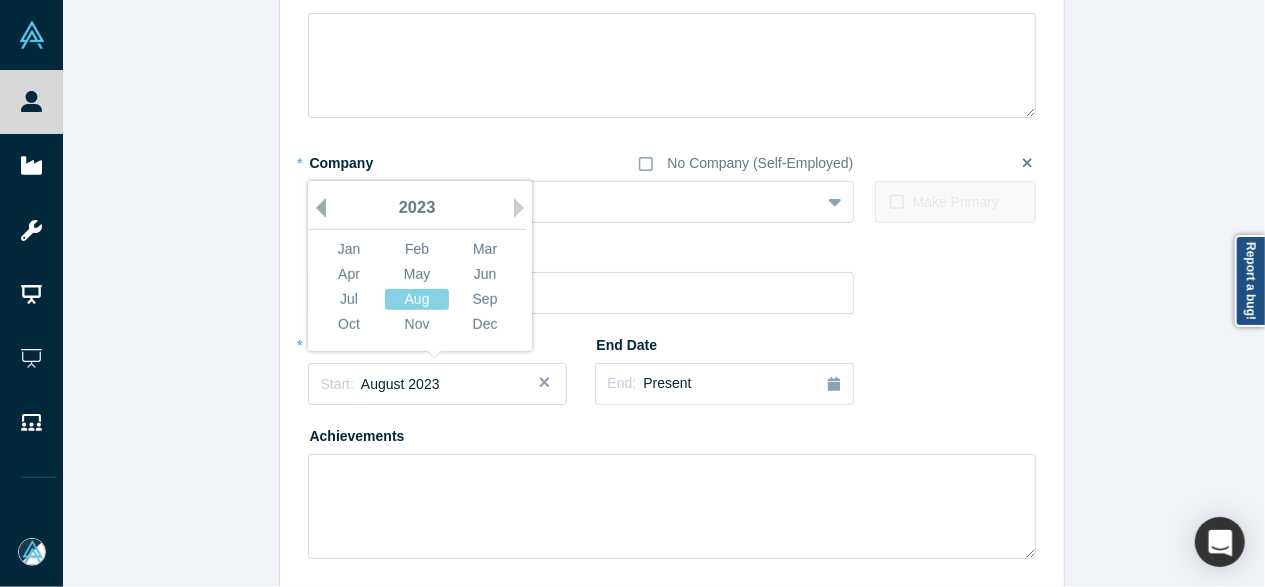 click on "Previous Year" at bounding box center [316, 208] 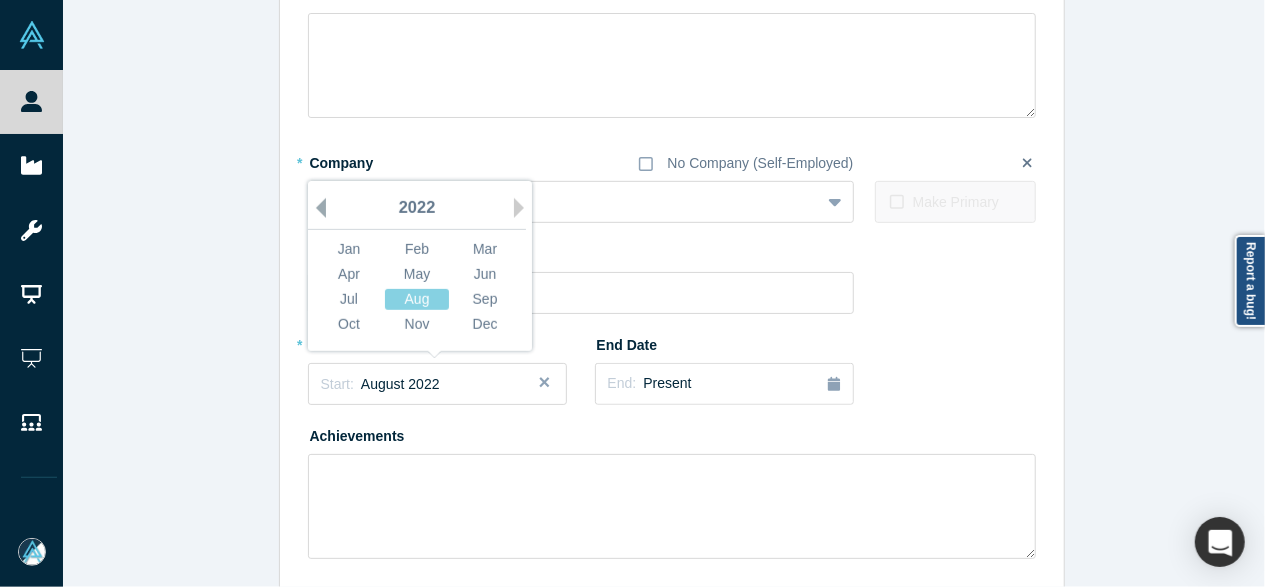 click on "Previous Year" at bounding box center (316, 208) 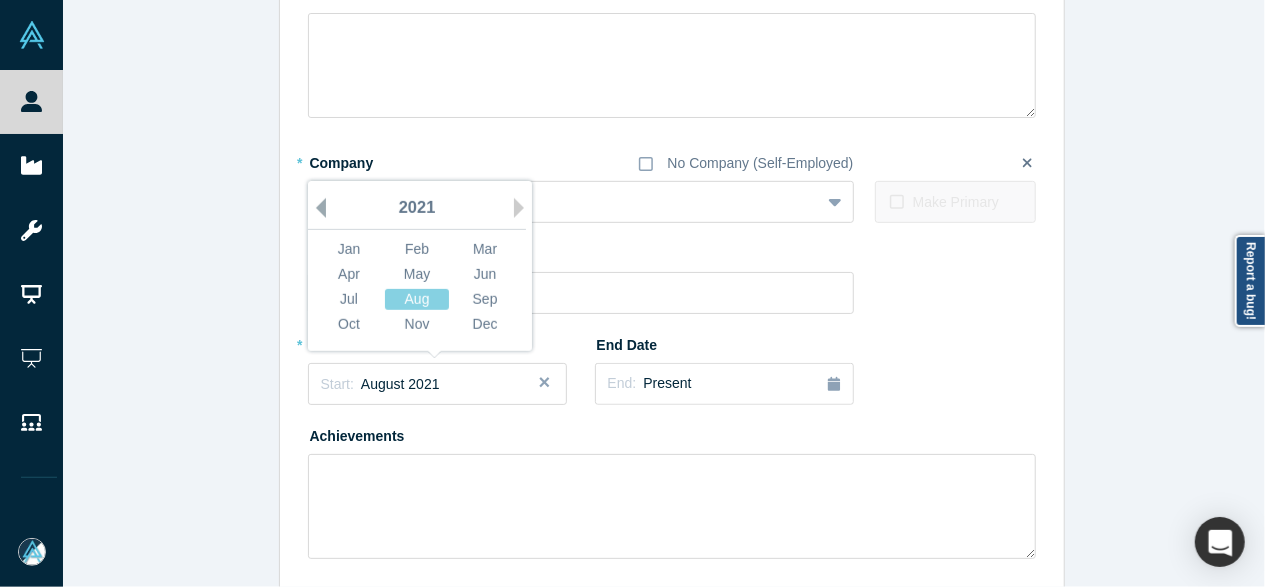click on "Previous Year" at bounding box center [316, 208] 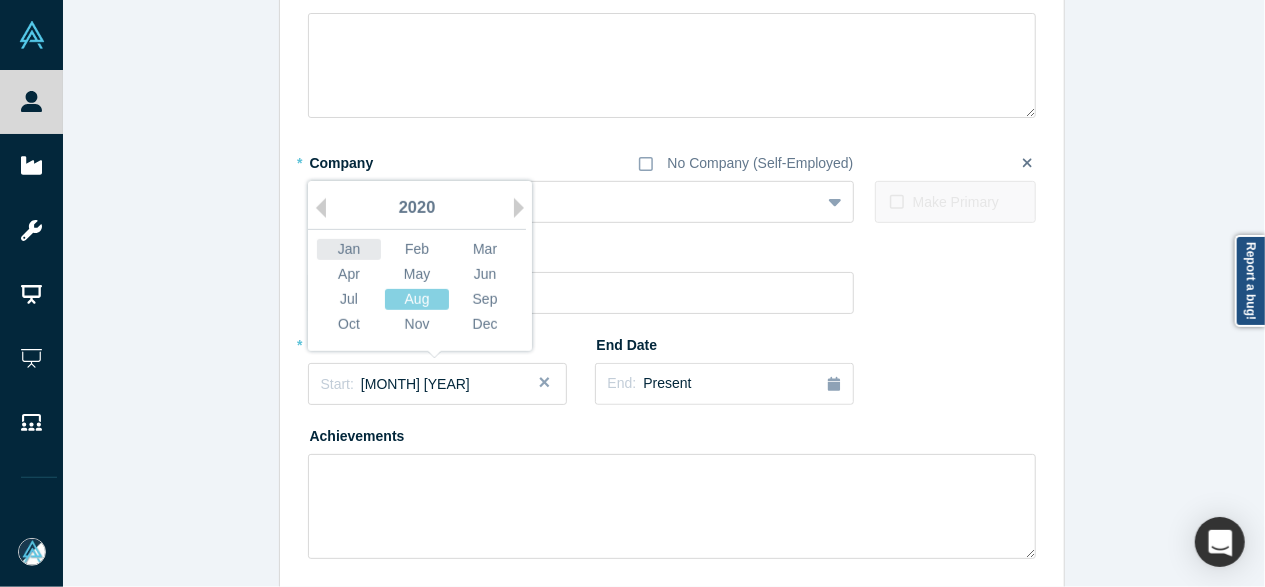 click on "Jan" at bounding box center [349, 249] 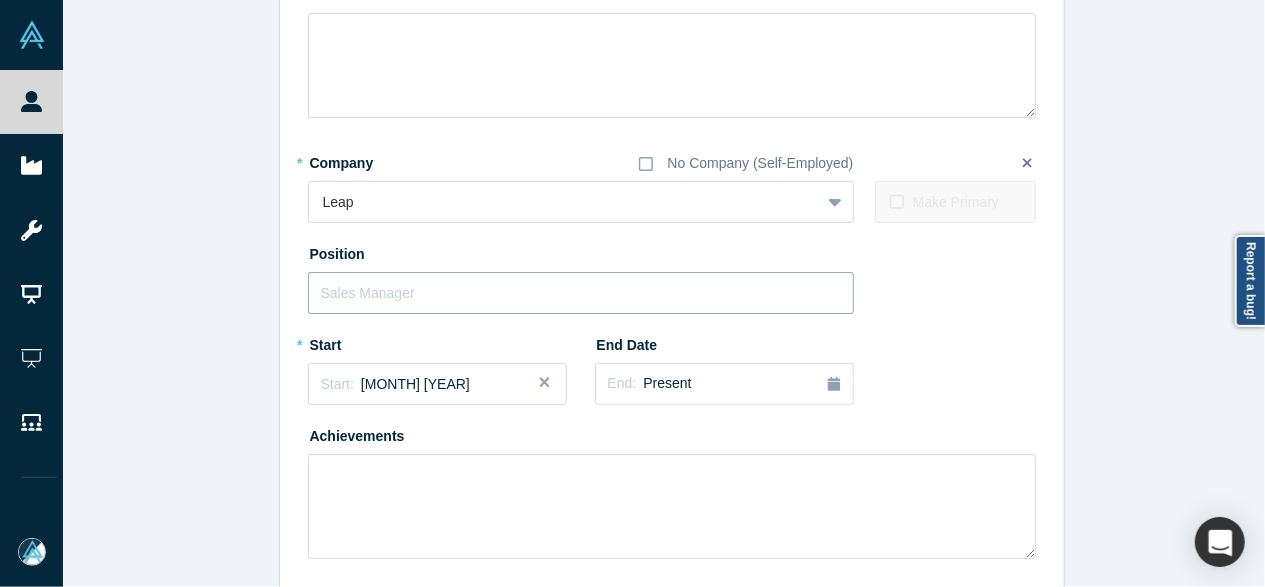 click at bounding box center (581, 293) 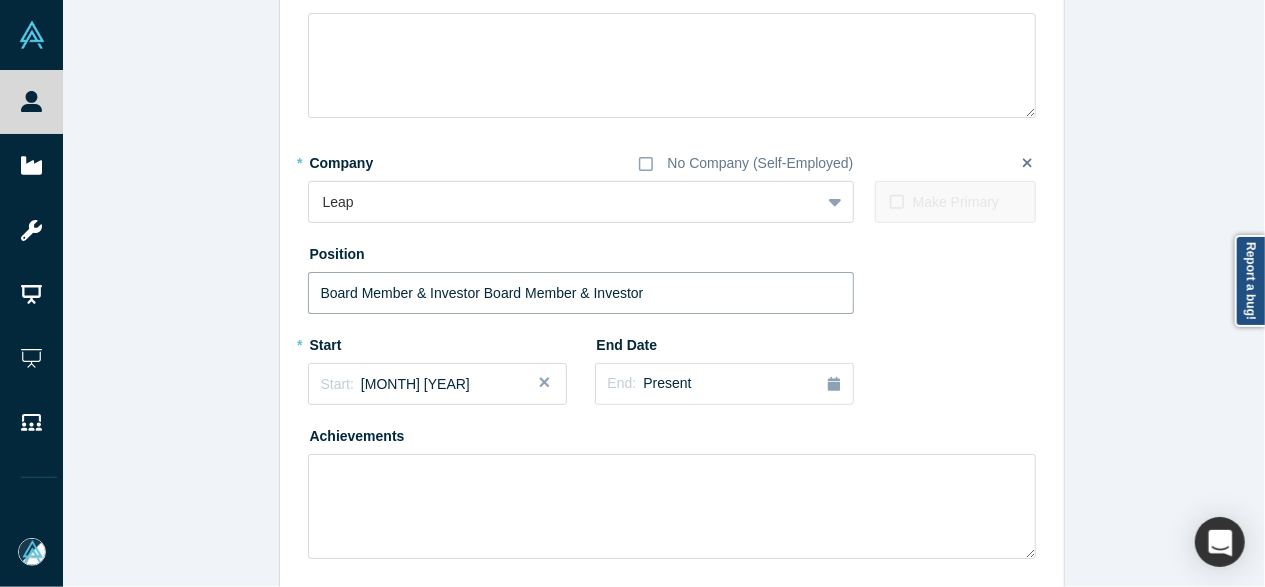 drag, startPoint x: 519, startPoint y: 293, endPoint x: 286, endPoint y: 284, distance: 233.17375 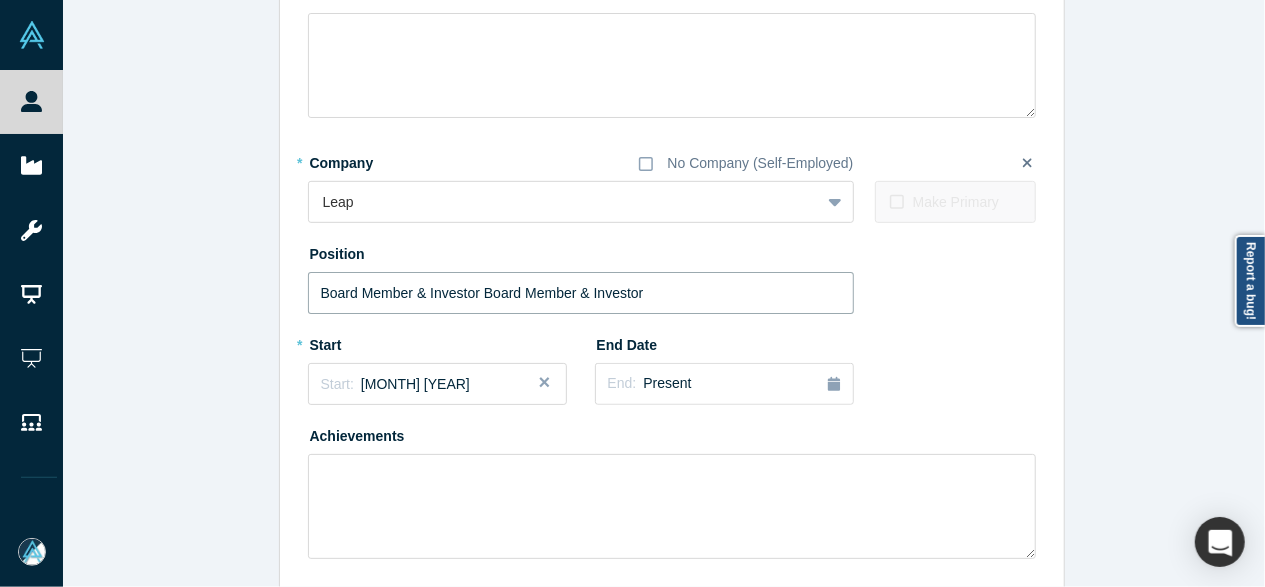 drag, startPoint x: 477, startPoint y: 291, endPoint x: 270, endPoint y: 304, distance: 207.4078 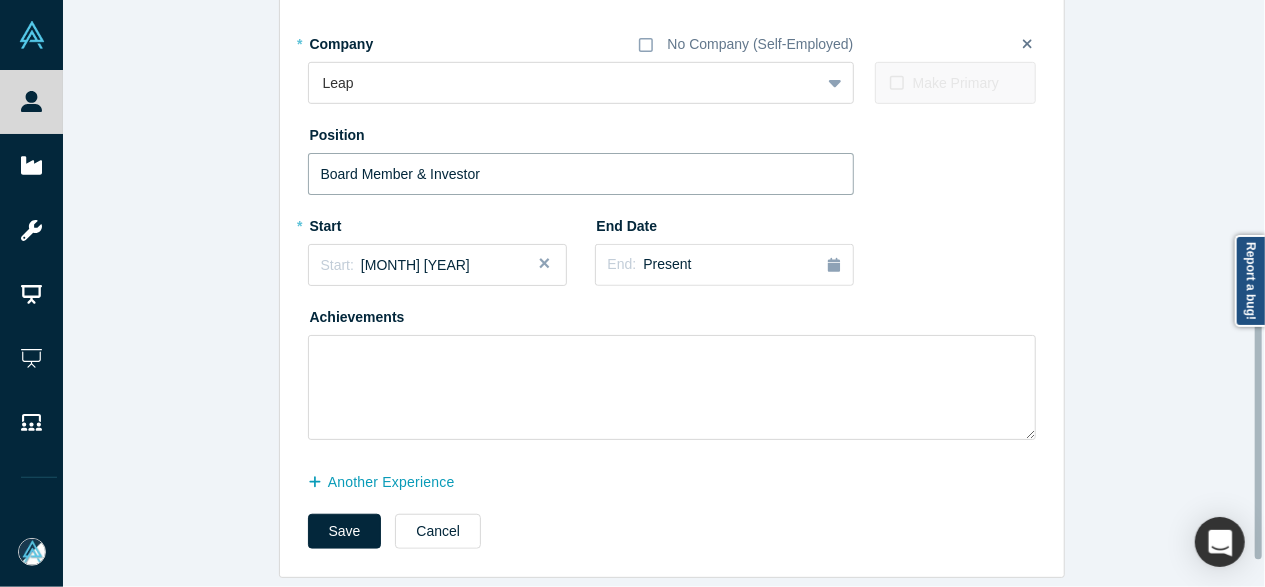 scroll, scrollTop: 554, scrollLeft: 0, axis: vertical 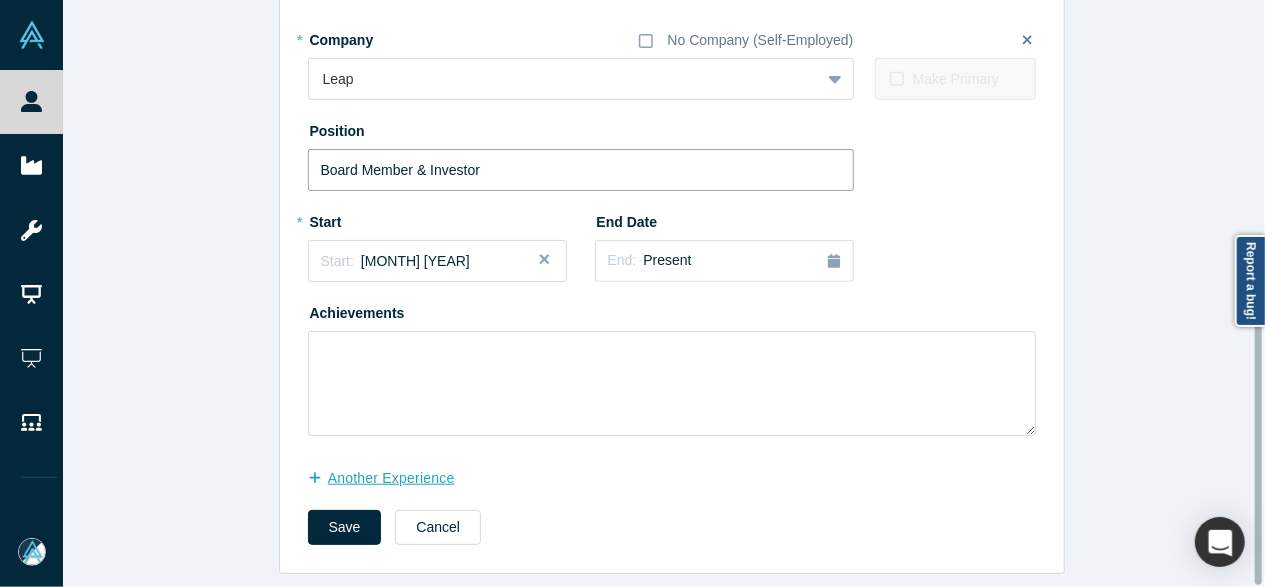 type on "Board Member & Investor" 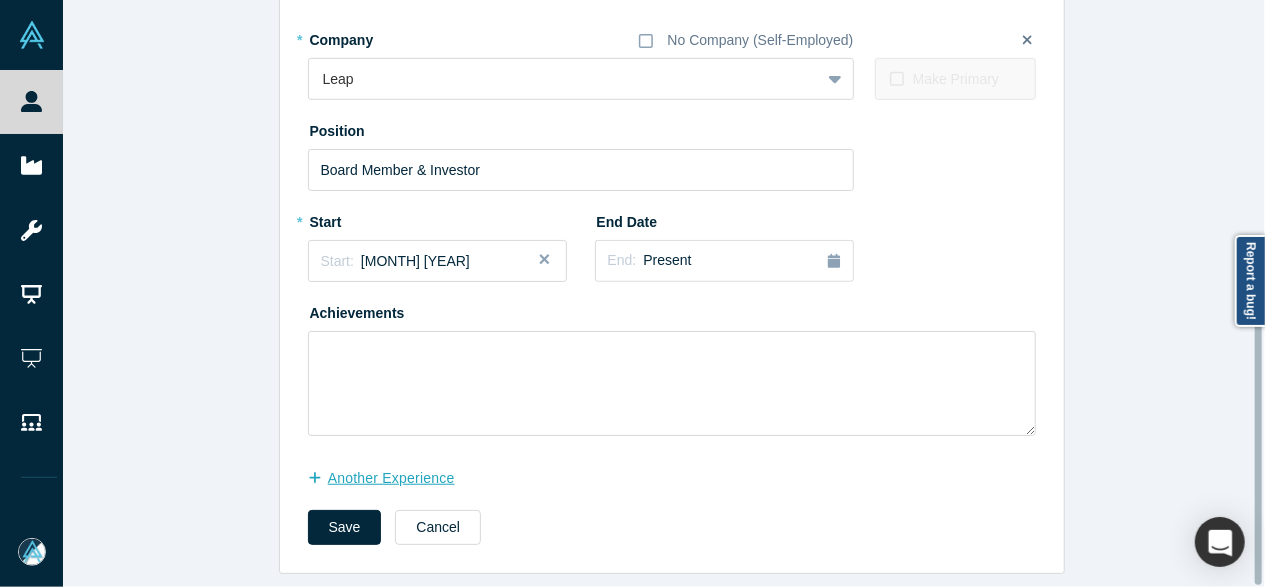 click on "another Experience" at bounding box center (392, 478) 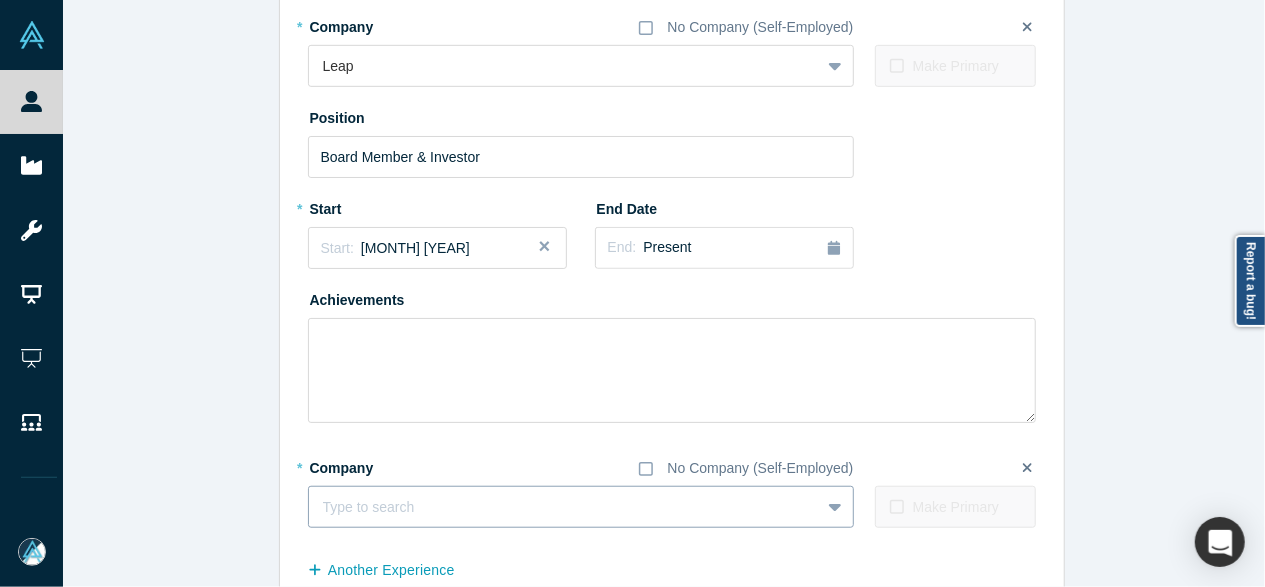 click at bounding box center (564, 507) 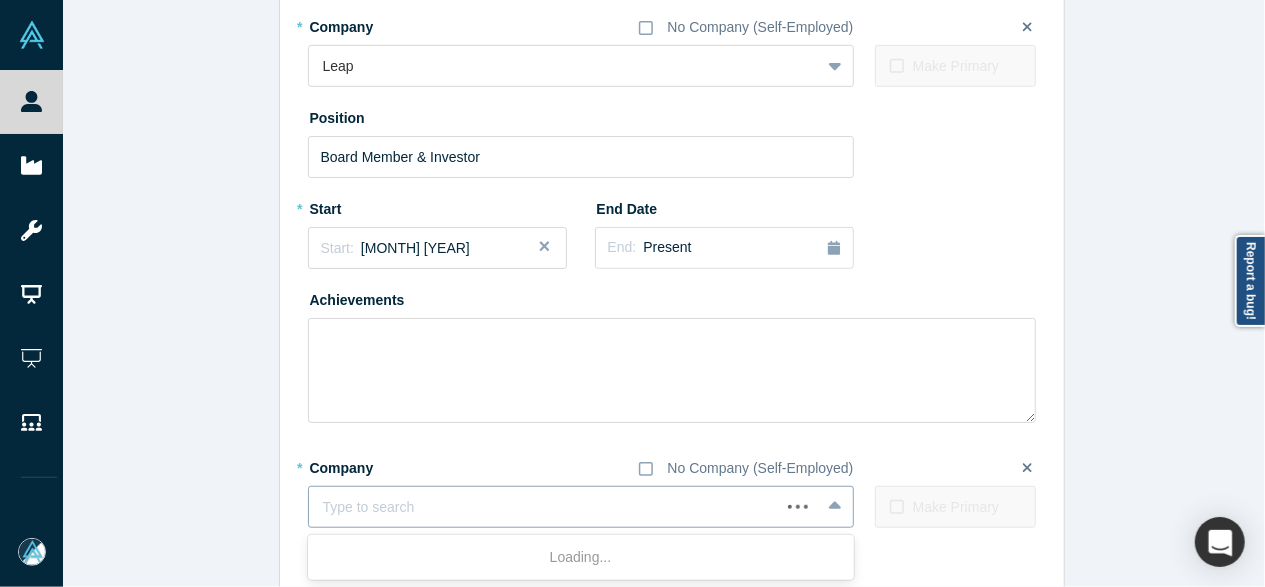 paste on "Board Member & Investor Board Member & Investor Waresix" 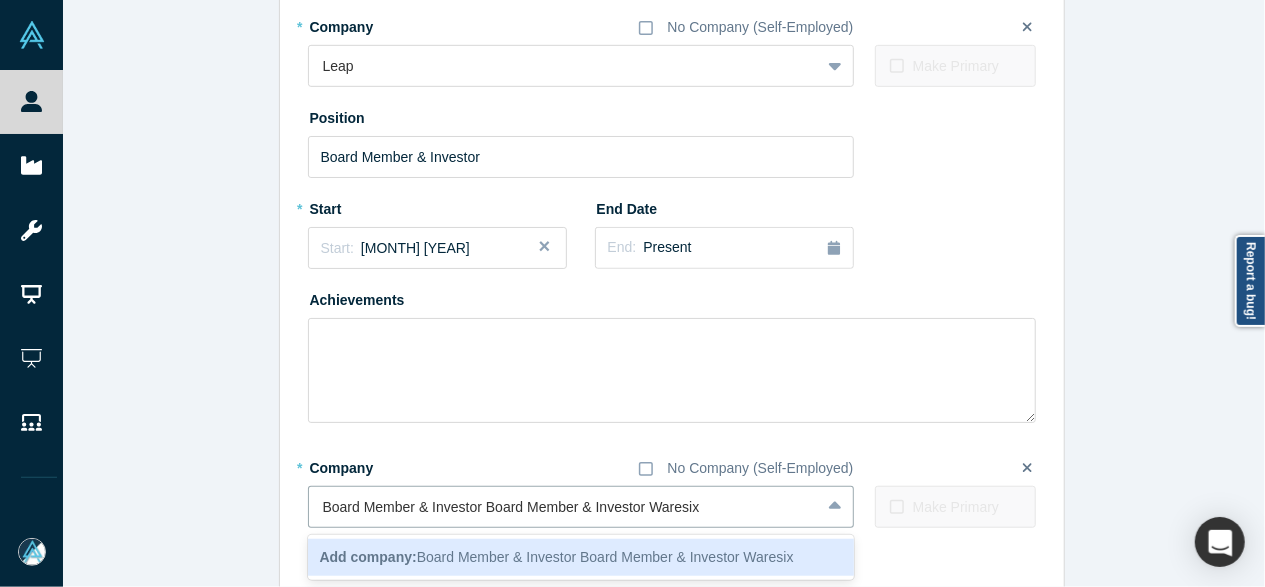 drag, startPoint x: 644, startPoint y: 513, endPoint x: 270, endPoint y: 513, distance: 374 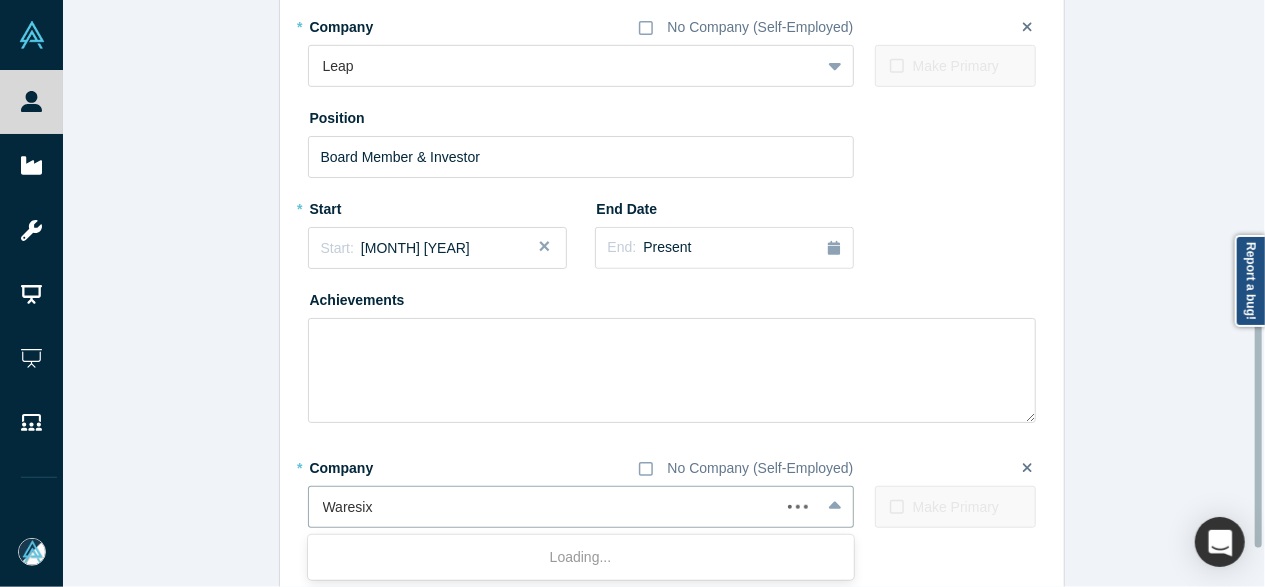 scroll, scrollTop: 658, scrollLeft: 0, axis: vertical 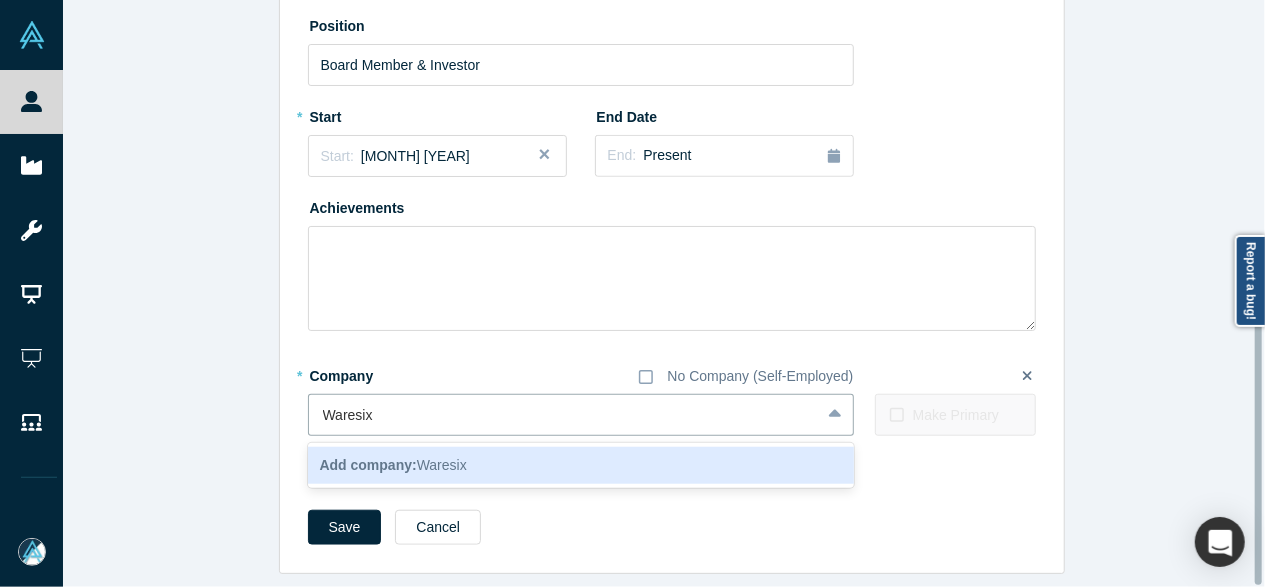 click on "Add company:" at bounding box center (368, 465) 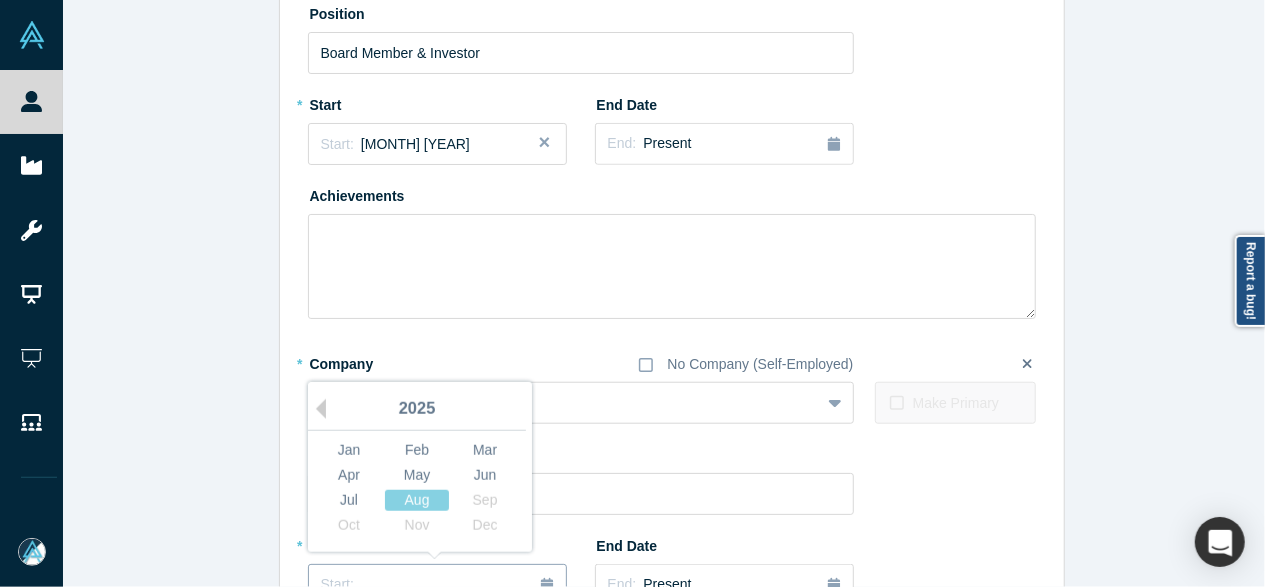 click on "Start: ..." at bounding box center [347, 585] 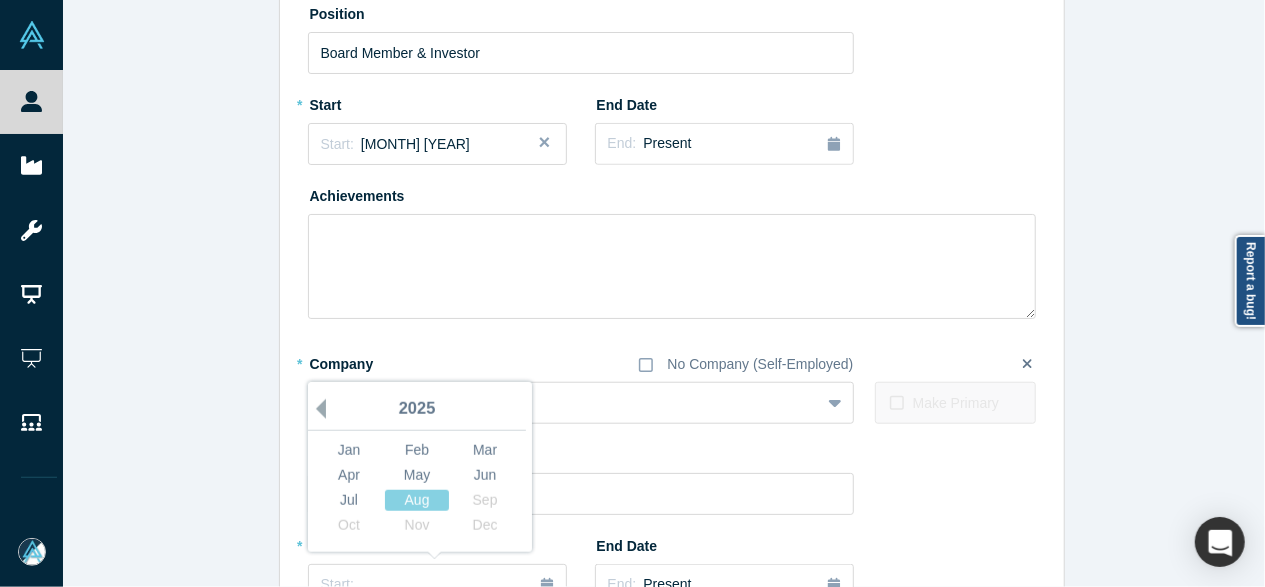 click on "Previous Year" at bounding box center (316, 409) 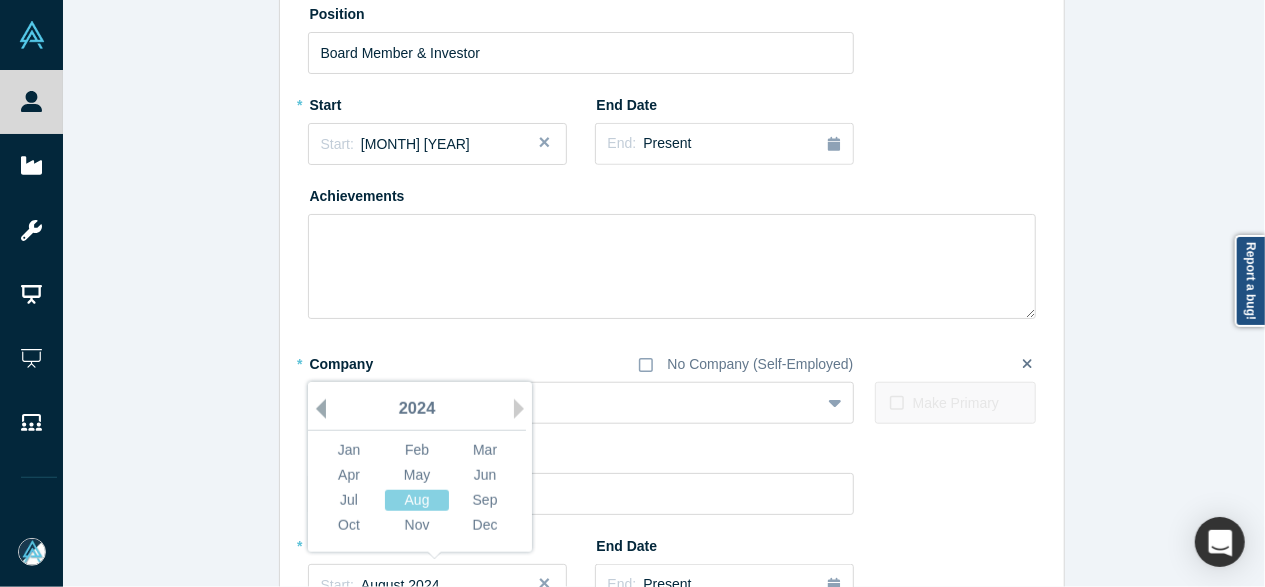 click on "Previous Year" at bounding box center (316, 409) 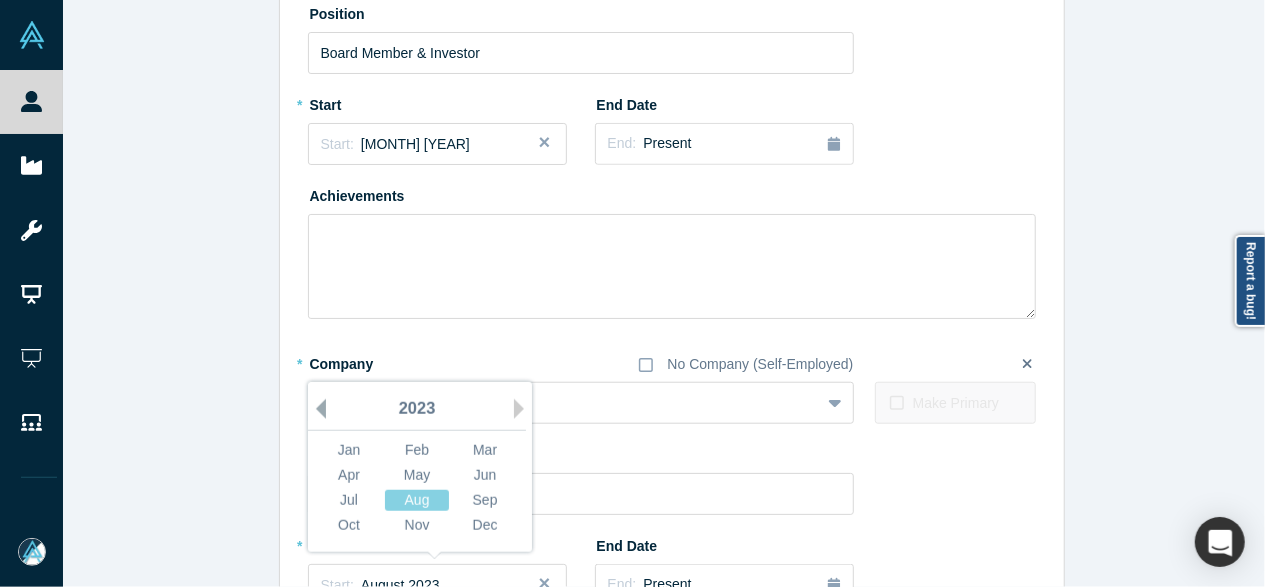click on "Previous Year" at bounding box center [316, 409] 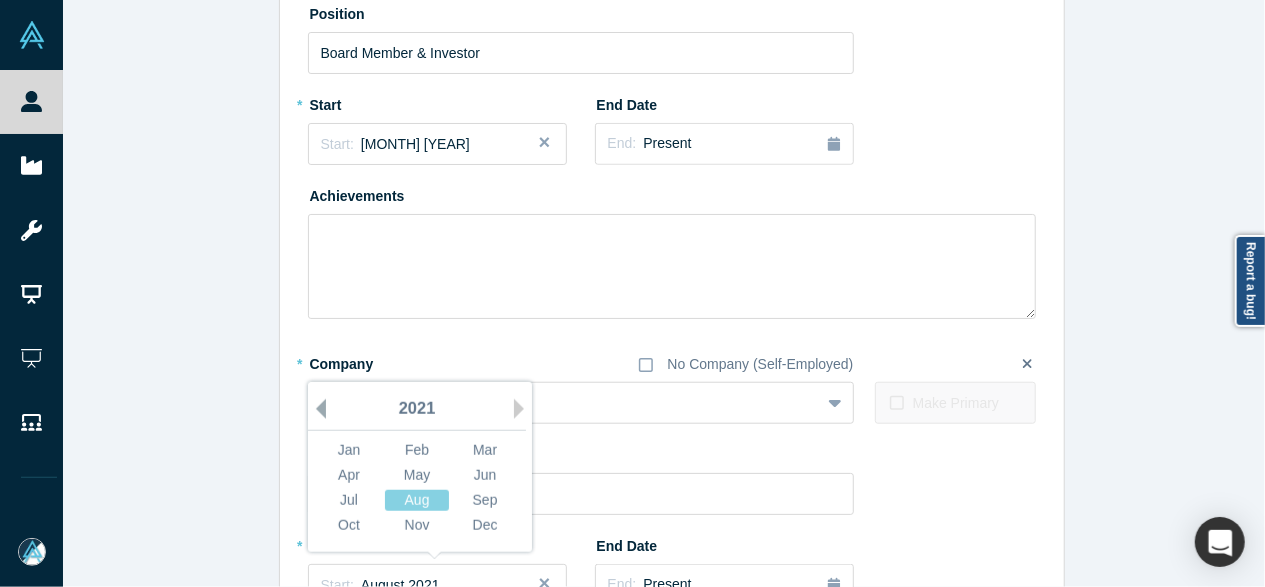 click on "Previous Year" at bounding box center [316, 409] 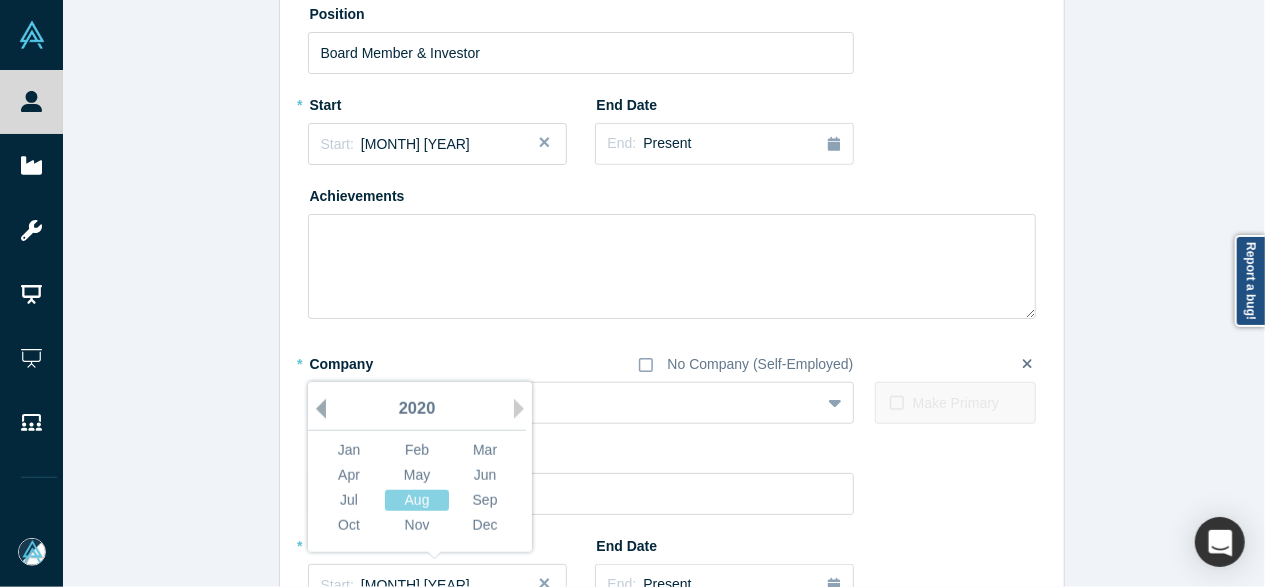 click on "Previous Year" at bounding box center [316, 409] 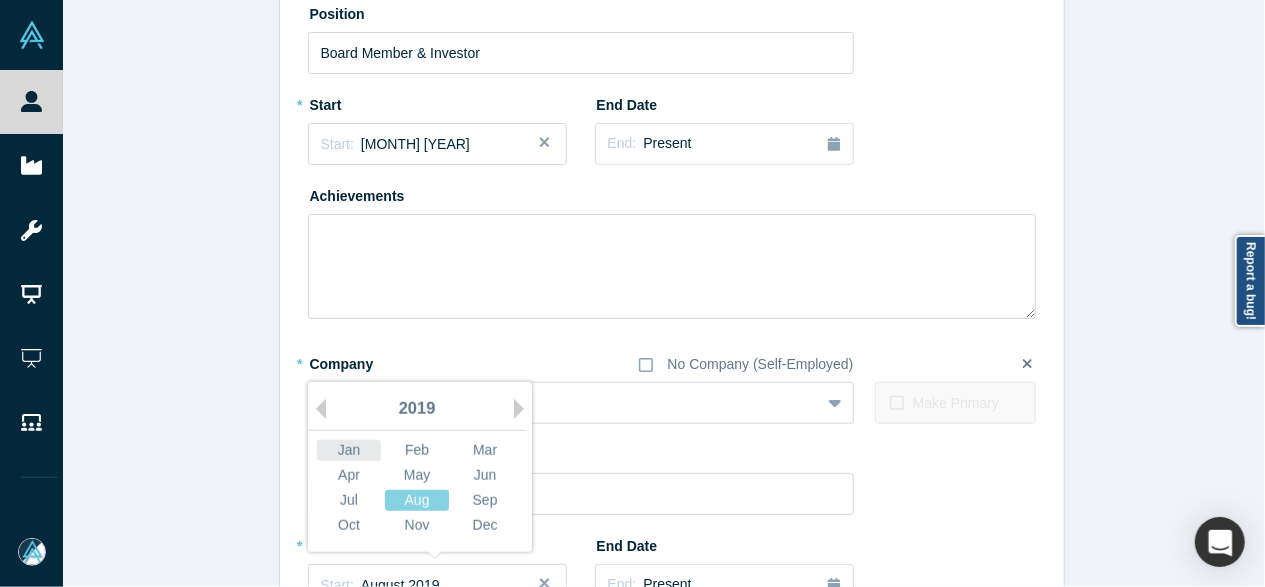 click on "Jan" at bounding box center (349, 450) 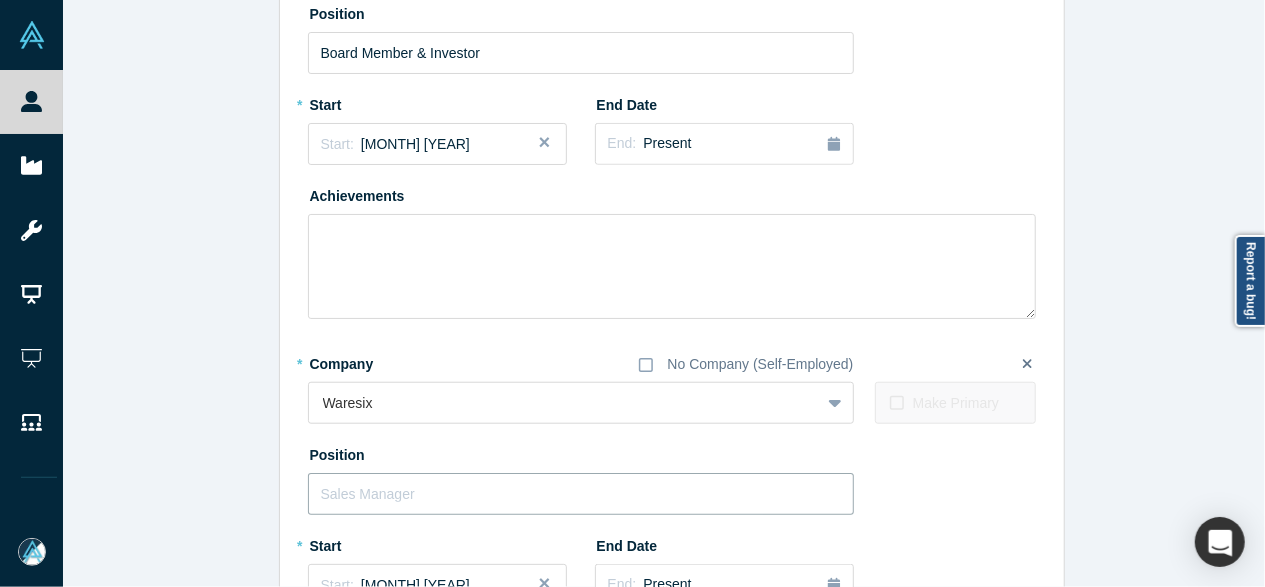 click at bounding box center (581, 494) 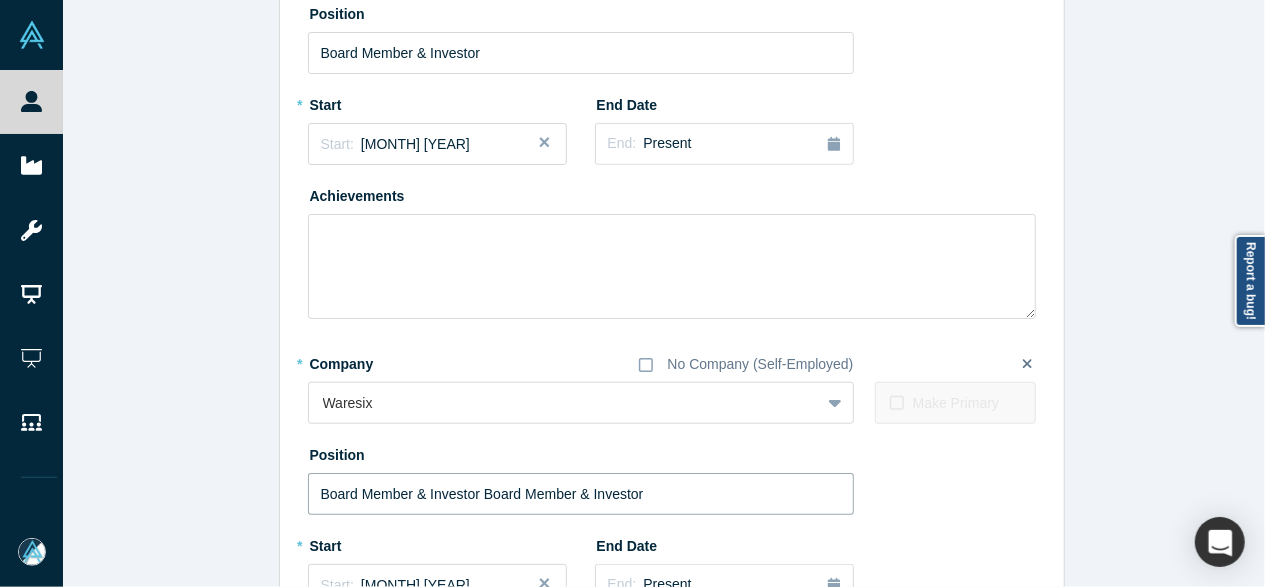 drag, startPoint x: 479, startPoint y: 495, endPoint x: 179, endPoint y: 479, distance: 300.42636 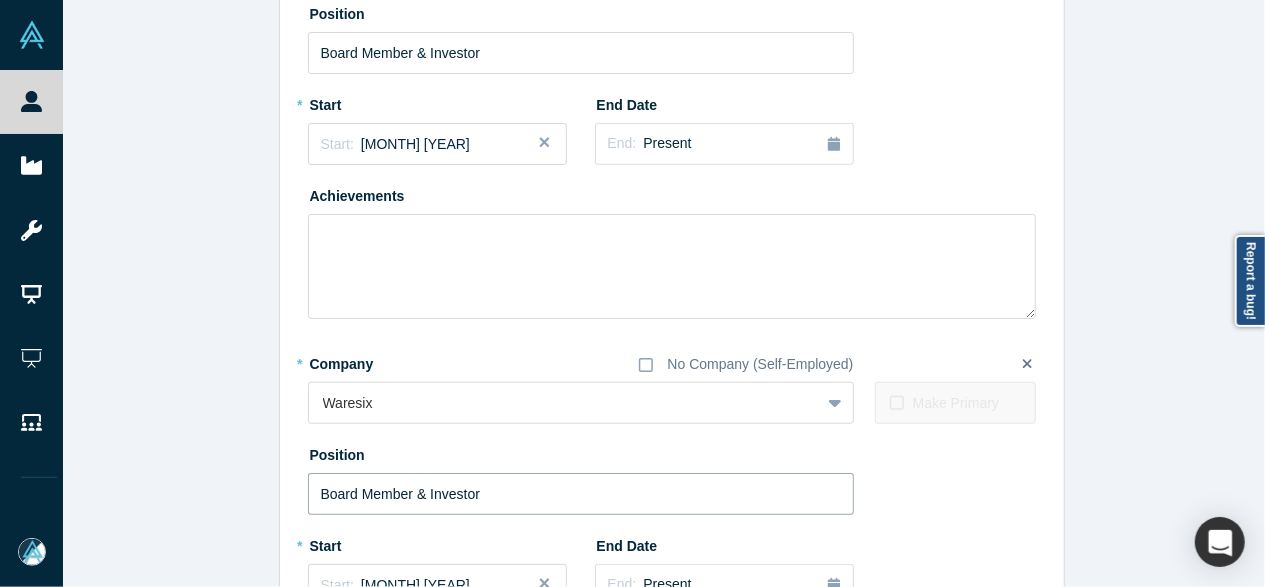 type on "Board Member & Investor" 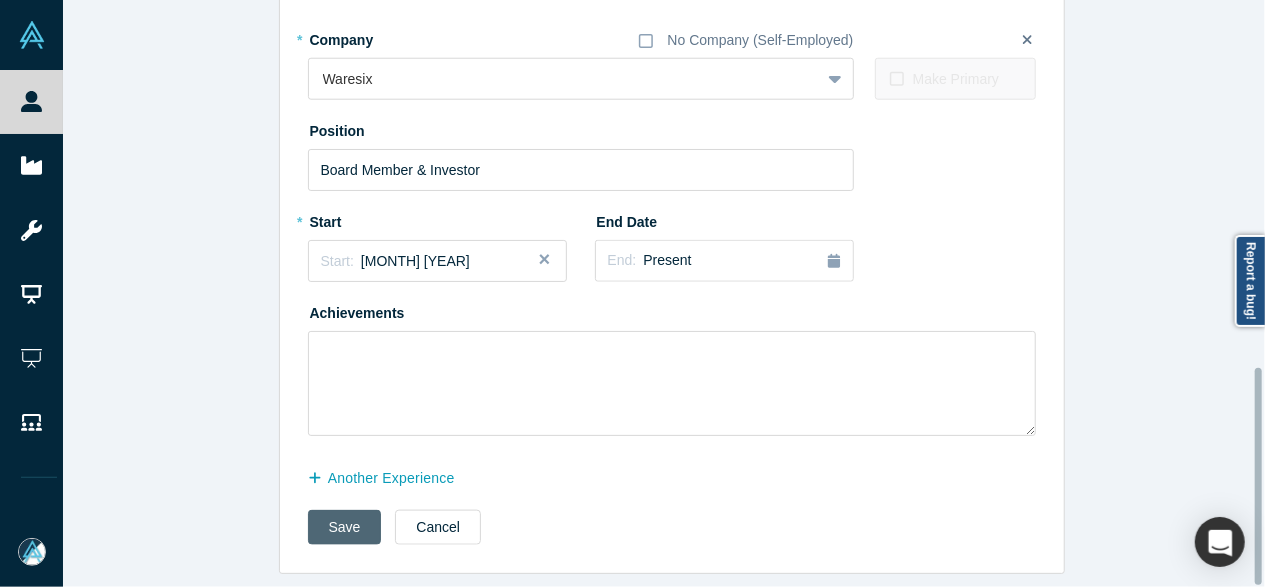 click on "Save" at bounding box center [345, 527] 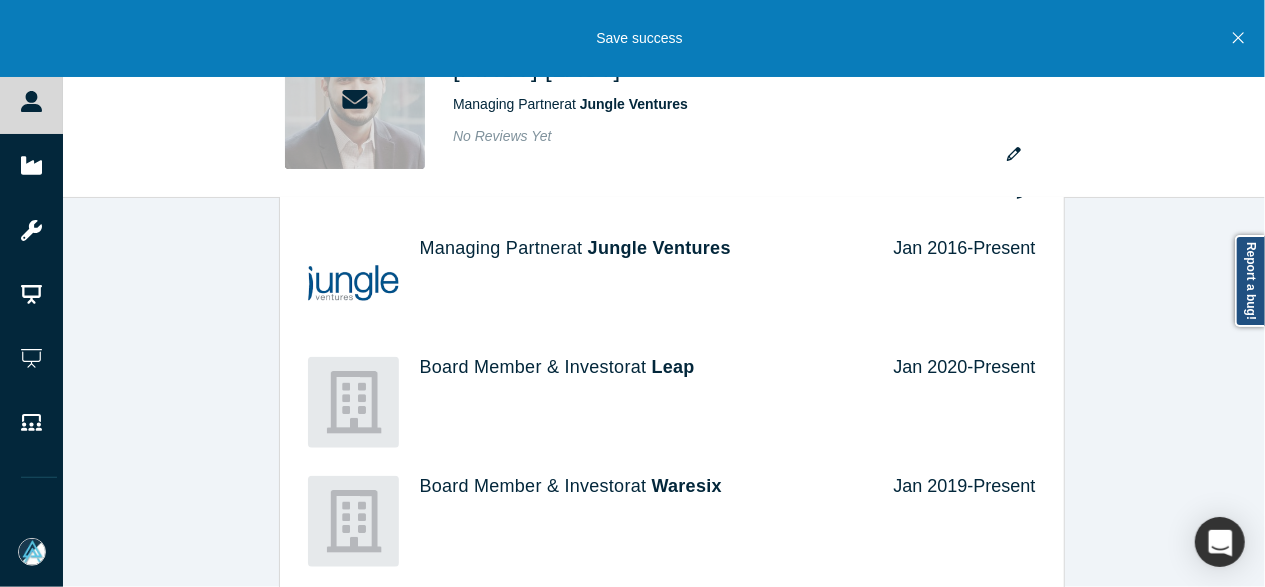 scroll, scrollTop: 0, scrollLeft: 0, axis: both 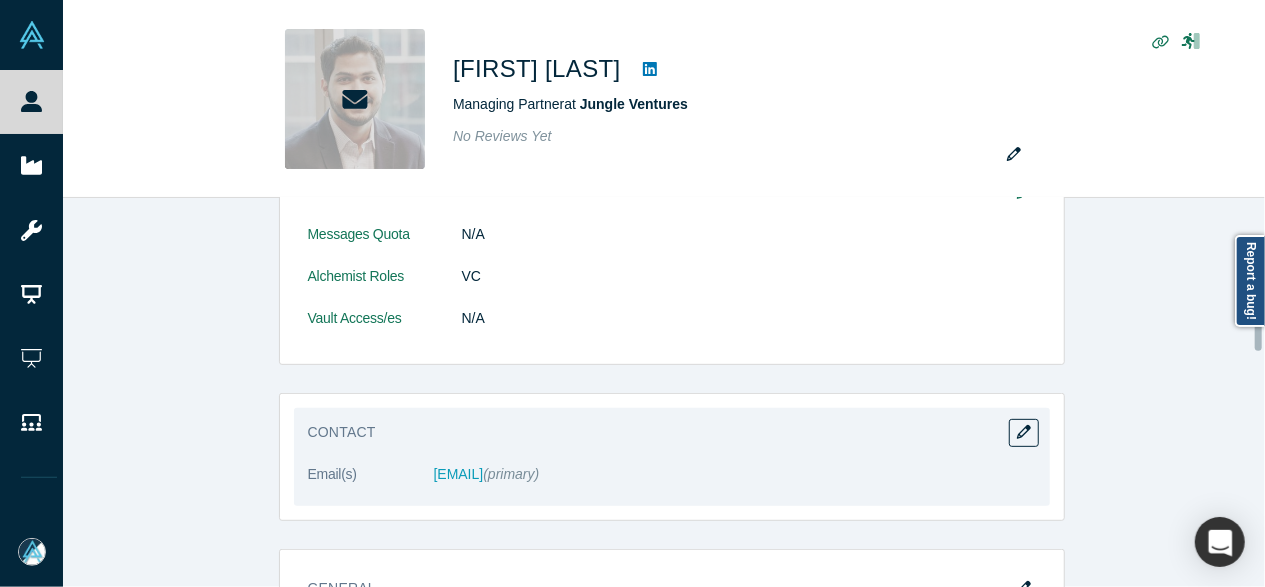 click on "Contact" at bounding box center (658, 432) 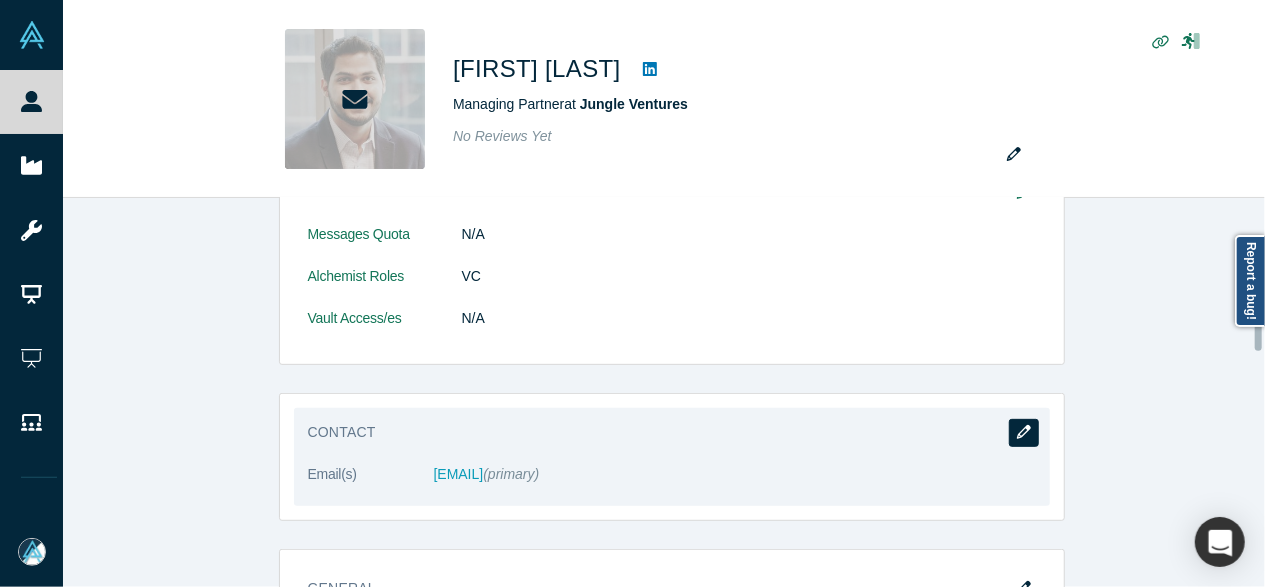 click at bounding box center (1024, 433) 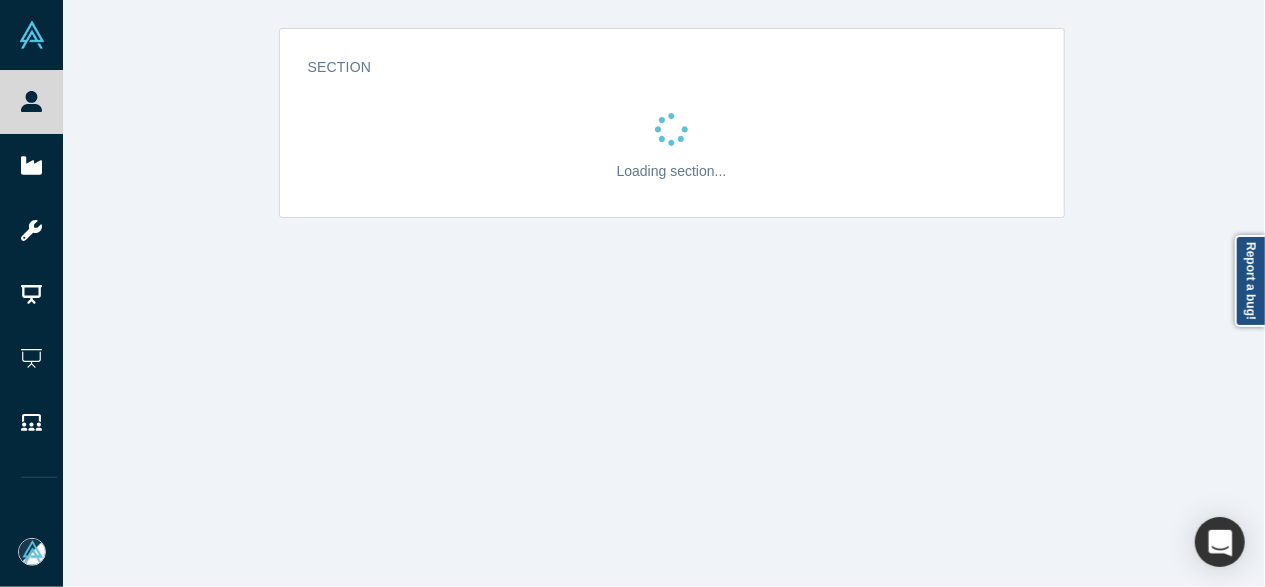 scroll, scrollTop: 0, scrollLeft: 0, axis: both 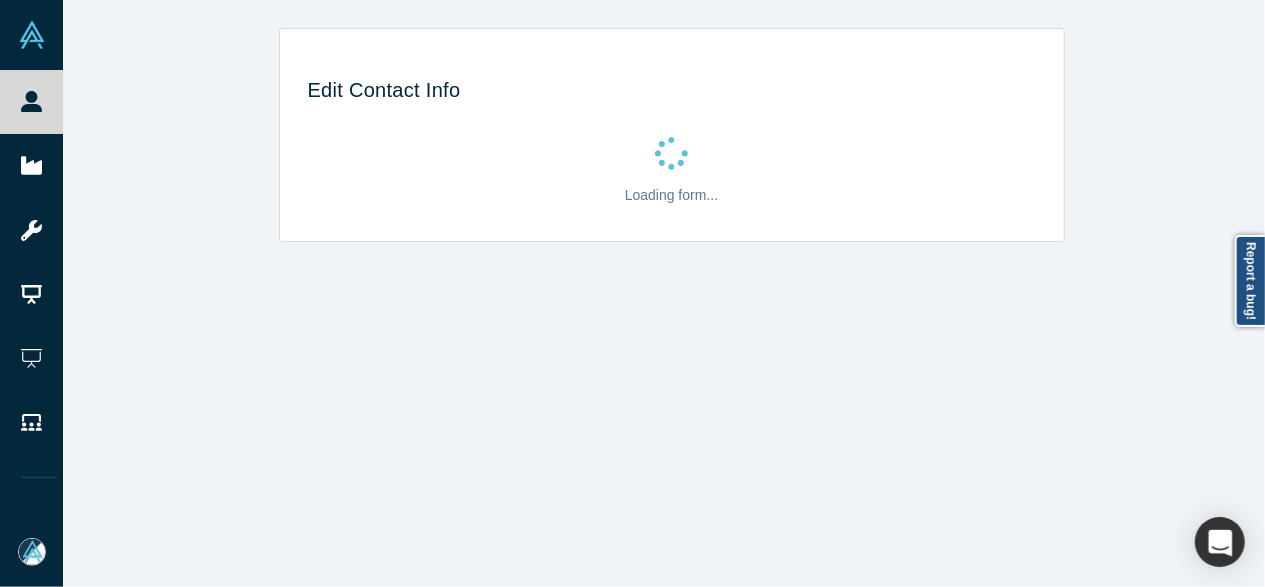 select on "US" 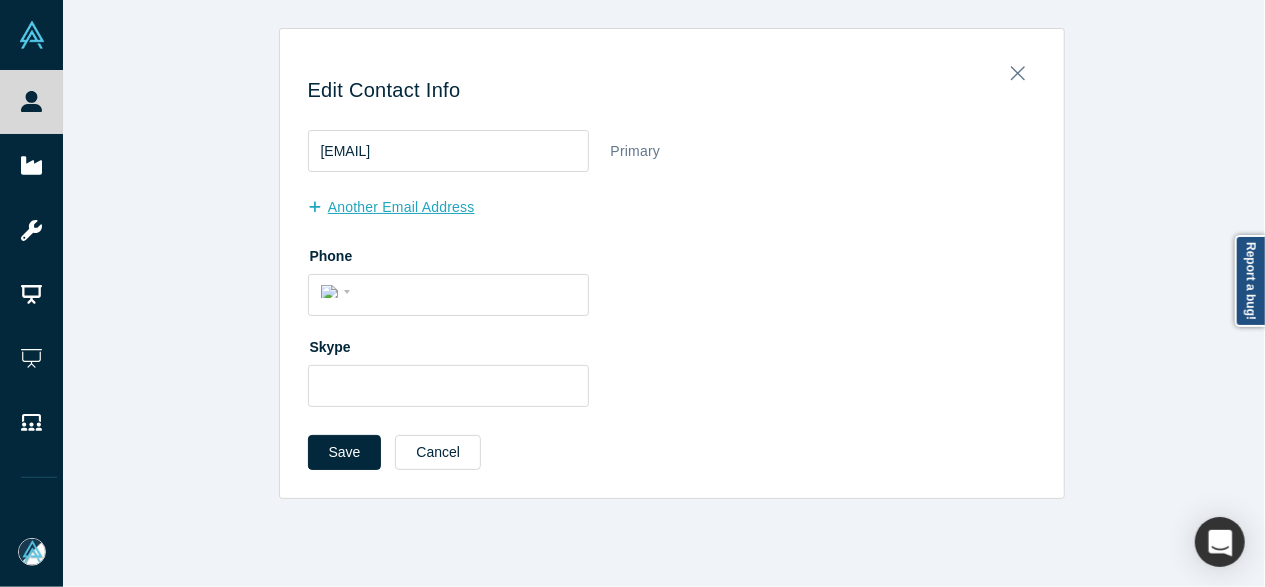 click on "another Email Address" at bounding box center [402, 207] 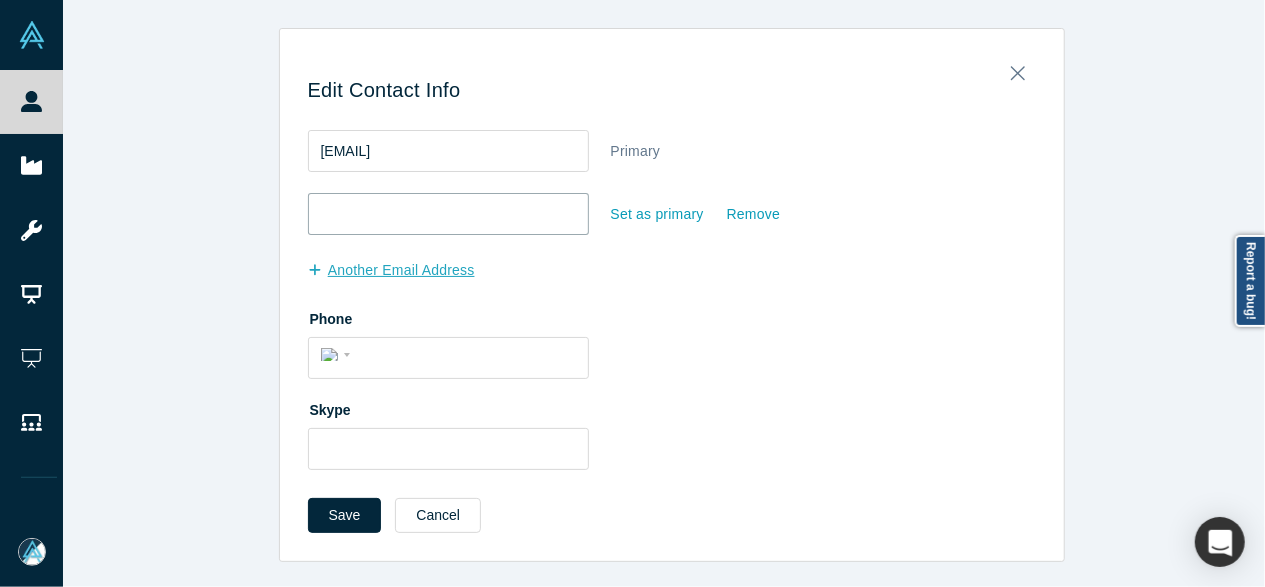 click at bounding box center [448, 214] 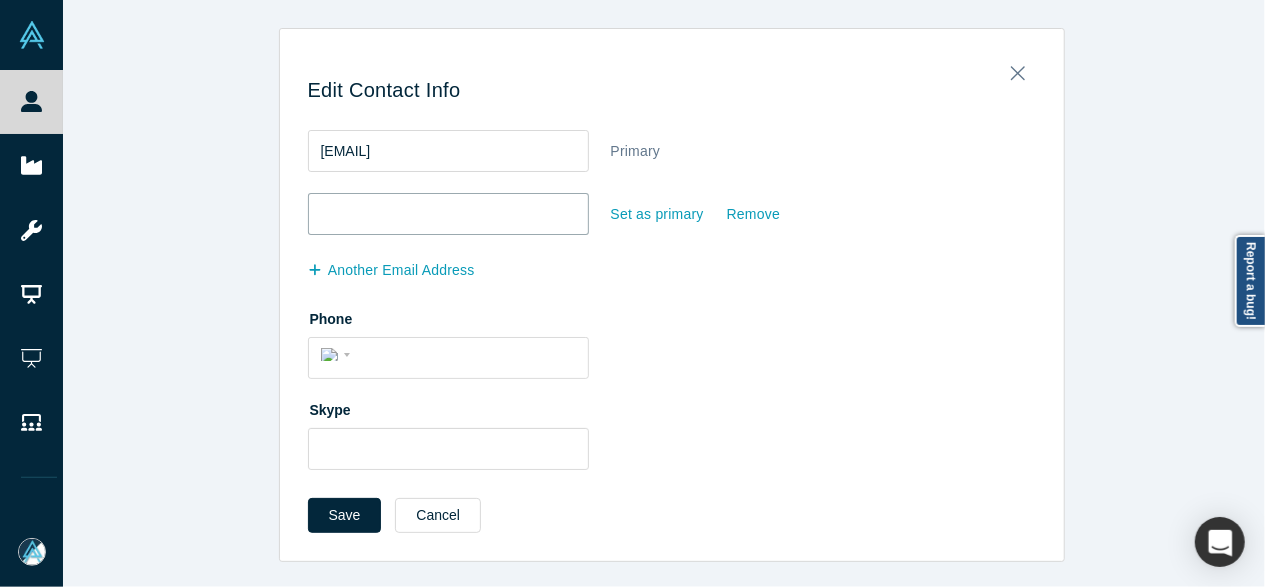 paste on "yash.sfx@gmail.com" 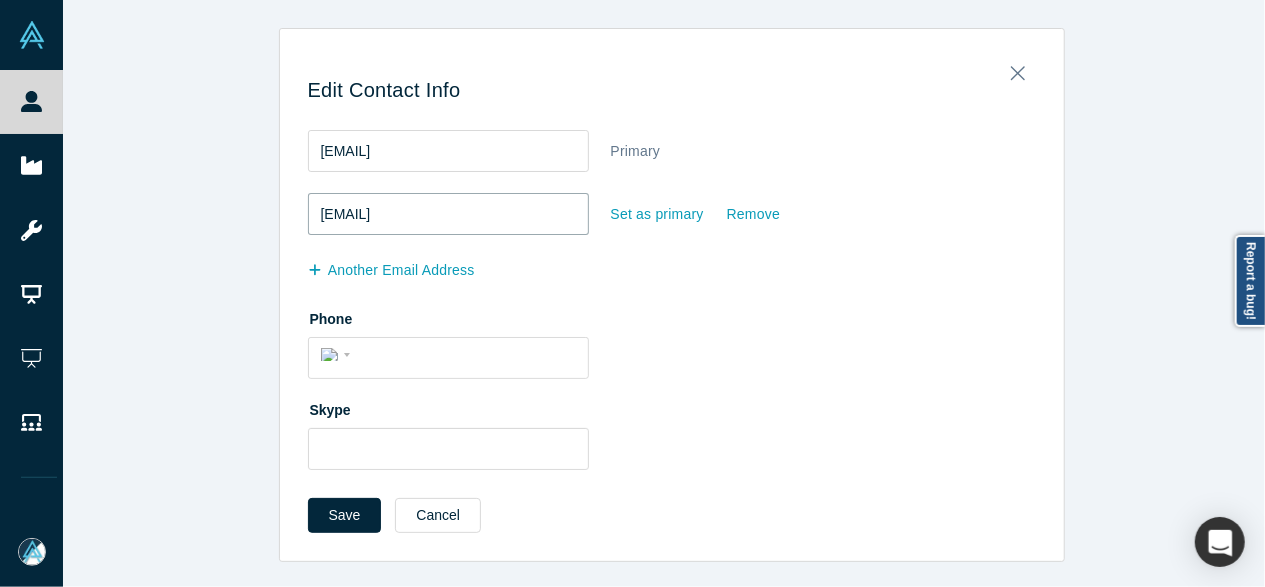 type on "yash.sfx@gmail.com" 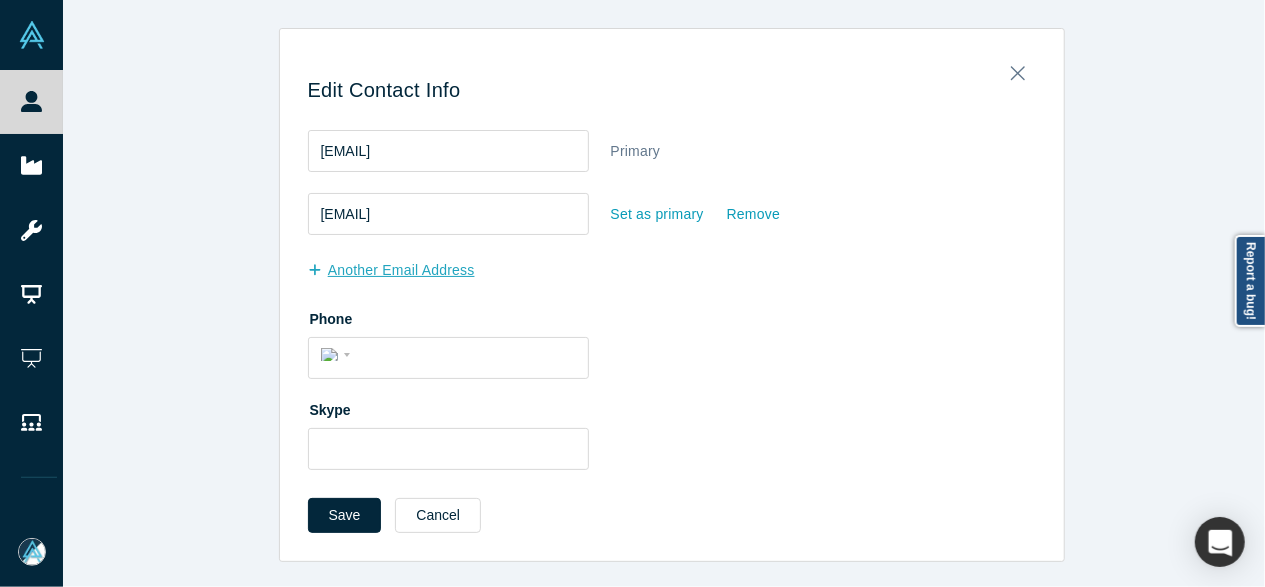 click on "another Email Address" at bounding box center [402, 270] 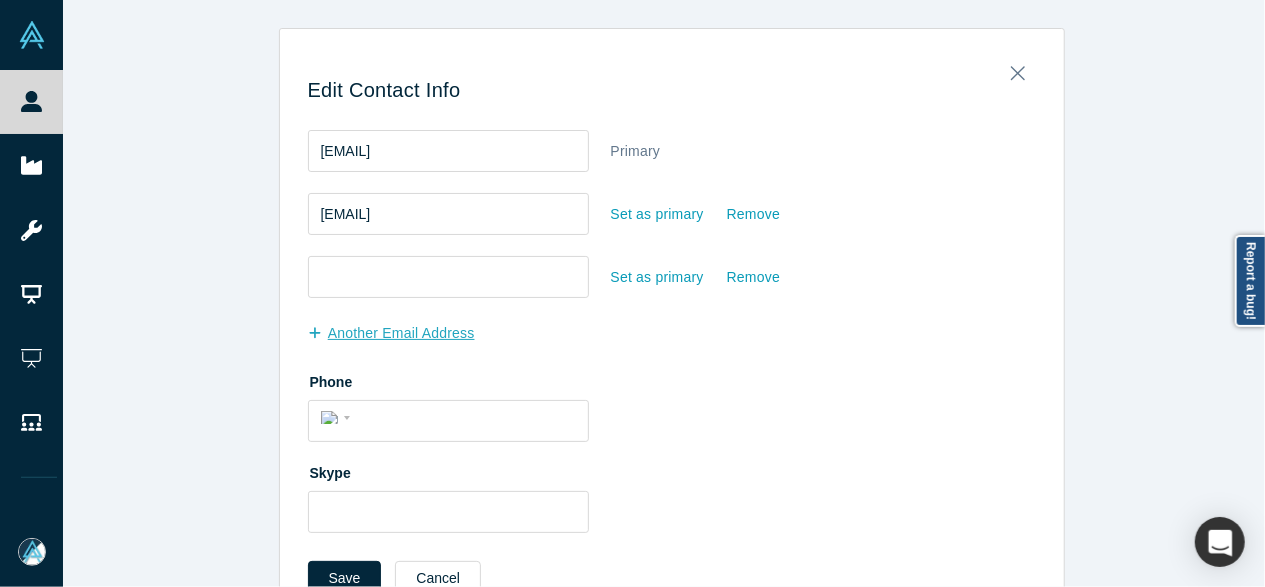 type 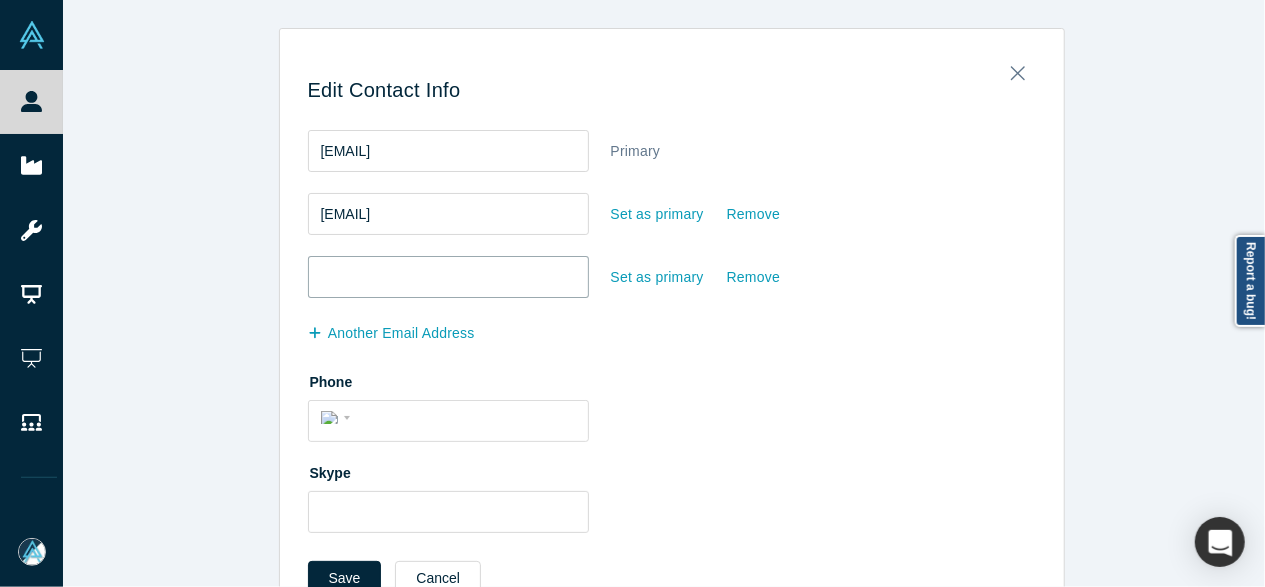 click at bounding box center [448, 277] 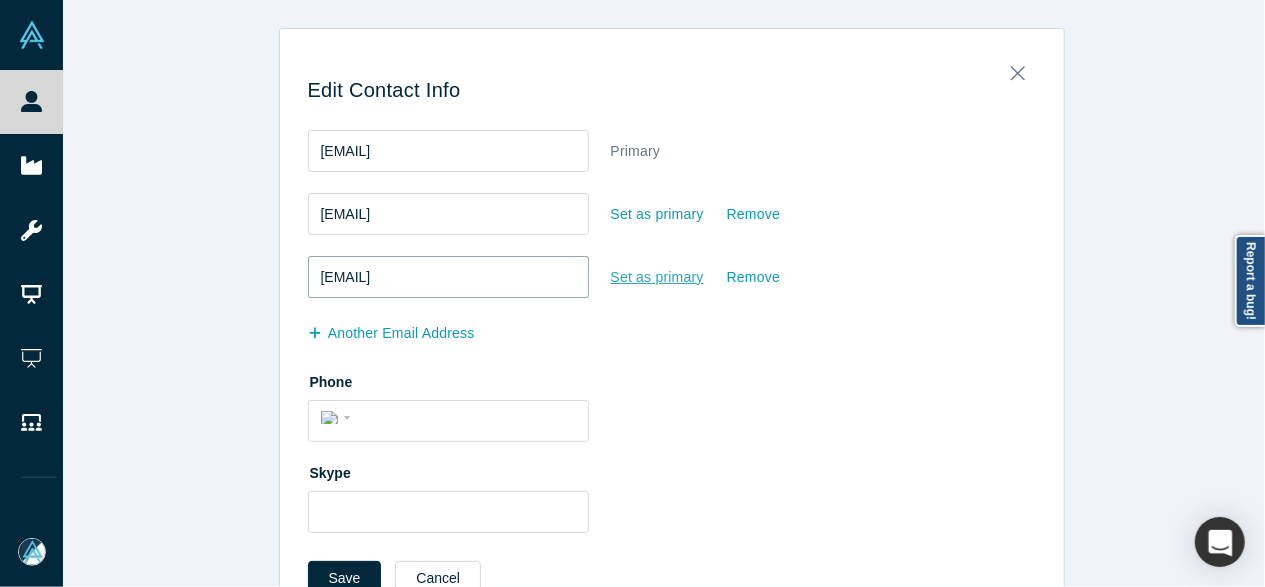 type on "yash@jungle-ventures.com" 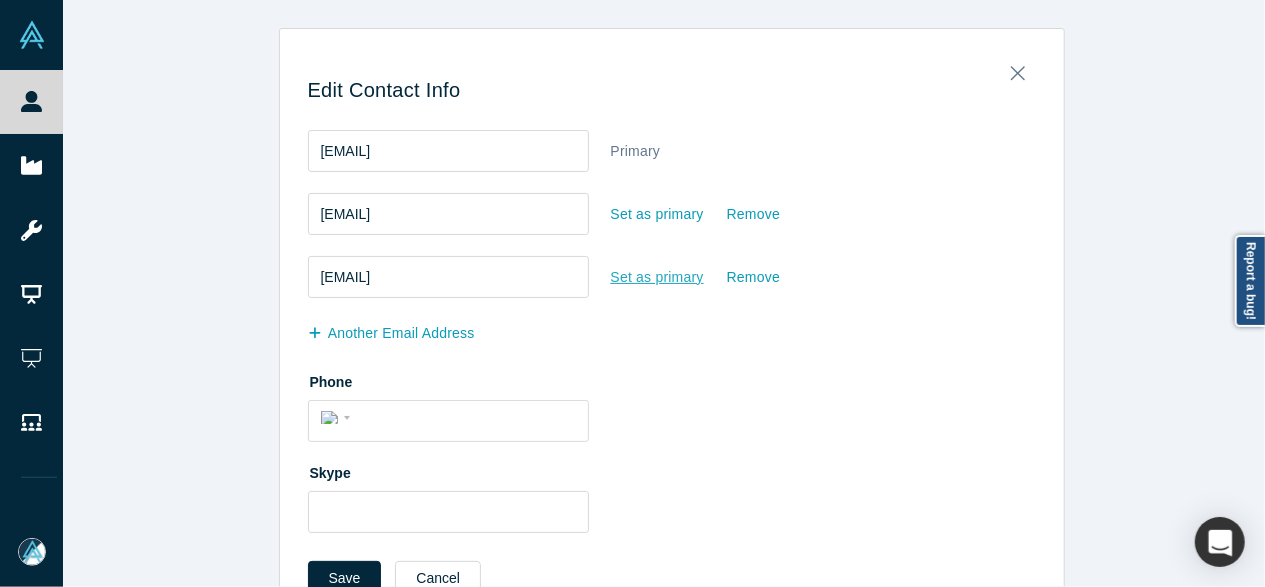 click on "Set as primary" at bounding box center [657, 277] 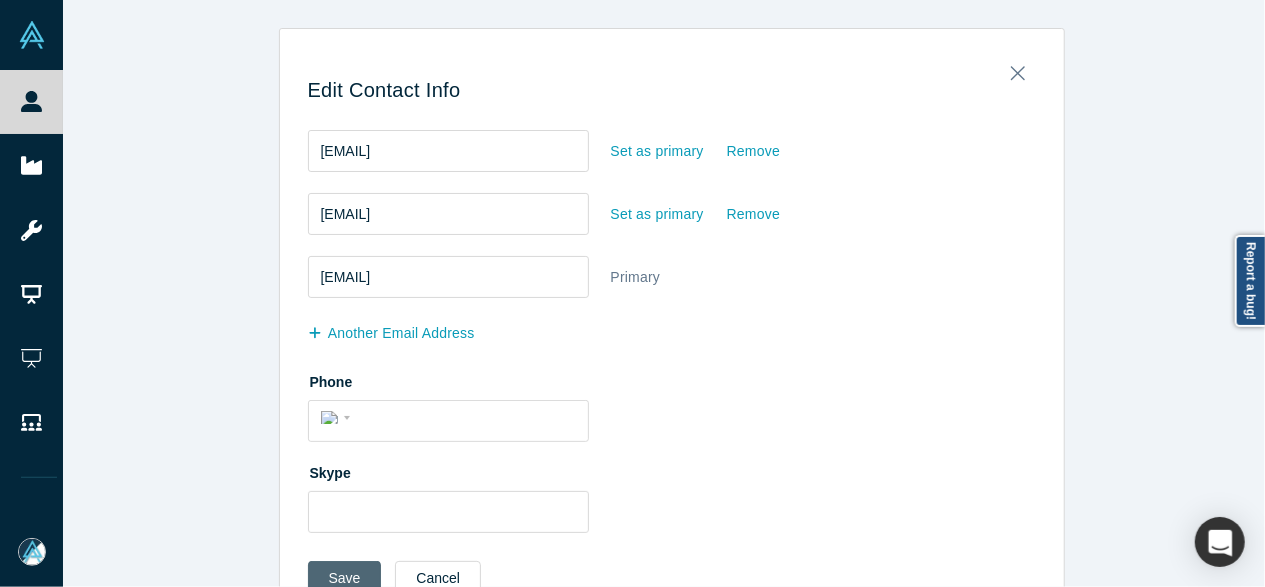 click on "Save" at bounding box center [345, 578] 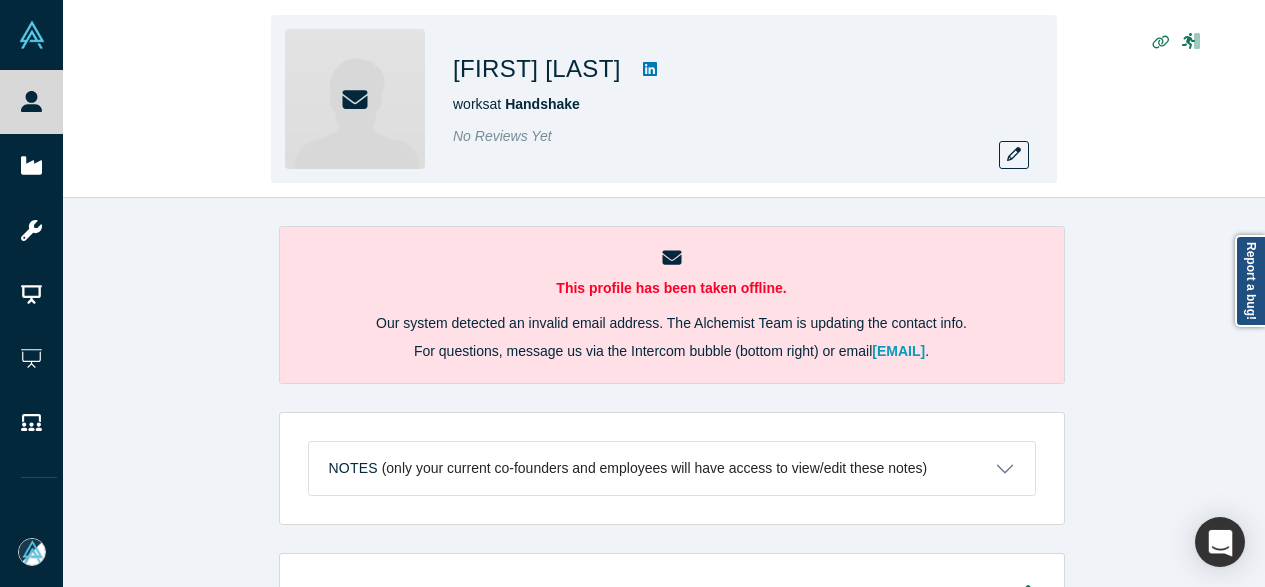 scroll, scrollTop: 0, scrollLeft: 0, axis: both 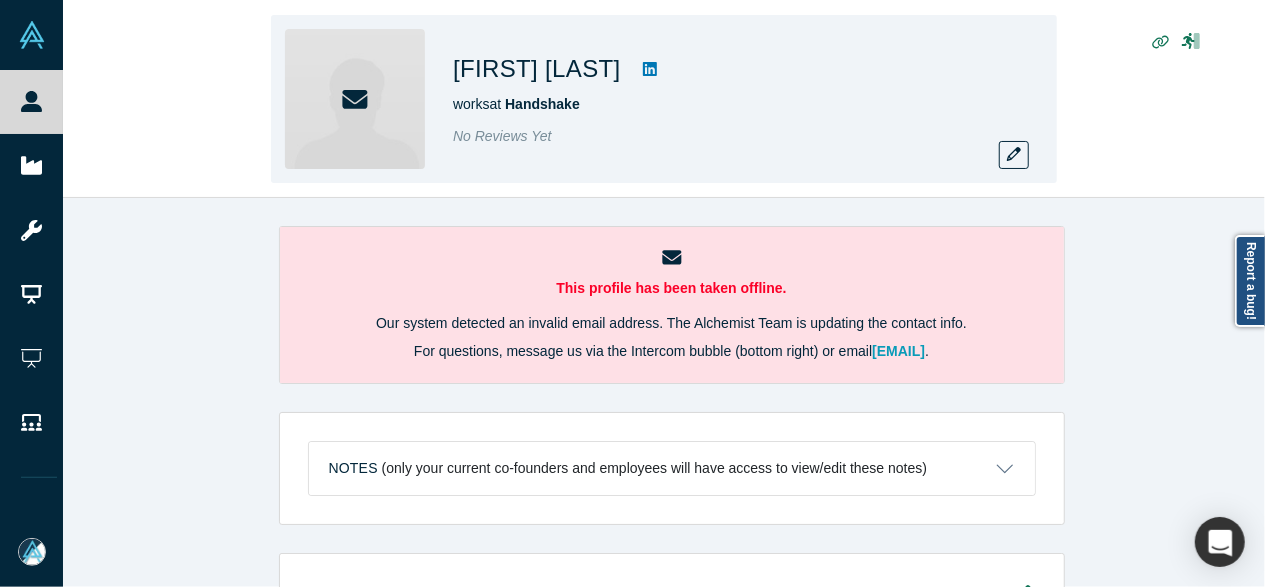 drag, startPoint x: 448, startPoint y: 70, endPoint x: 629, endPoint y: 73, distance: 181.02486 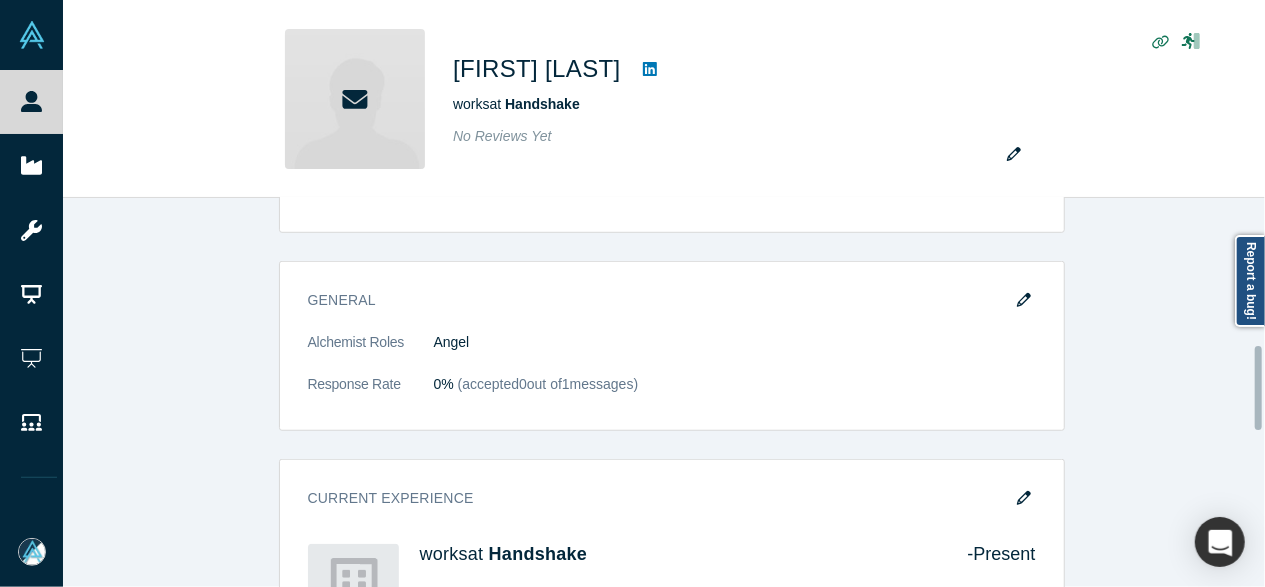 scroll, scrollTop: 700, scrollLeft: 0, axis: vertical 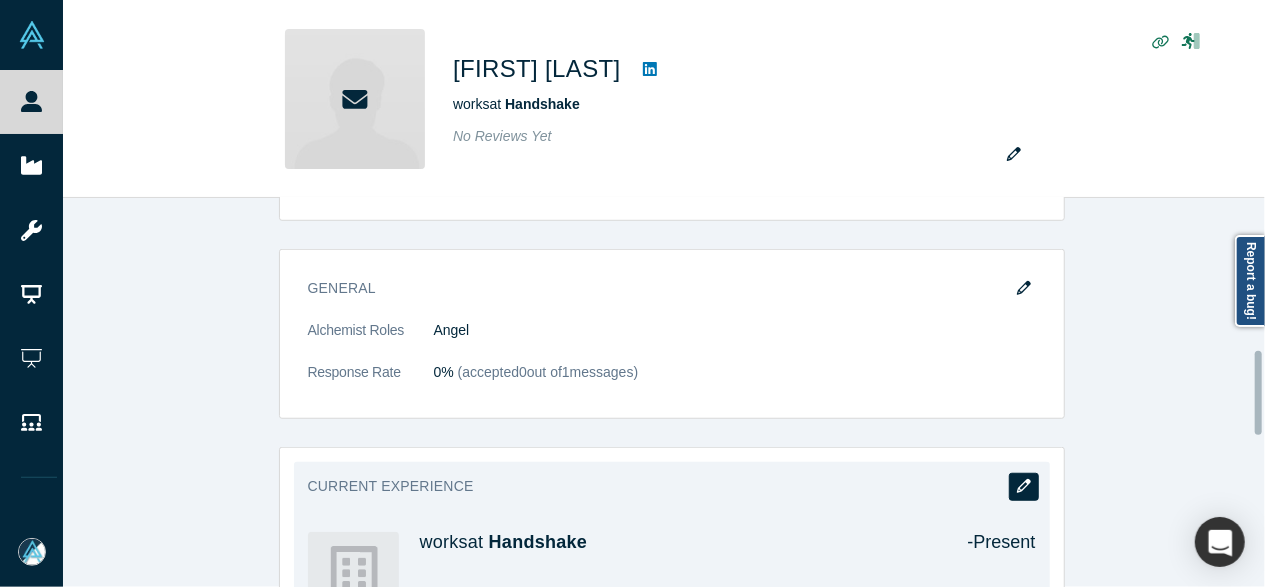 click 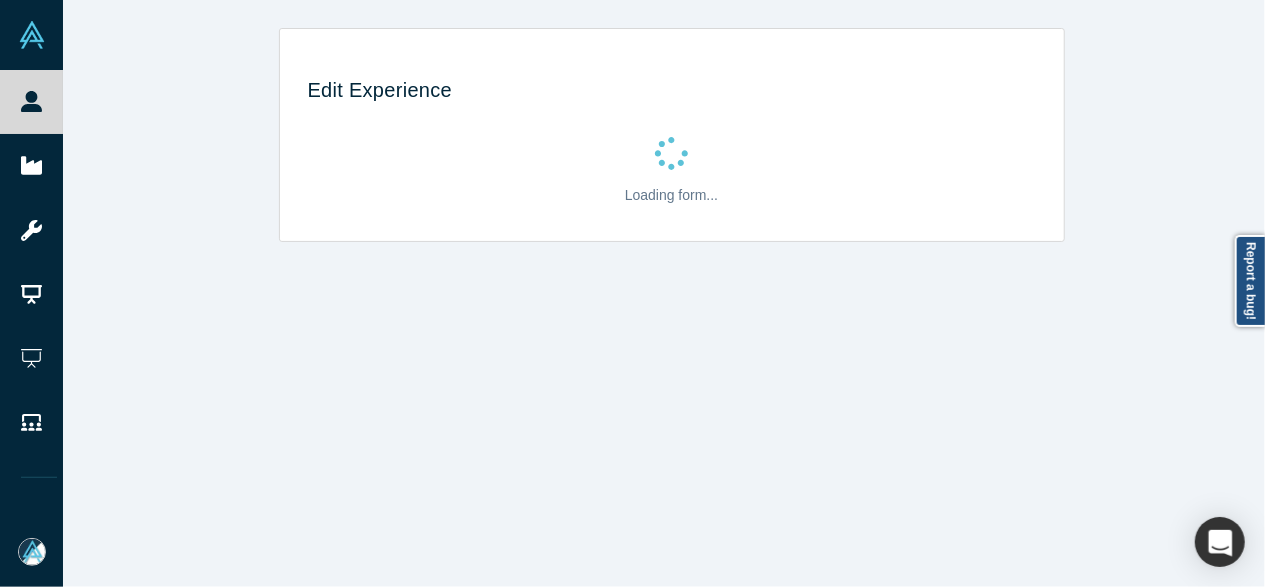 scroll, scrollTop: 0, scrollLeft: 0, axis: both 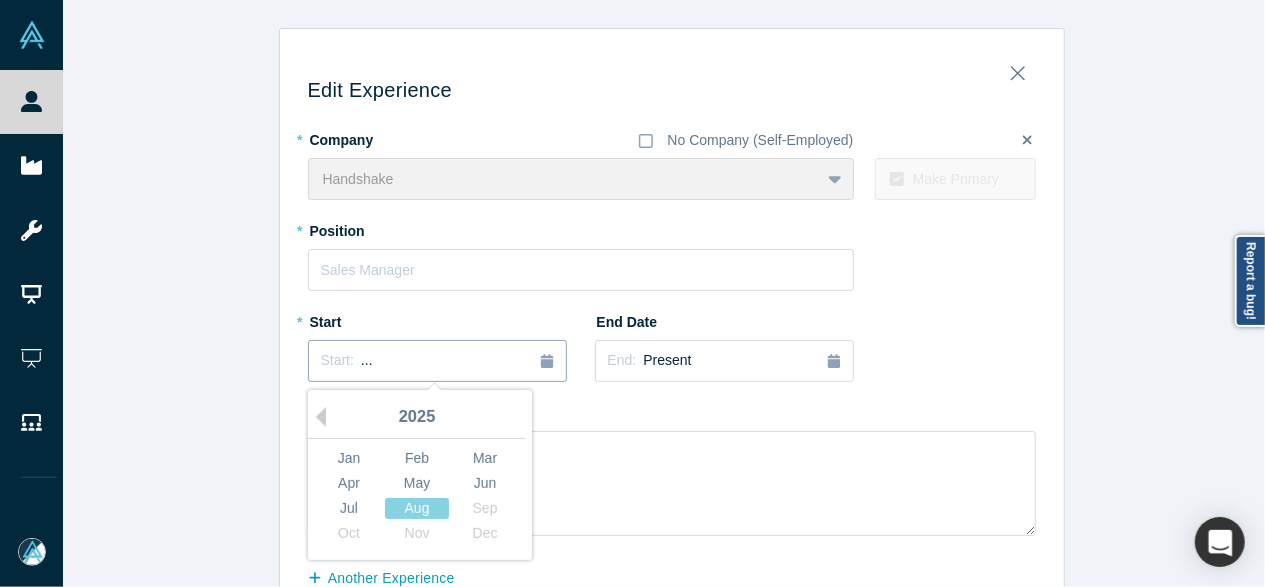 click on "Start: ..." at bounding box center [437, 361] 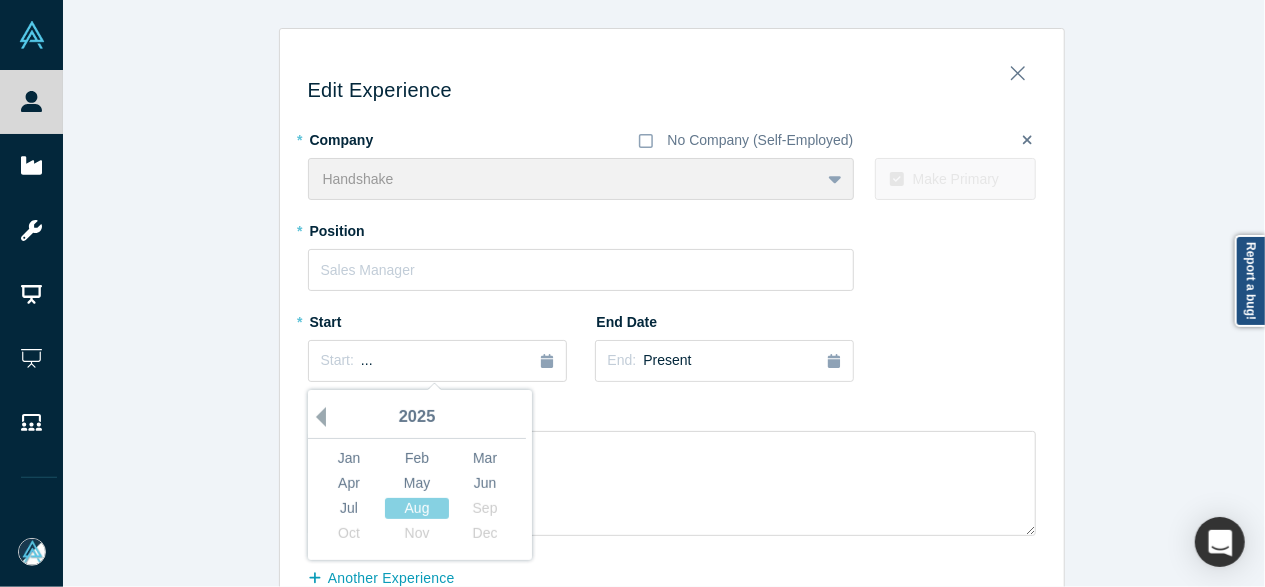 click on "Previous Year" at bounding box center [316, 417] 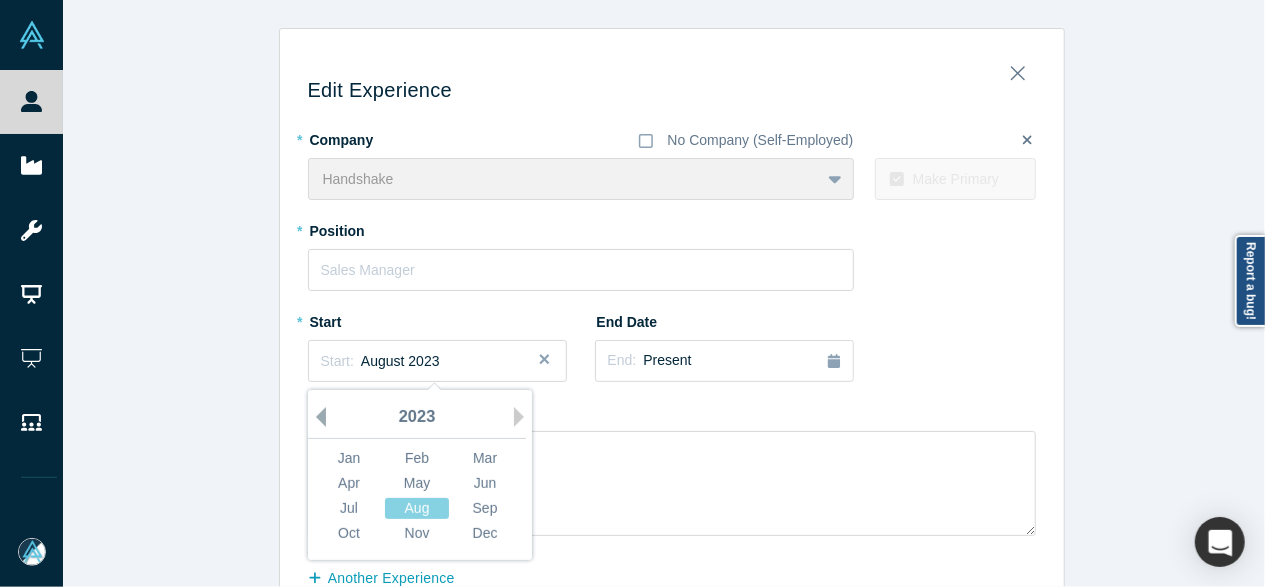 click on "Previous Year" at bounding box center [316, 417] 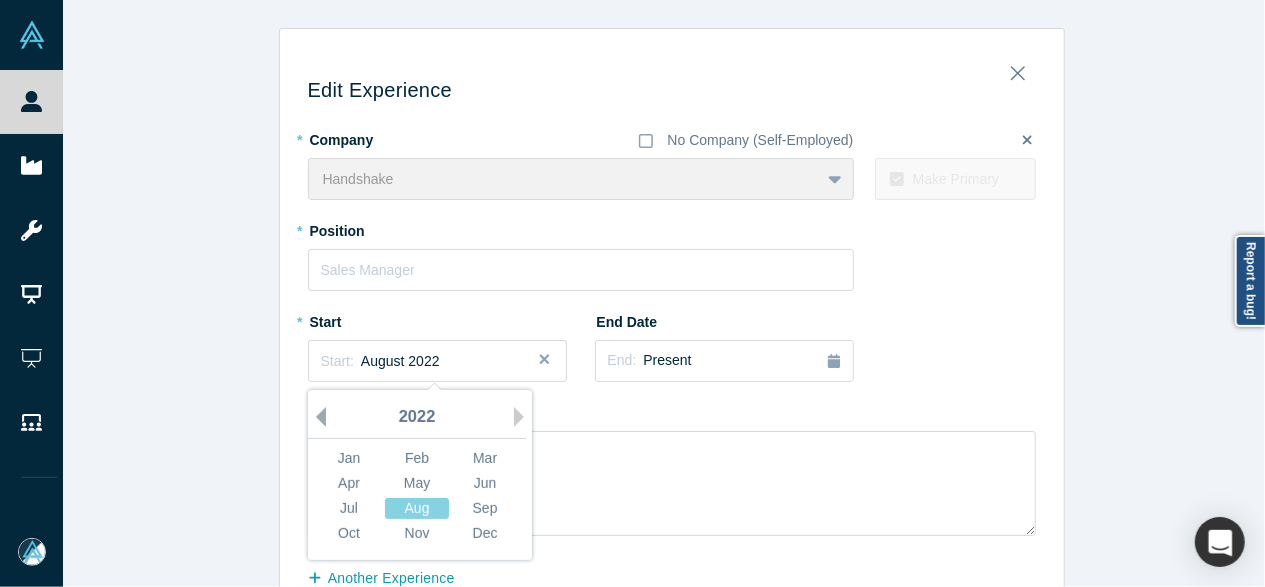 click on "Previous Year" at bounding box center (316, 417) 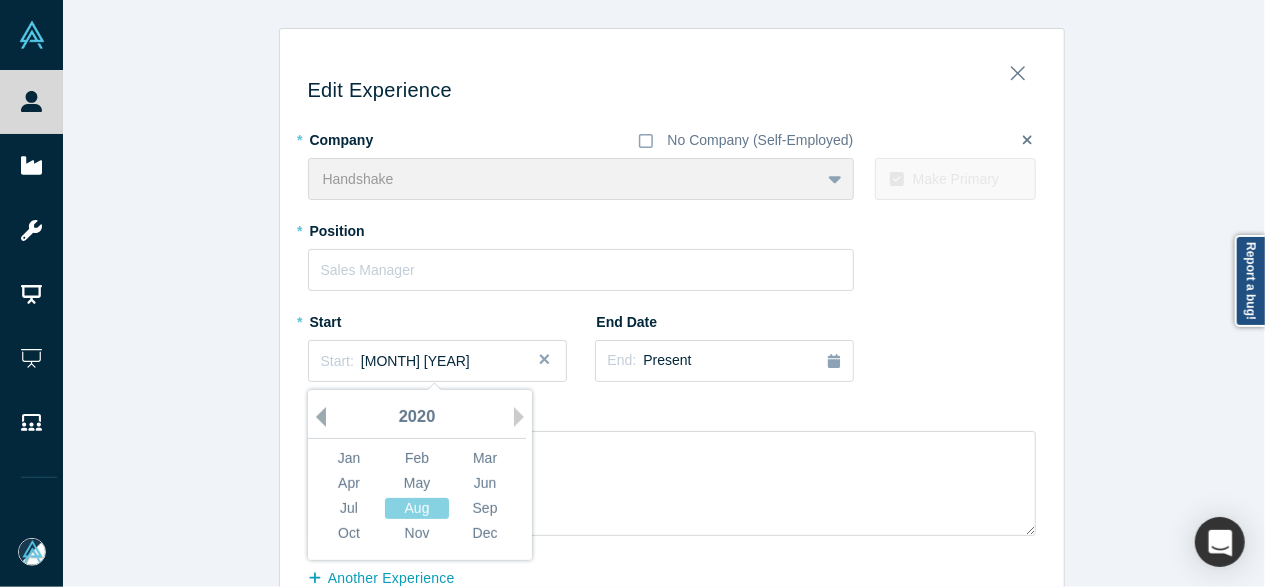click on "Previous Year" at bounding box center (316, 417) 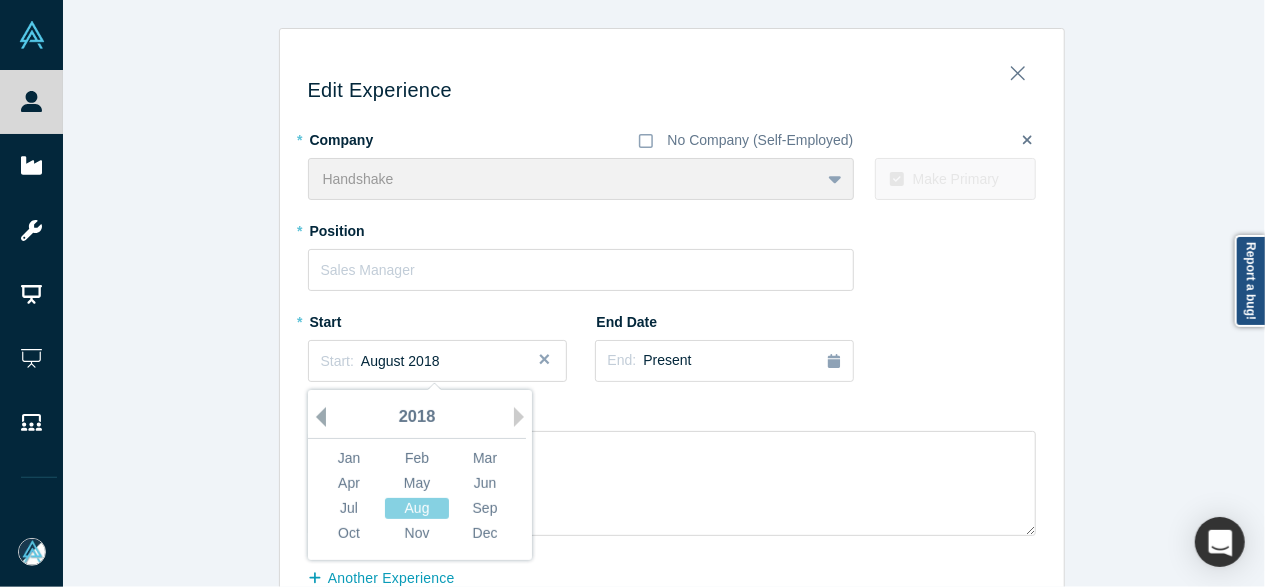 click on "Previous Year" at bounding box center [316, 417] 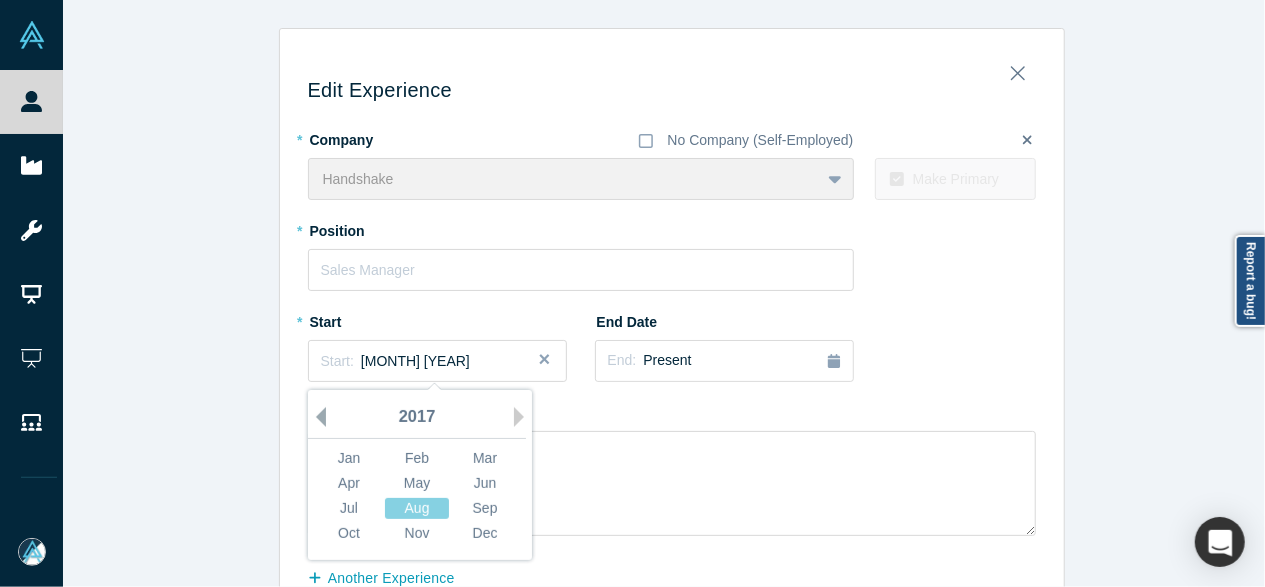 click on "Previous Year" at bounding box center (316, 417) 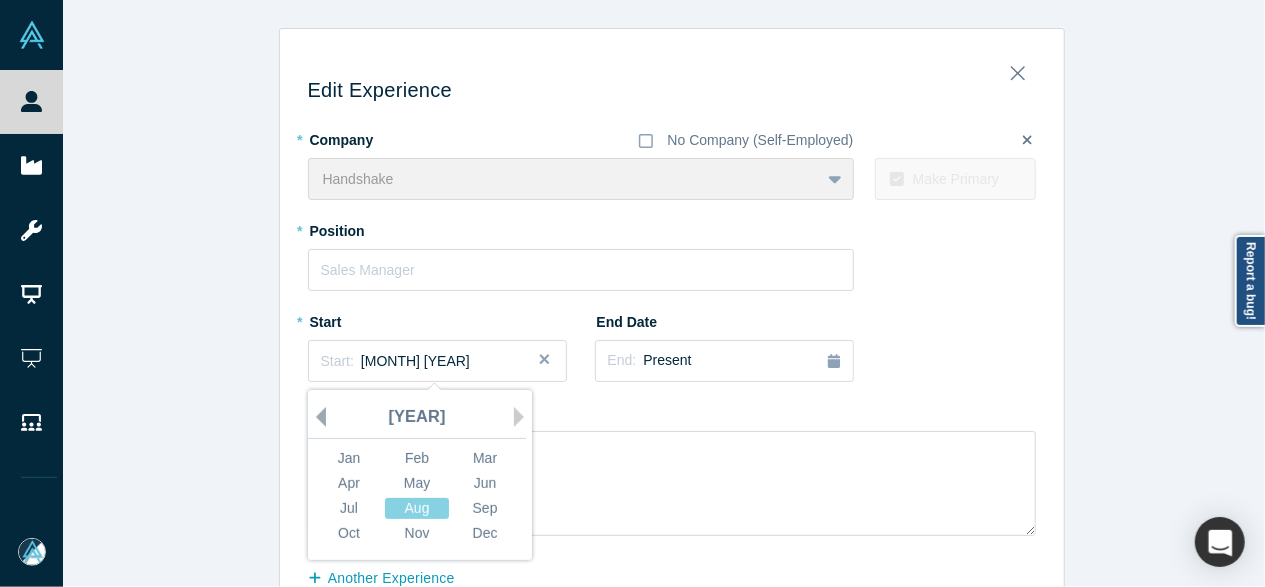 click on "Previous Year" at bounding box center (316, 417) 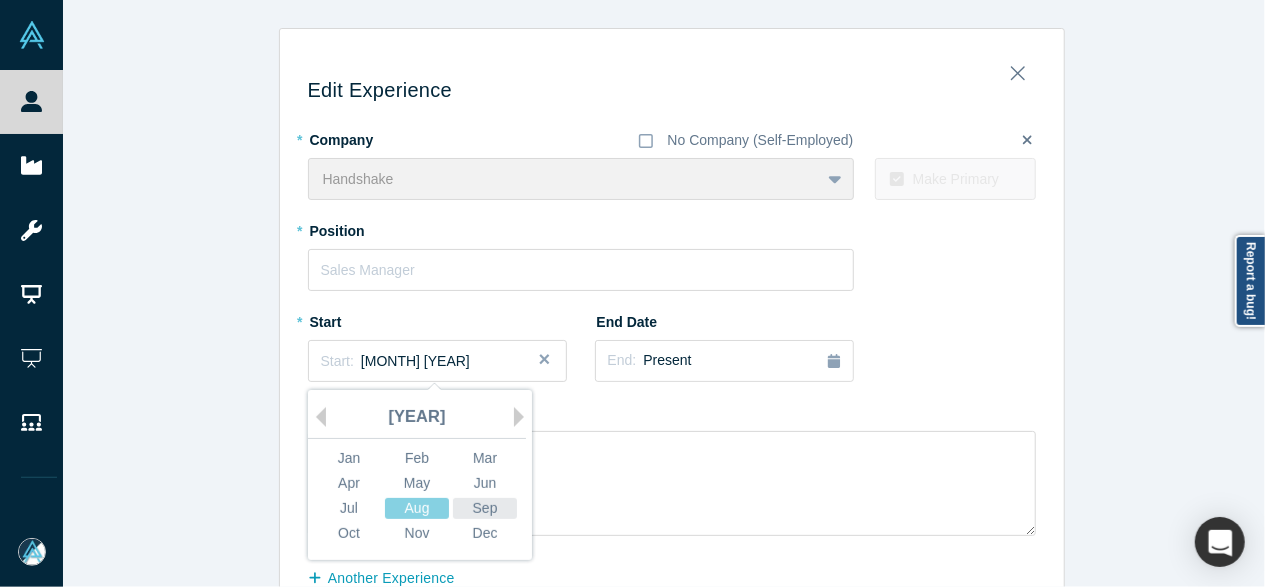 click on "Sep" at bounding box center (485, 508) 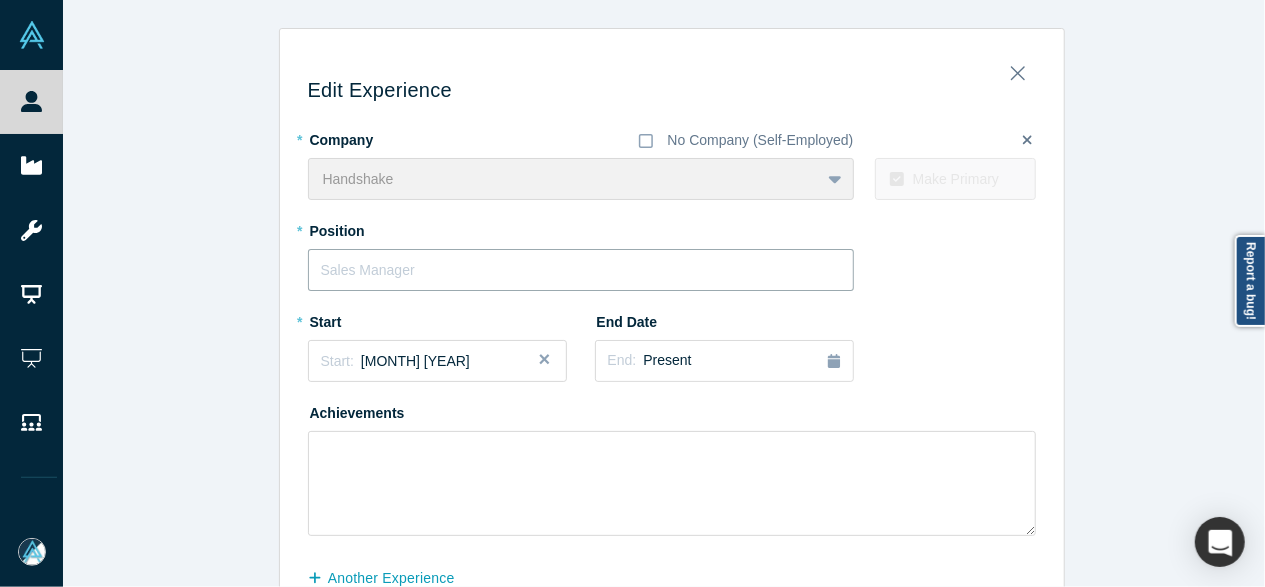 click at bounding box center (581, 270) 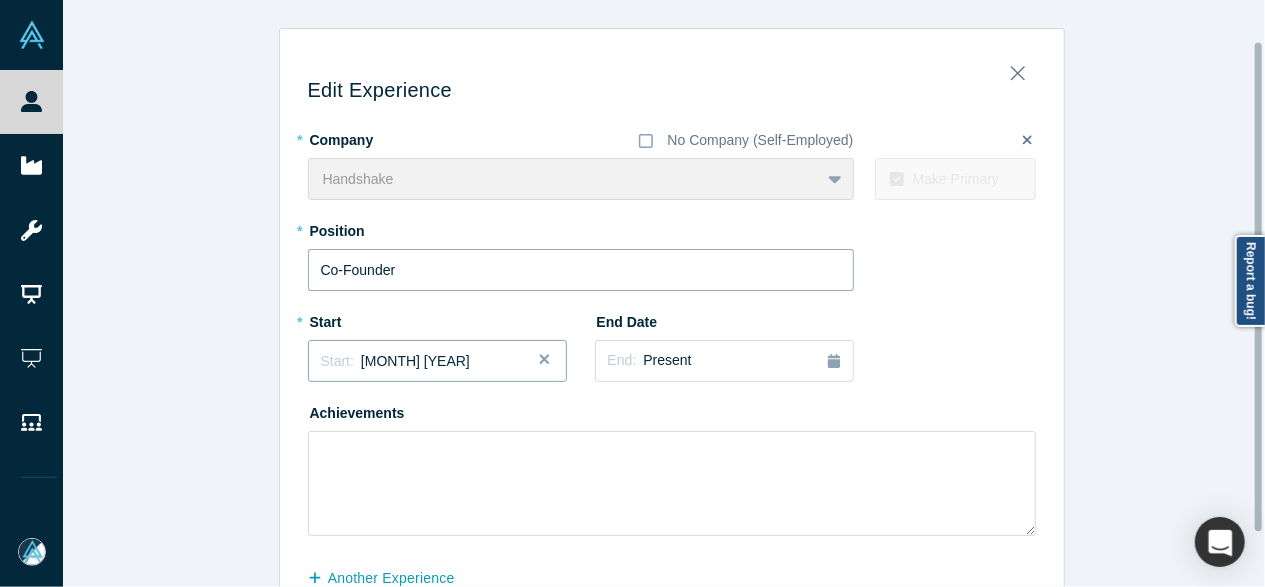 scroll, scrollTop: 112, scrollLeft: 0, axis: vertical 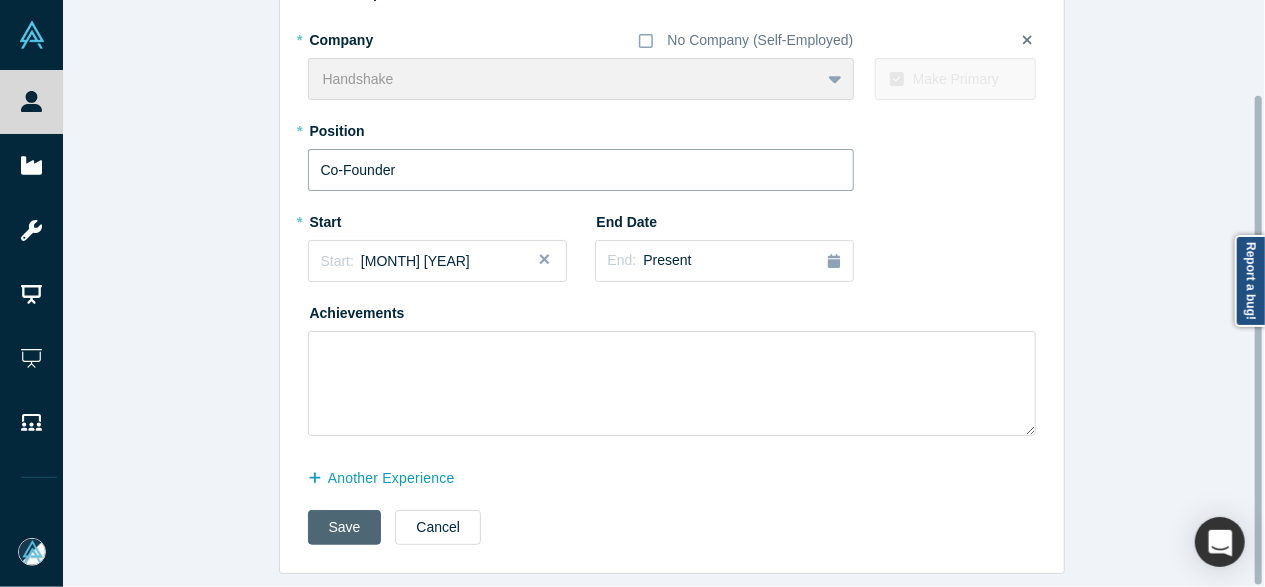 type on "Co-Founder" 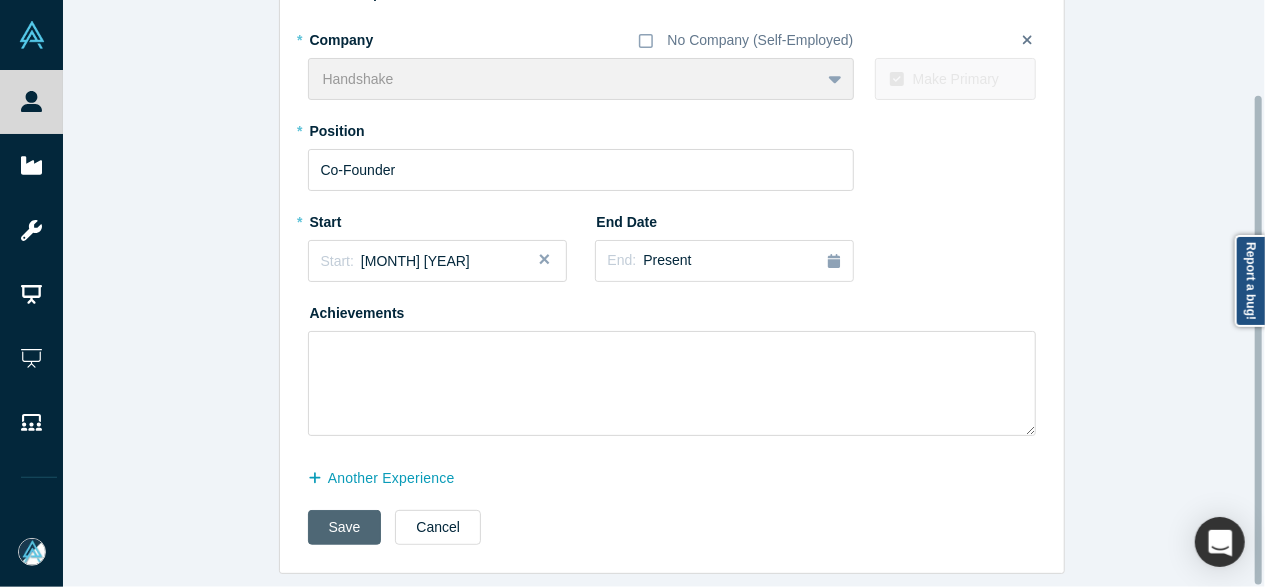click on "Save" at bounding box center (345, 527) 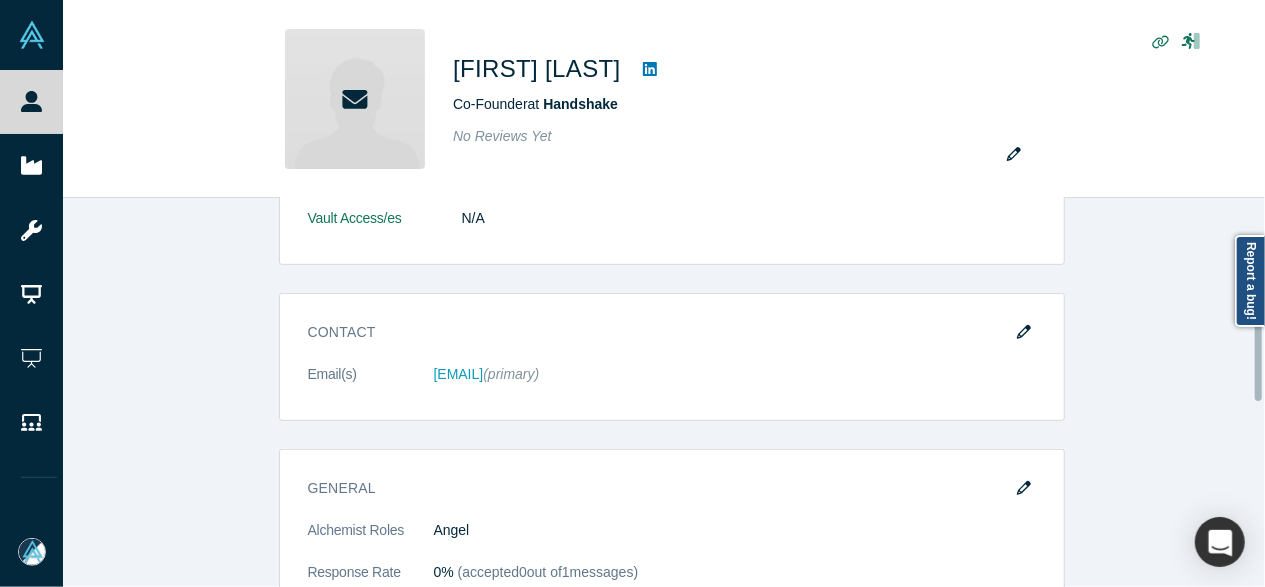 scroll, scrollTop: 600, scrollLeft: 0, axis: vertical 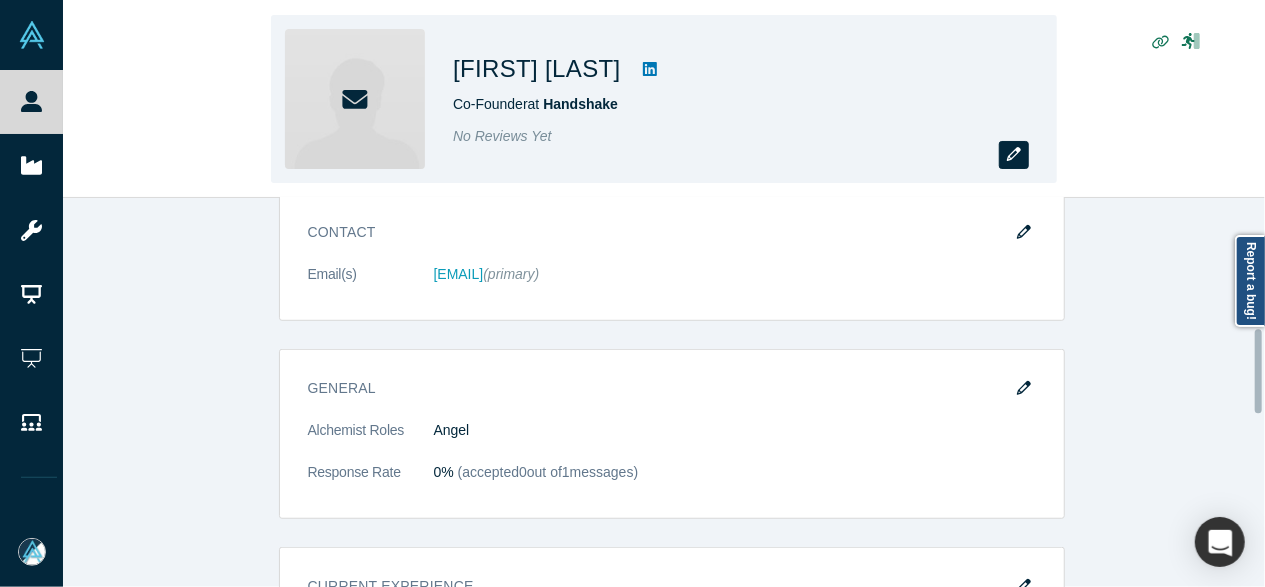 click at bounding box center (1014, 155) 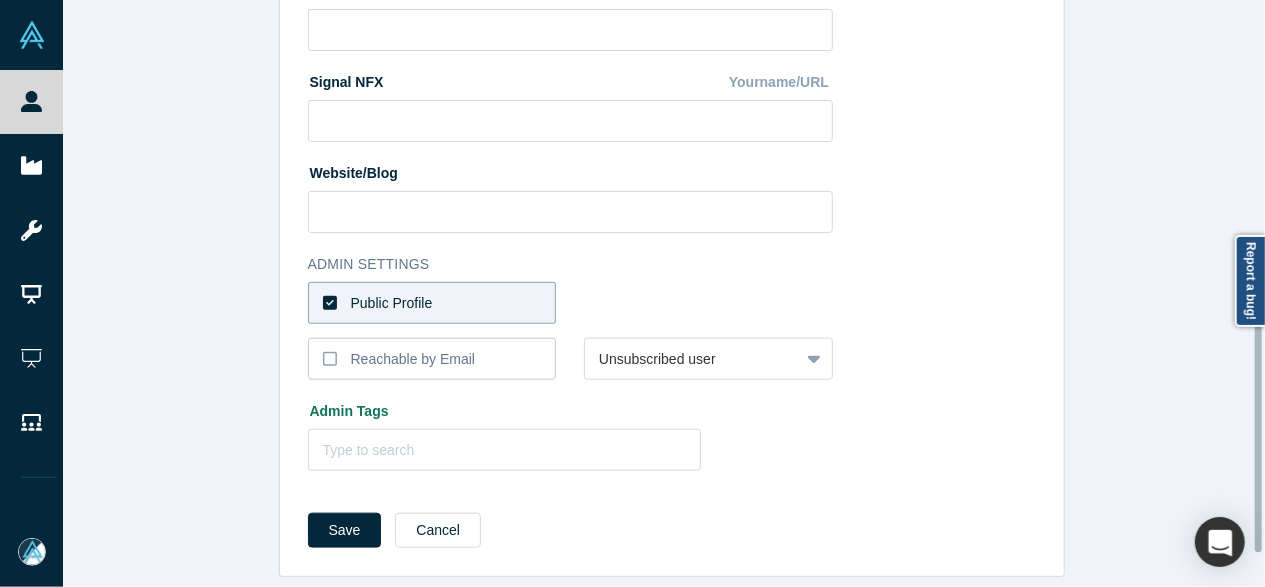 scroll, scrollTop: 894, scrollLeft: 0, axis: vertical 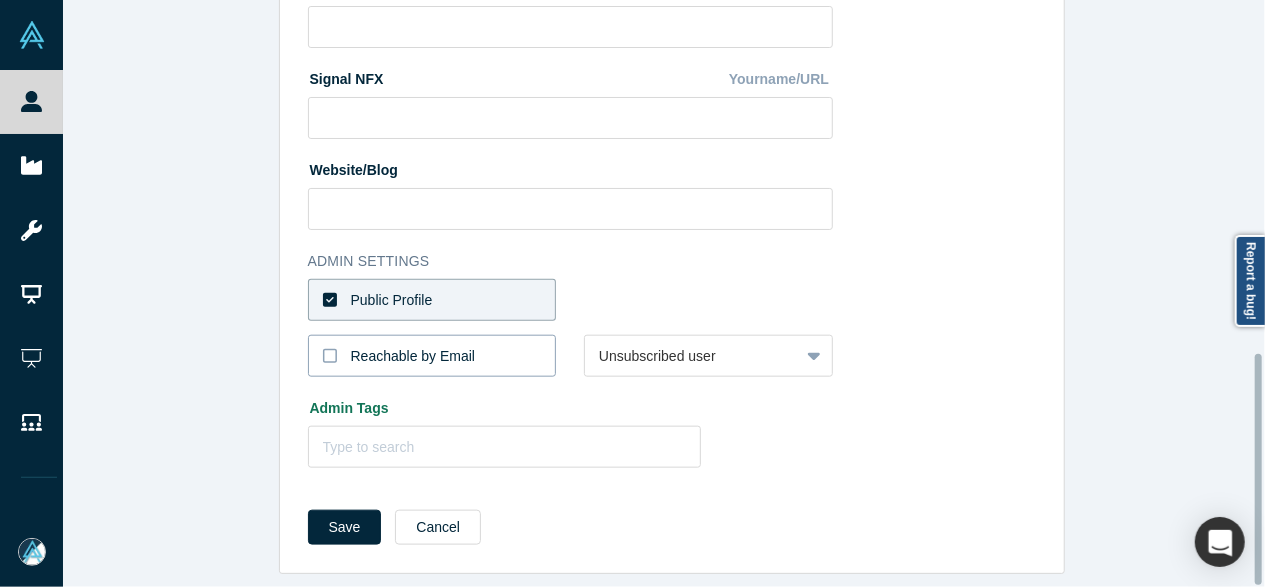 click on "Reachable by Email" at bounding box center [432, 356] 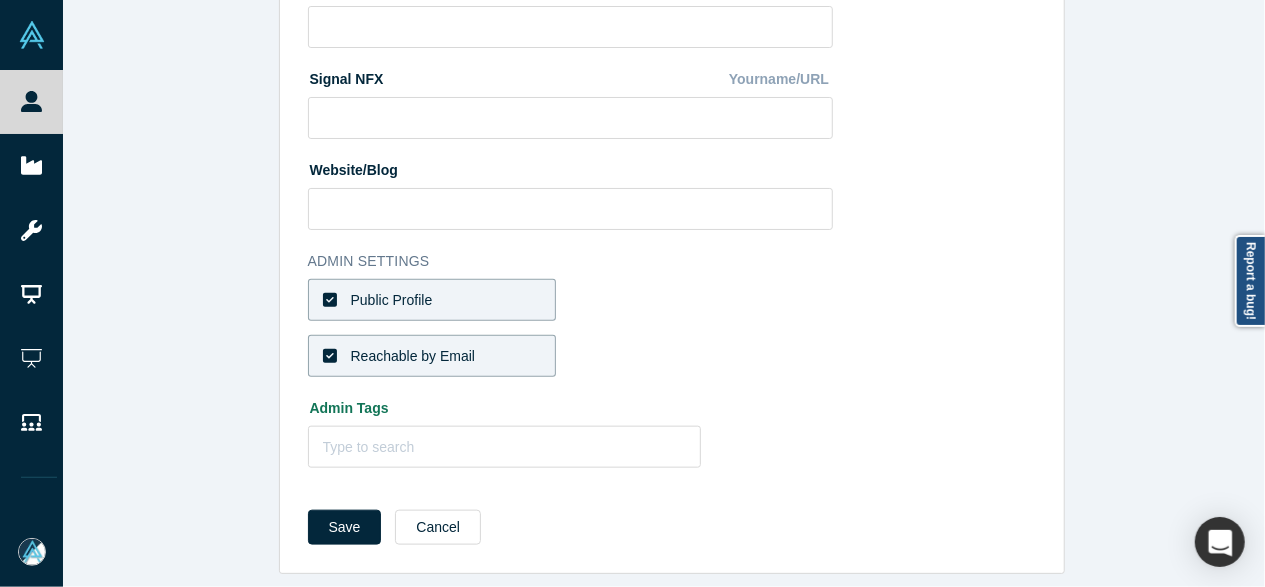 click on "Reachable by Email" at bounding box center [413, 356] 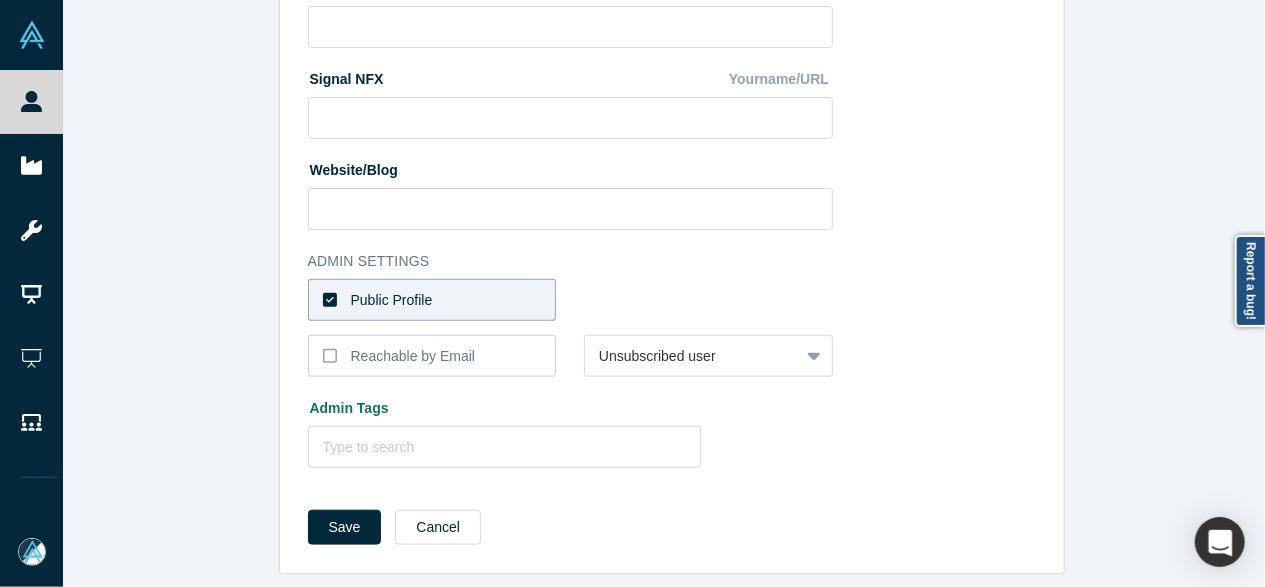 click on "Public Profile" at bounding box center [432, 300] 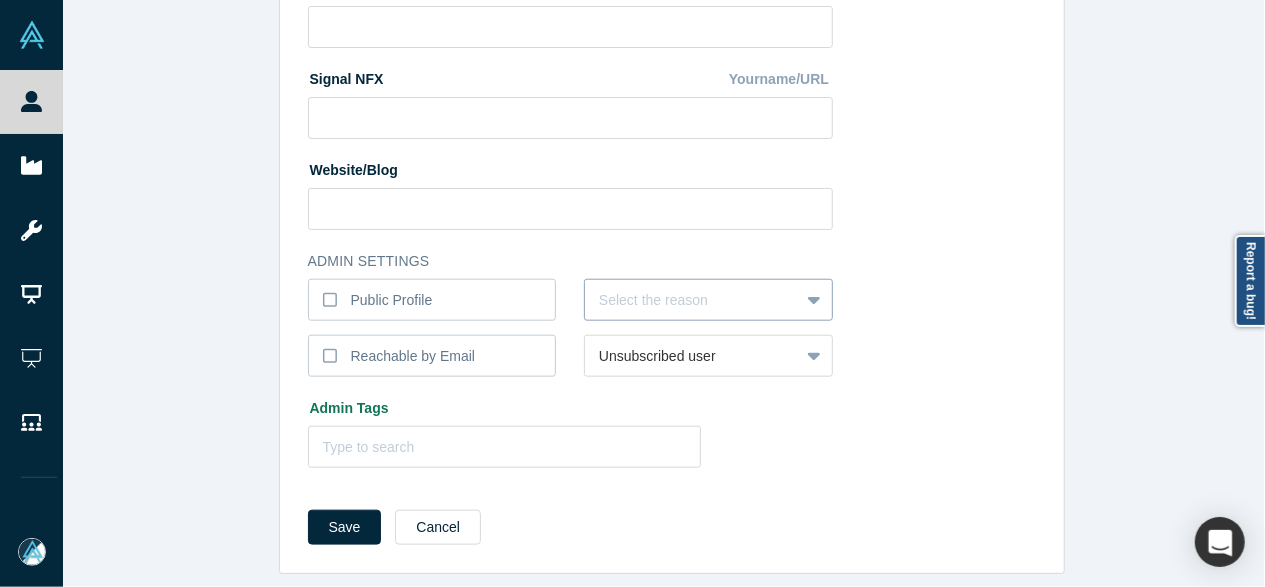 click at bounding box center [692, 300] 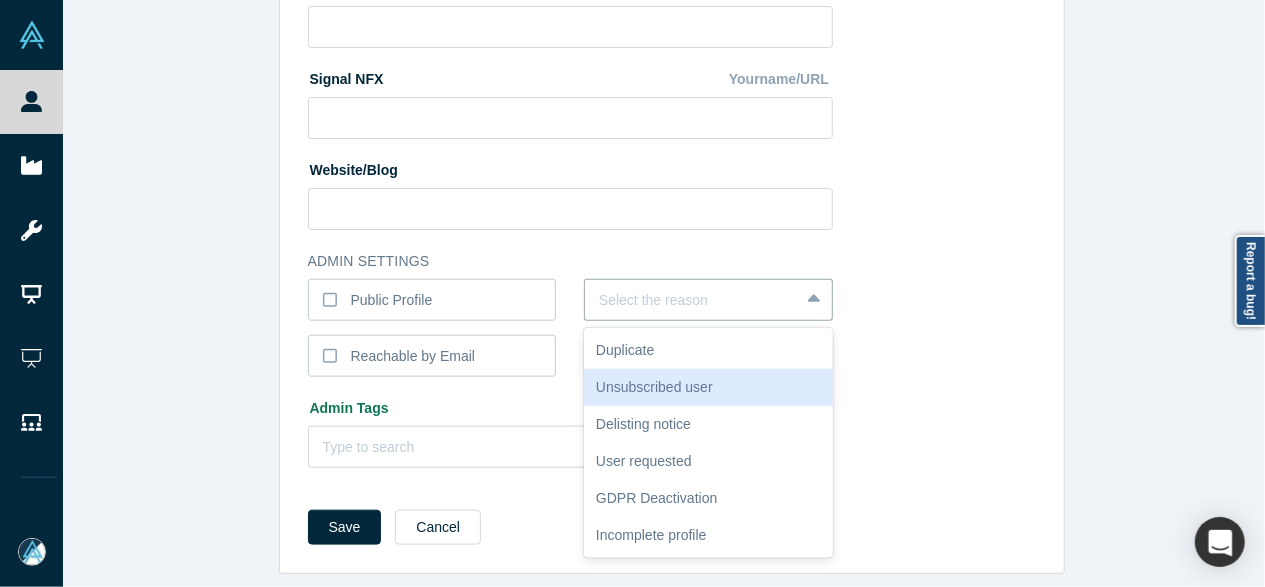 click on "Unsubscribed user" at bounding box center [708, 387] 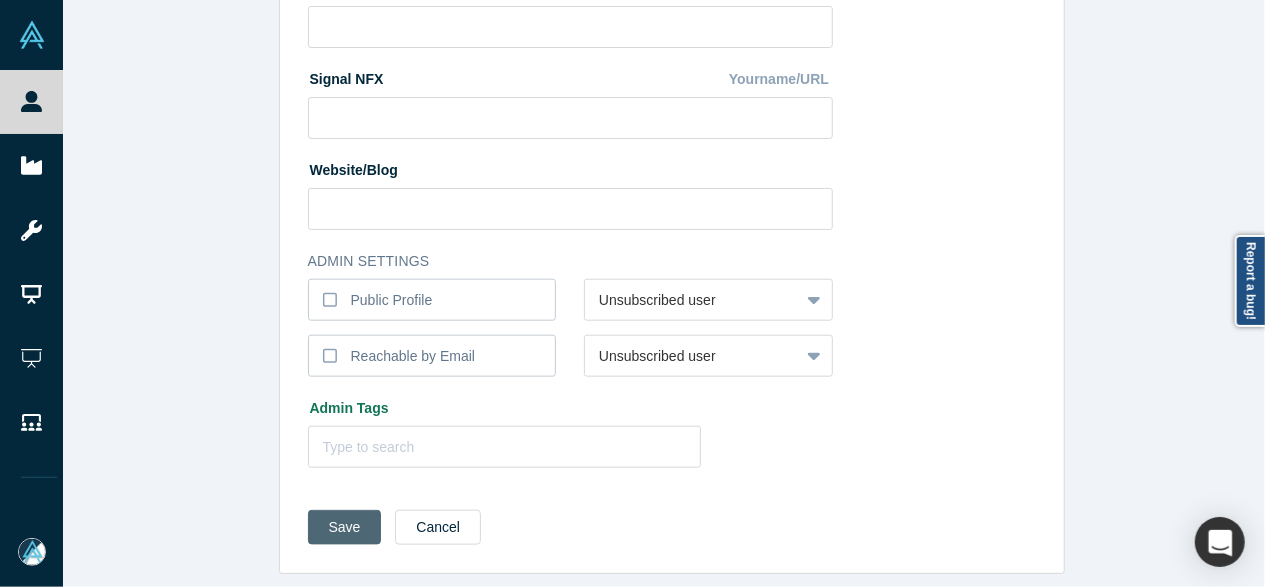 click on "Save" at bounding box center [345, 527] 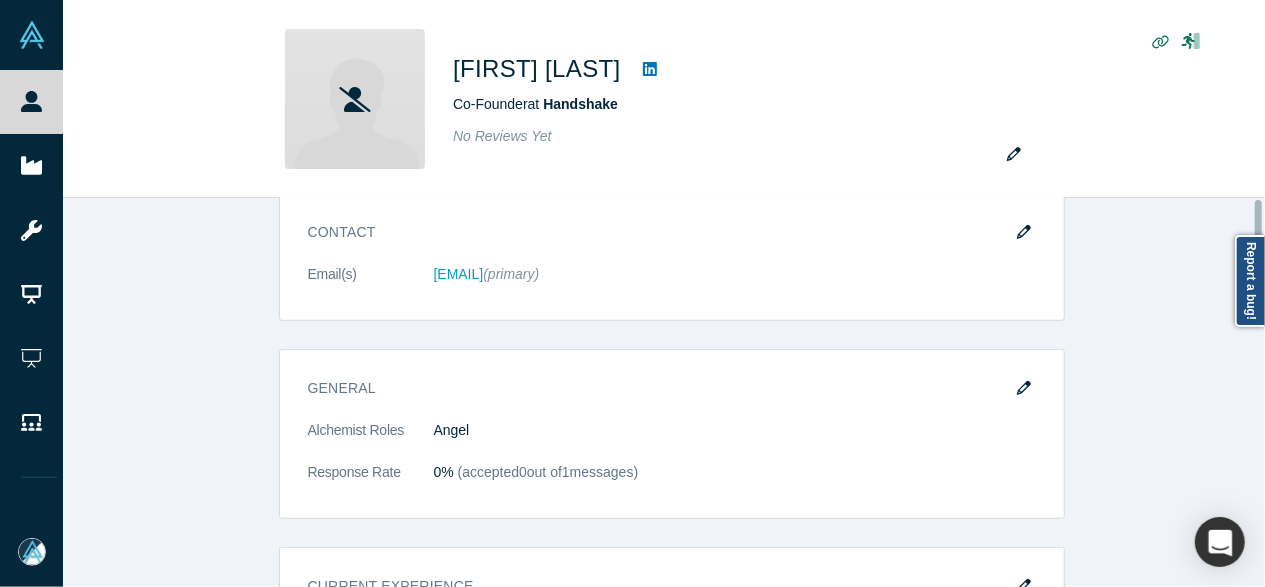 scroll, scrollTop: 0, scrollLeft: 0, axis: both 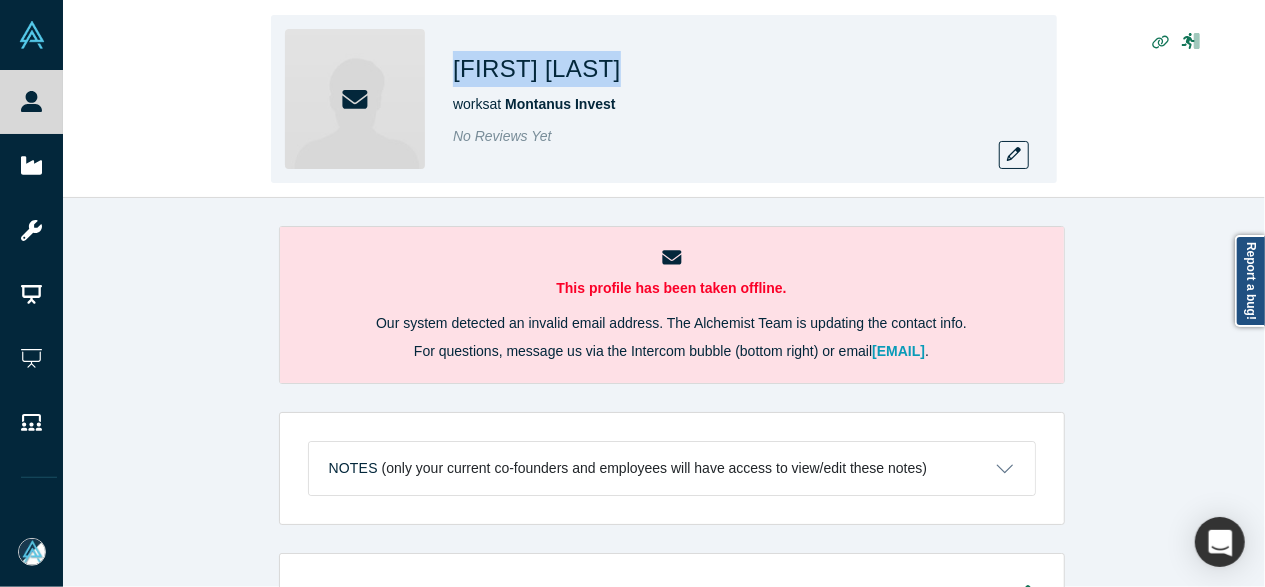 drag, startPoint x: 452, startPoint y: 67, endPoint x: 659, endPoint y: 65, distance: 207.00966 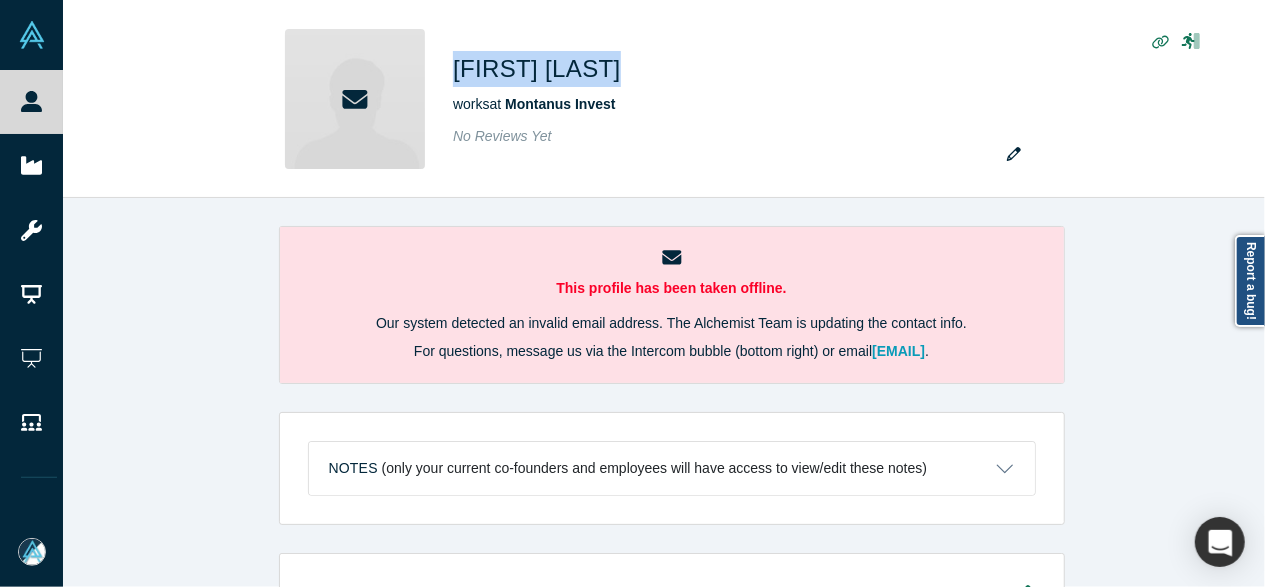 copy on "[FIRST] [LAST]" 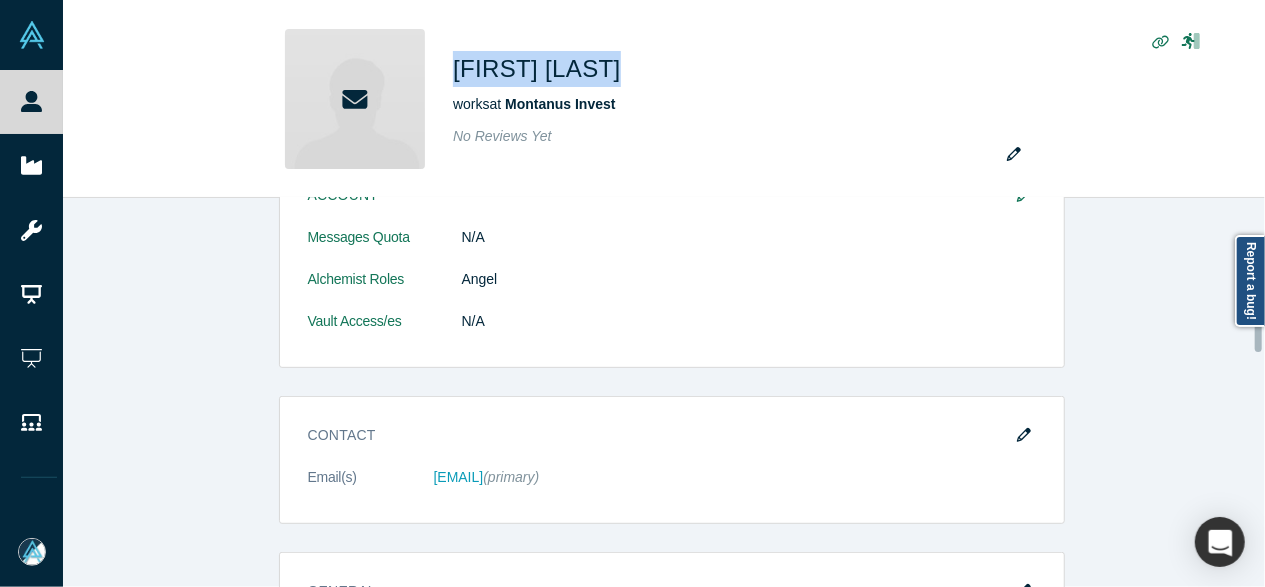 scroll, scrollTop: 400, scrollLeft: 0, axis: vertical 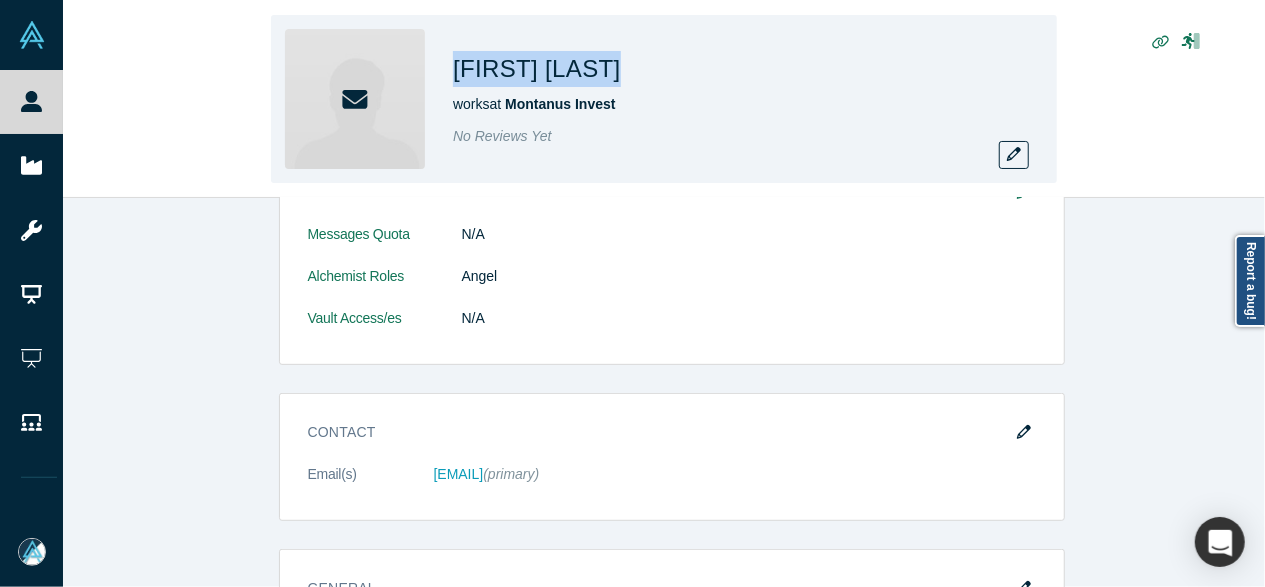 copy on "[FIRST] [LAST]" 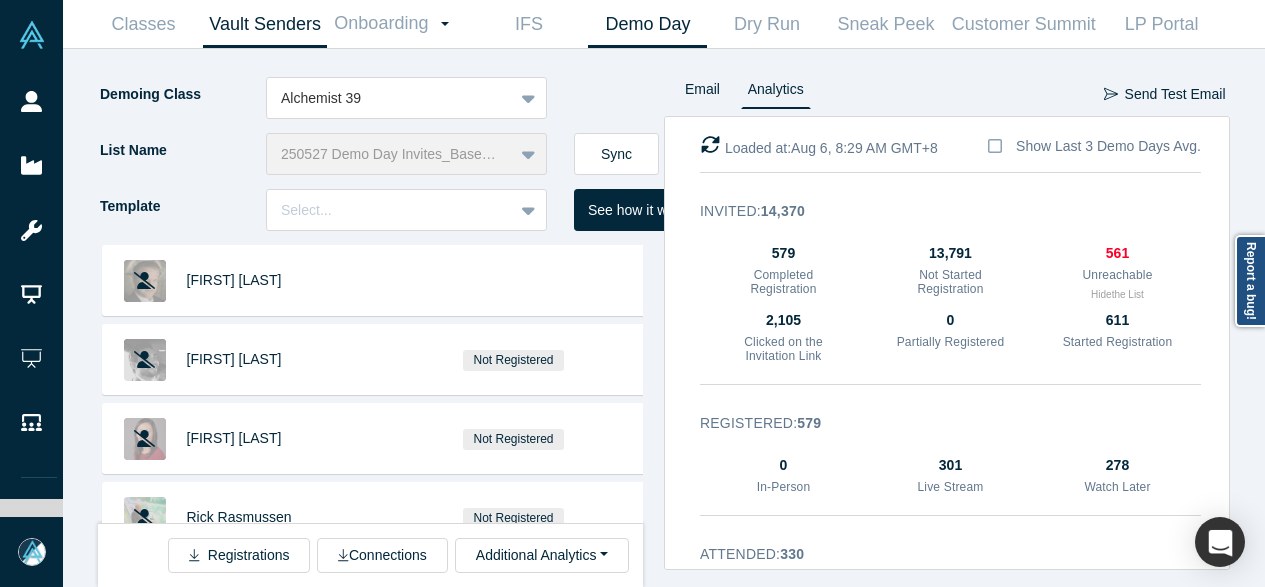scroll, scrollTop: 0, scrollLeft: 0, axis: both 